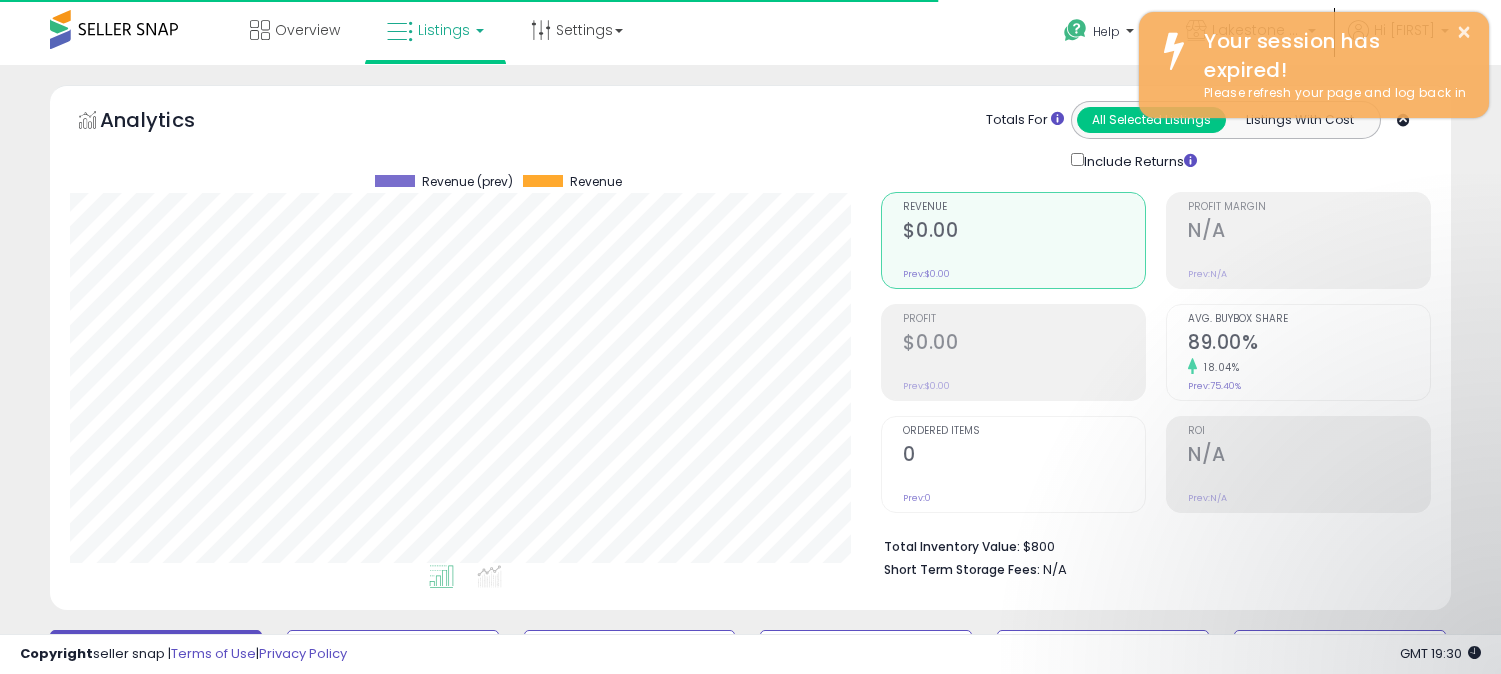 scroll, scrollTop: 740, scrollLeft: 0, axis: vertical 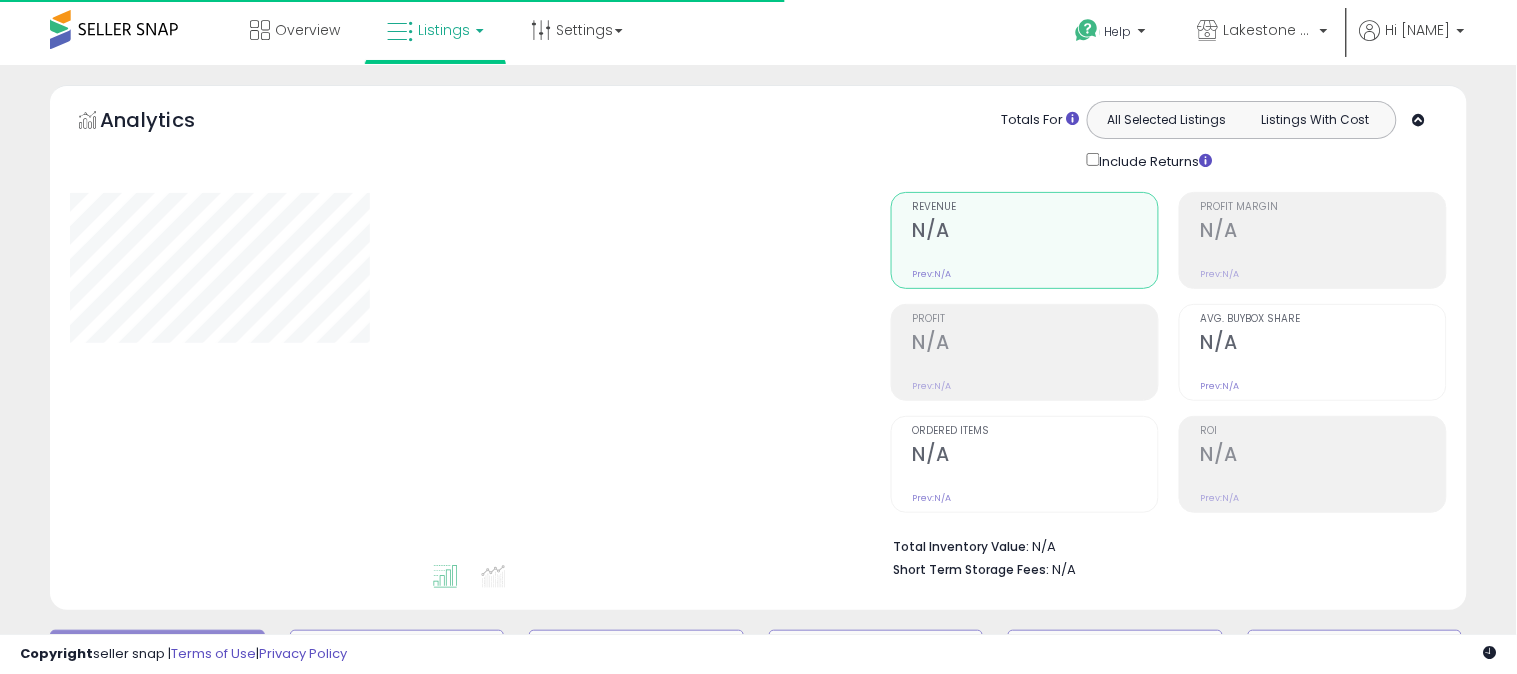 type on "**********" 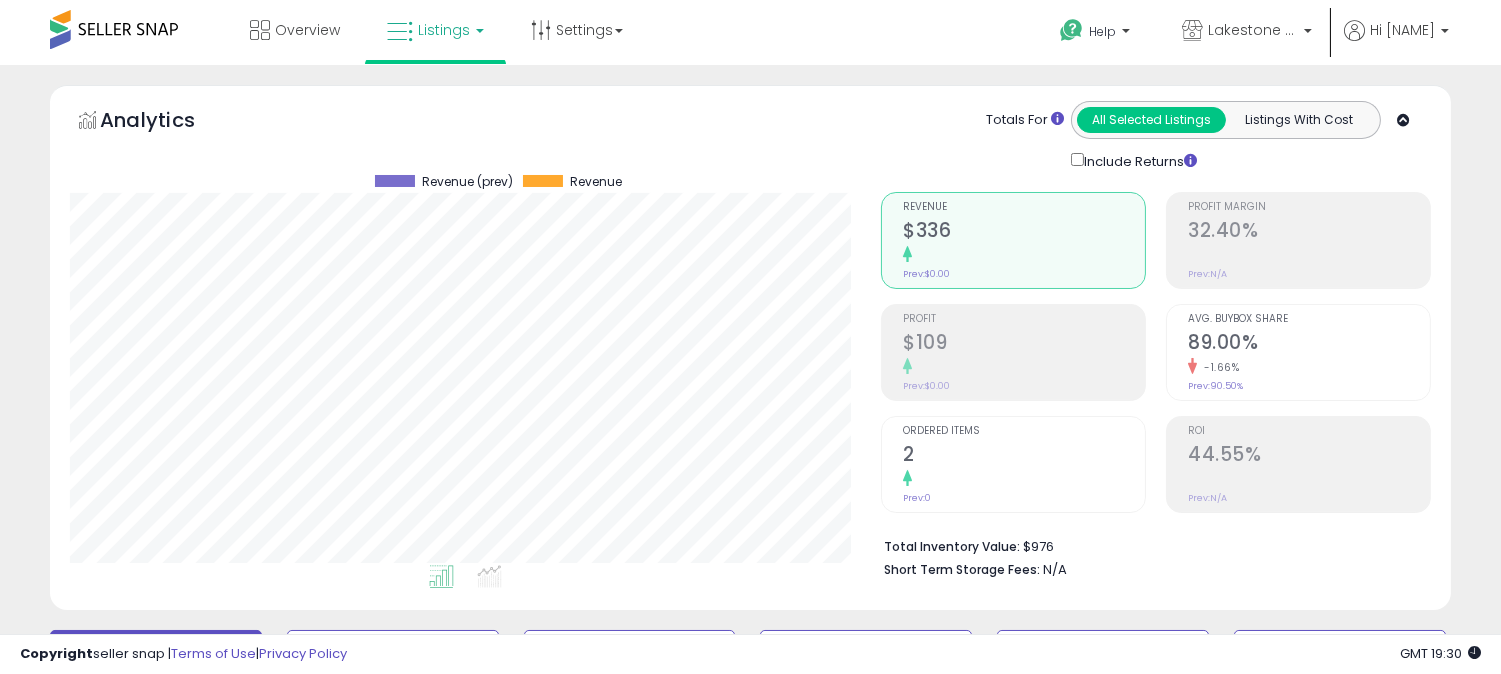 scroll, scrollTop: 999590, scrollLeft: 999188, axis: both 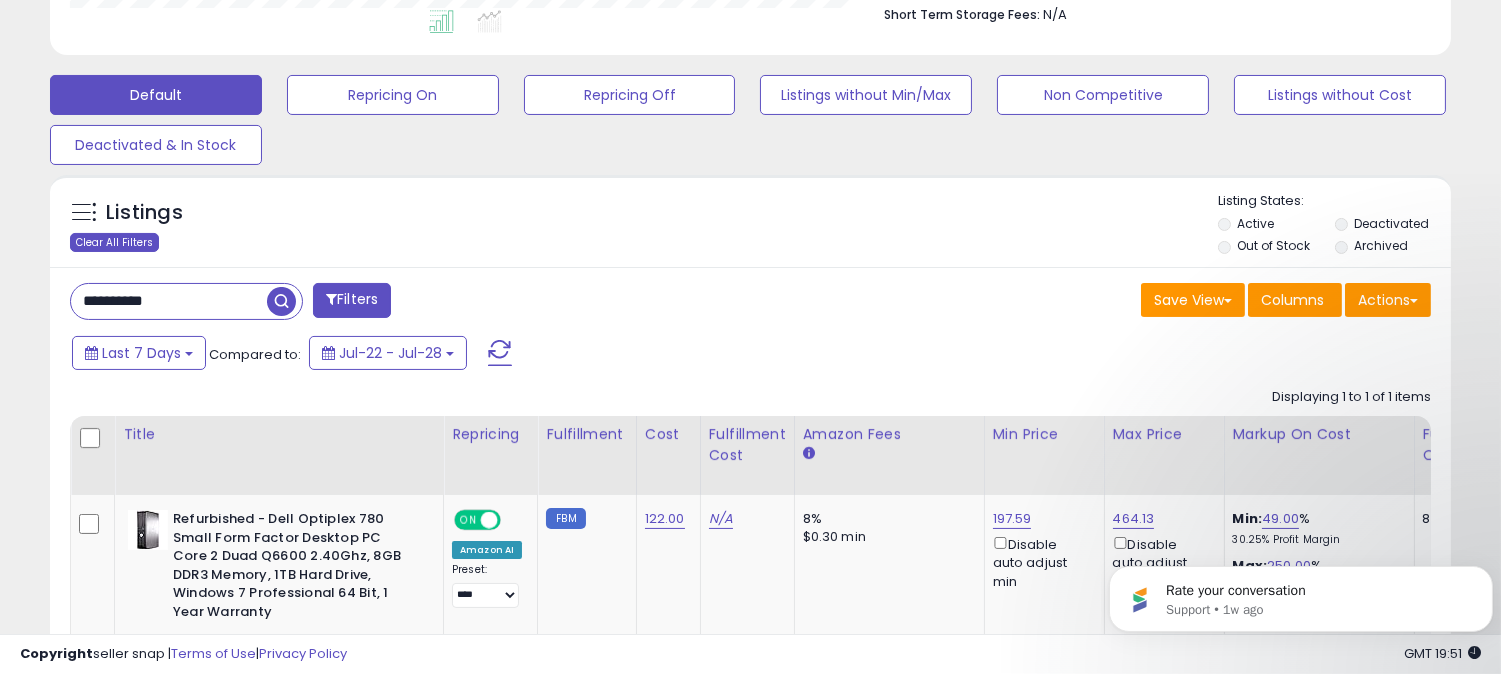 click on "Clear All Filters" at bounding box center [114, 242] 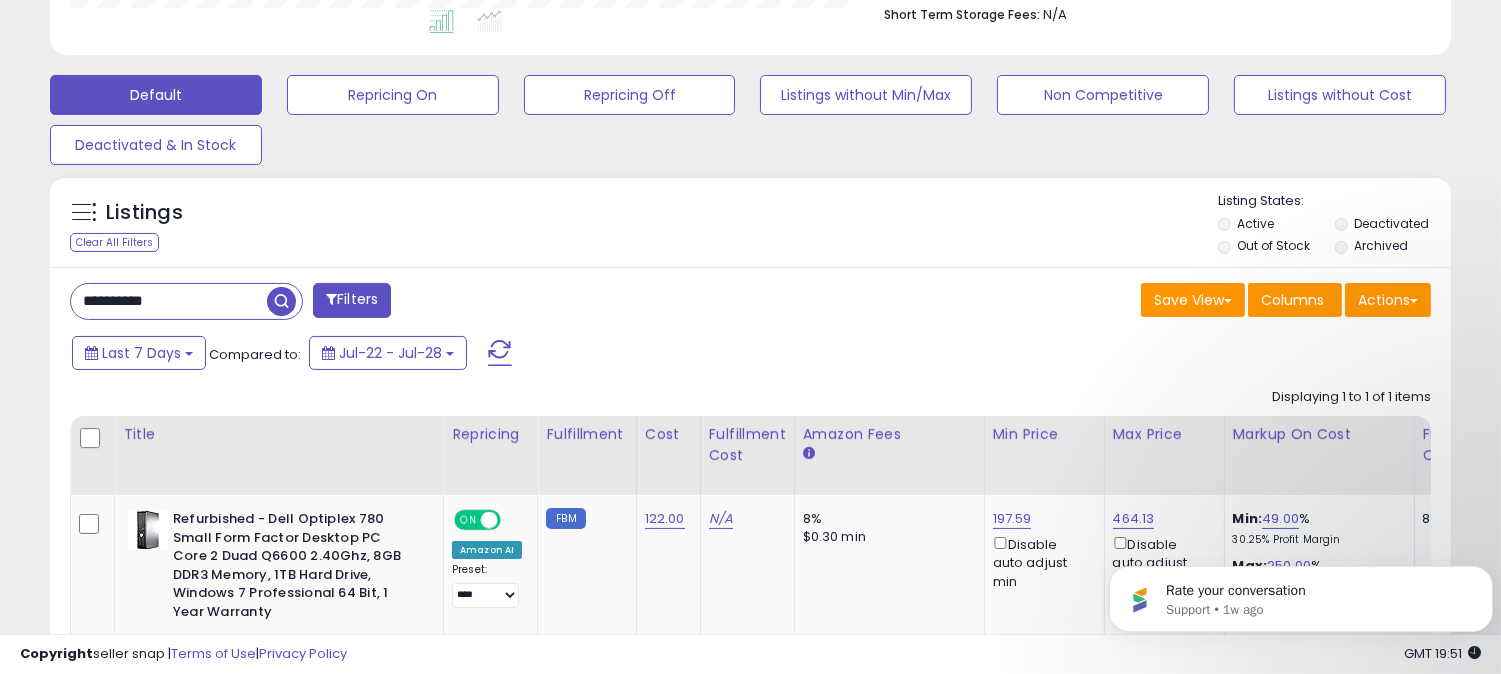 type 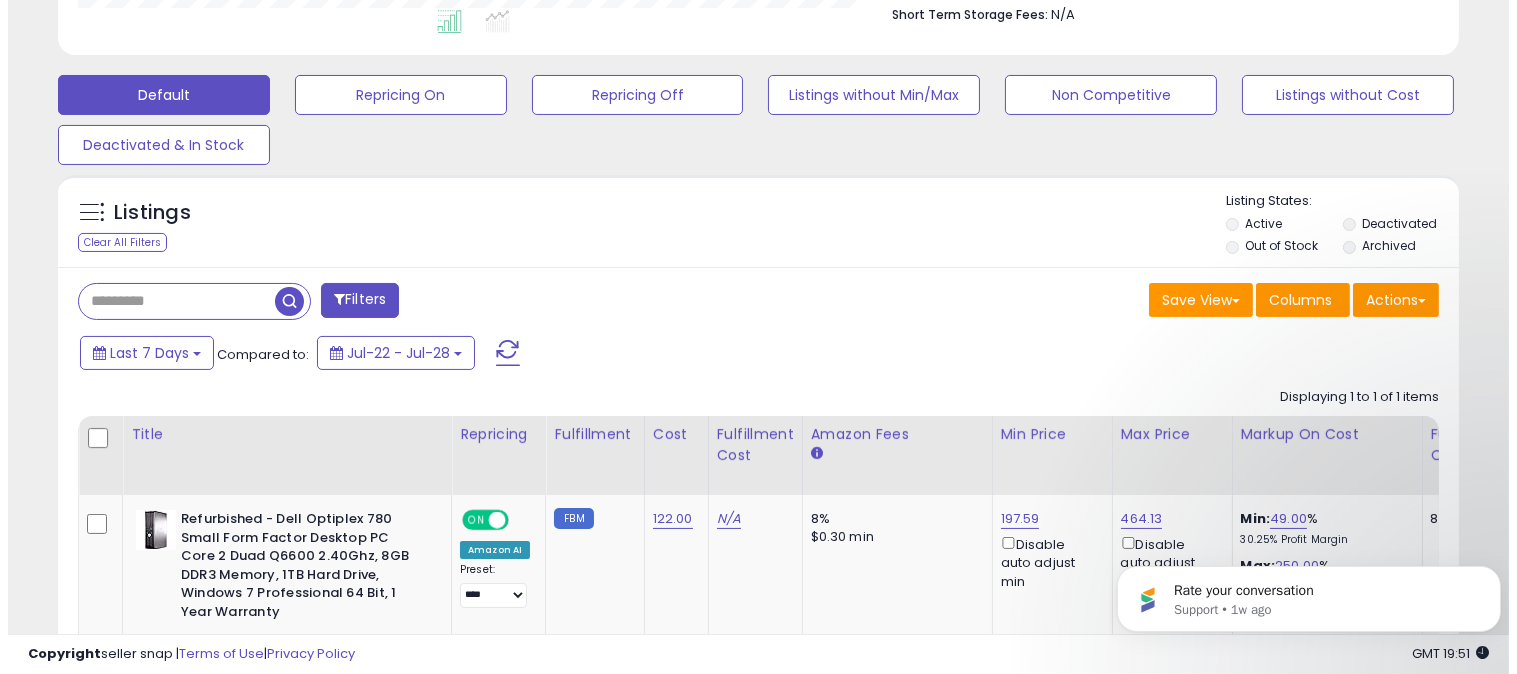 scroll, scrollTop: 548, scrollLeft: 0, axis: vertical 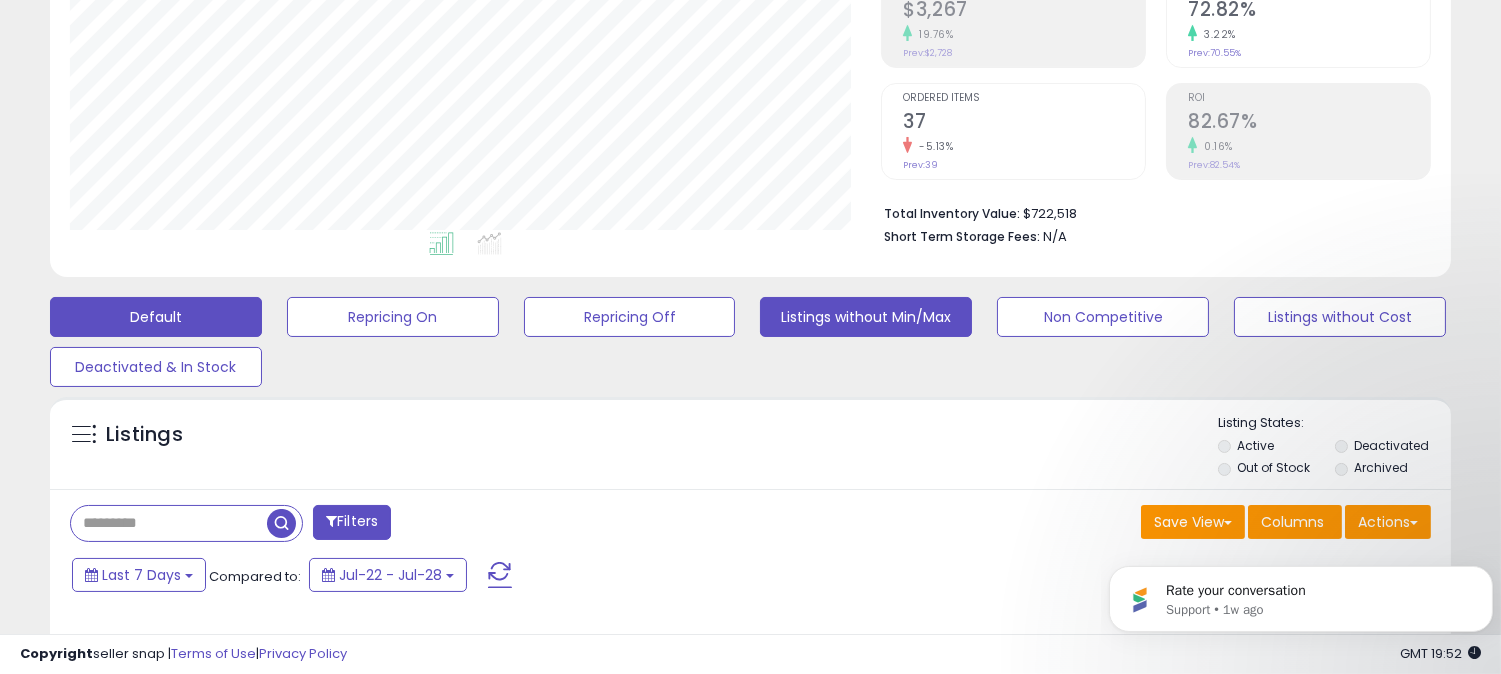 click on "Listings without Min/Max" at bounding box center (393, 317) 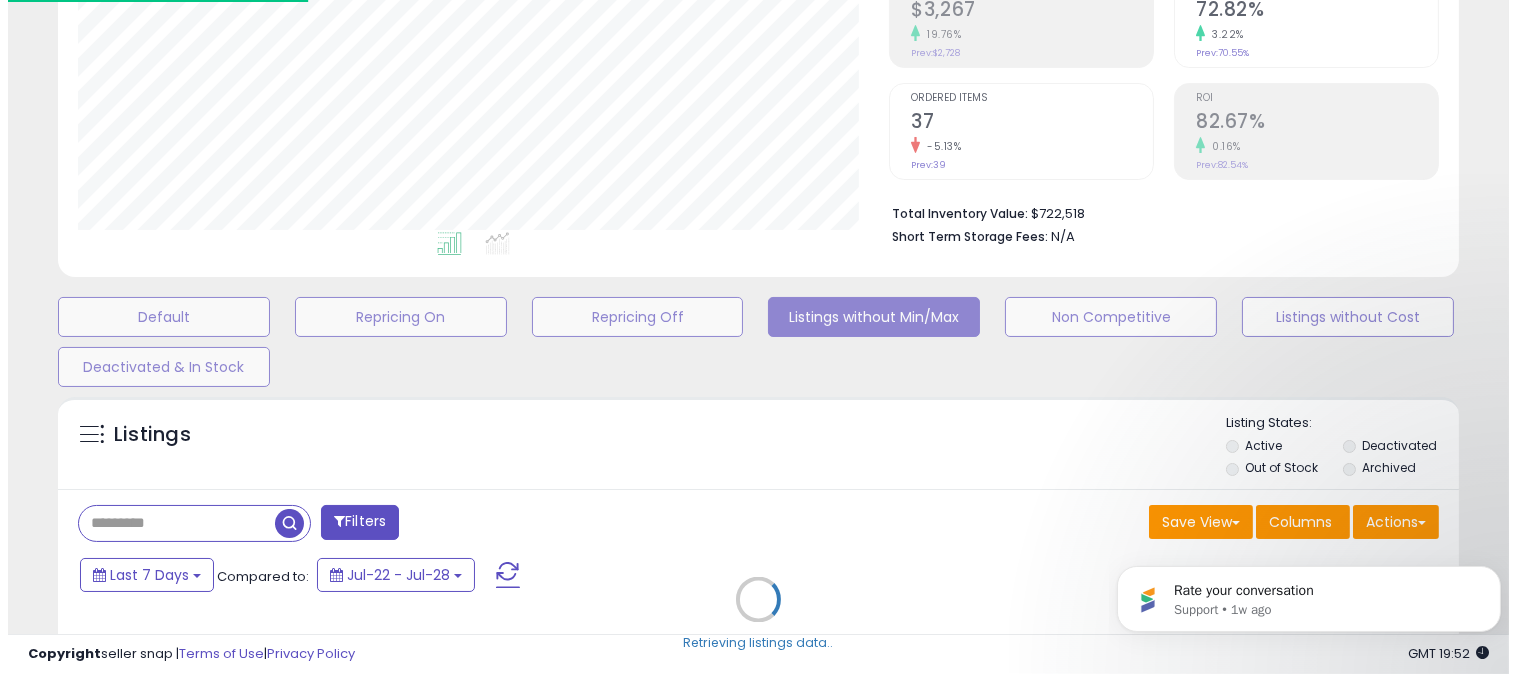 scroll, scrollTop: 999590, scrollLeft: 999178, axis: both 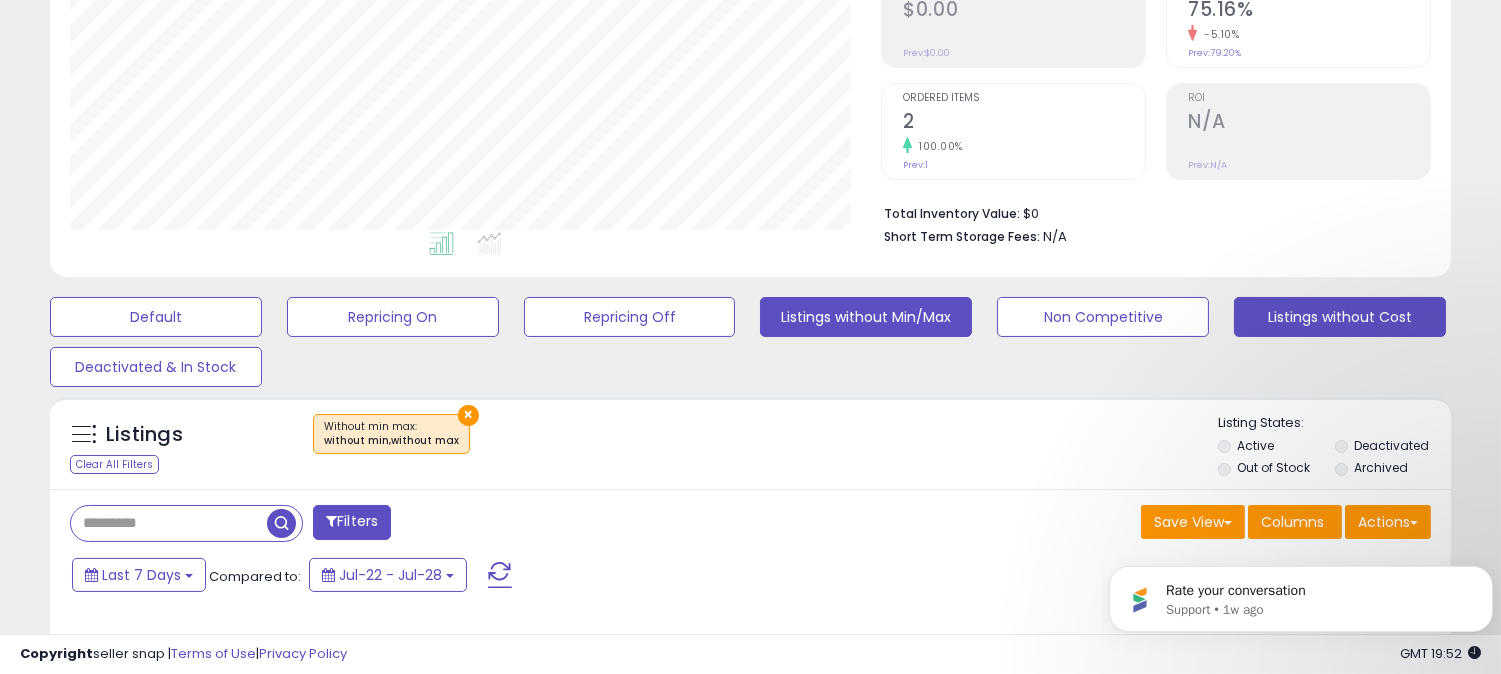 click on "Listings without Cost" at bounding box center [156, 317] 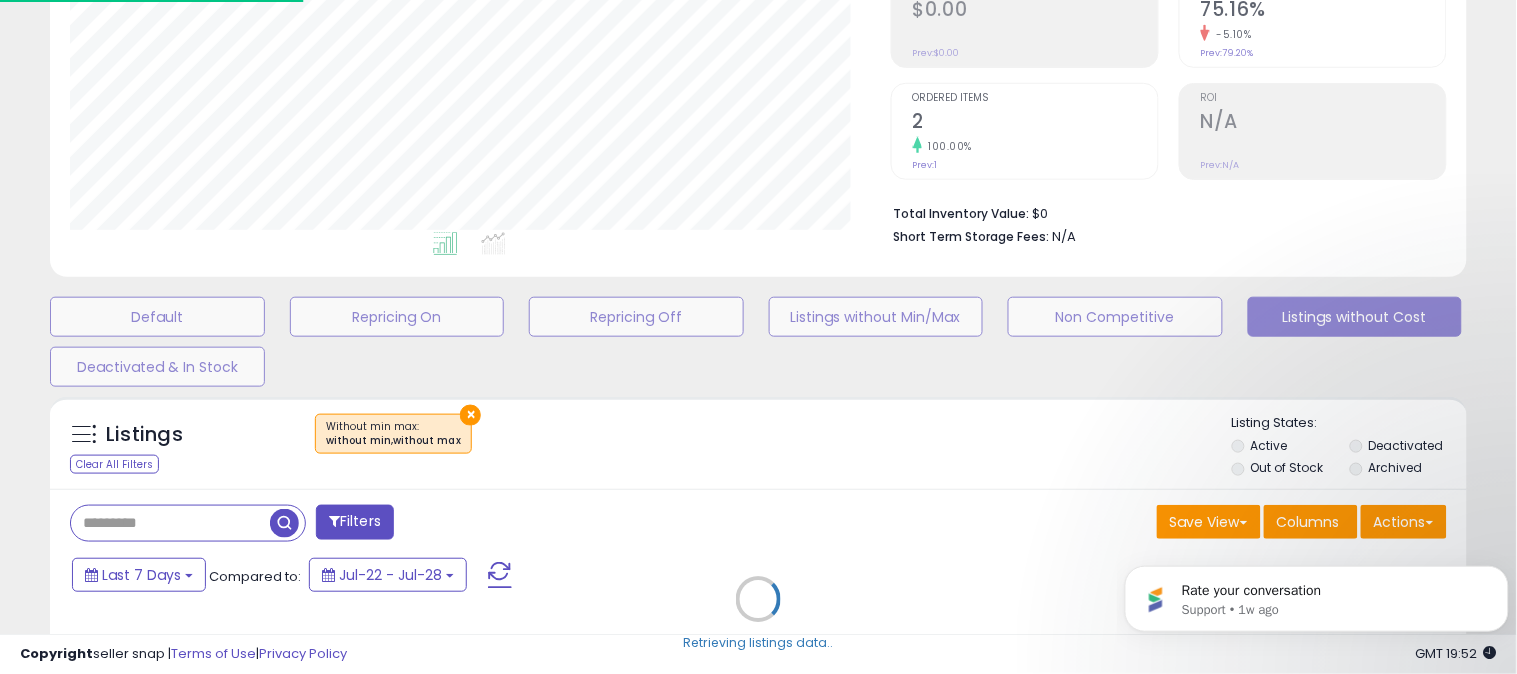 scroll, scrollTop: 999590, scrollLeft: 999178, axis: both 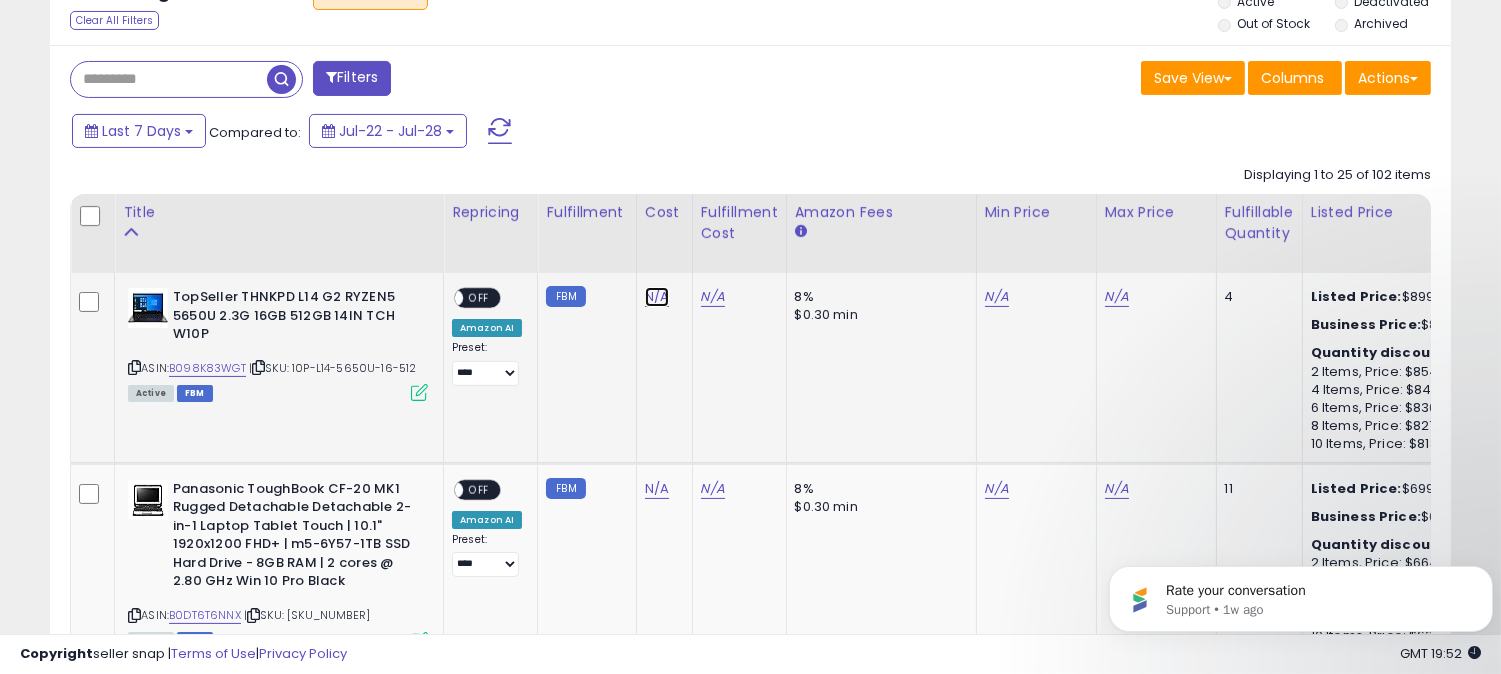 click on "N/A" at bounding box center [657, 297] 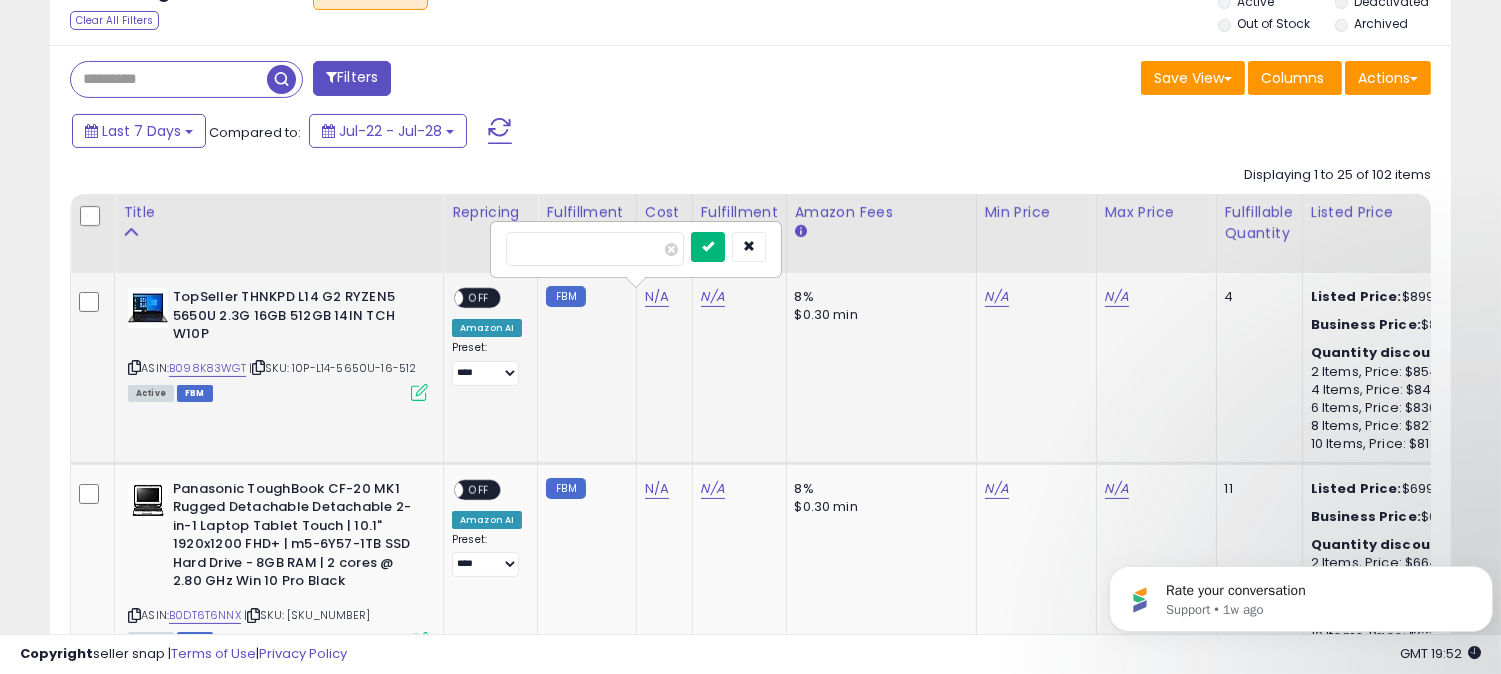 type on "***" 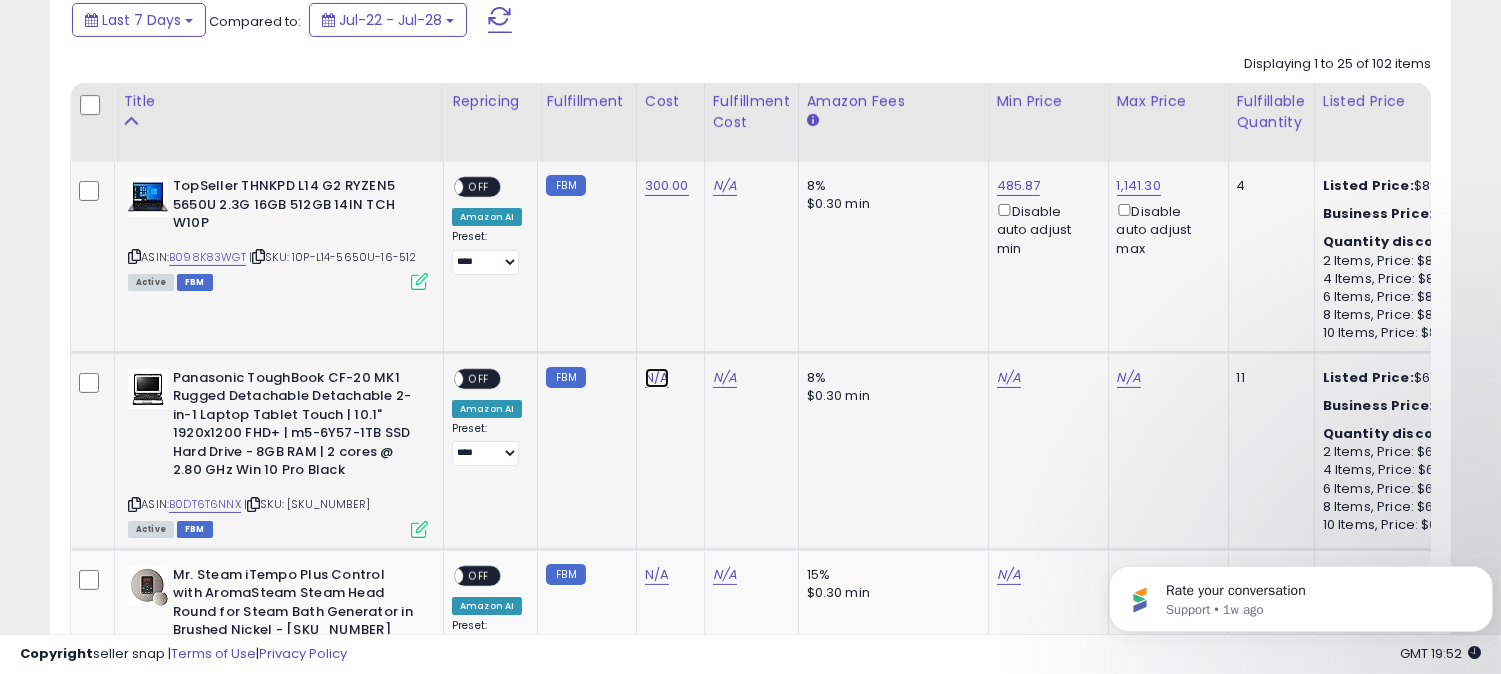 click on "N/A" at bounding box center [657, 378] 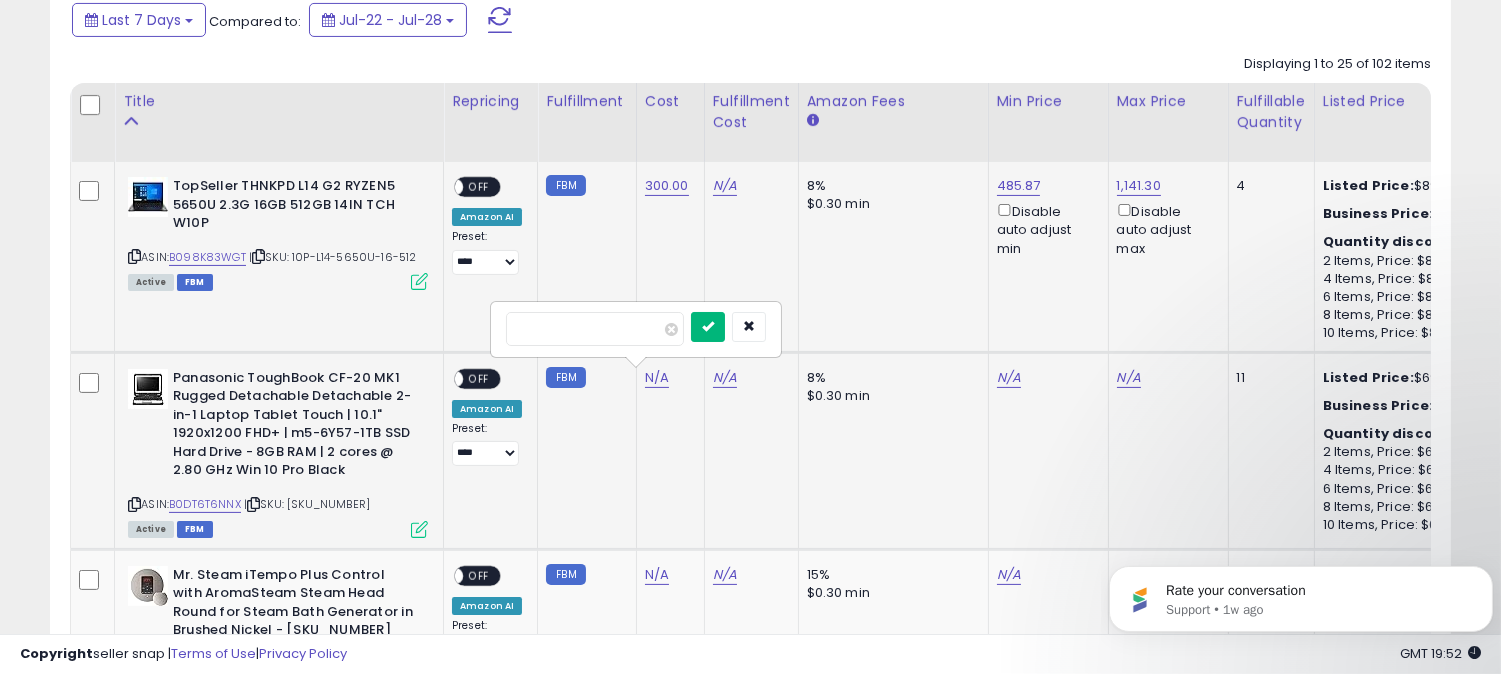 type on "***" 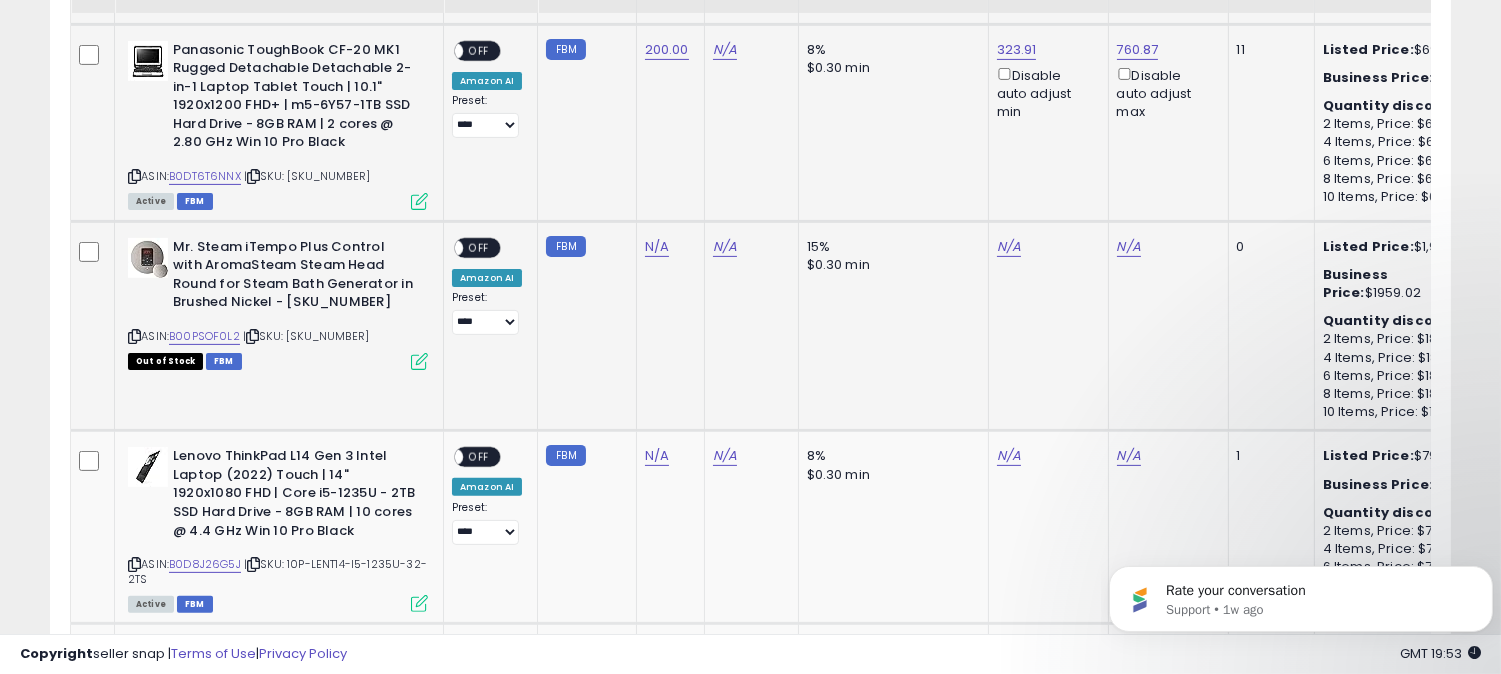 scroll, scrollTop: 1222, scrollLeft: 0, axis: vertical 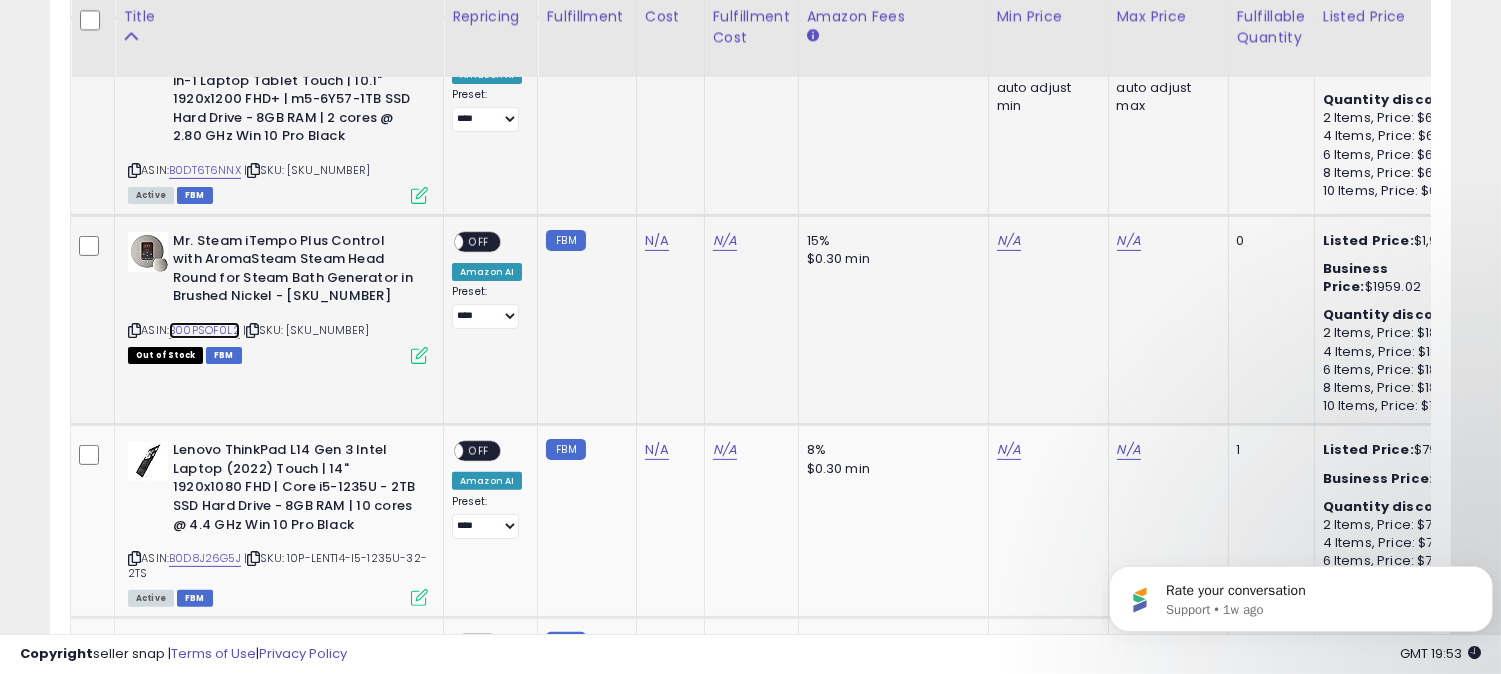 click on "B00PSOF0L2" at bounding box center (204, 330) 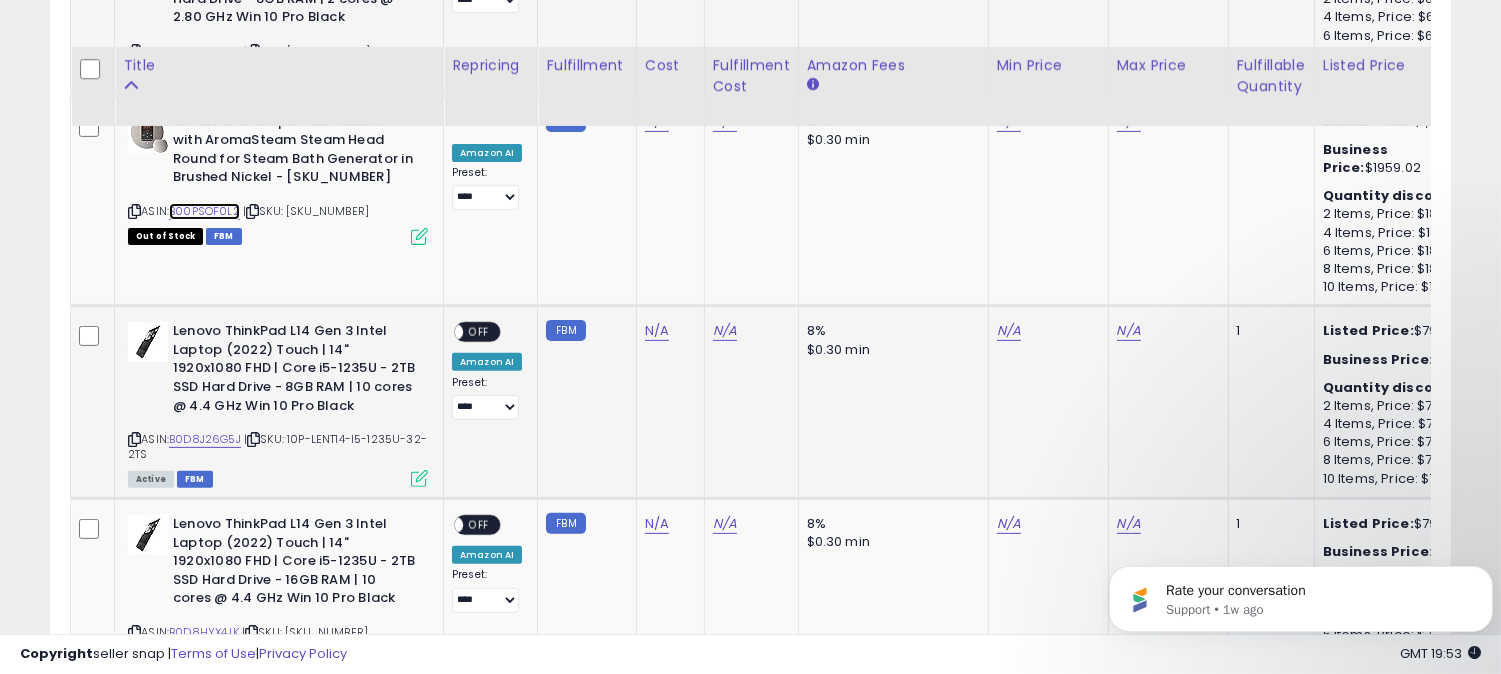 scroll, scrollTop: 1444, scrollLeft: 0, axis: vertical 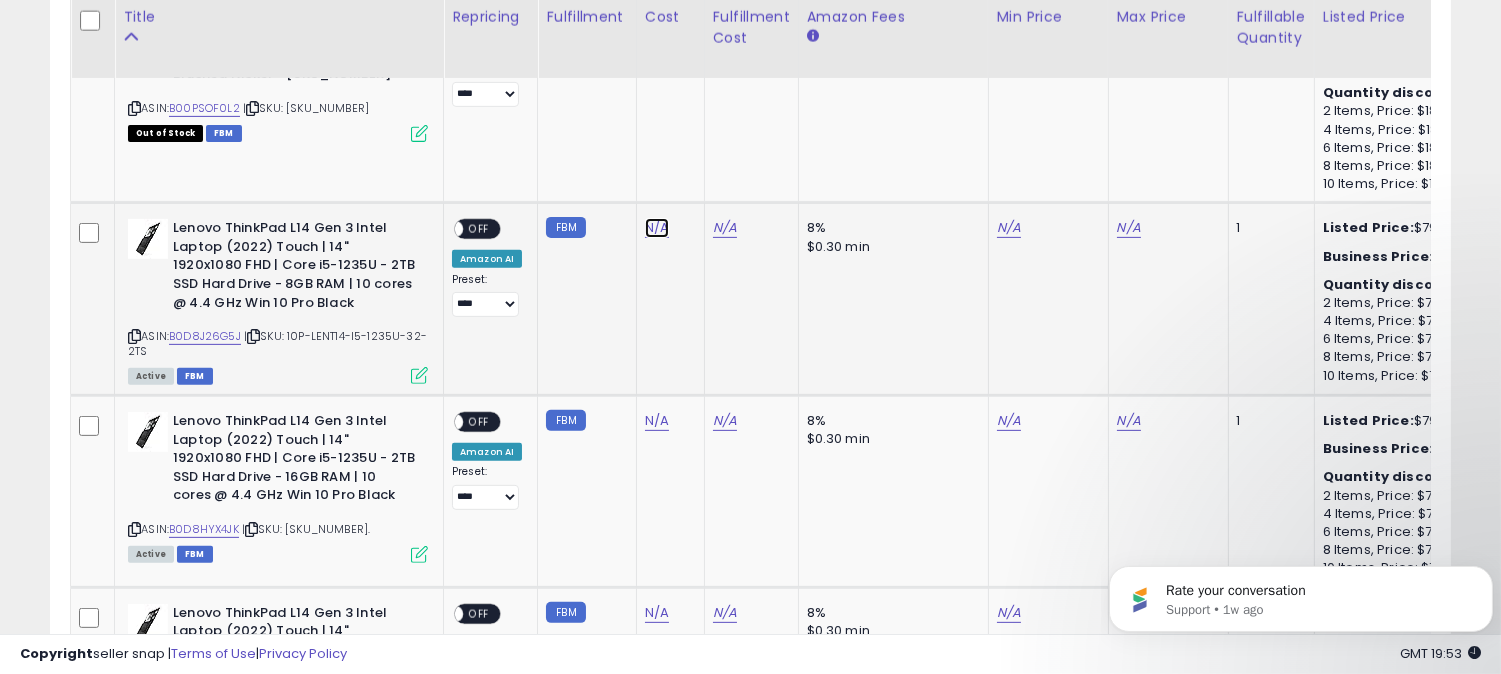 click on "N/A" at bounding box center [657, 19] 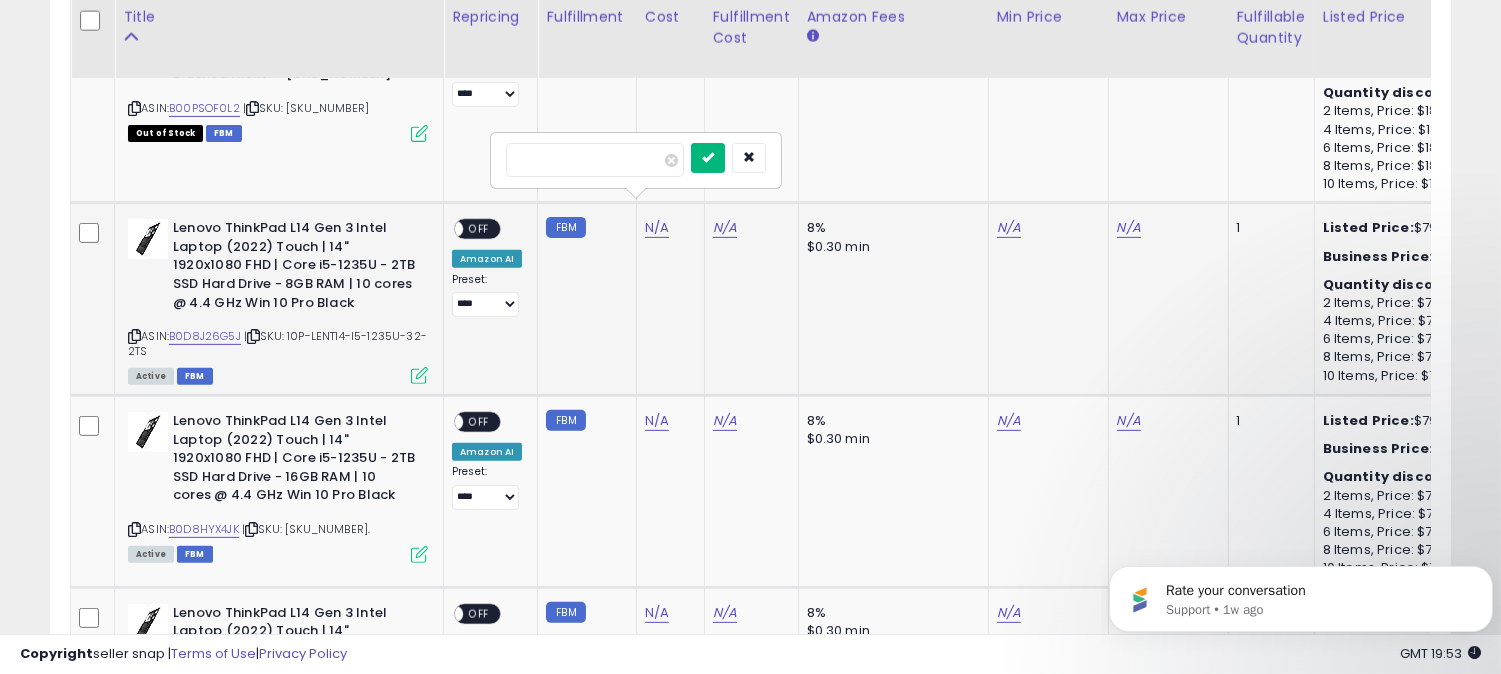type on "***" 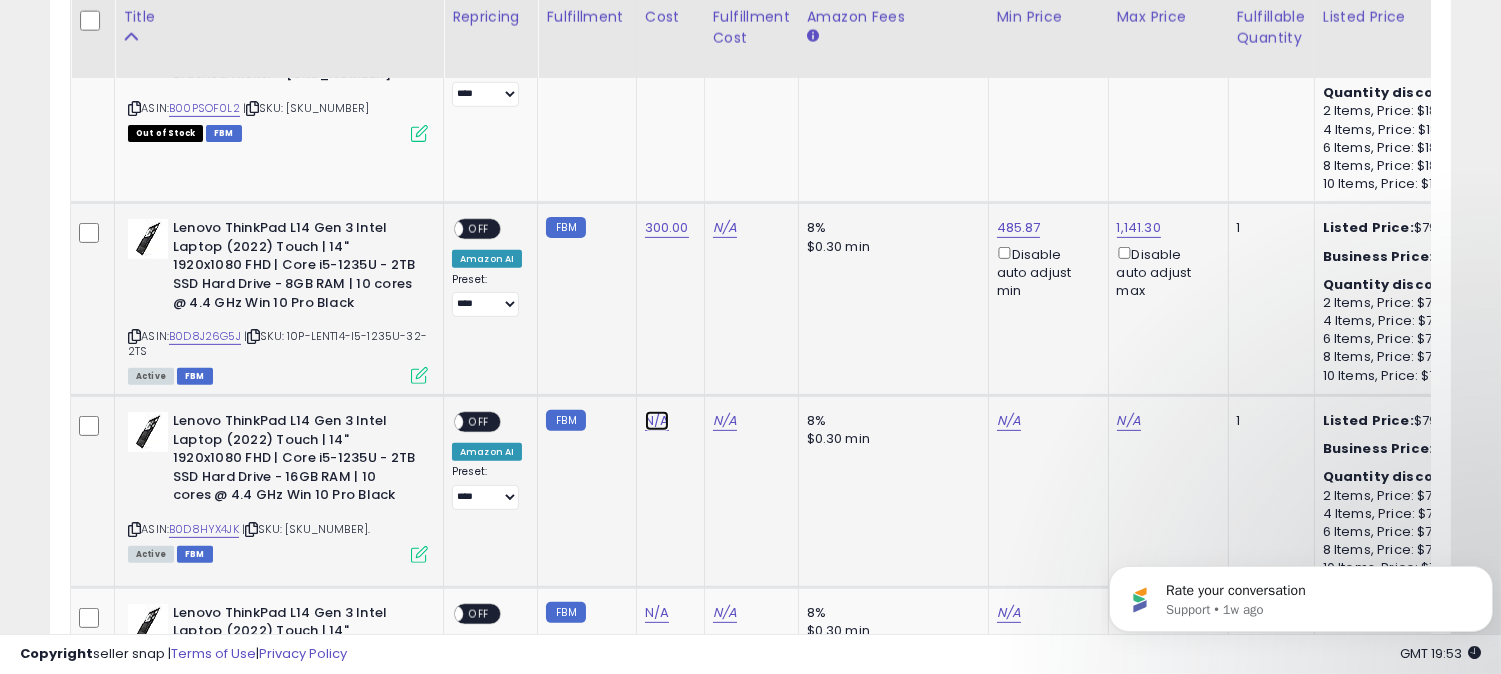 click on "N/A" at bounding box center (657, 19) 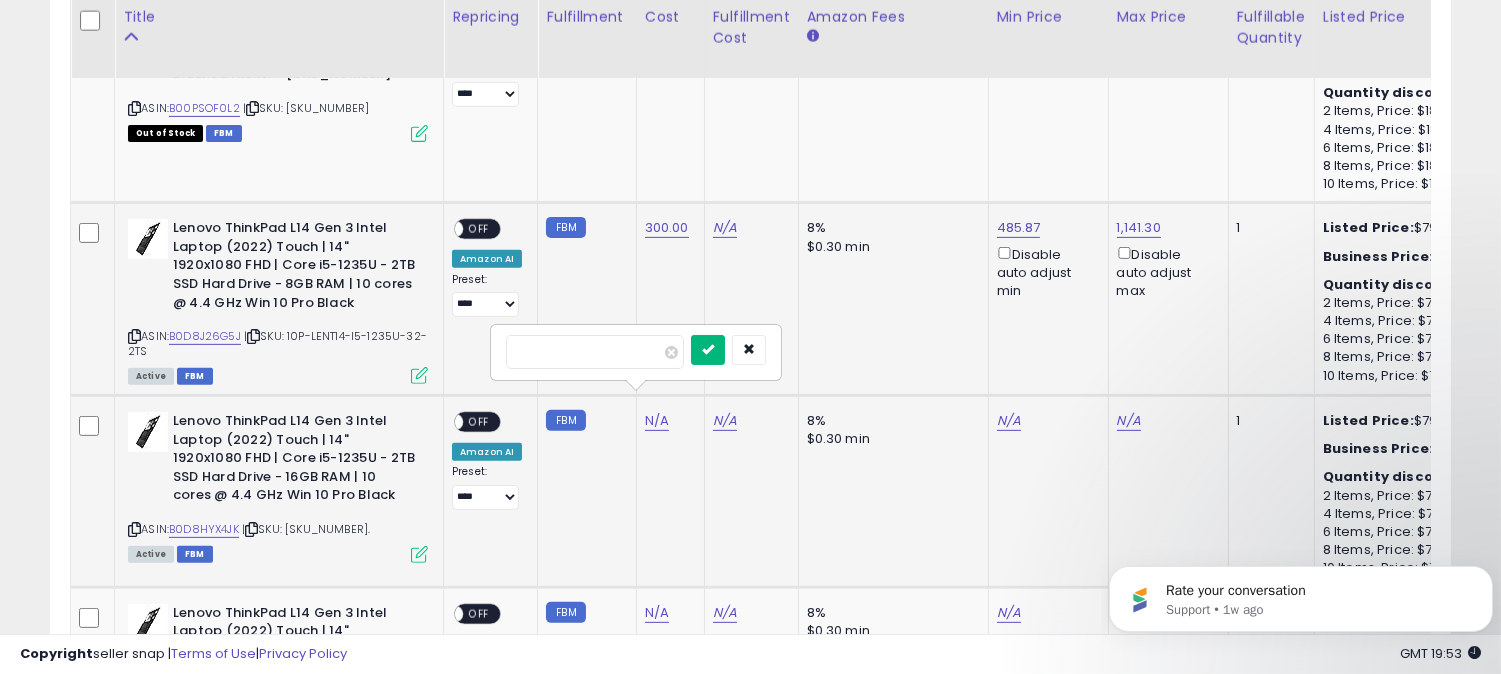 type on "***" 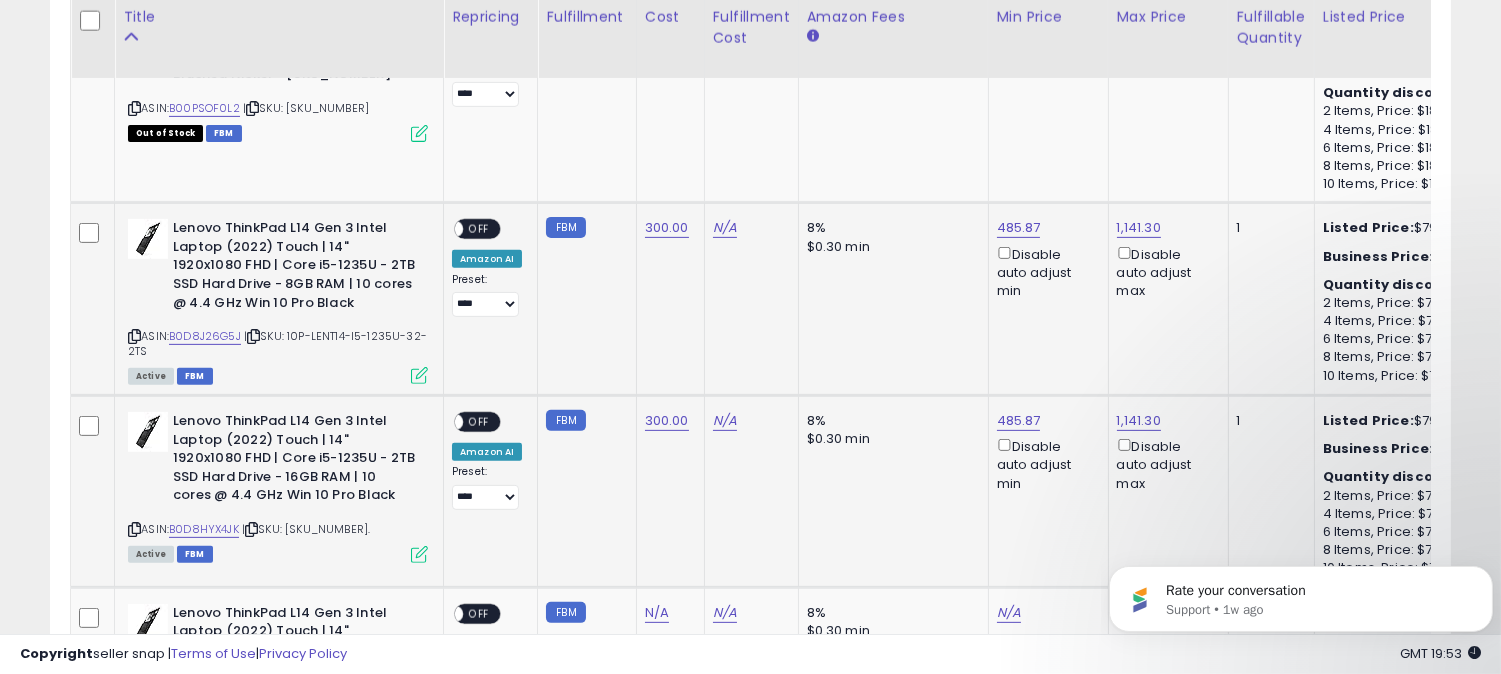 scroll, scrollTop: 1555, scrollLeft: 0, axis: vertical 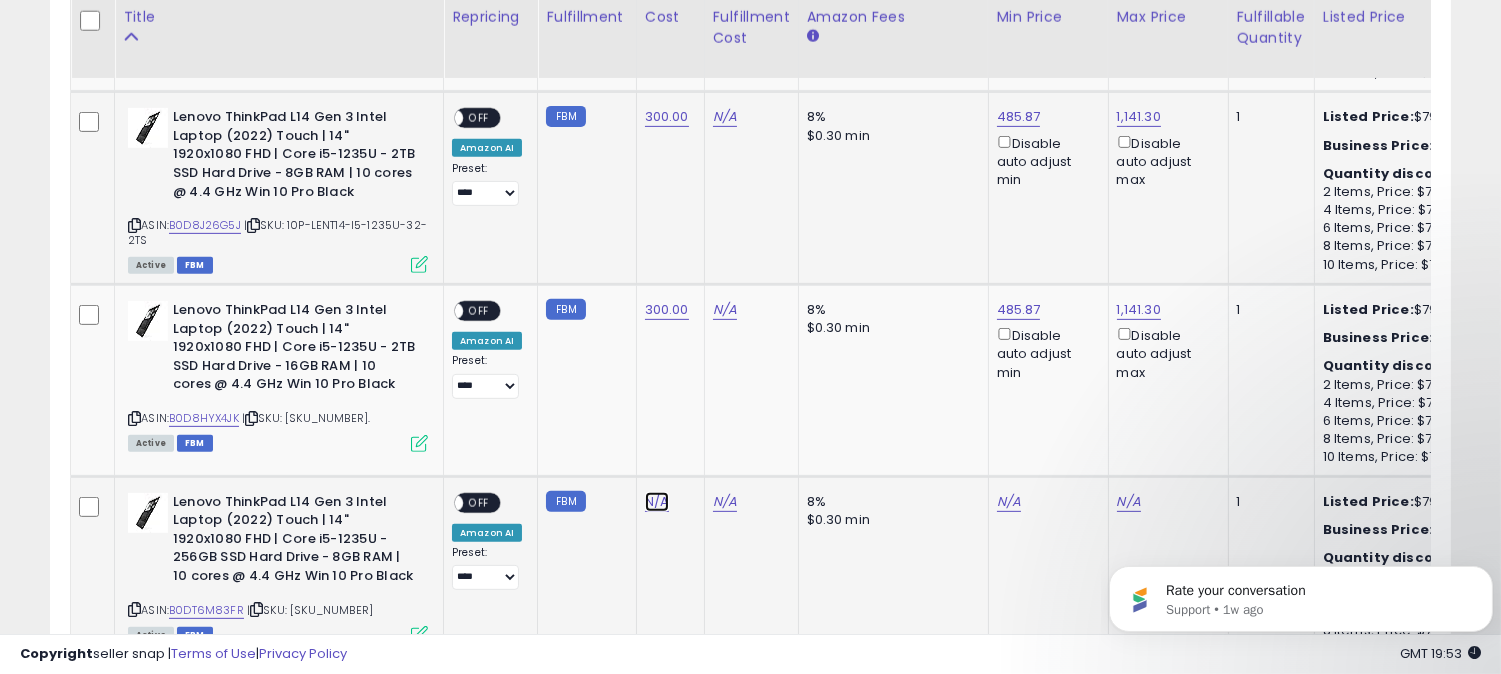 click on "N/A" at bounding box center (657, -92) 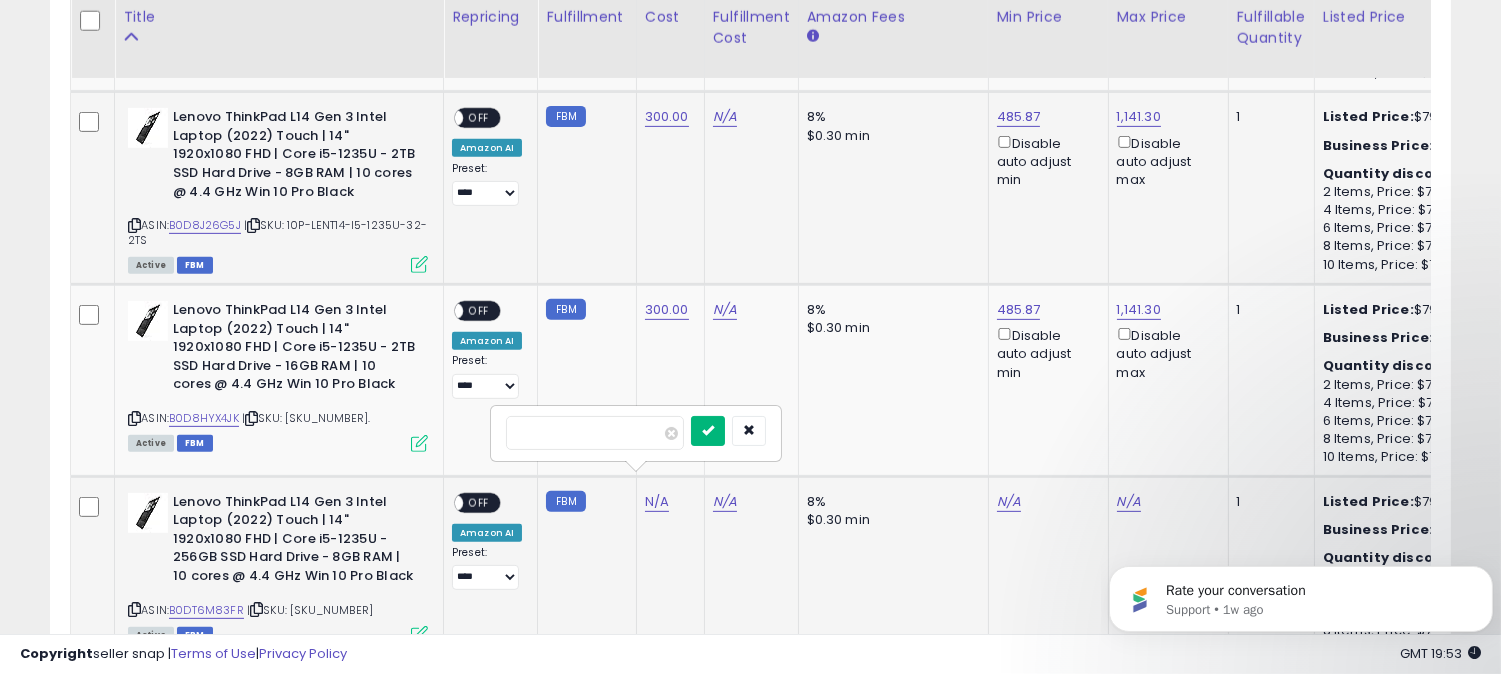 type on "***" 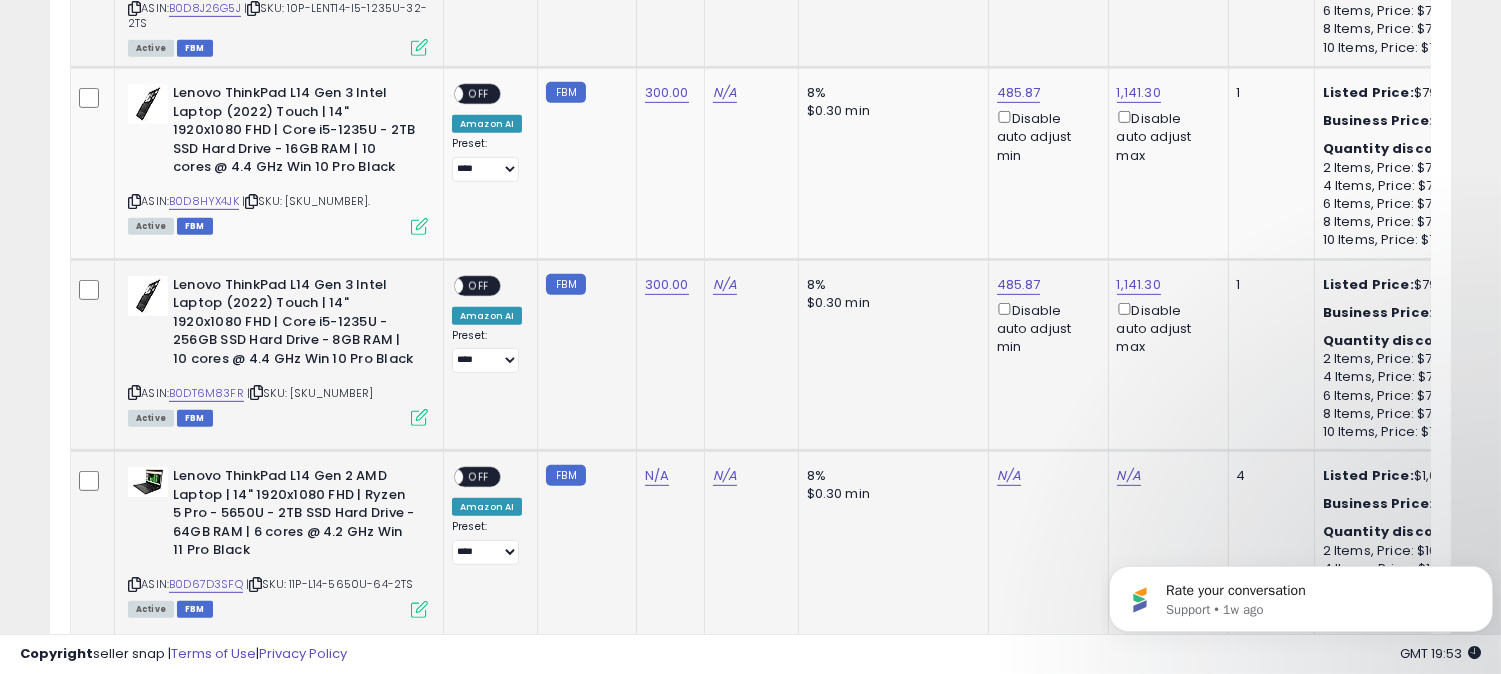 scroll, scrollTop: 1777, scrollLeft: 0, axis: vertical 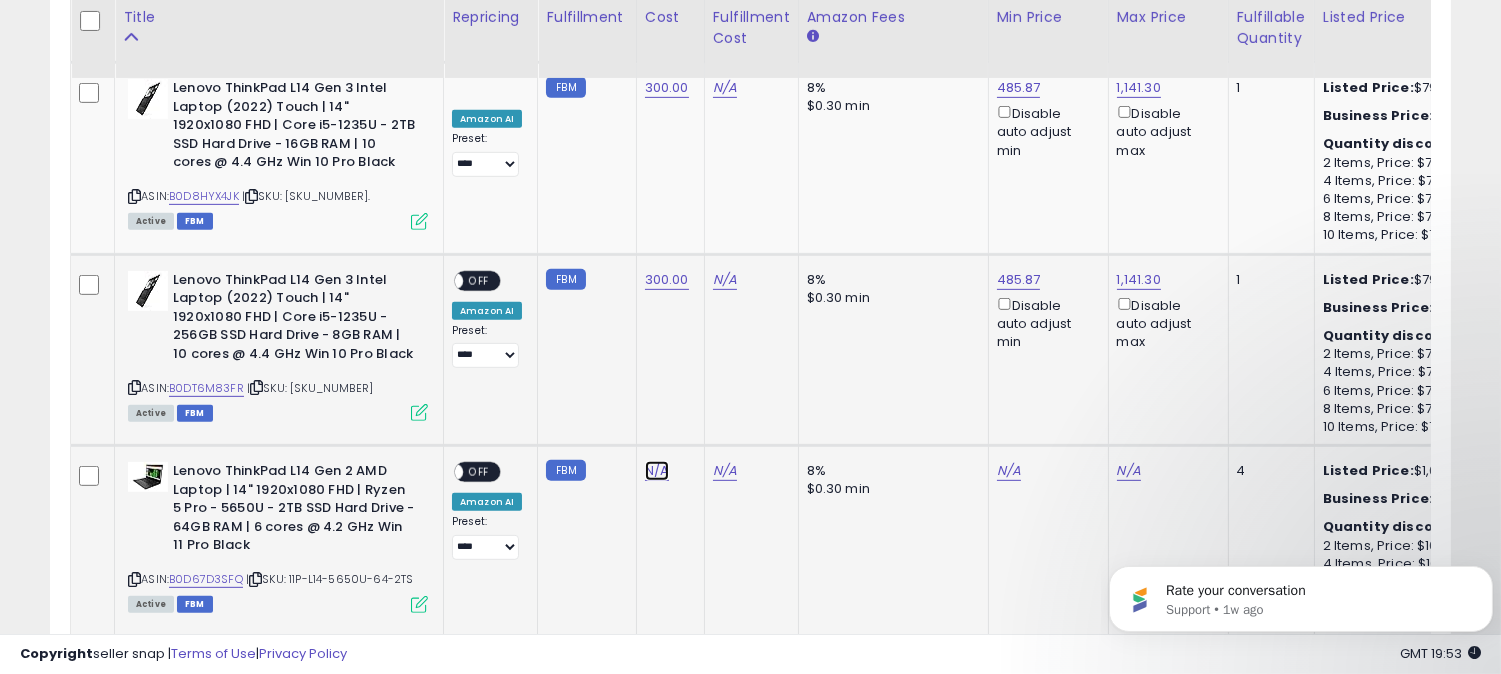 click on "N/A" at bounding box center (657, -314) 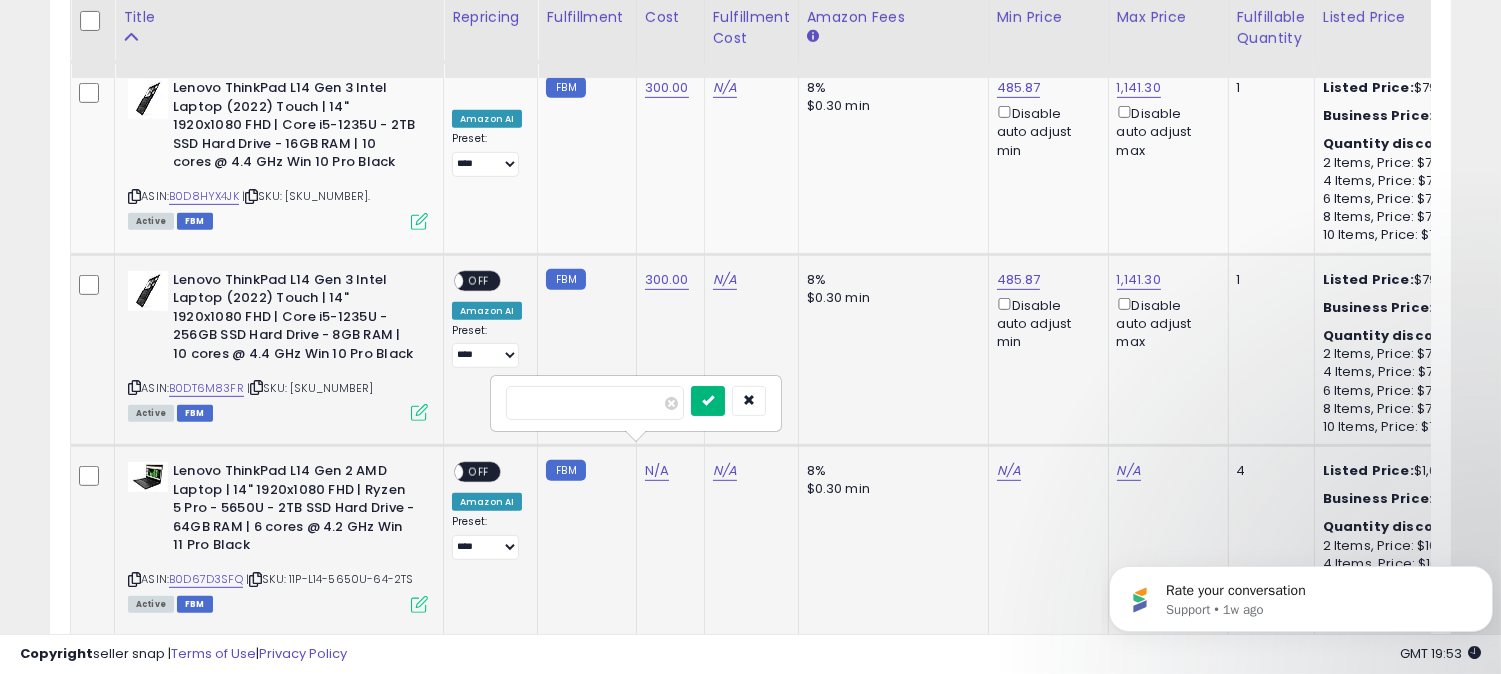 type on "***" 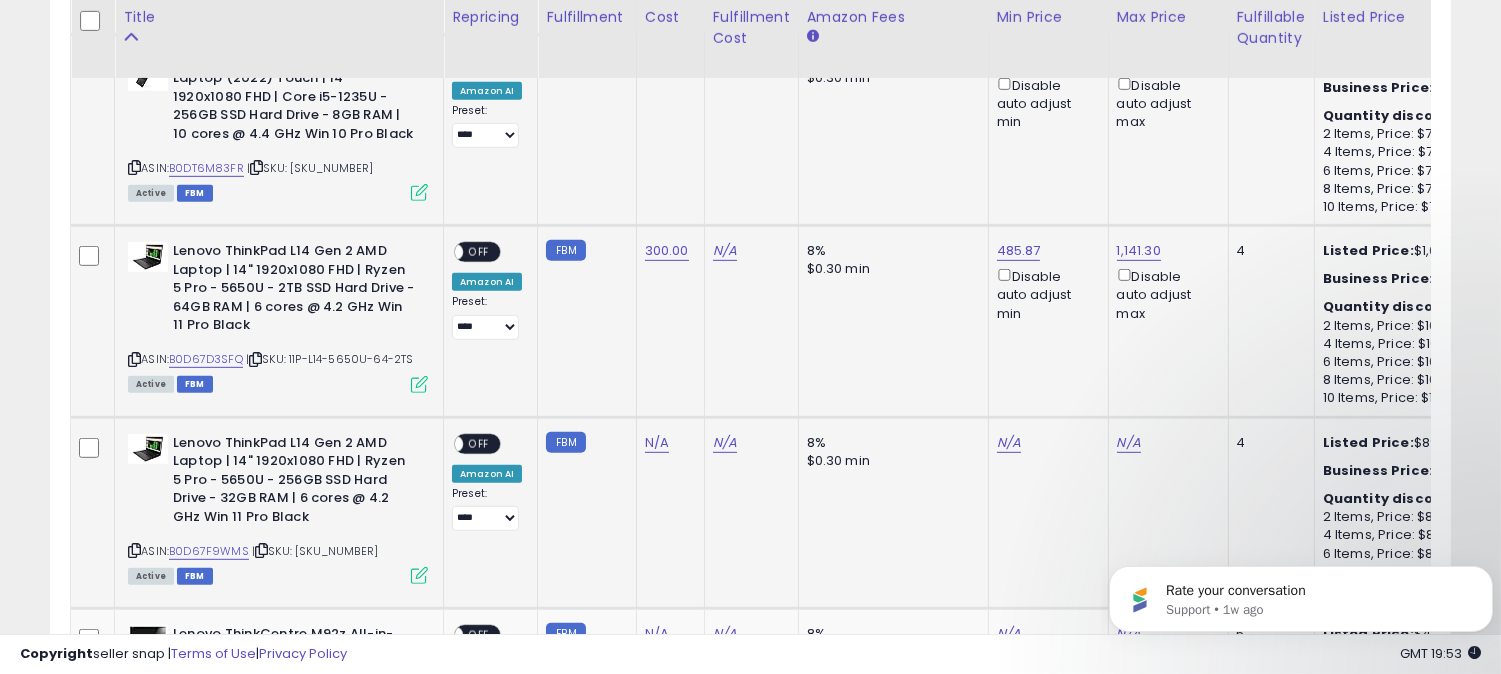 scroll, scrollTop: 2000, scrollLeft: 0, axis: vertical 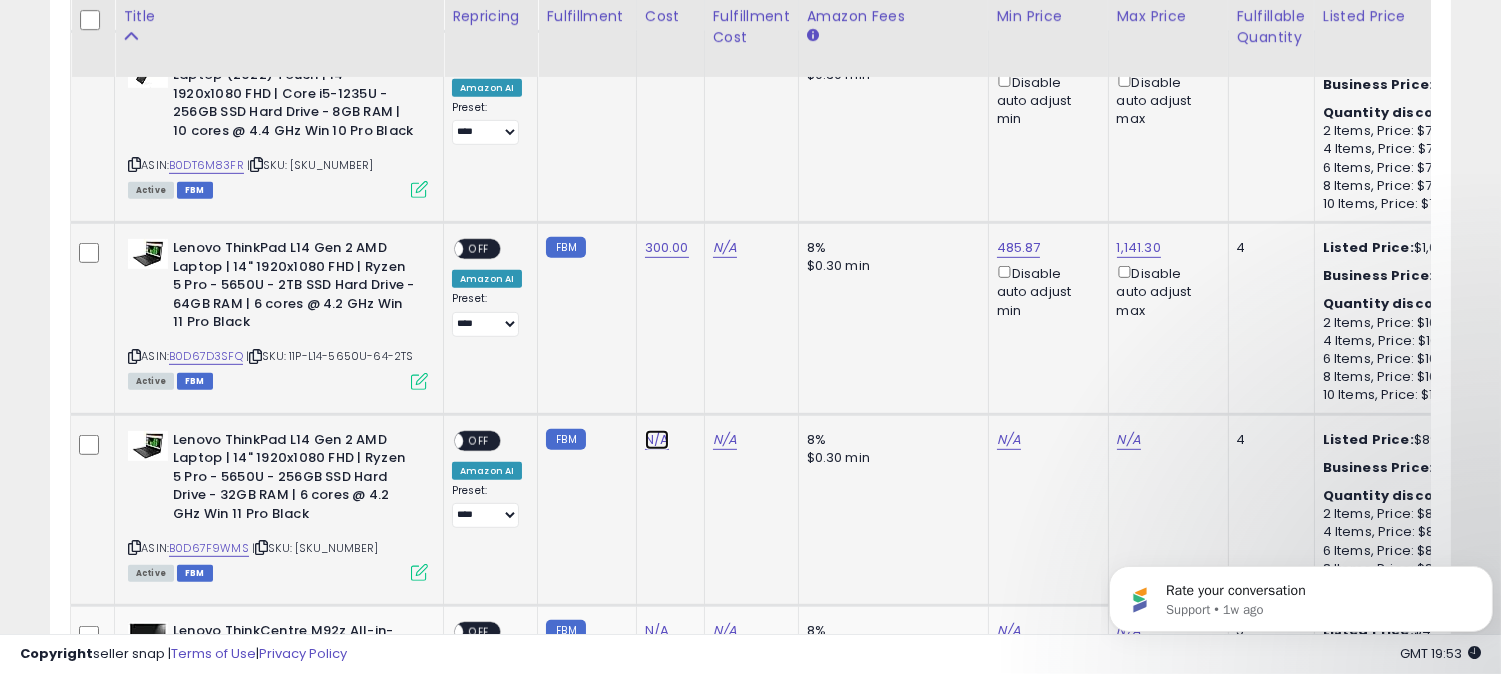 click on "N/A" at bounding box center (657, -537) 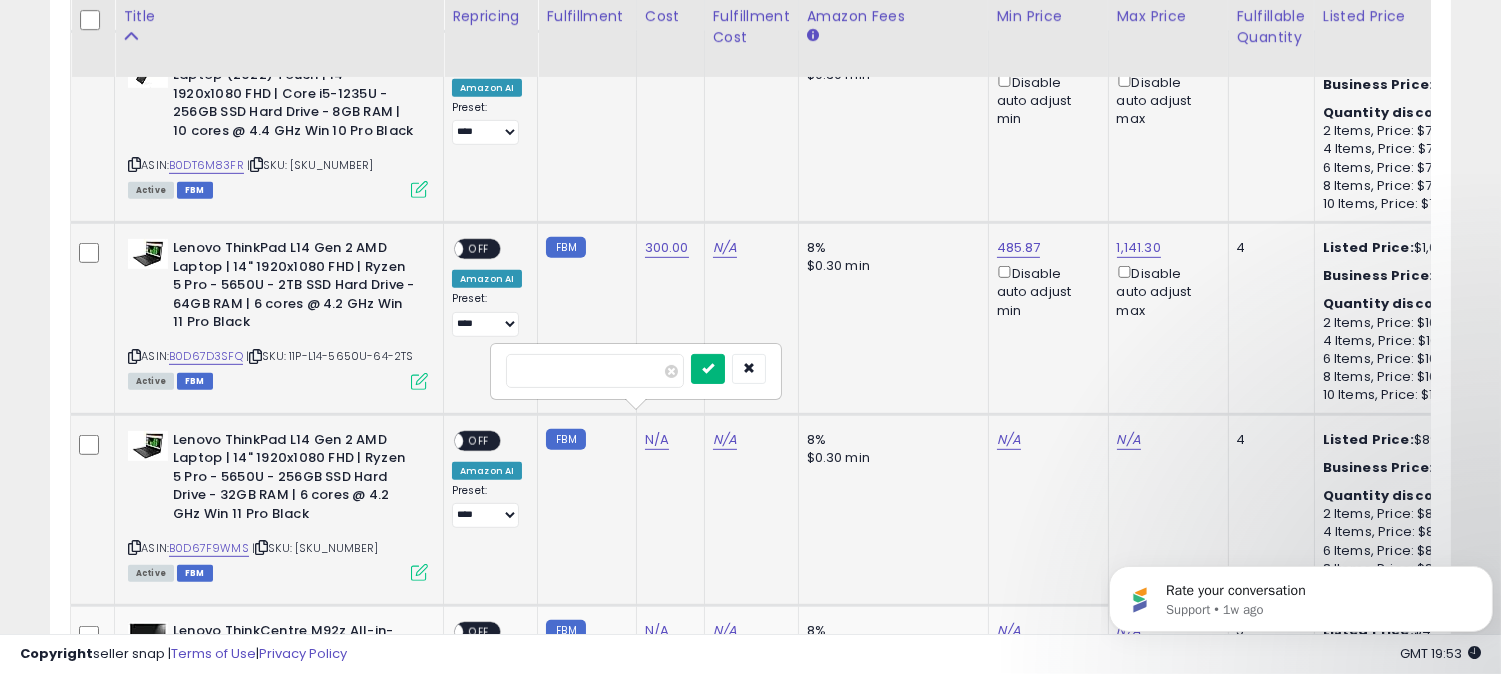 type on "***" 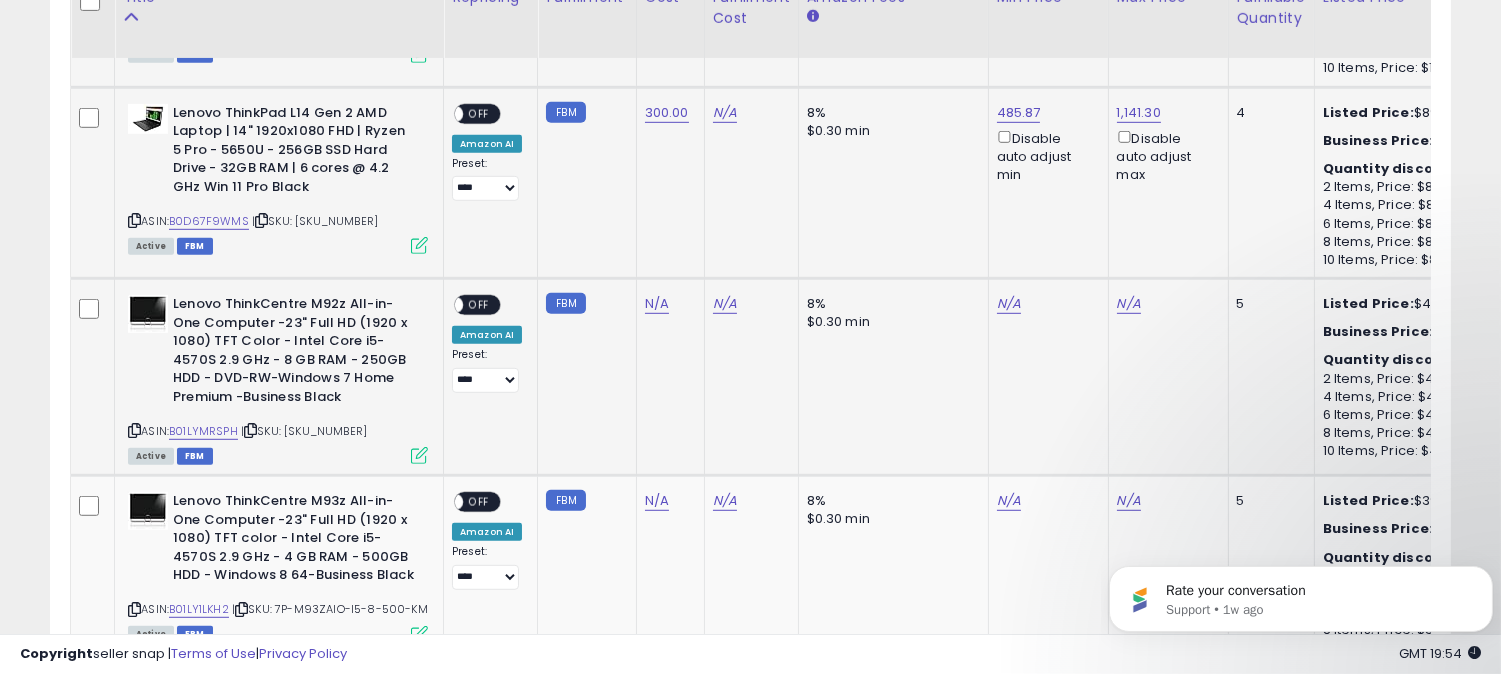 scroll, scrollTop: 2333, scrollLeft: 0, axis: vertical 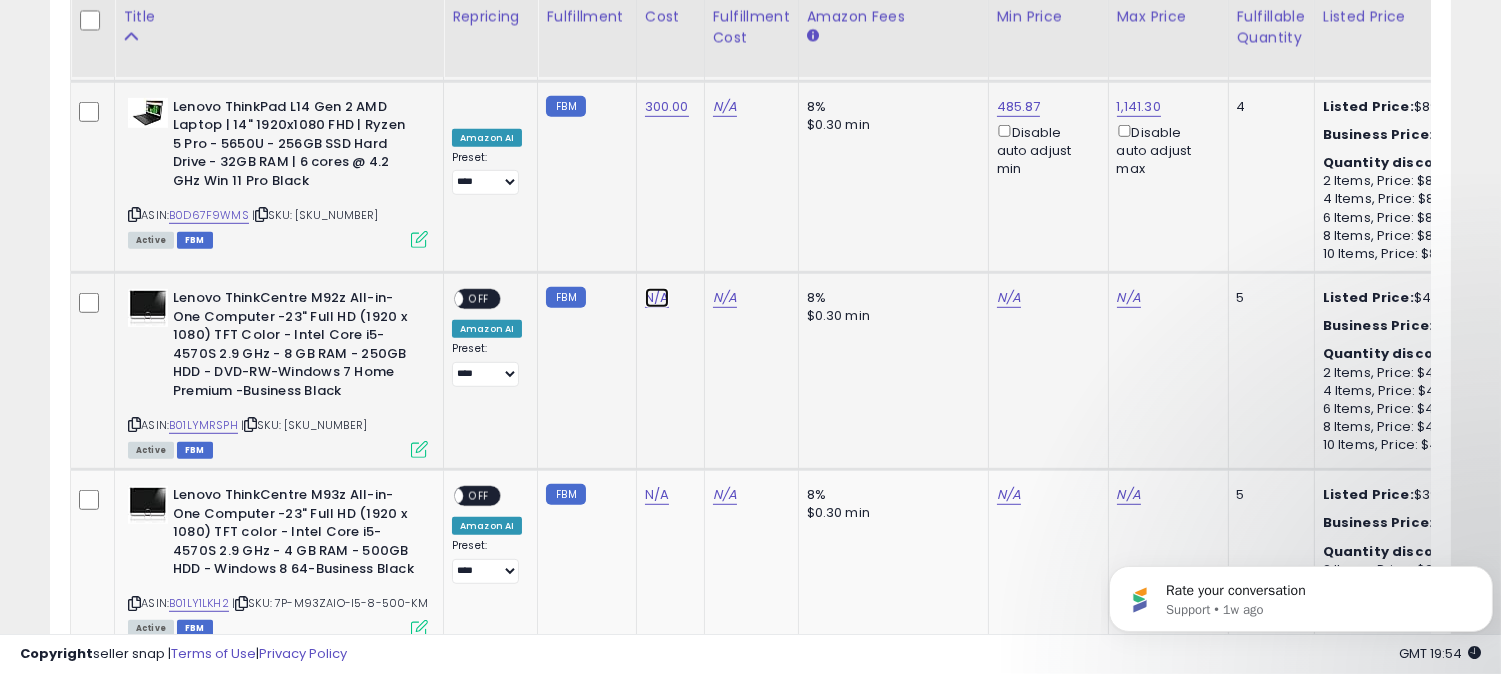 click on "N/A" at bounding box center (657, -870) 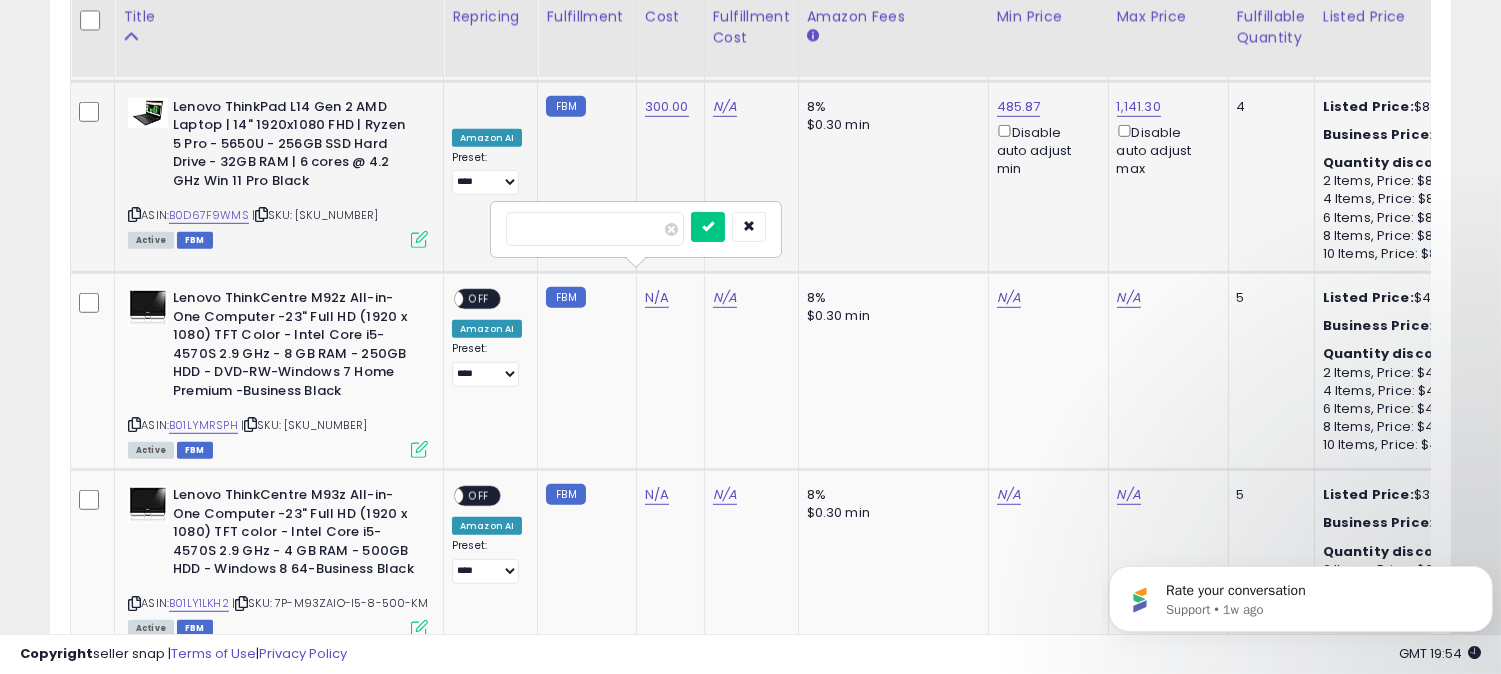 scroll, scrollTop: 0, scrollLeft: 8, axis: horizontal 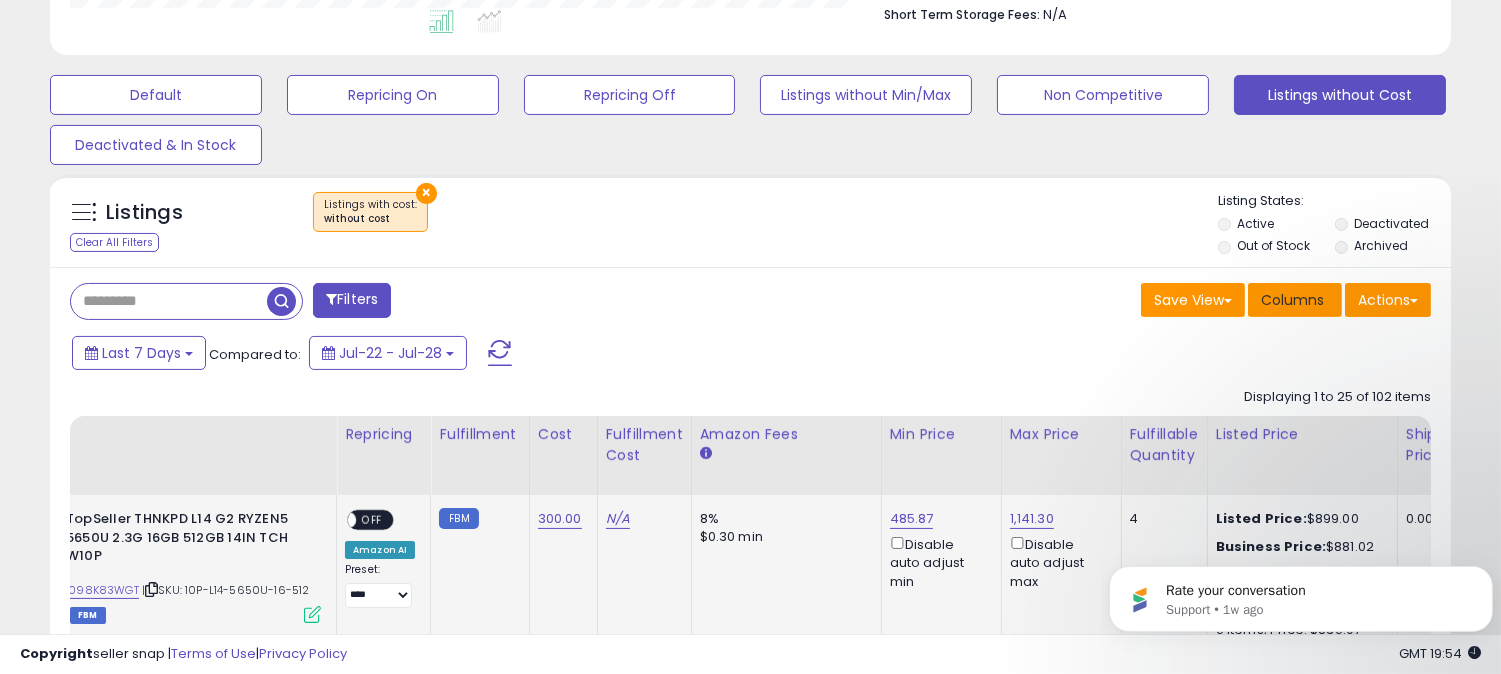 click on "Columns" at bounding box center (1292, 300) 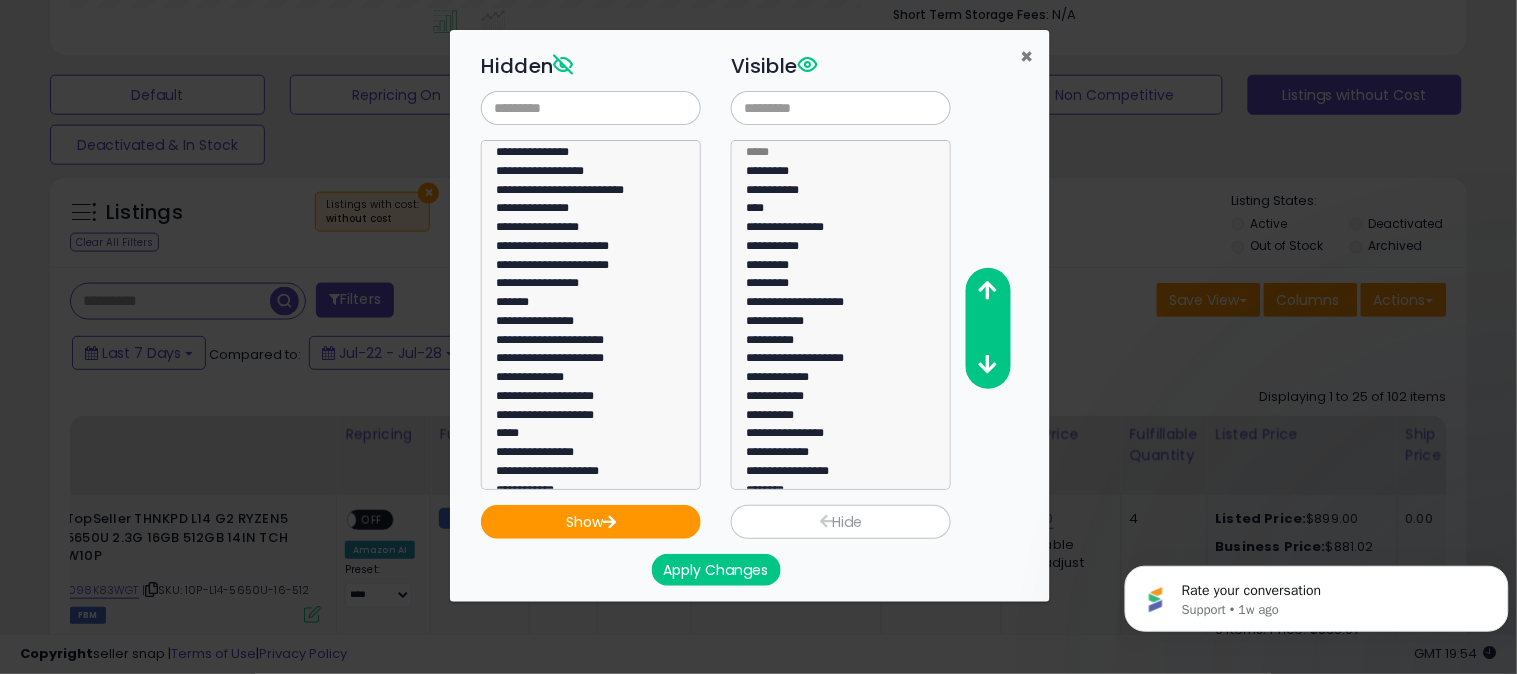 click on "×" at bounding box center (1027, 56) 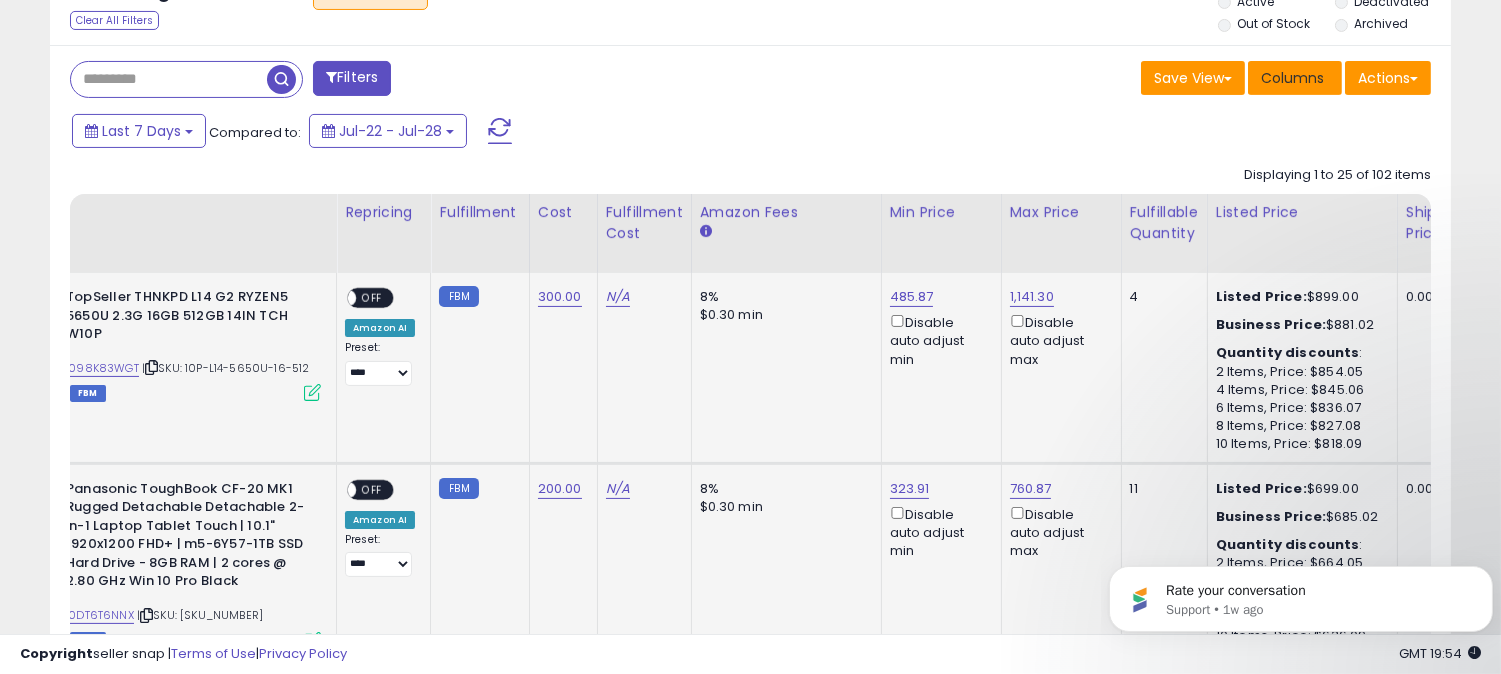 click on "Columns" at bounding box center (1292, 78) 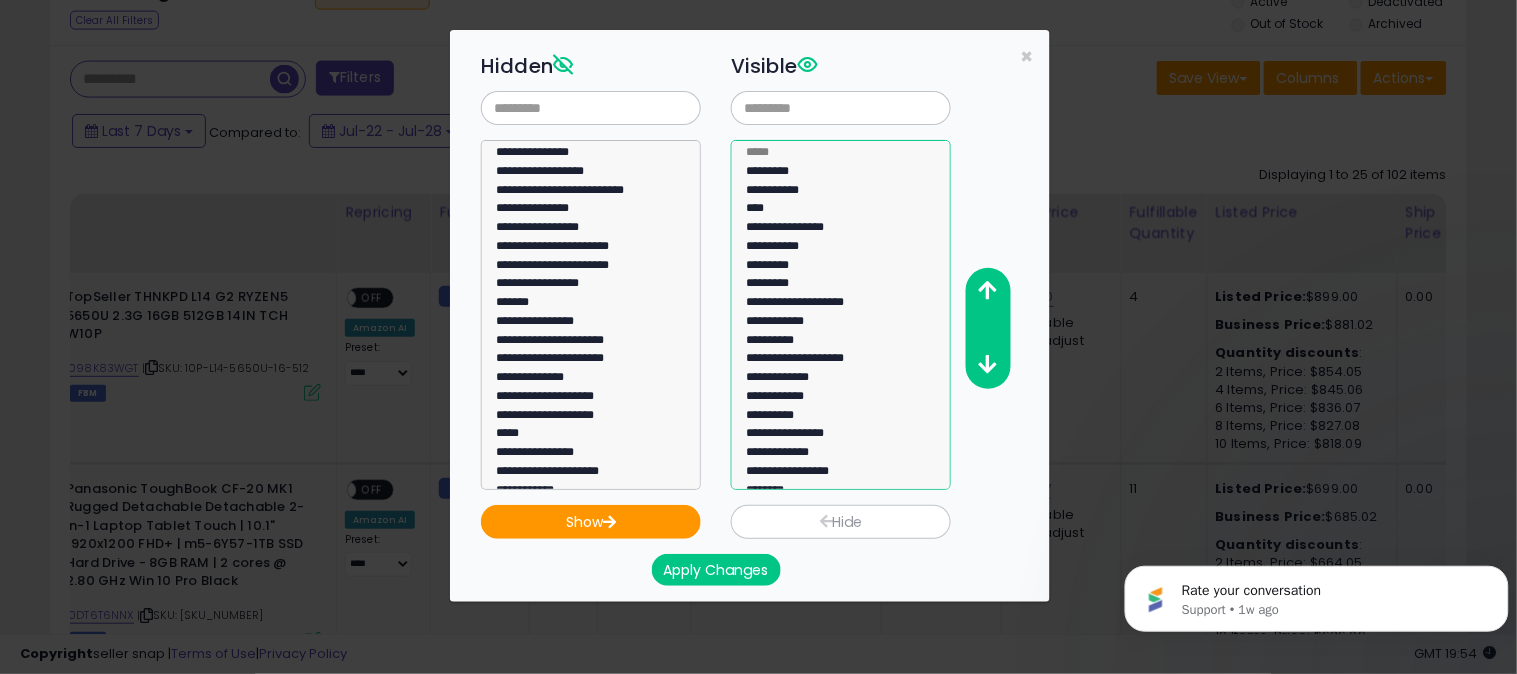 select on "**********" 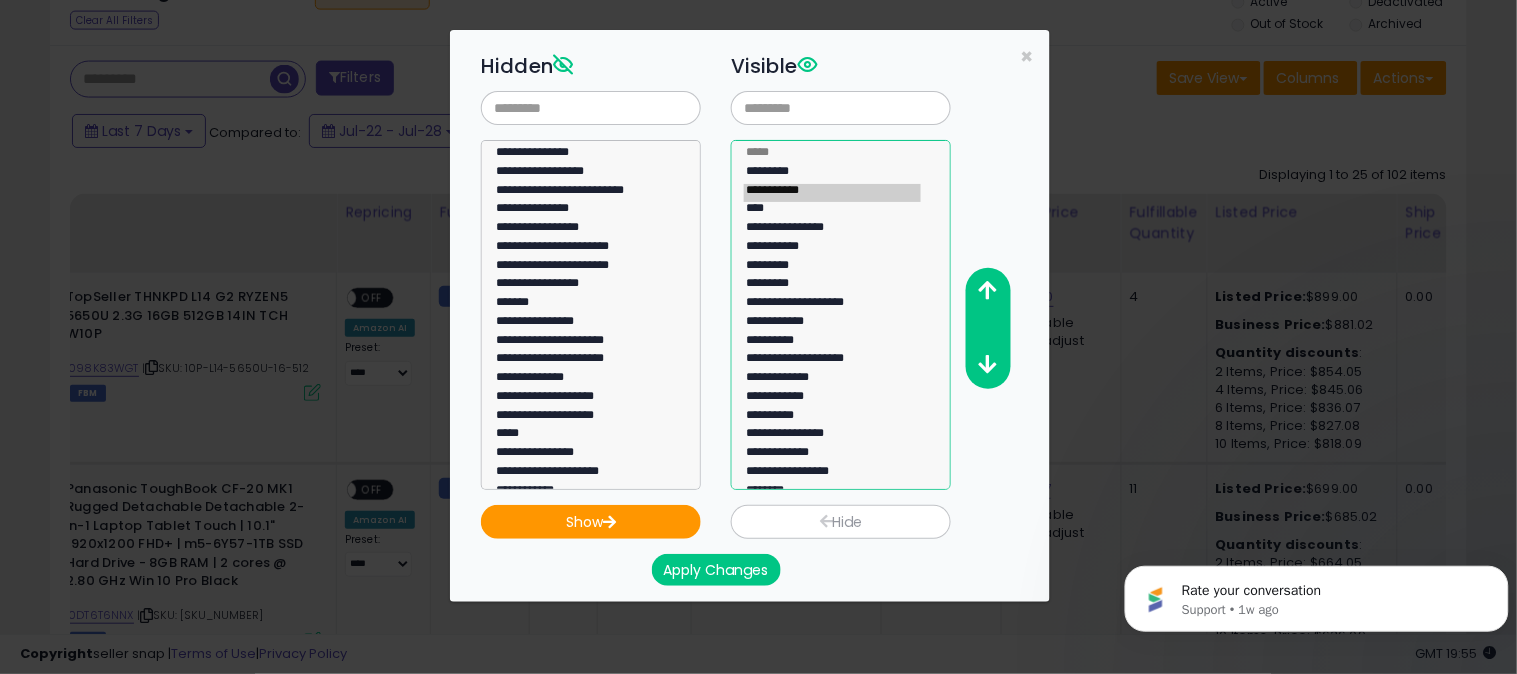 drag, startPoint x: 783, startPoint y: 191, endPoint x: 581, endPoint y: 216, distance: 203.54115 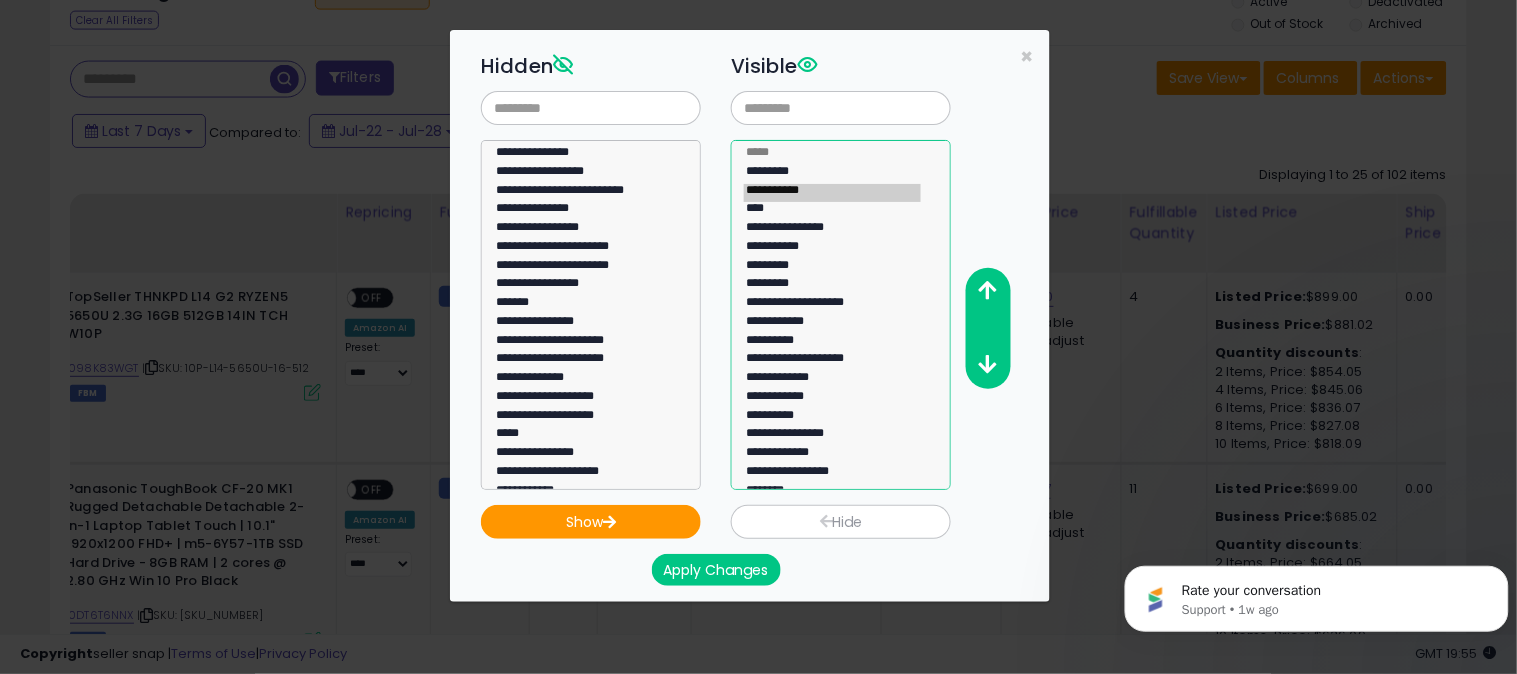 click on "**********" at bounding box center (766, 268) 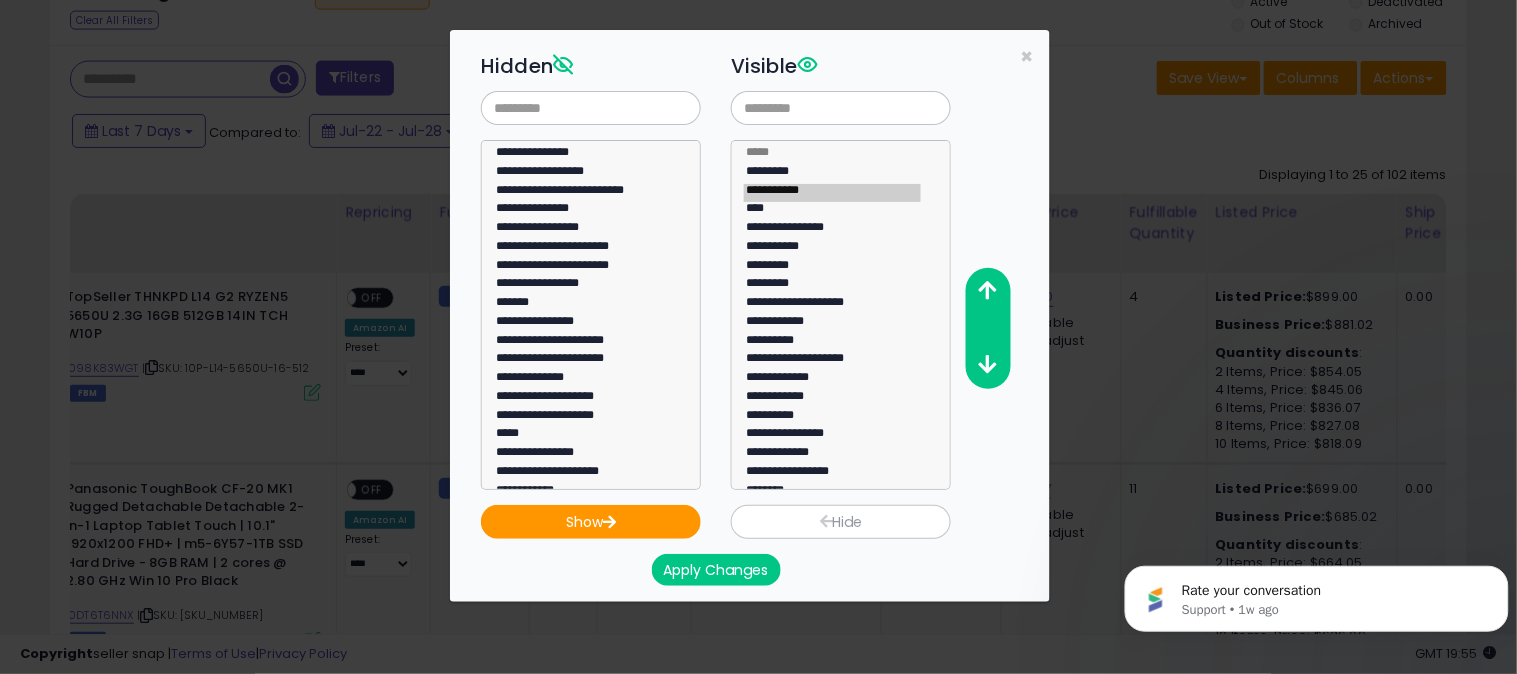 click on "Hide" at bounding box center [841, 522] 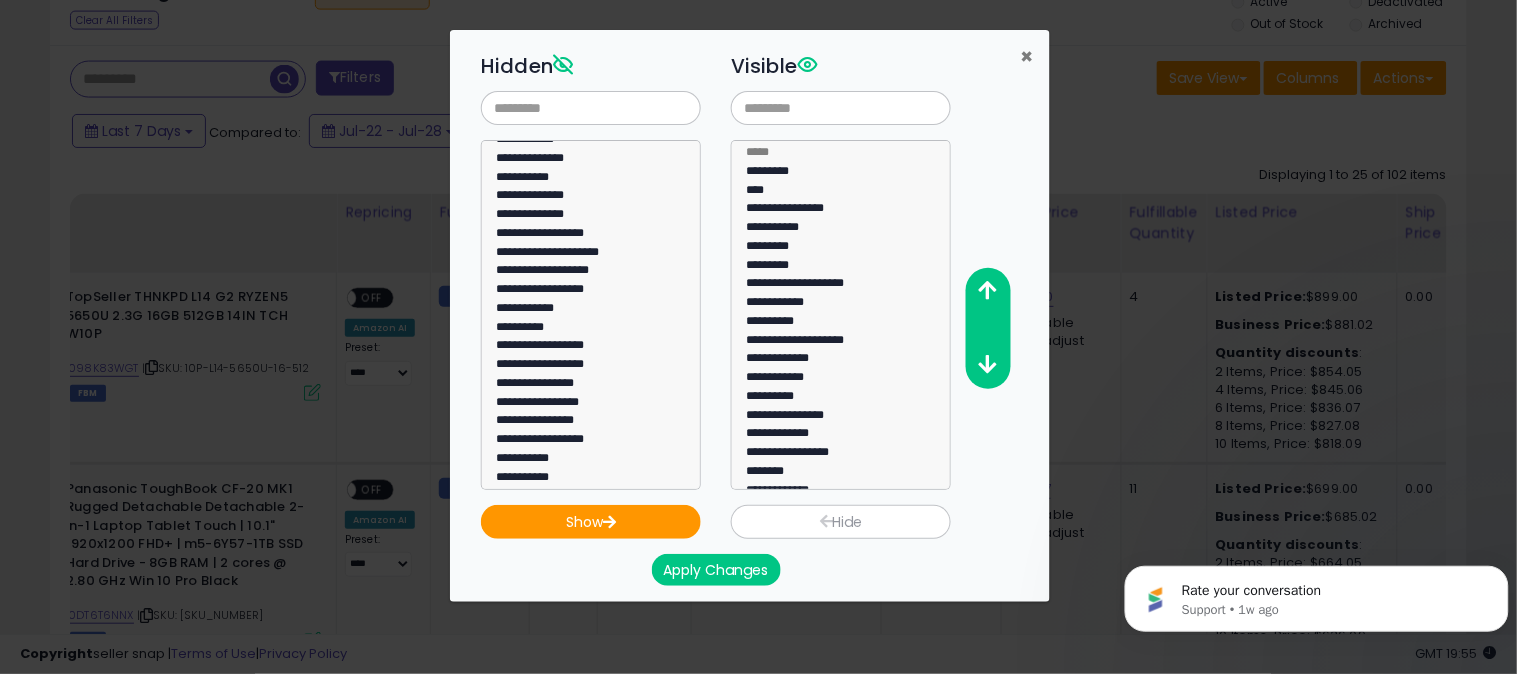 click on "×" at bounding box center (1027, 56) 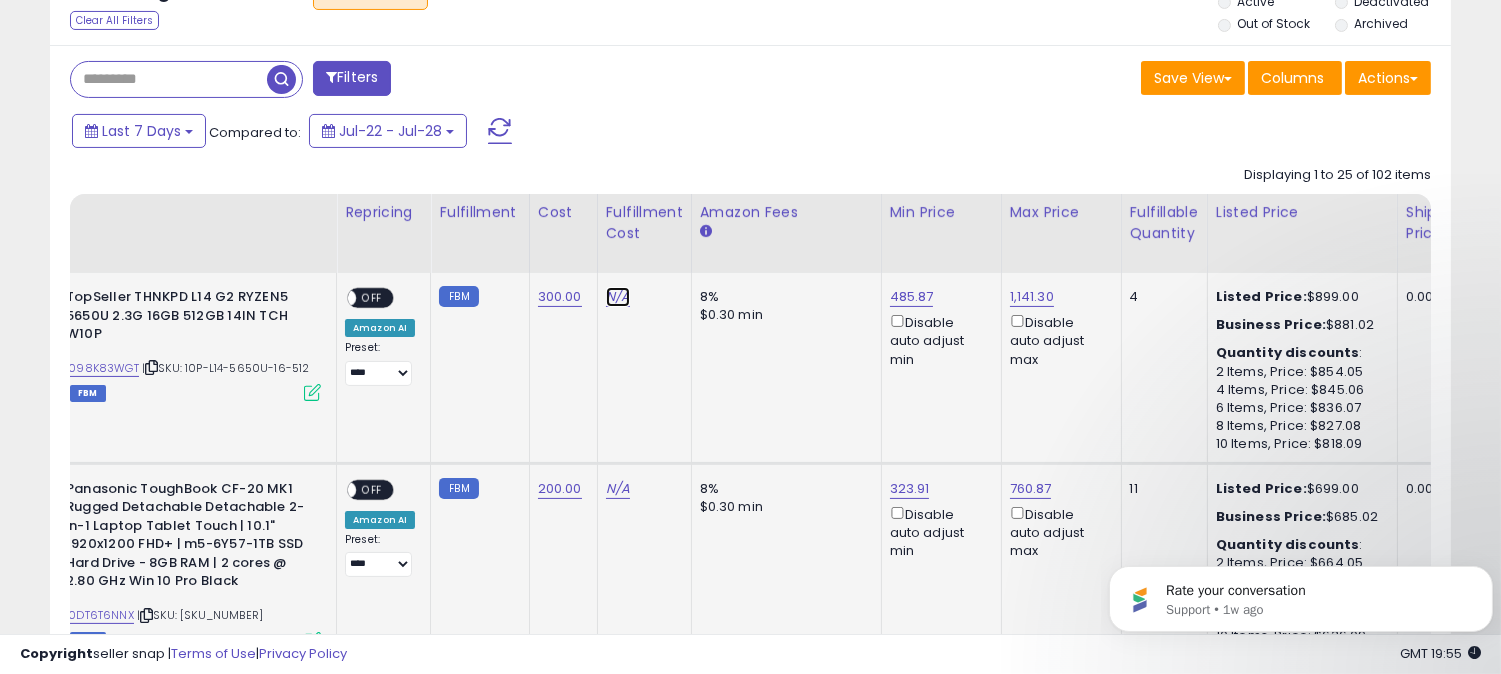 click on "N/A" at bounding box center (618, 297) 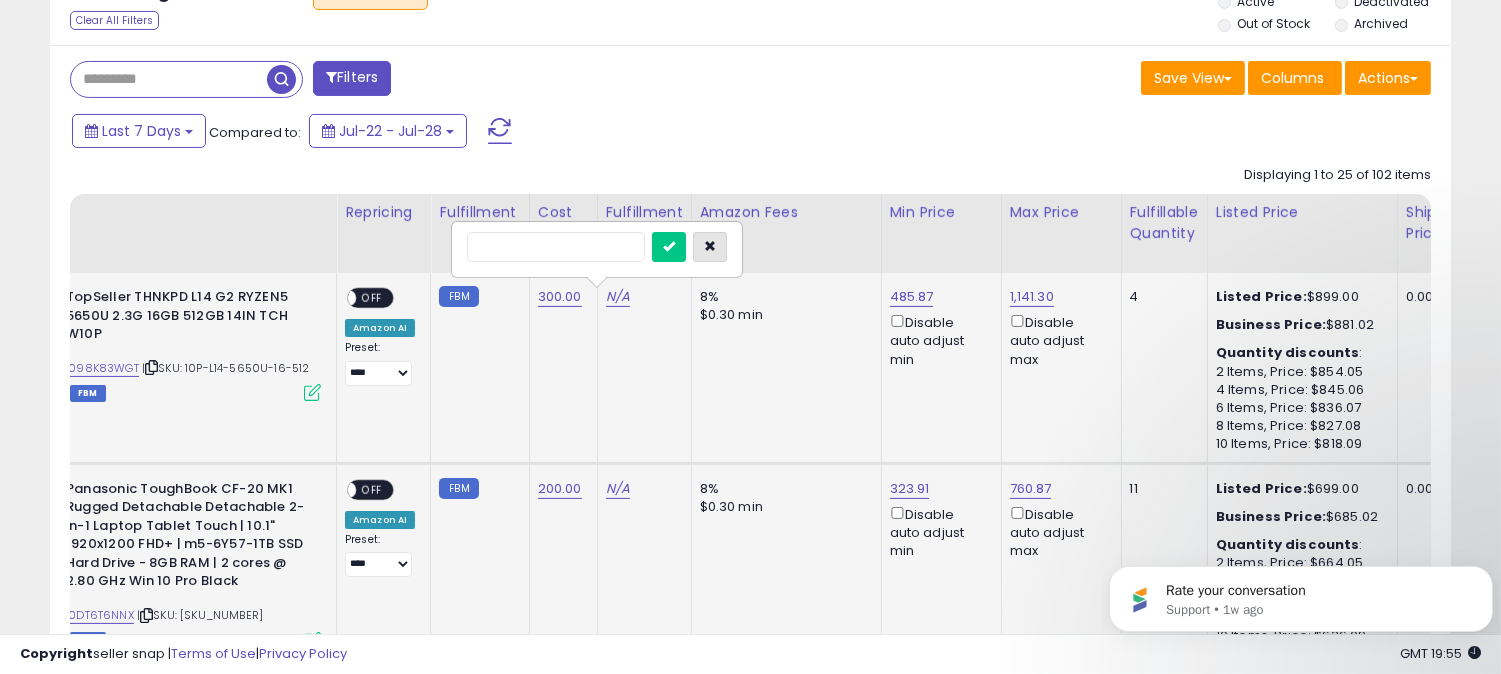click at bounding box center (710, 246) 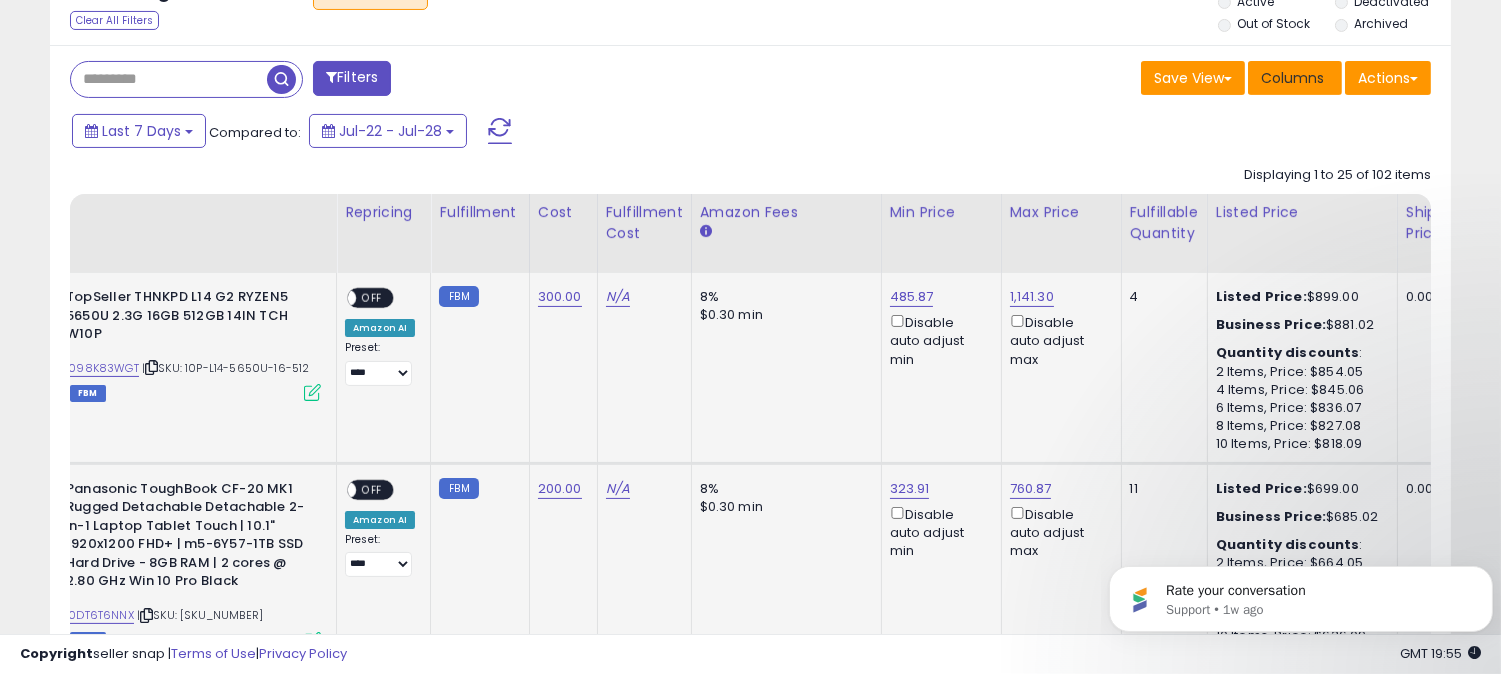 click on "Columns" at bounding box center [1292, 78] 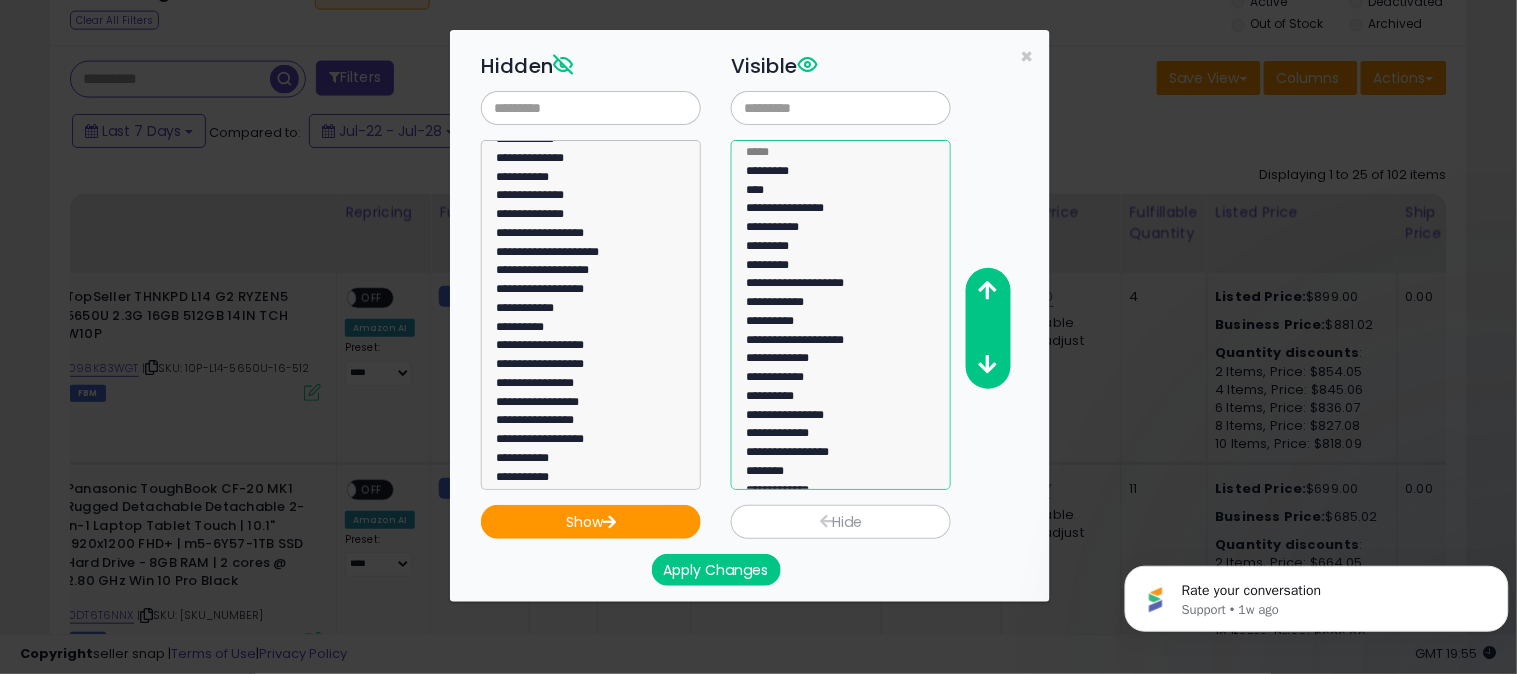 select on "**********" 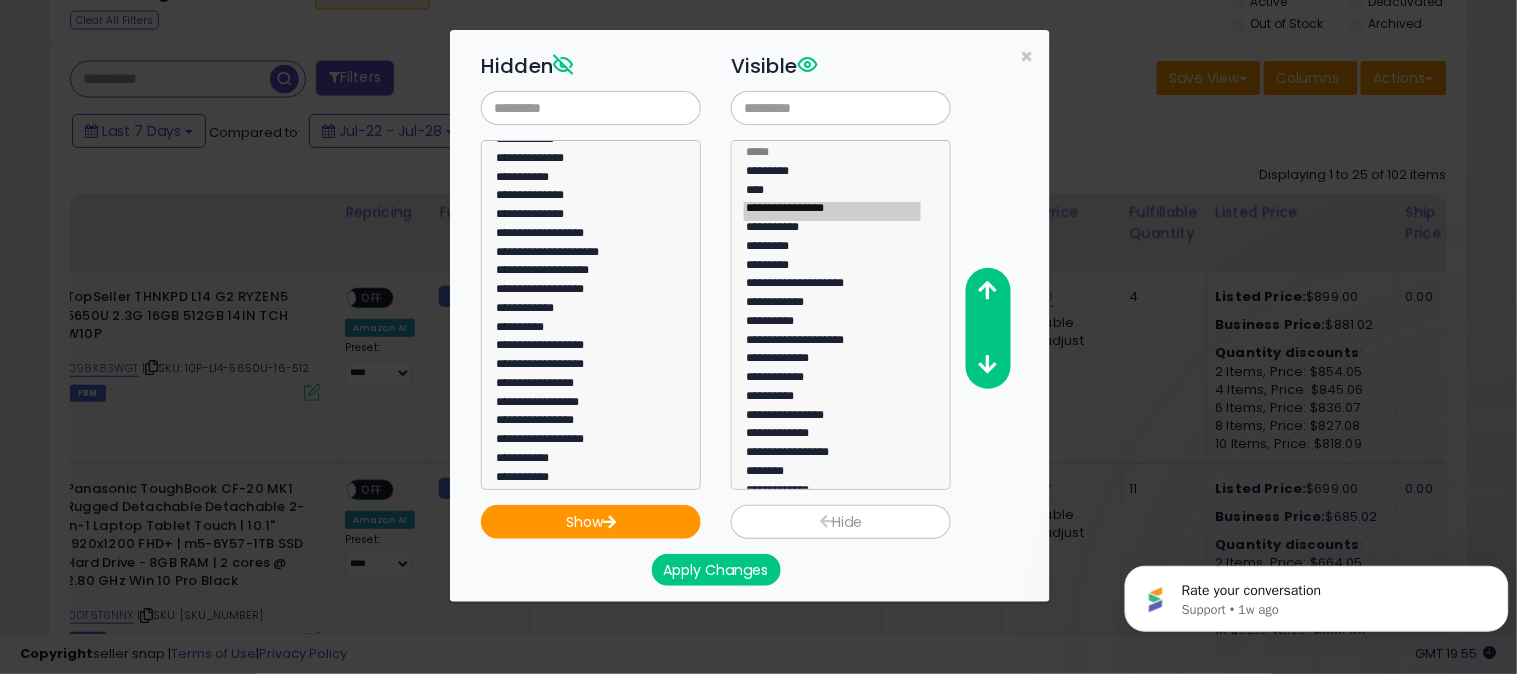 click at bounding box center (826, 521) 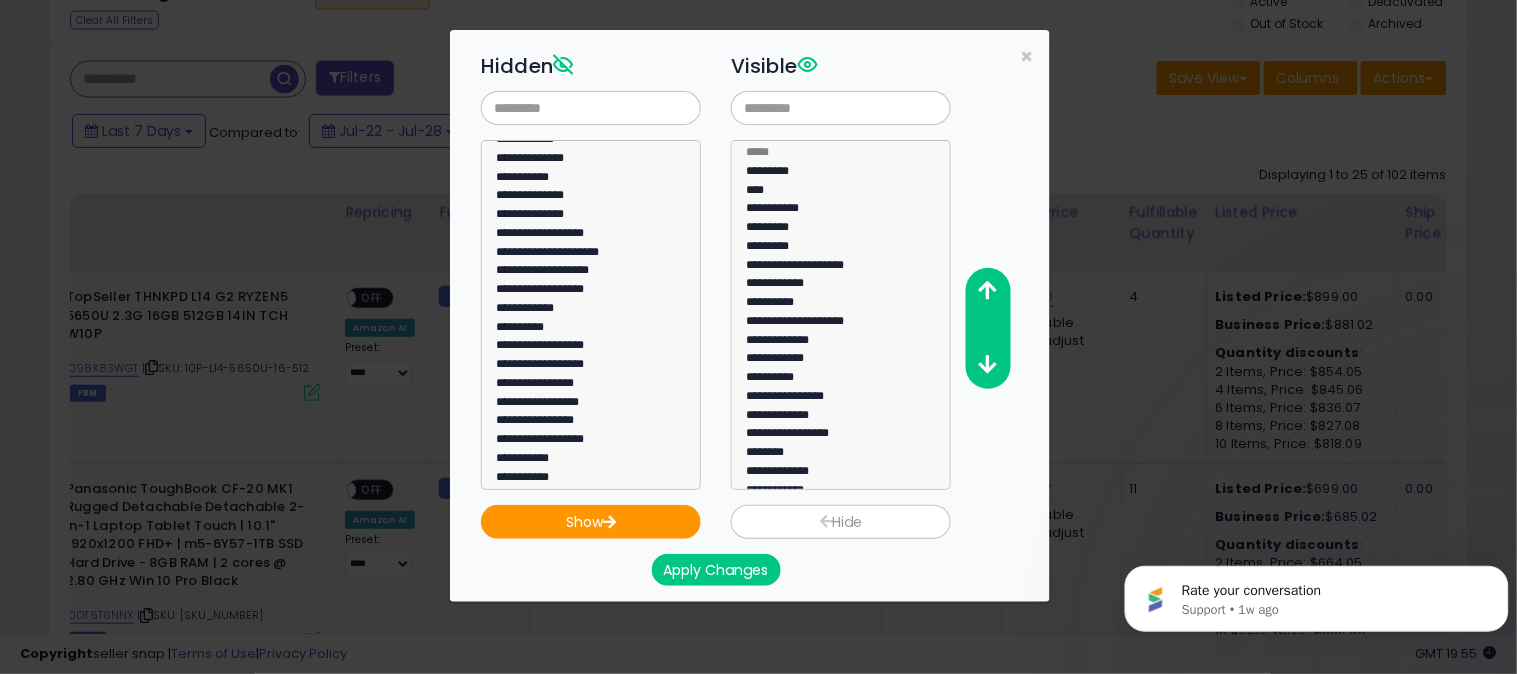 click on "**********" 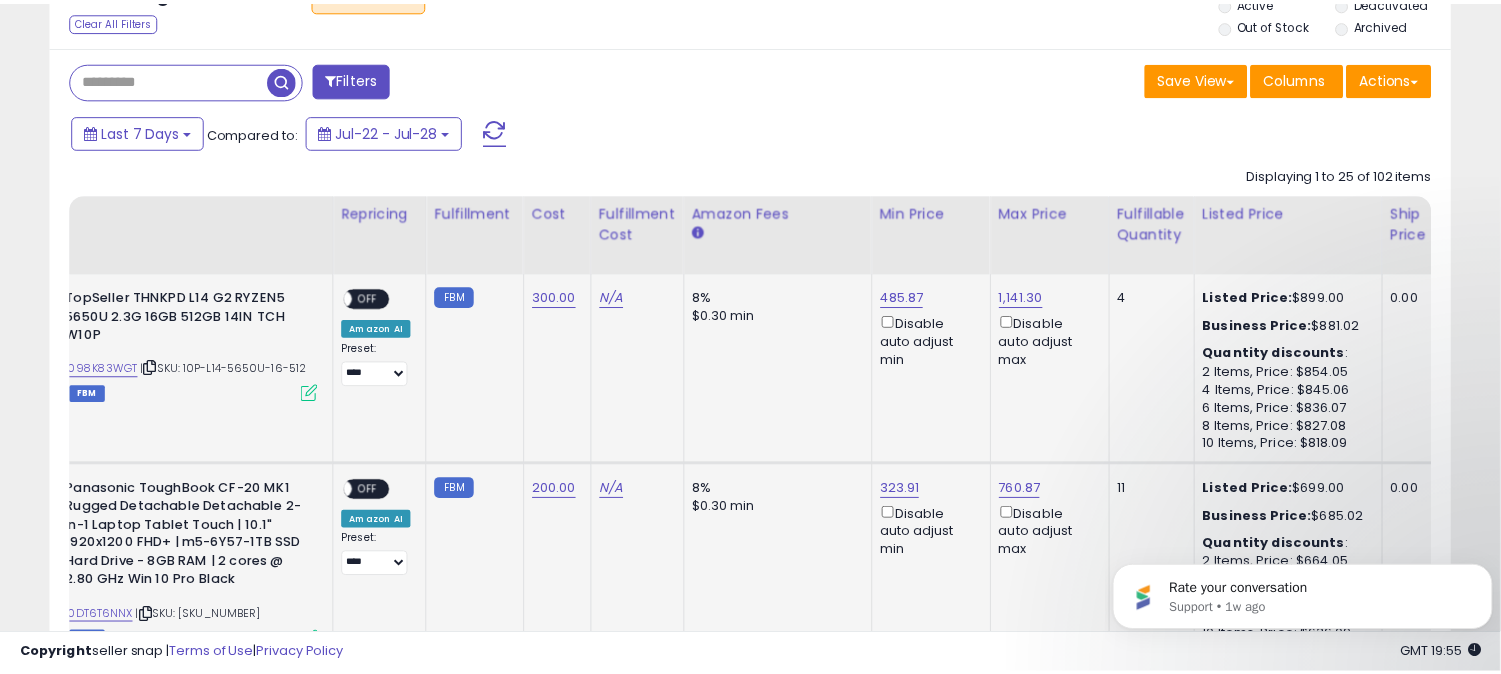 scroll, scrollTop: 410, scrollLeft: 812, axis: both 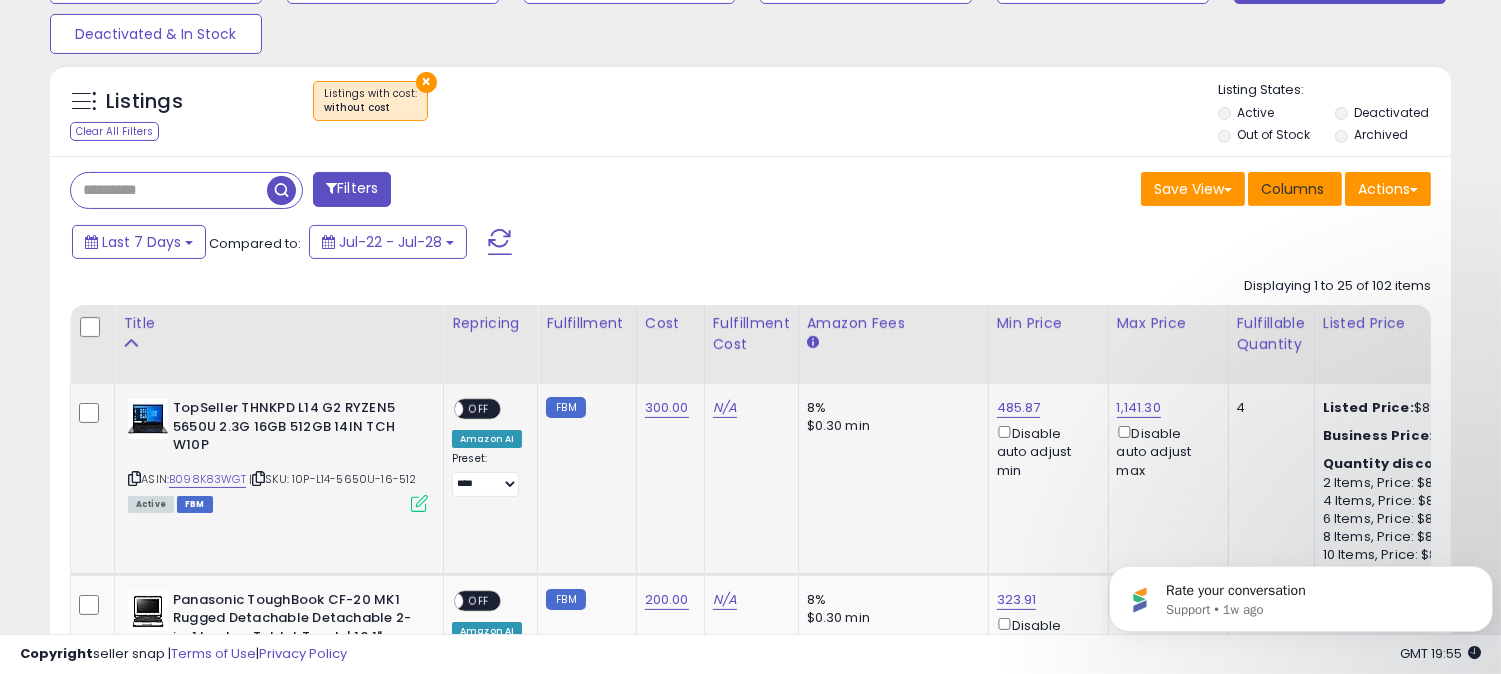 click on "Columns" at bounding box center (1292, 189) 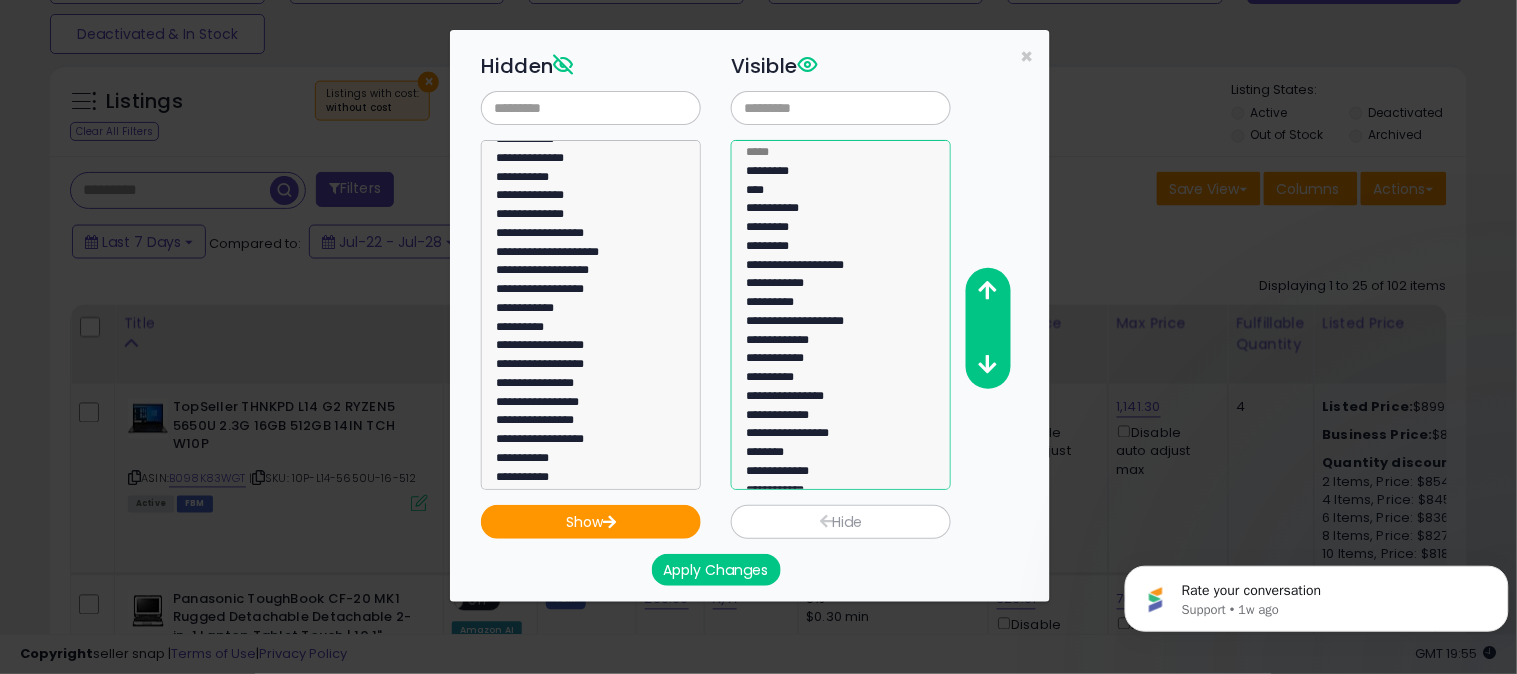 select on "**********" 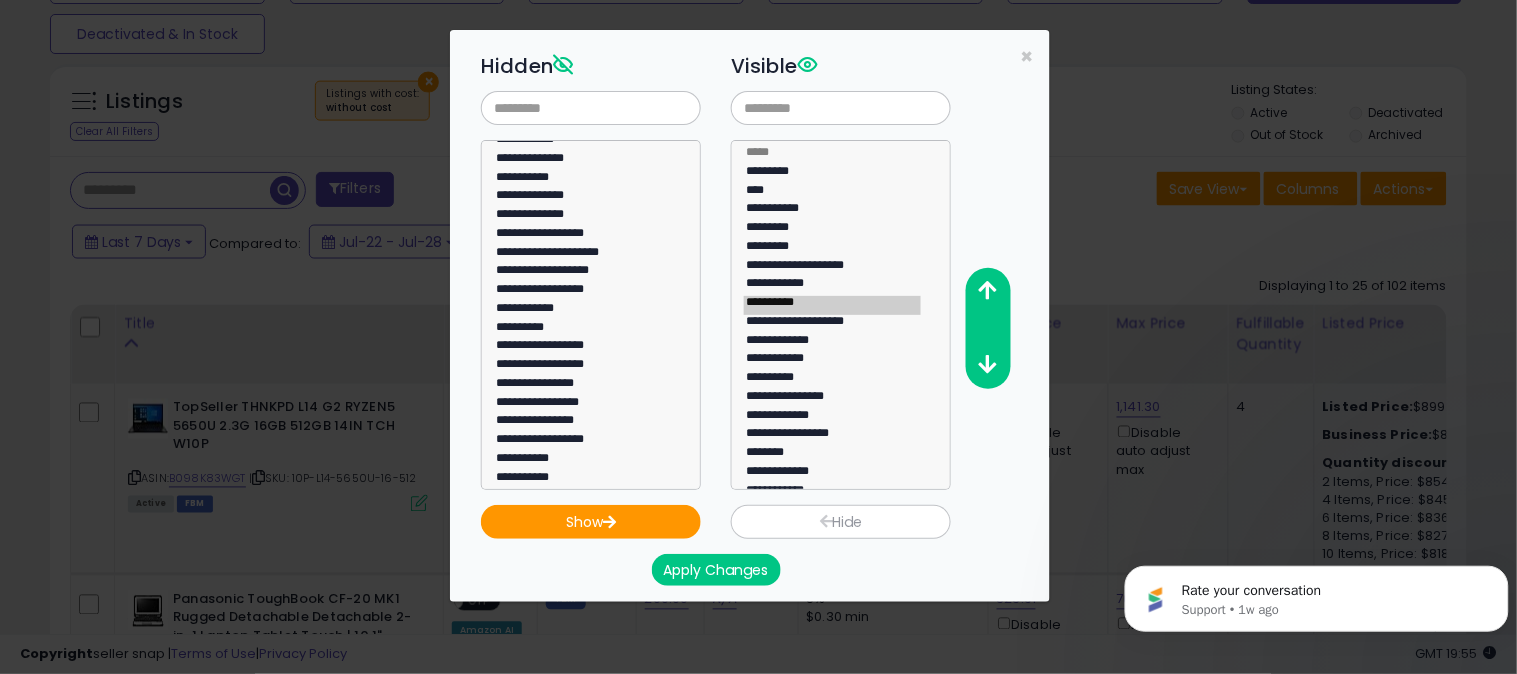 click at bounding box center (826, 521) 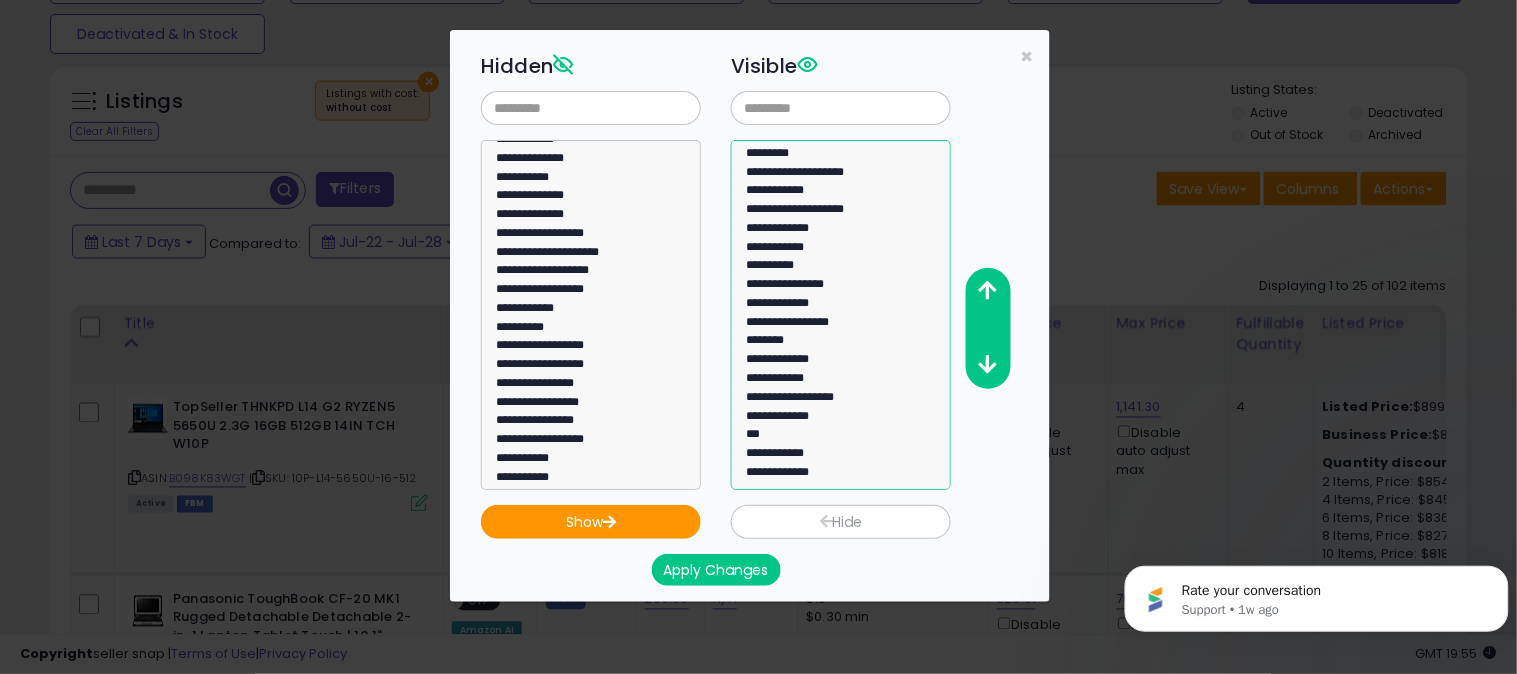 drag, startPoint x: 803, startPoint y: 326, endPoint x: 806, endPoint y: 250, distance: 76.05919 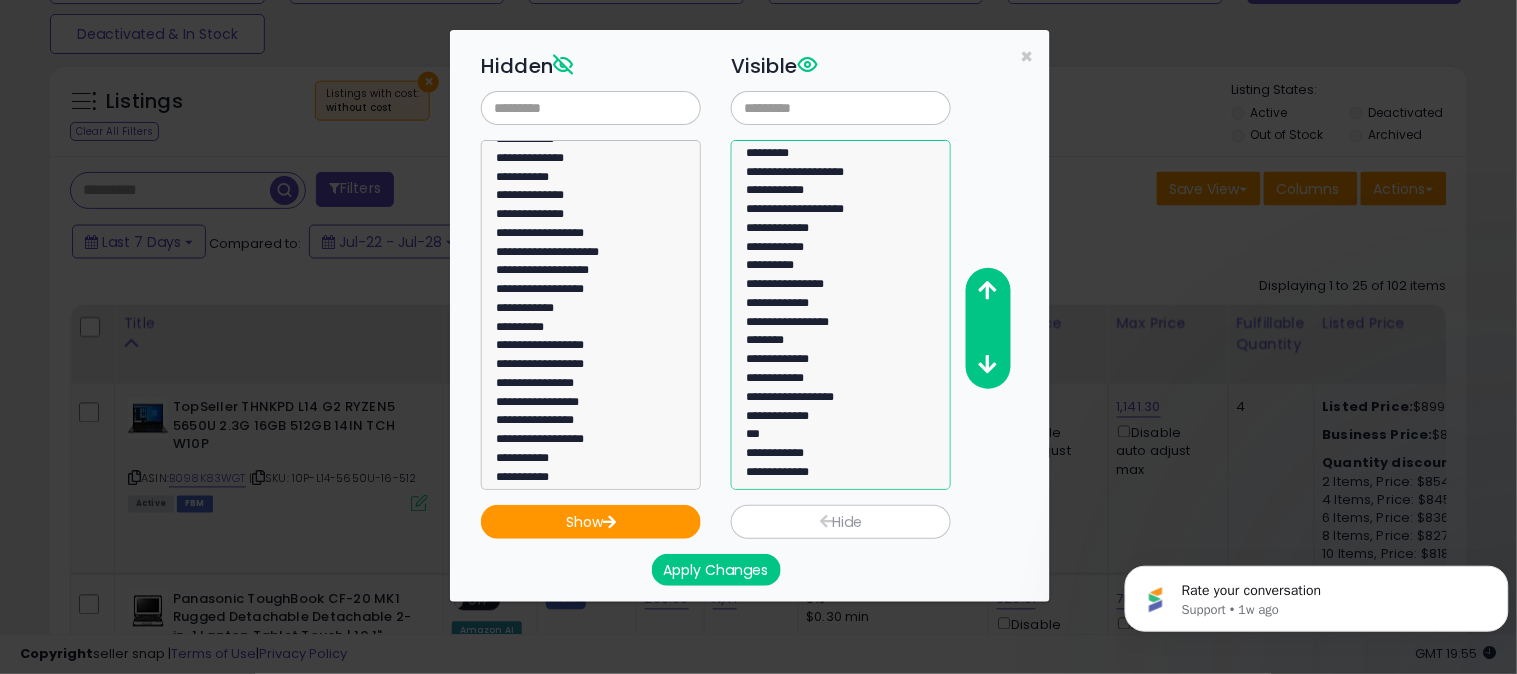 click on "**********" at bounding box center [841, 315] 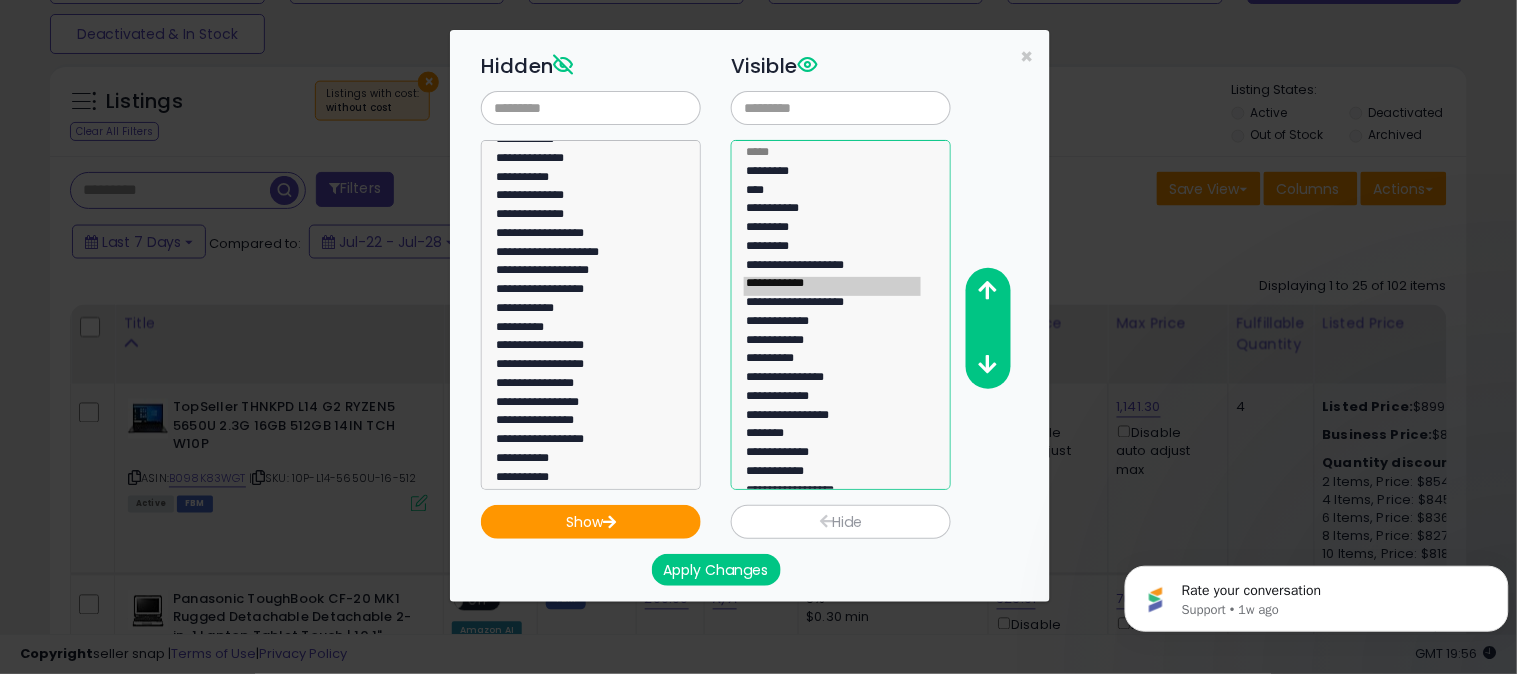 click on "**********" 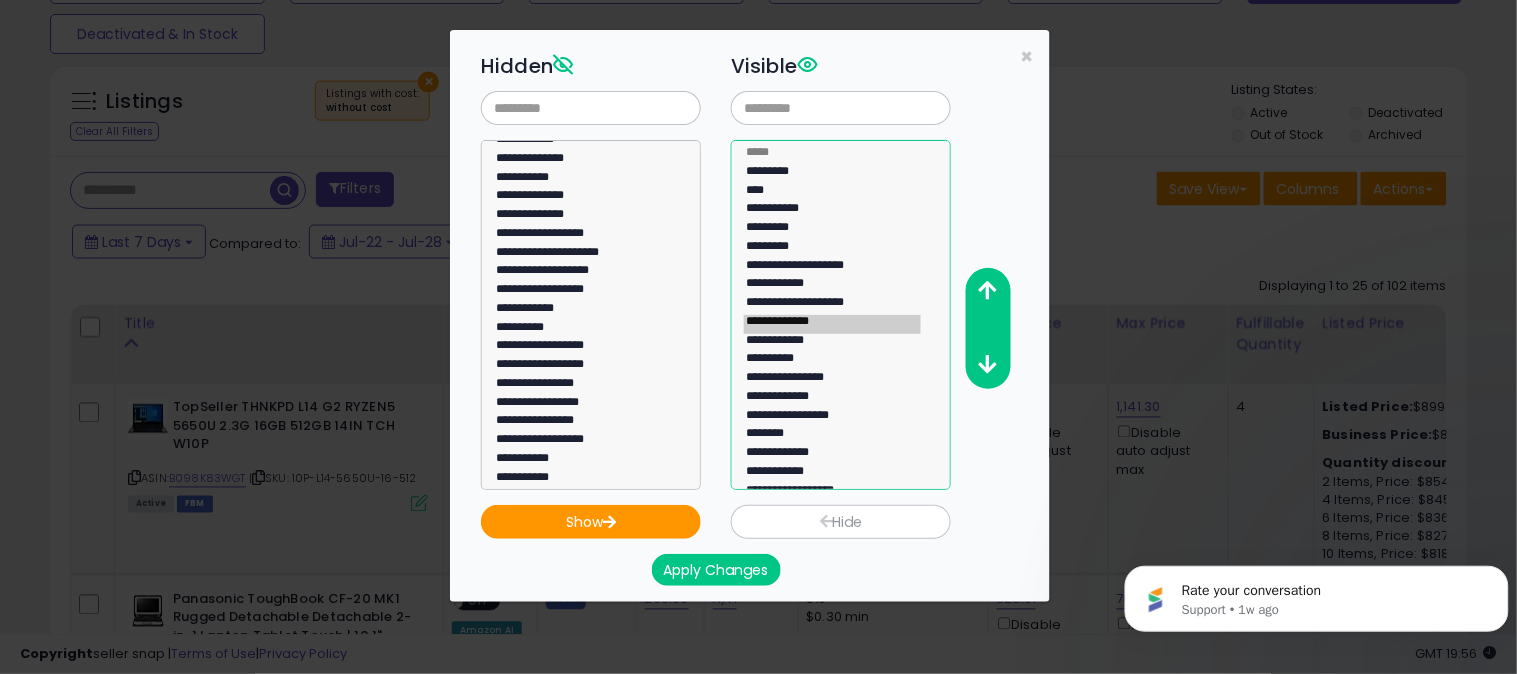 click on "**********" 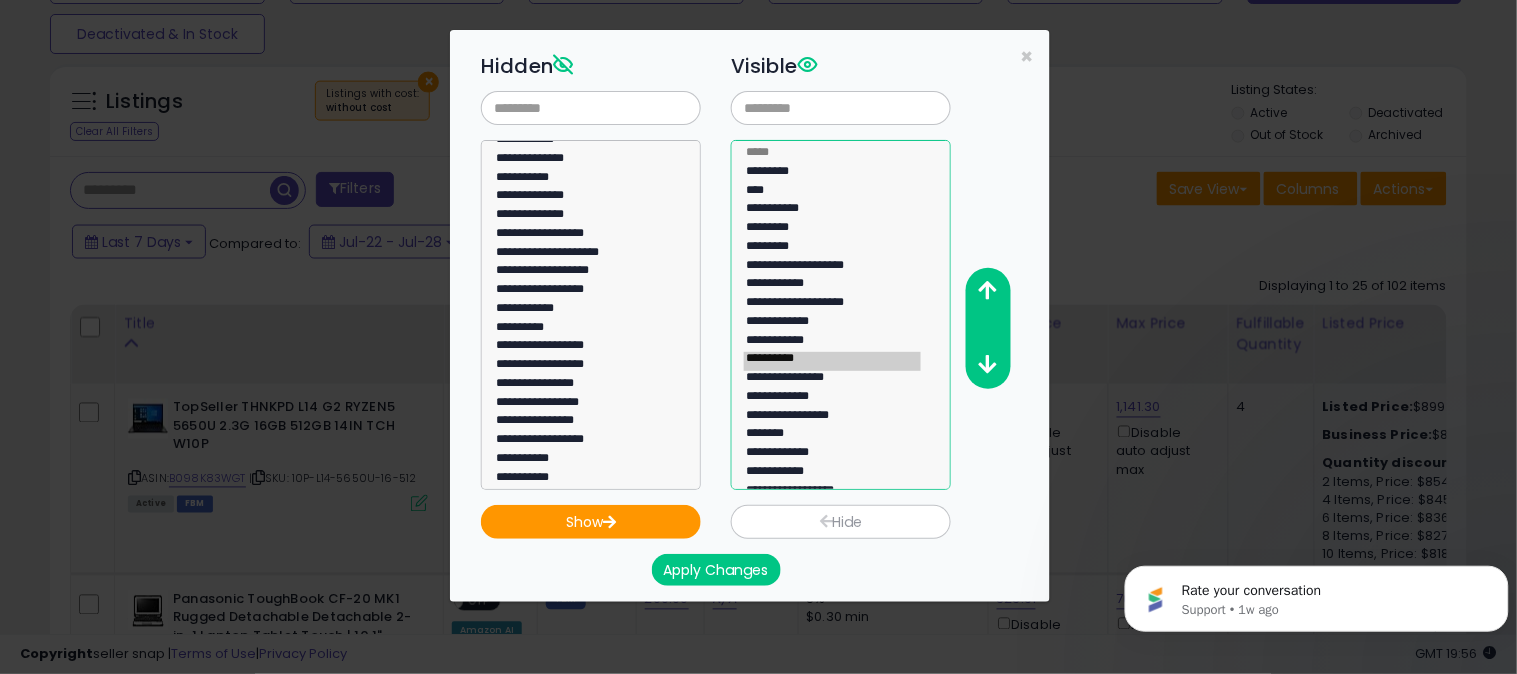 click on "**********" 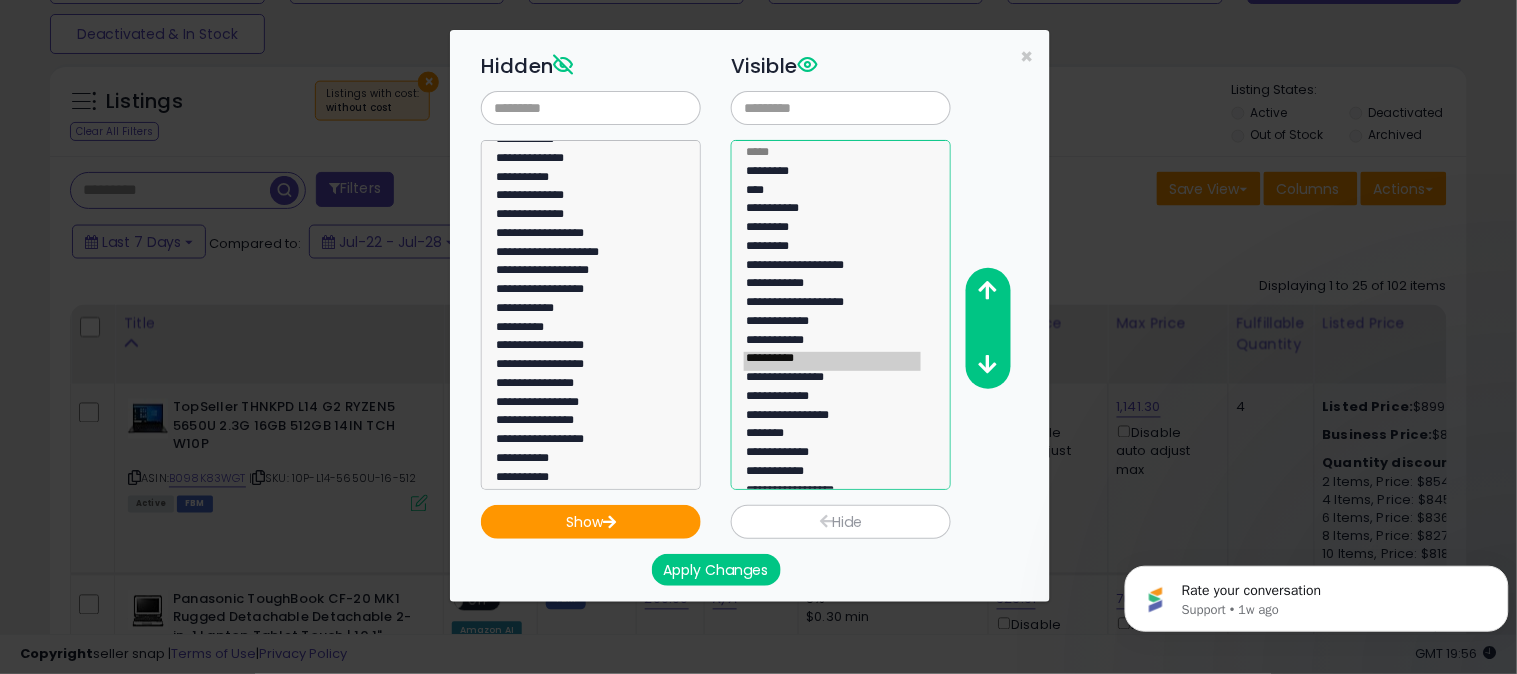 click on "**********" 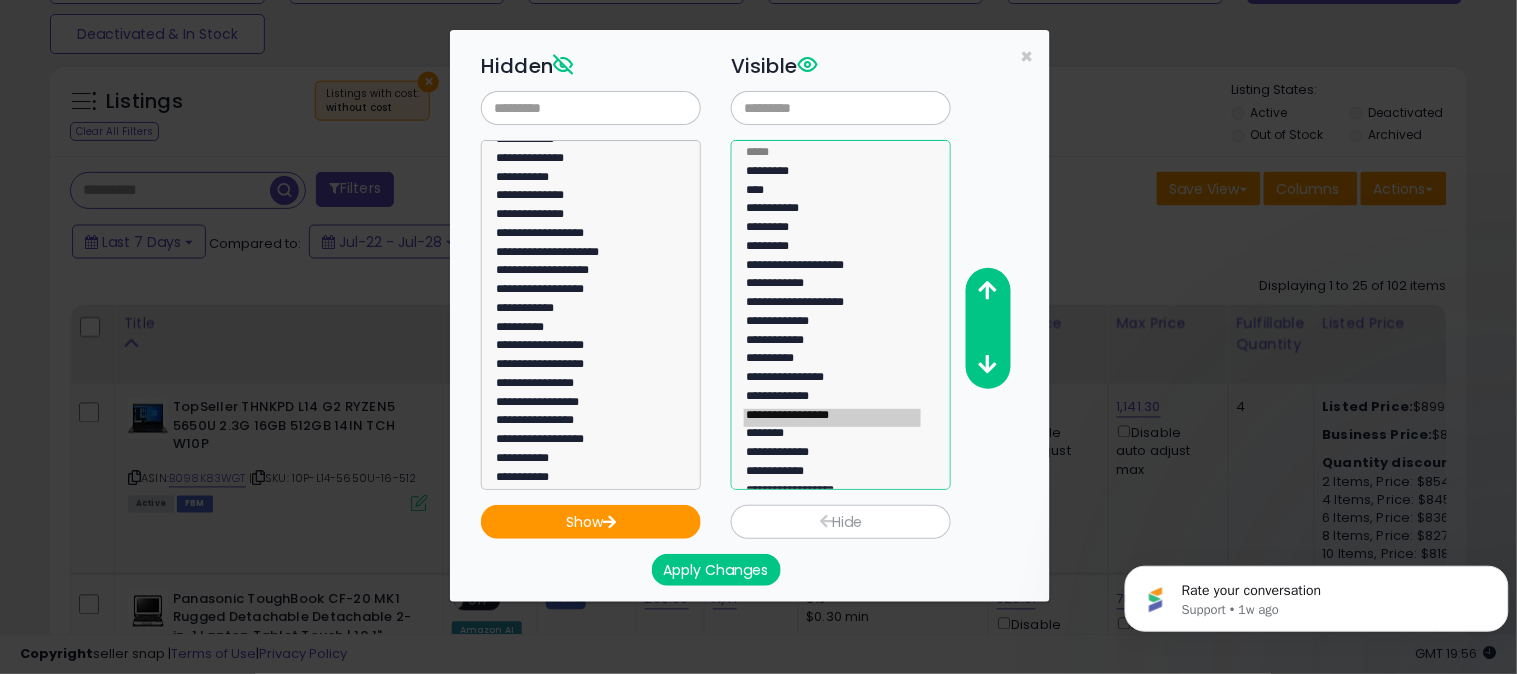 click on "*********" 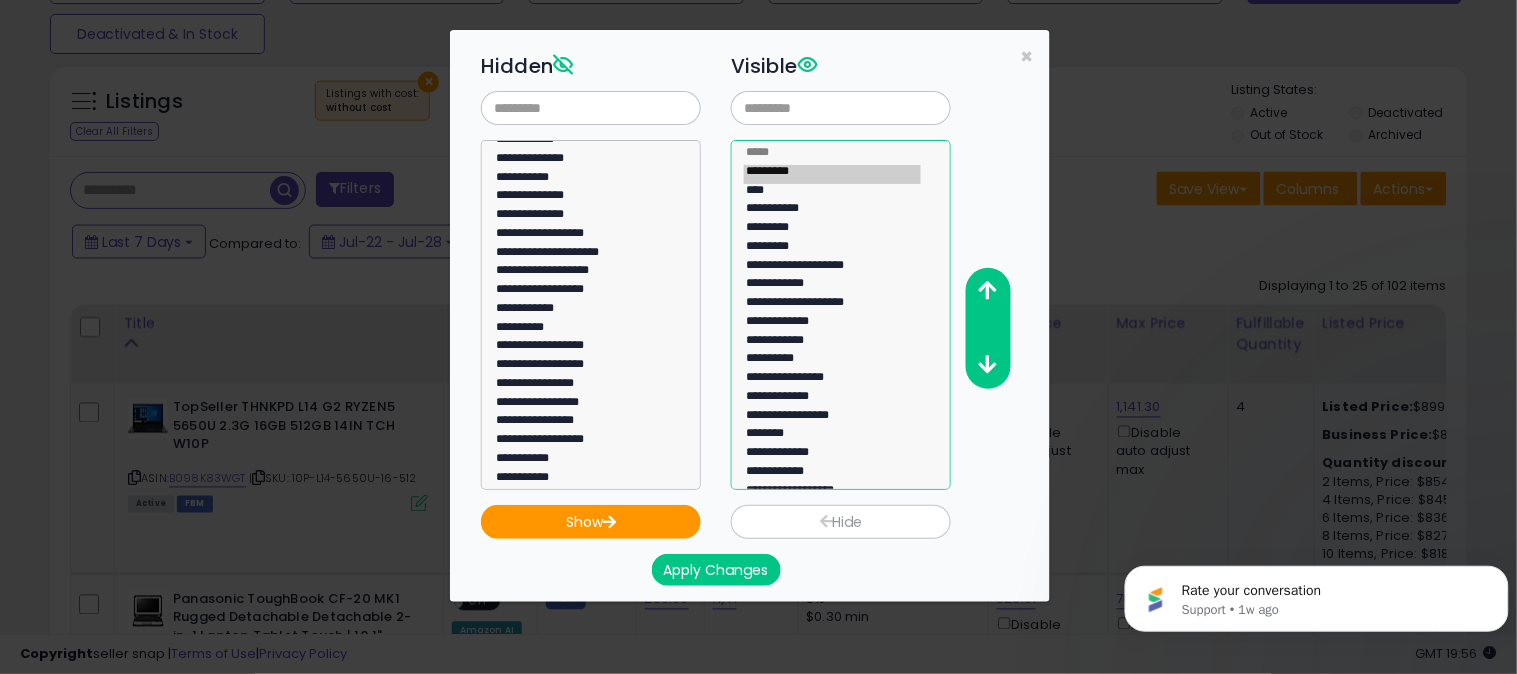 click on "****" 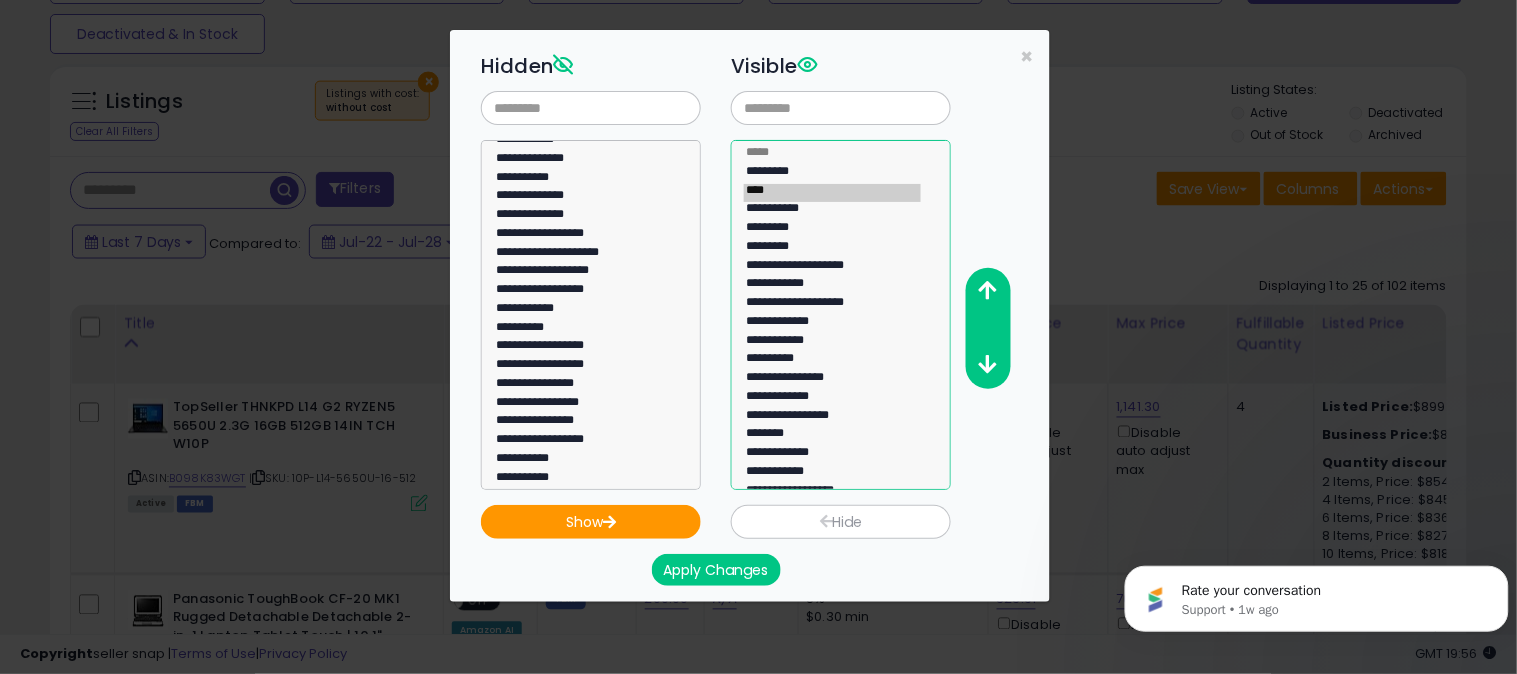 click on "*********" 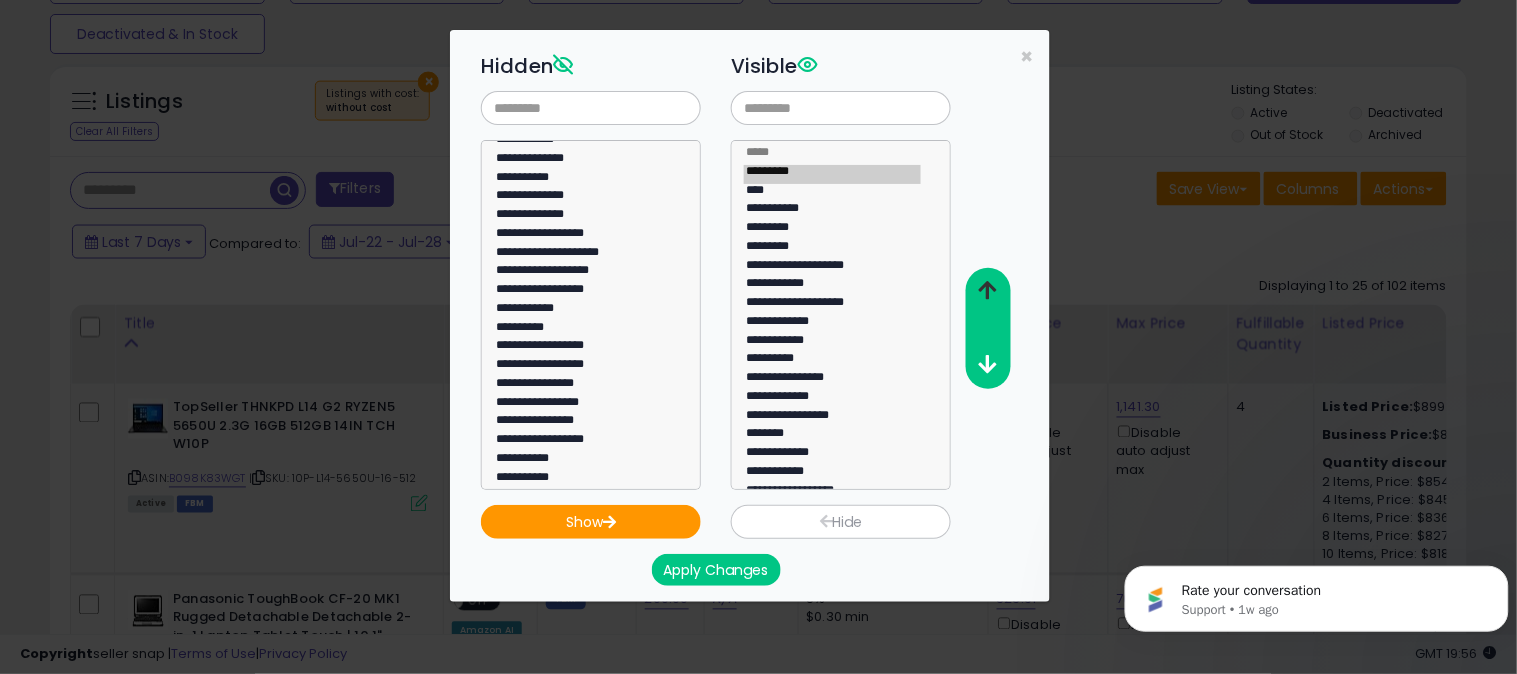 click at bounding box center (988, 290) 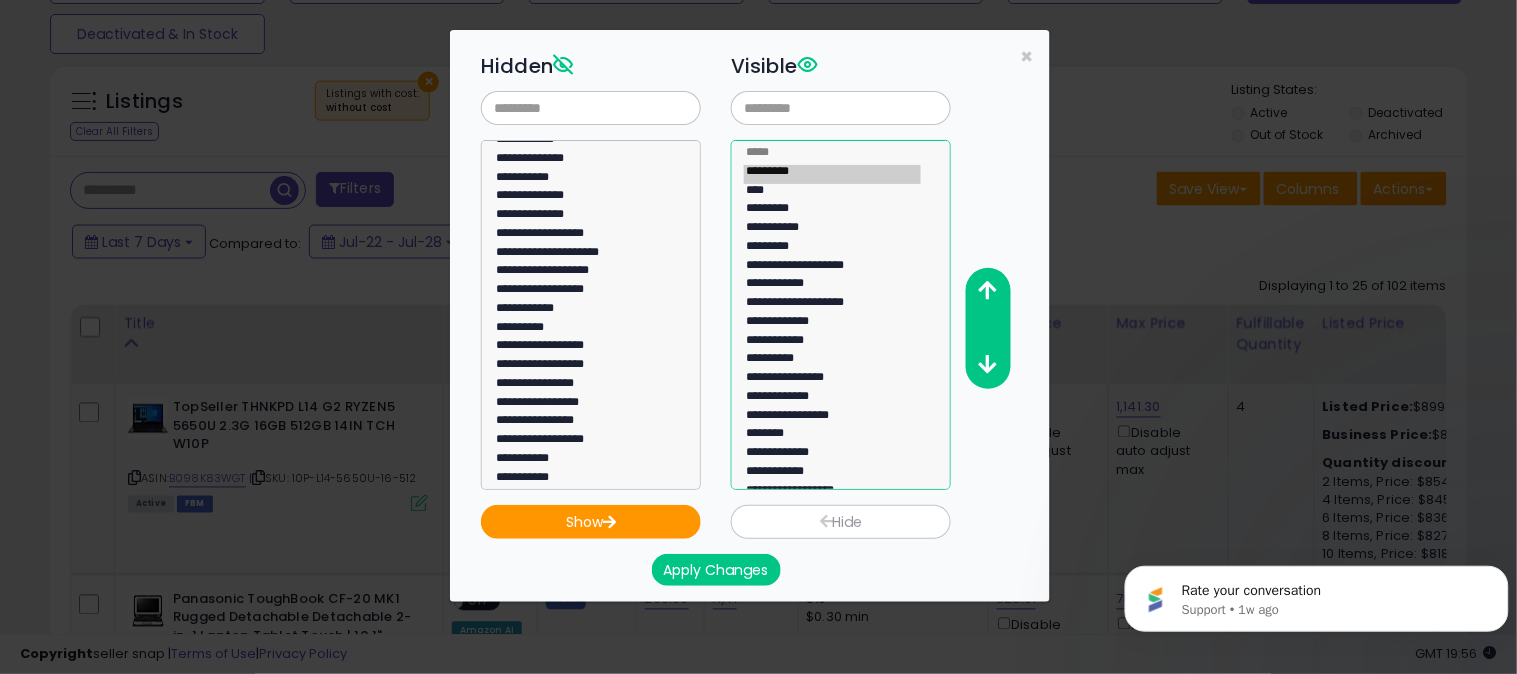 click on "*********" 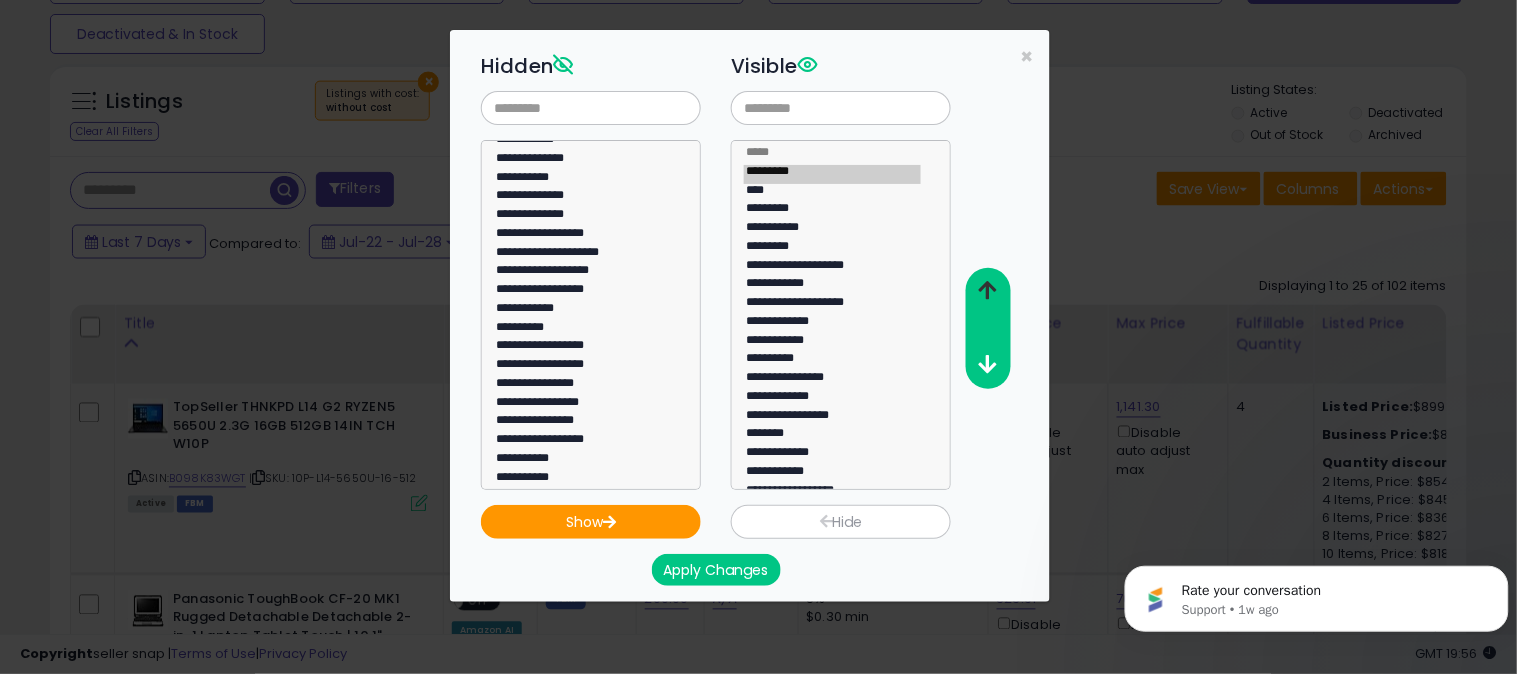 click at bounding box center [988, 290] 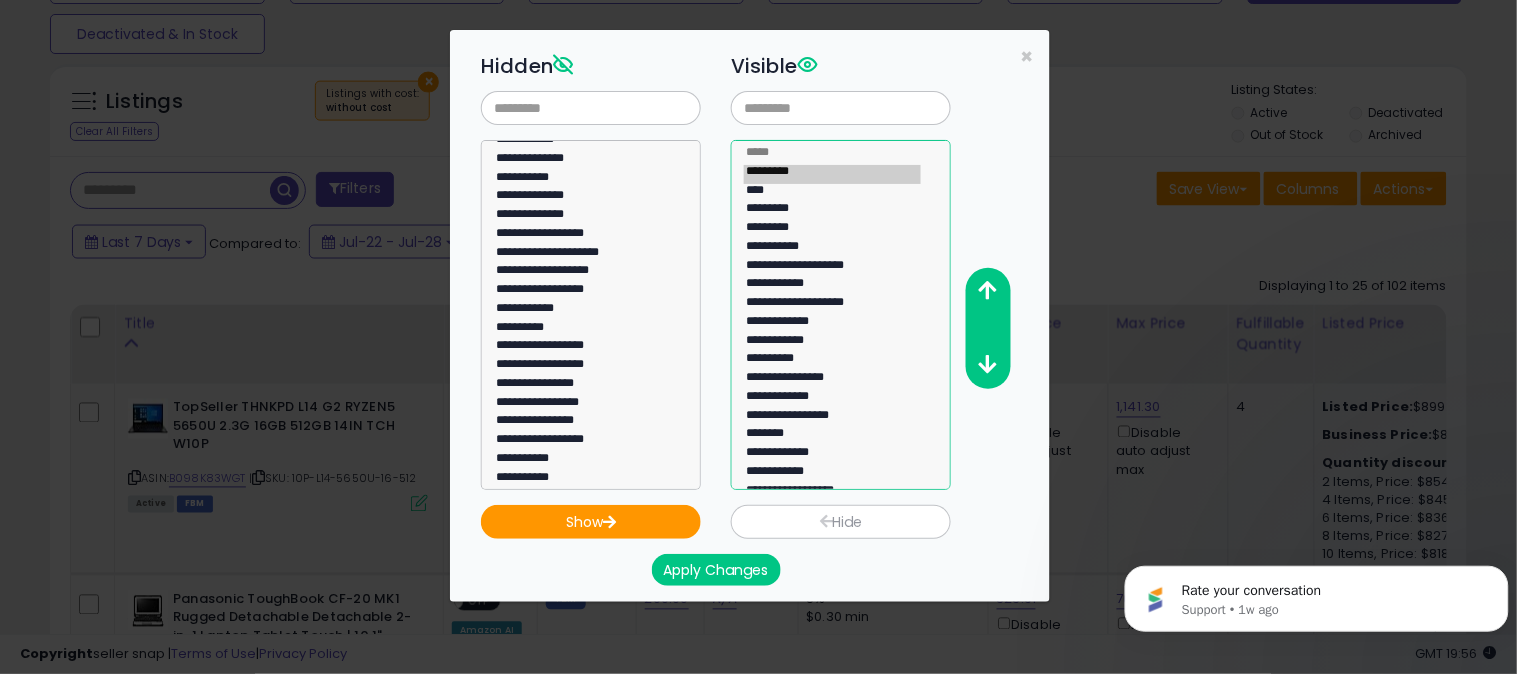 click on "**********" 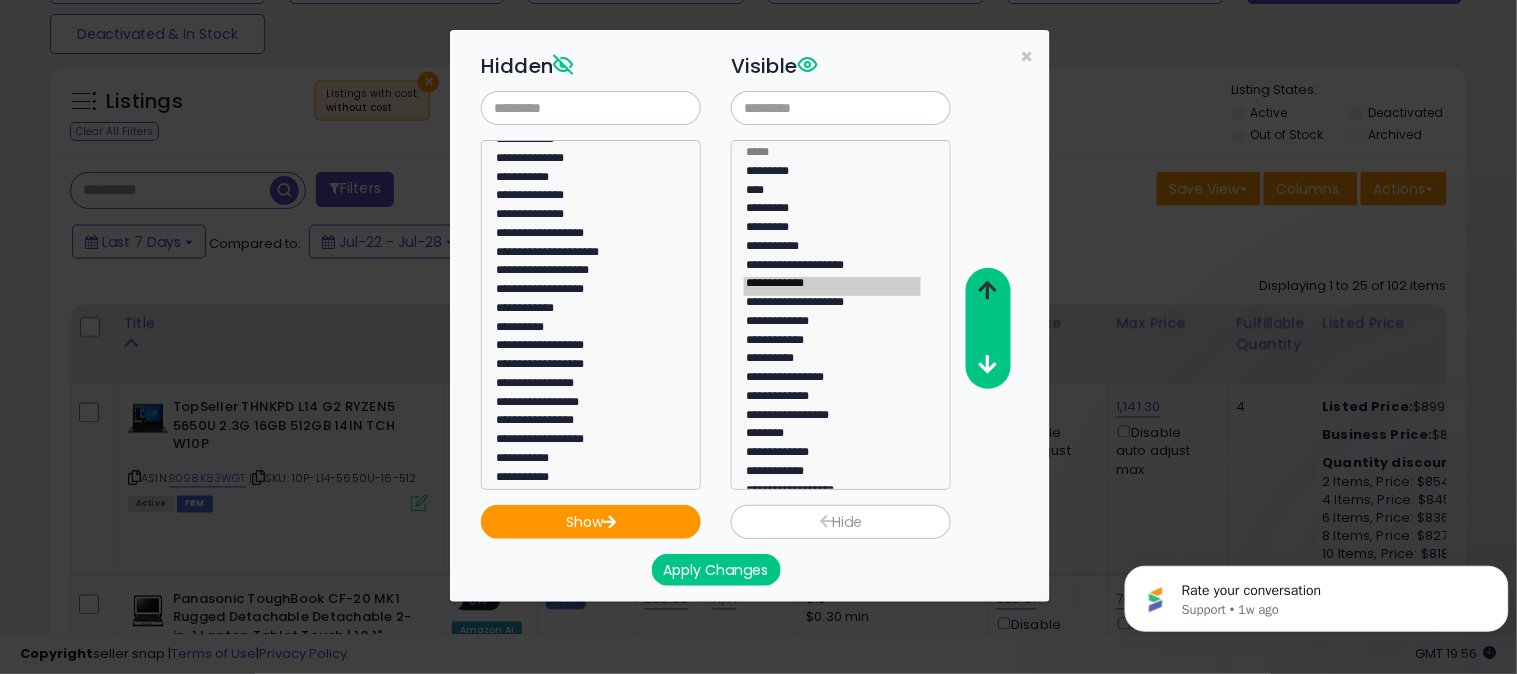 click at bounding box center (988, 290) 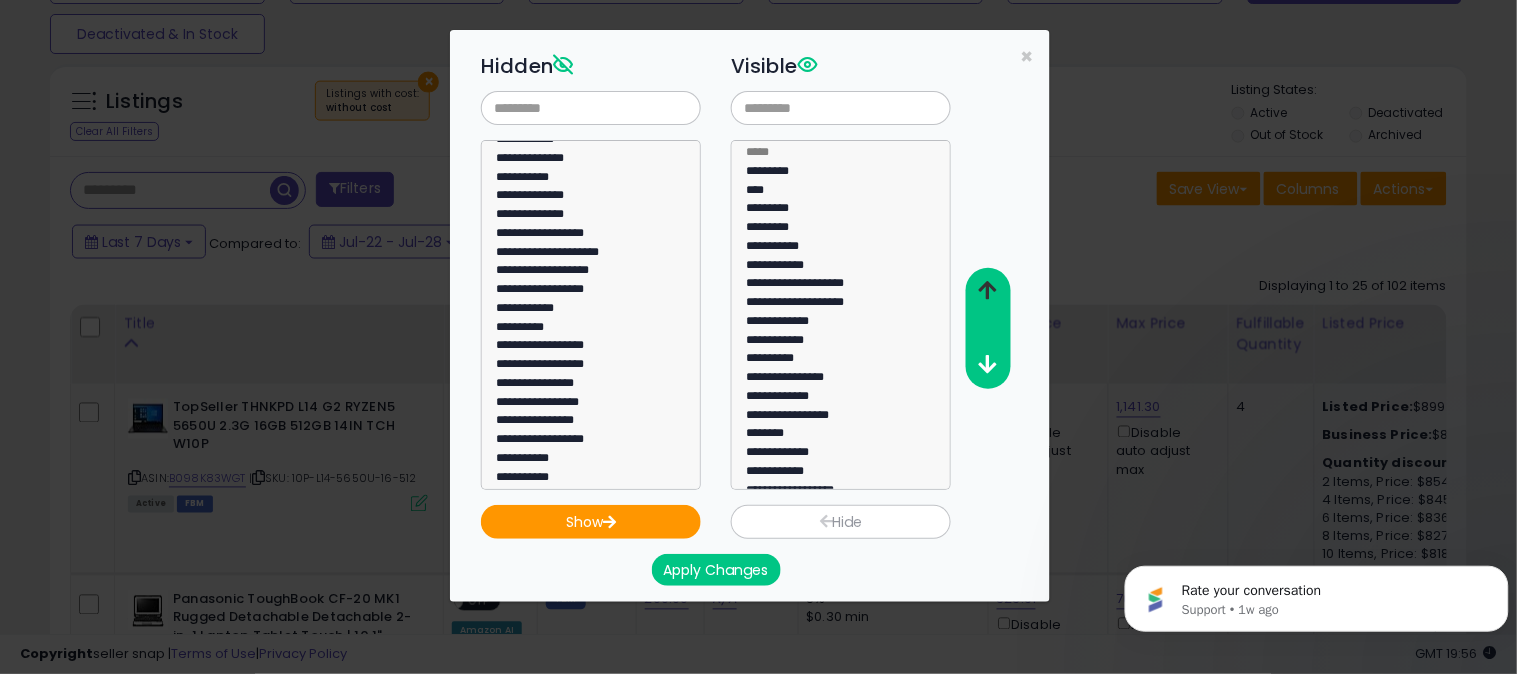 click at bounding box center (988, 290) 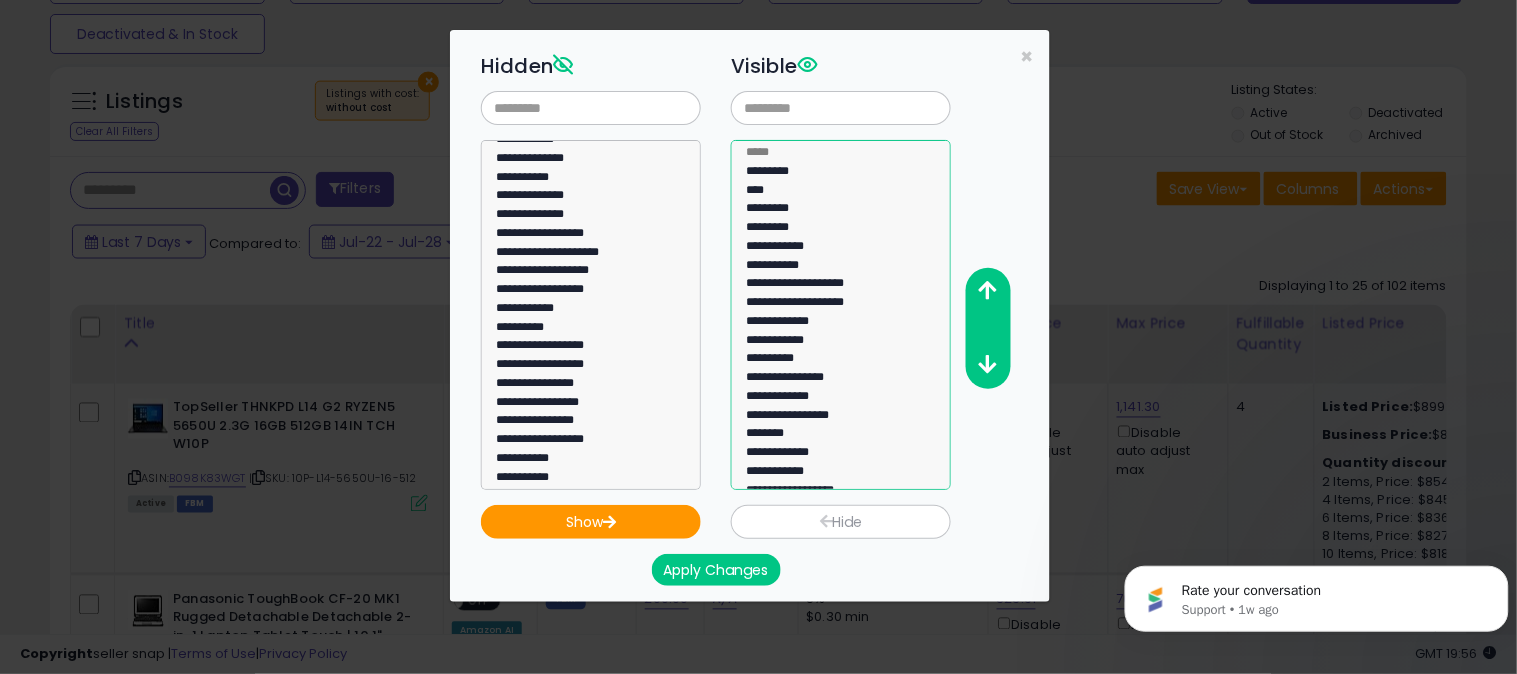 click on "**********" 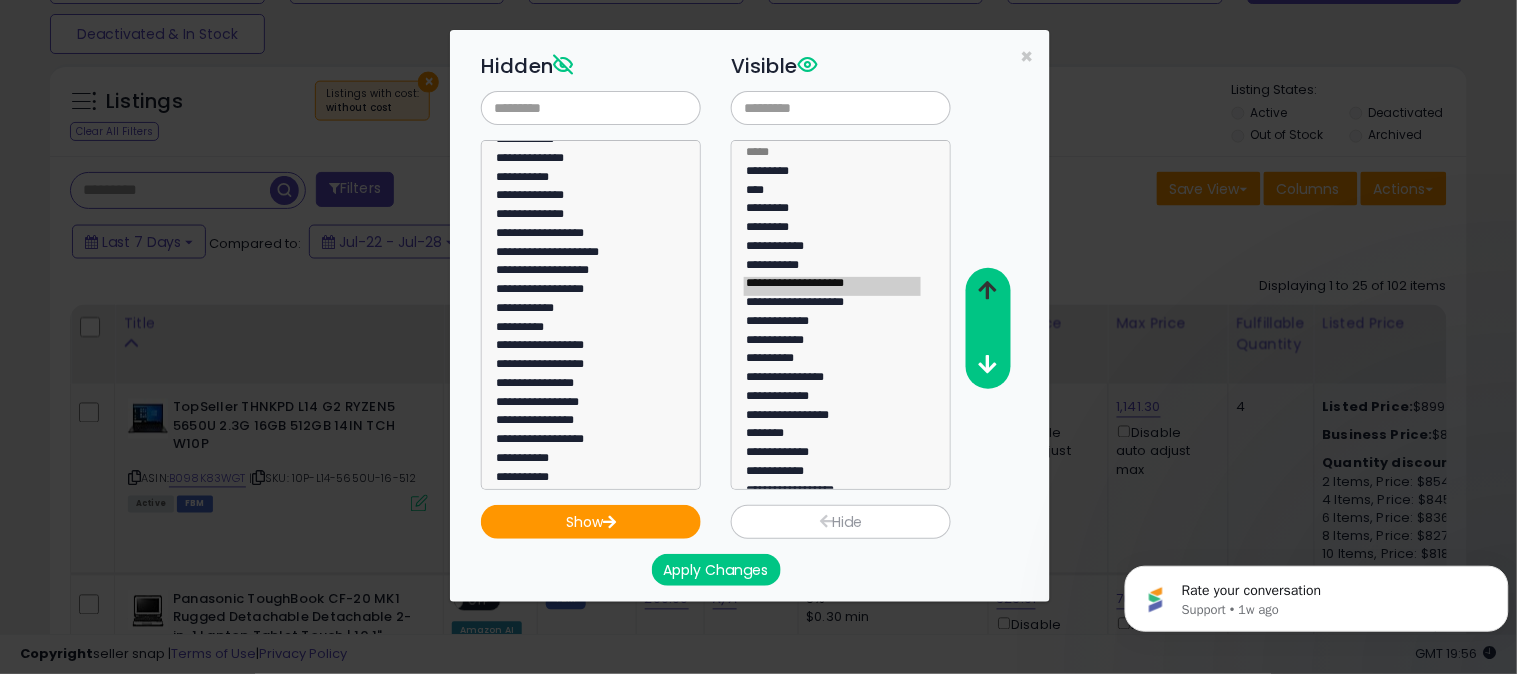 click at bounding box center [988, 290] 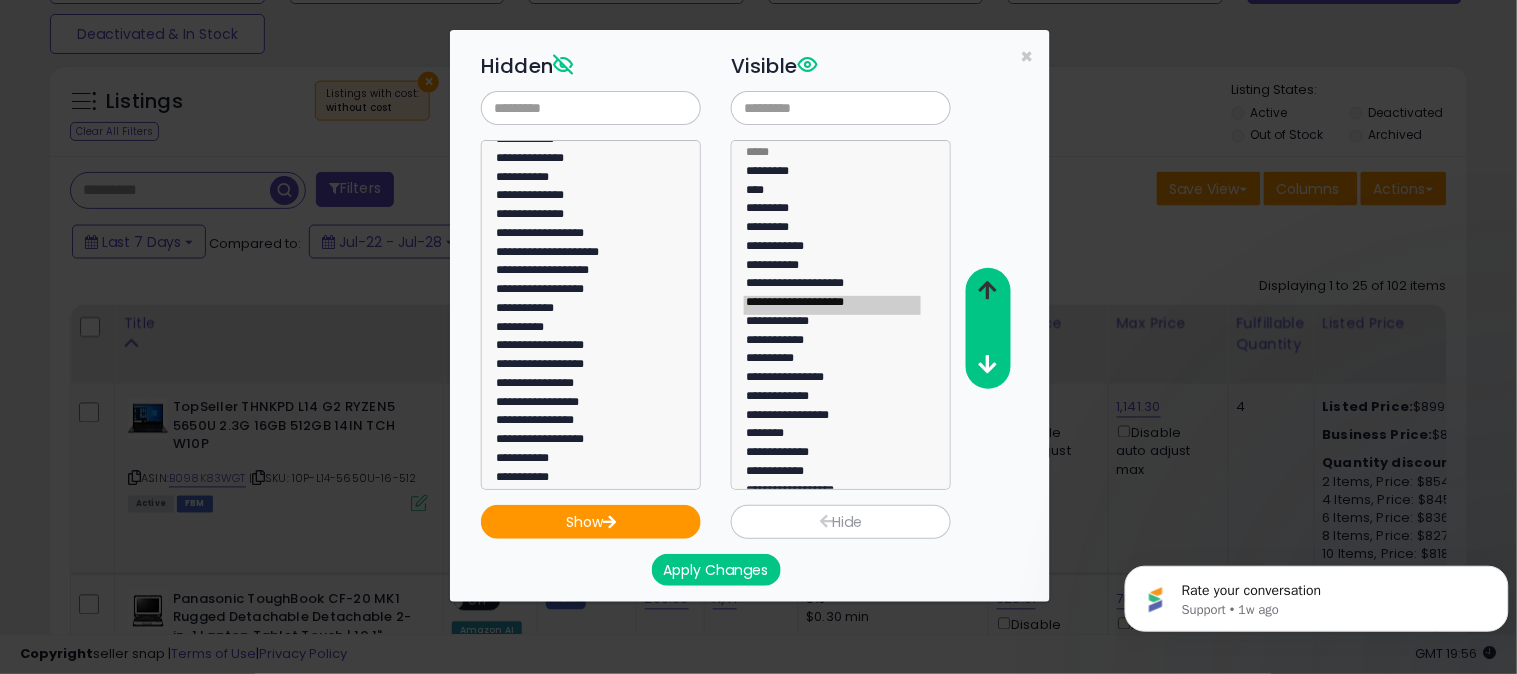 click at bounding box center [988, 290] 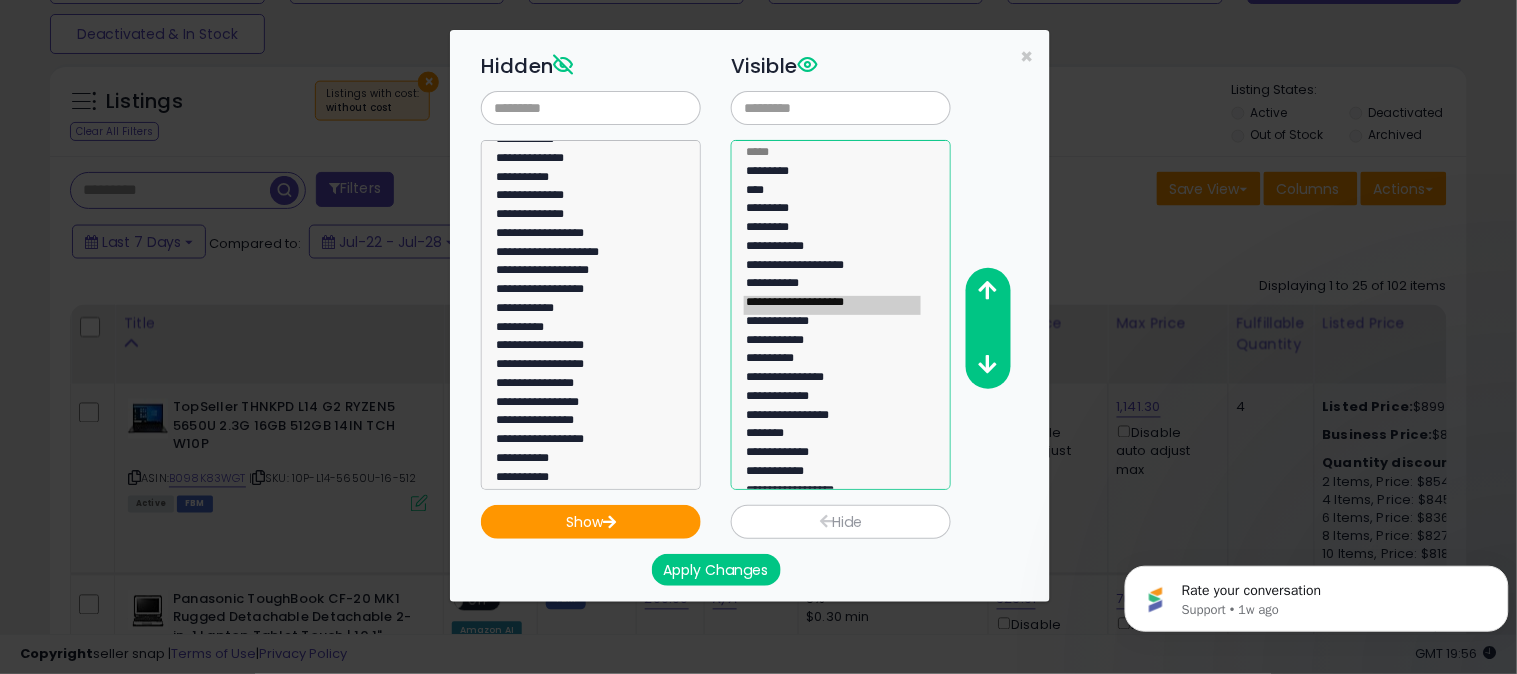 click on "**********" 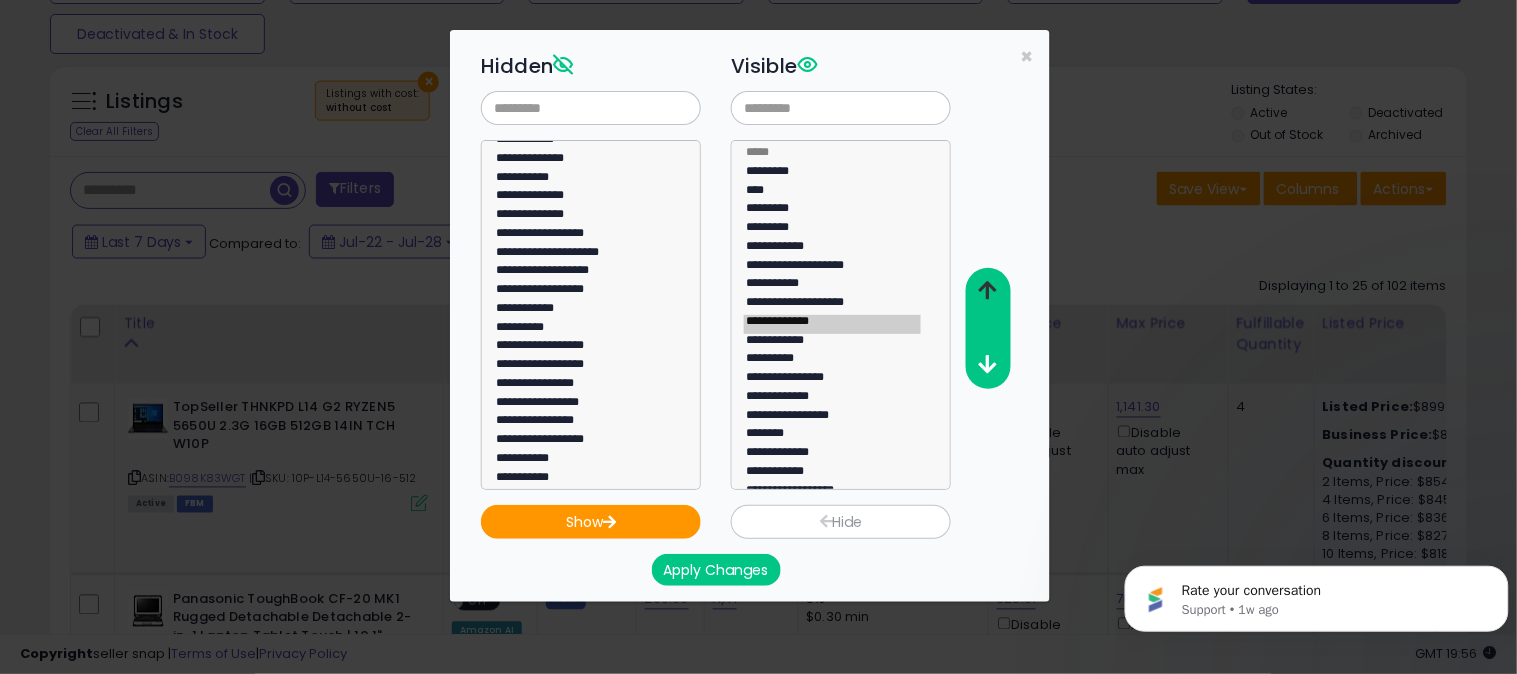 click at bounding box center [988, 290] 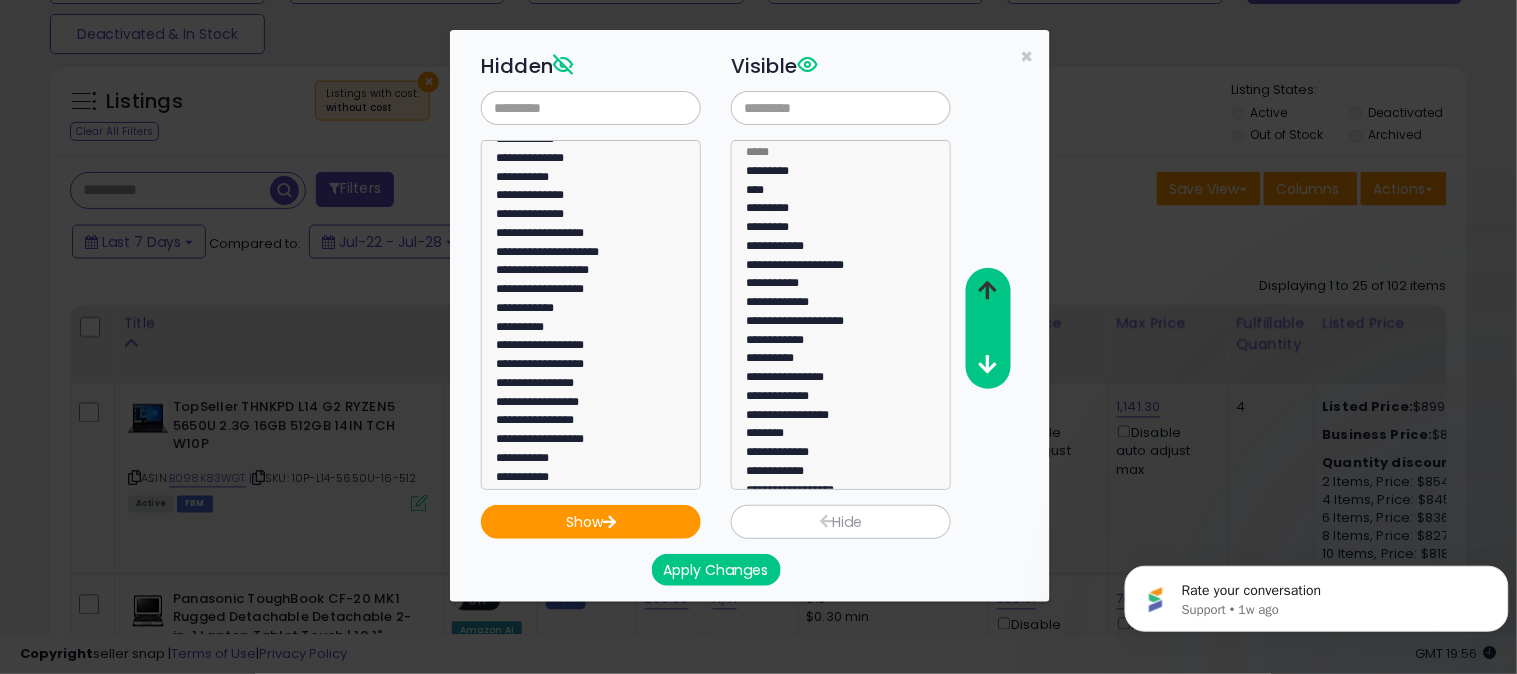 click at bounding box center [988, 290] 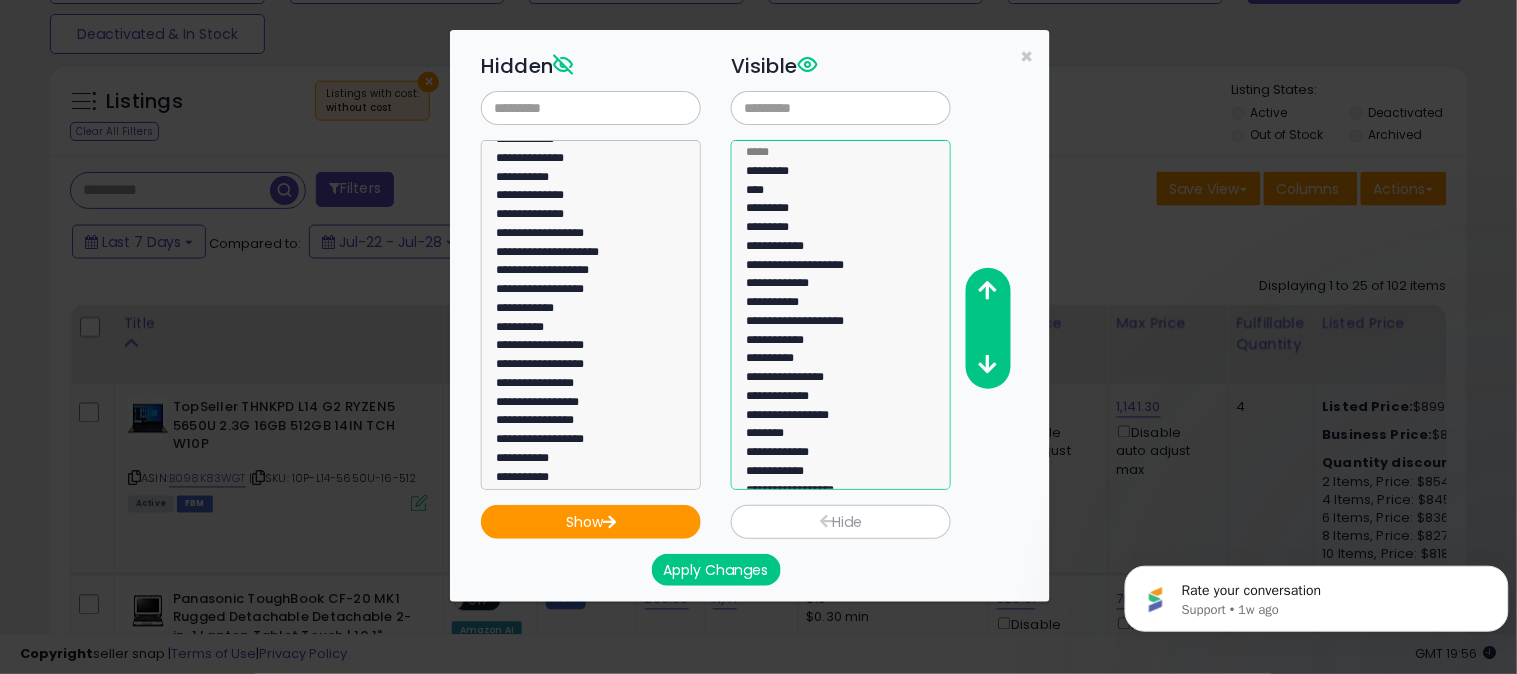 click on "**********" 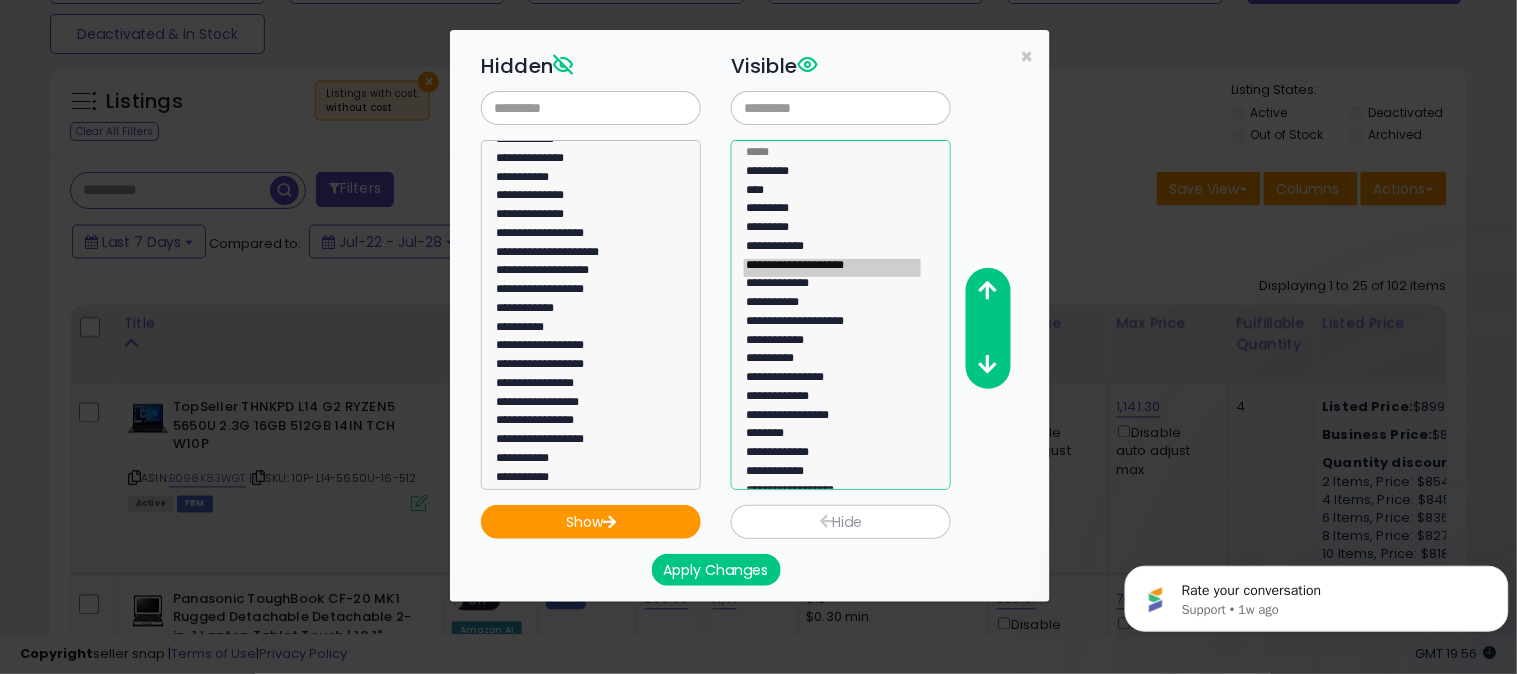 click on "**********" 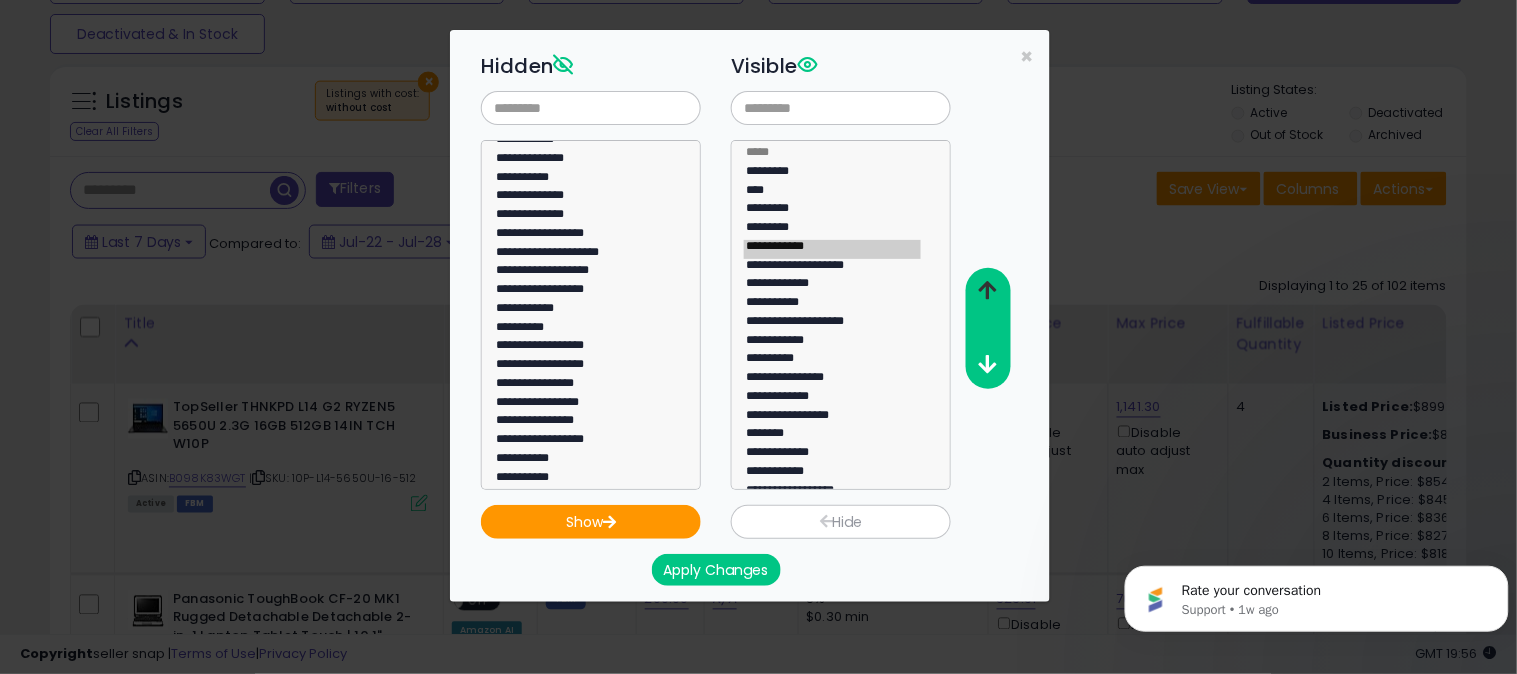 click at bounding box center (988, 290) 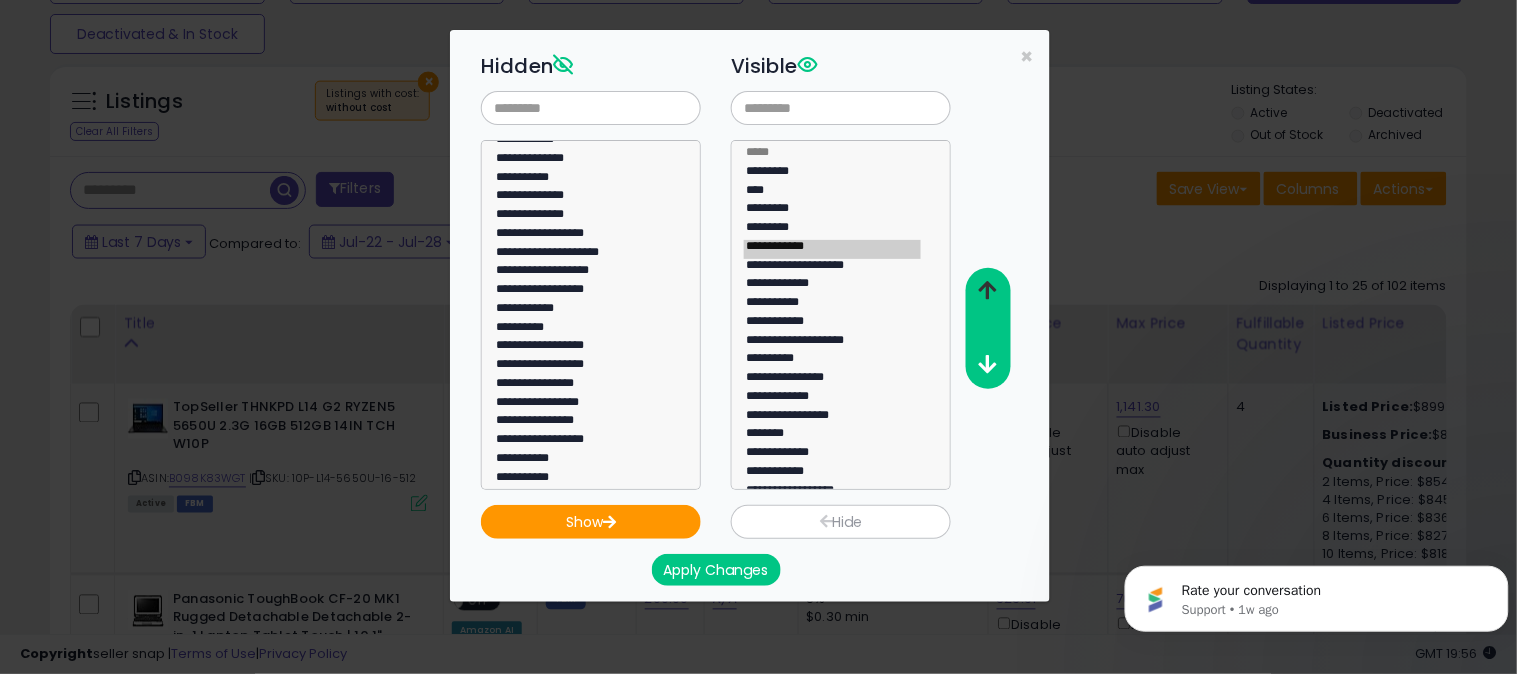 click at bounding box center [988, 290] 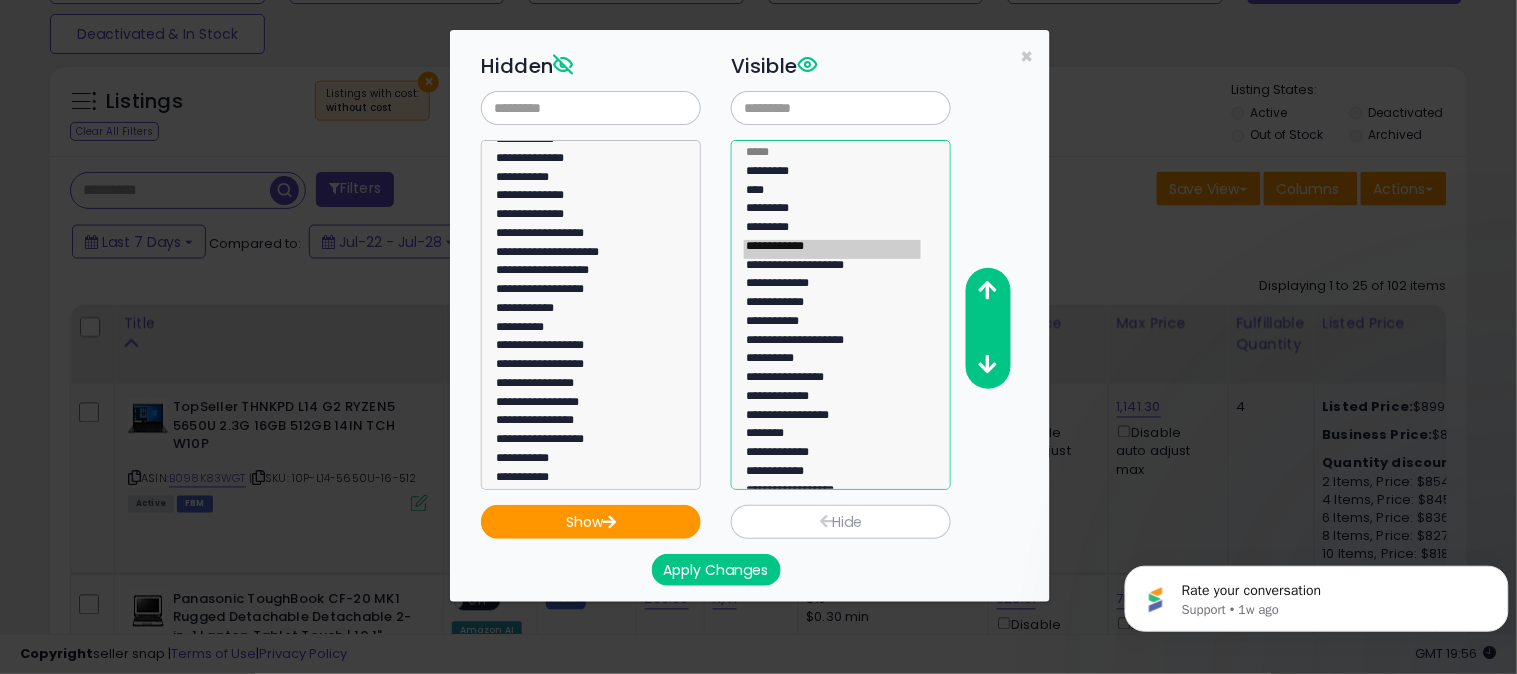 click on "**********" 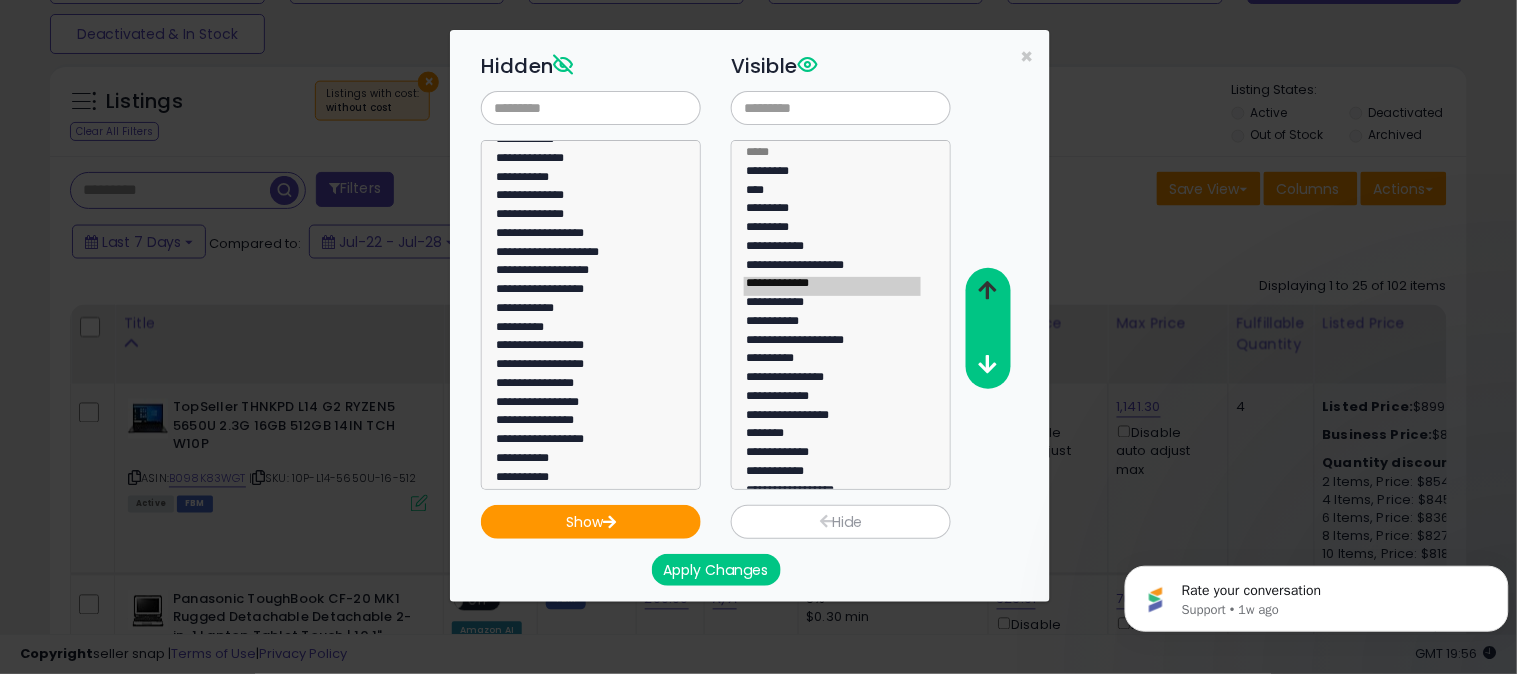 click at bounding box center (988, 290) 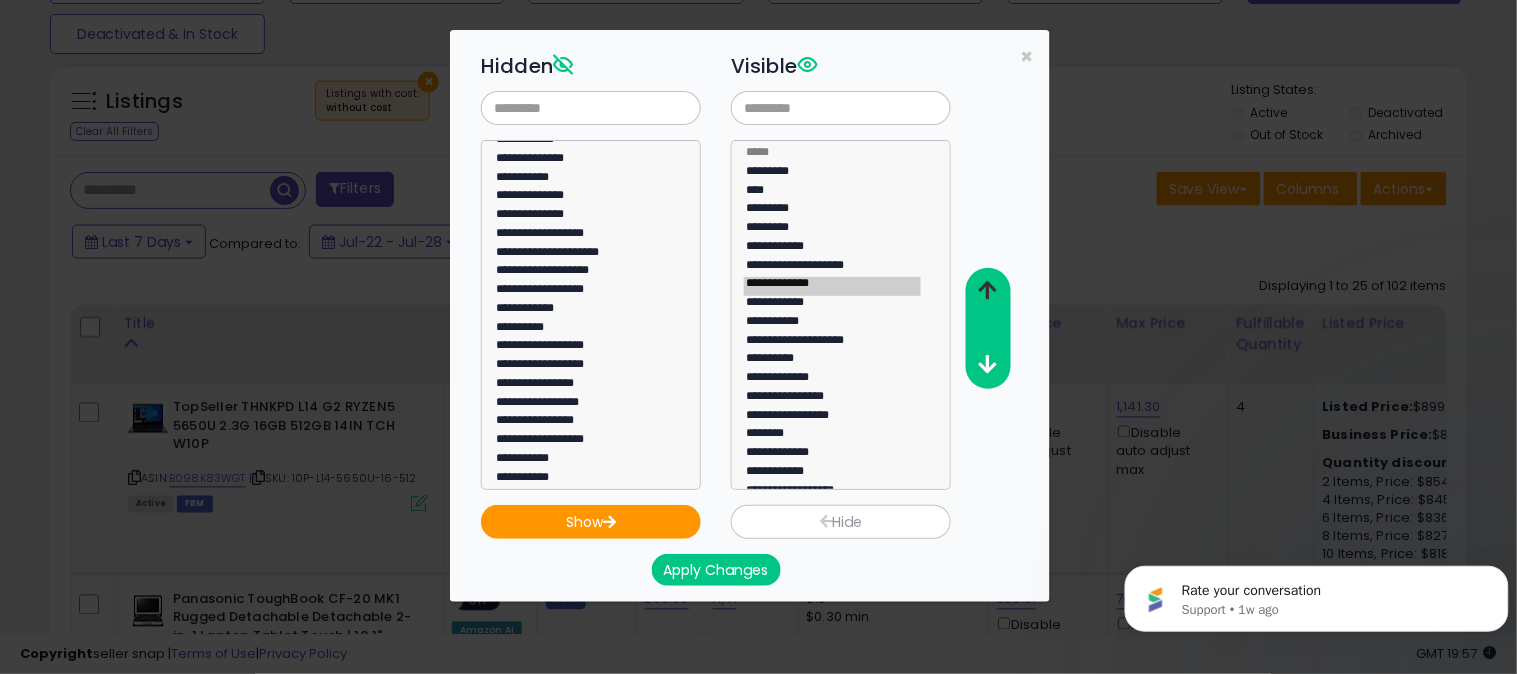 click at bounding box center (988, 290) 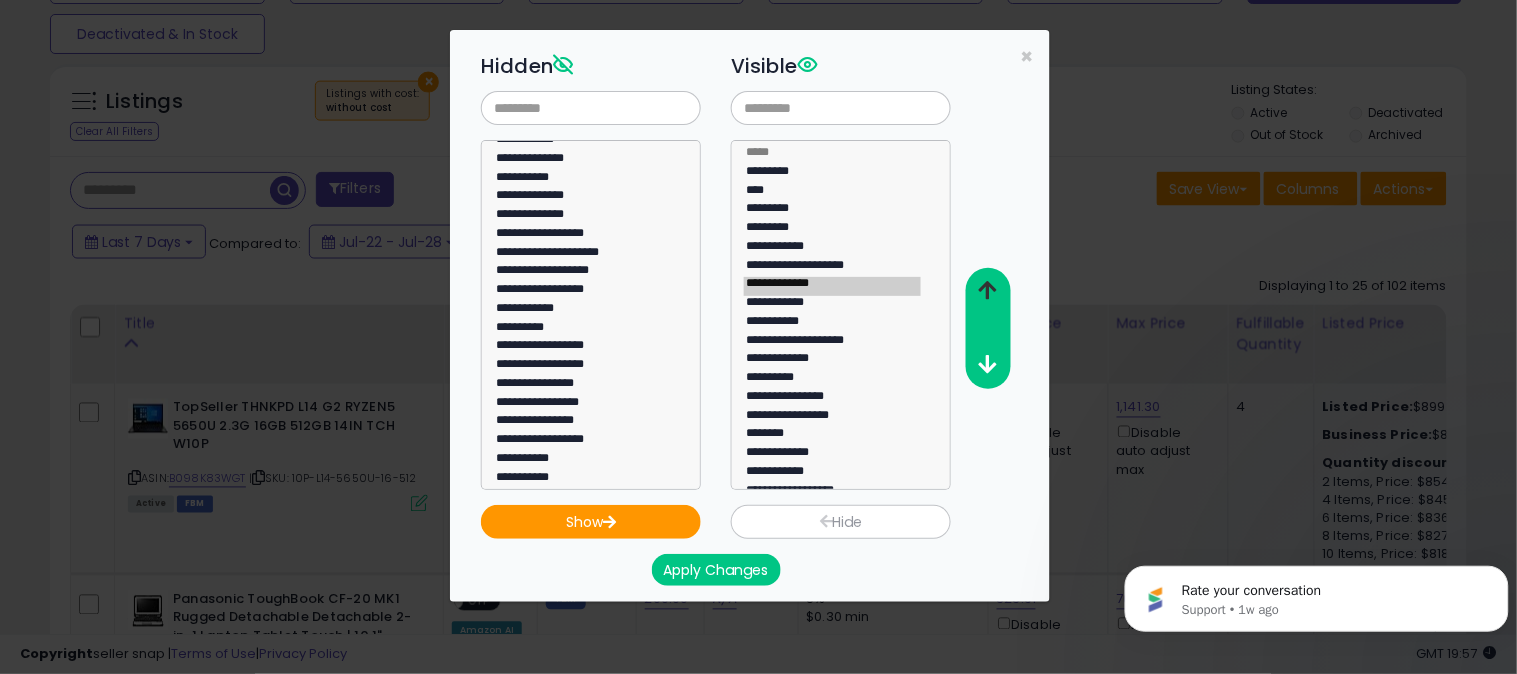 click at bounding box center (988, 290) 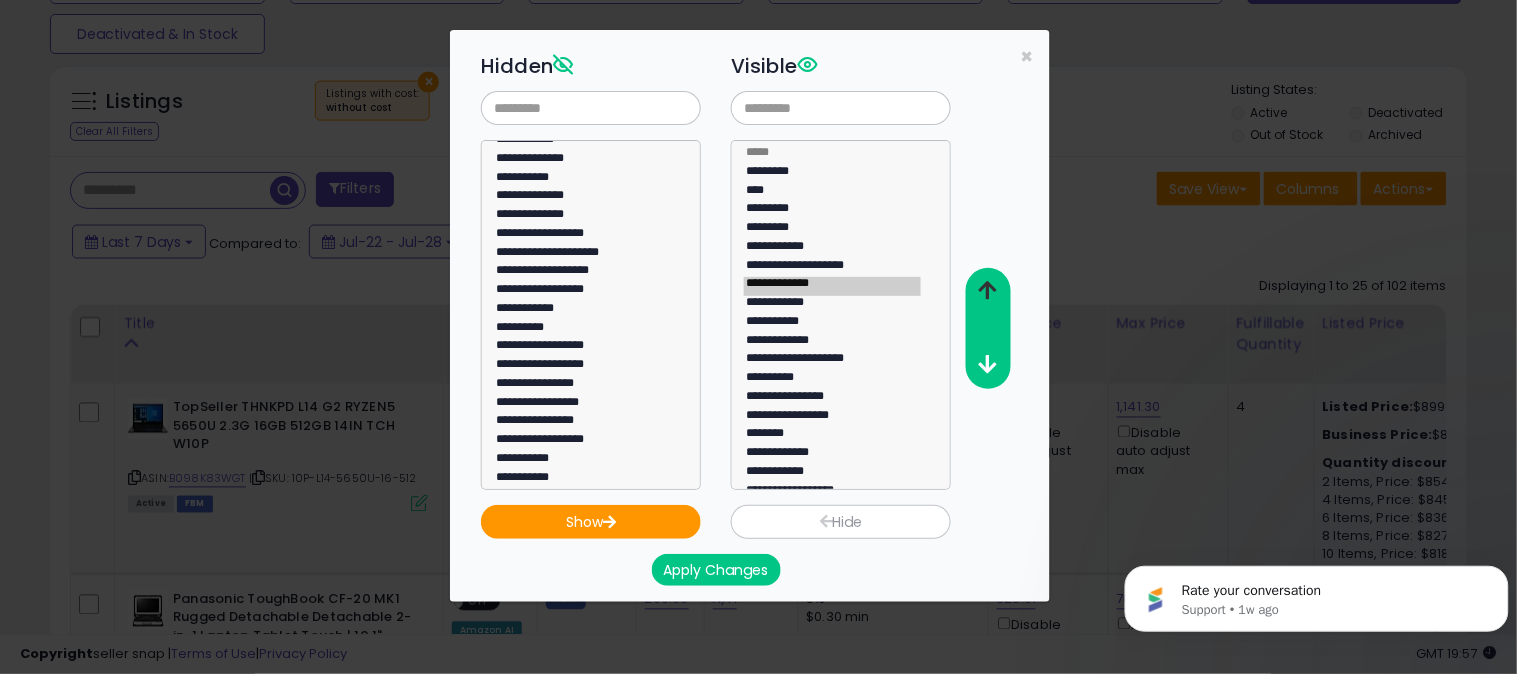 click at bounding box center [988, 290] 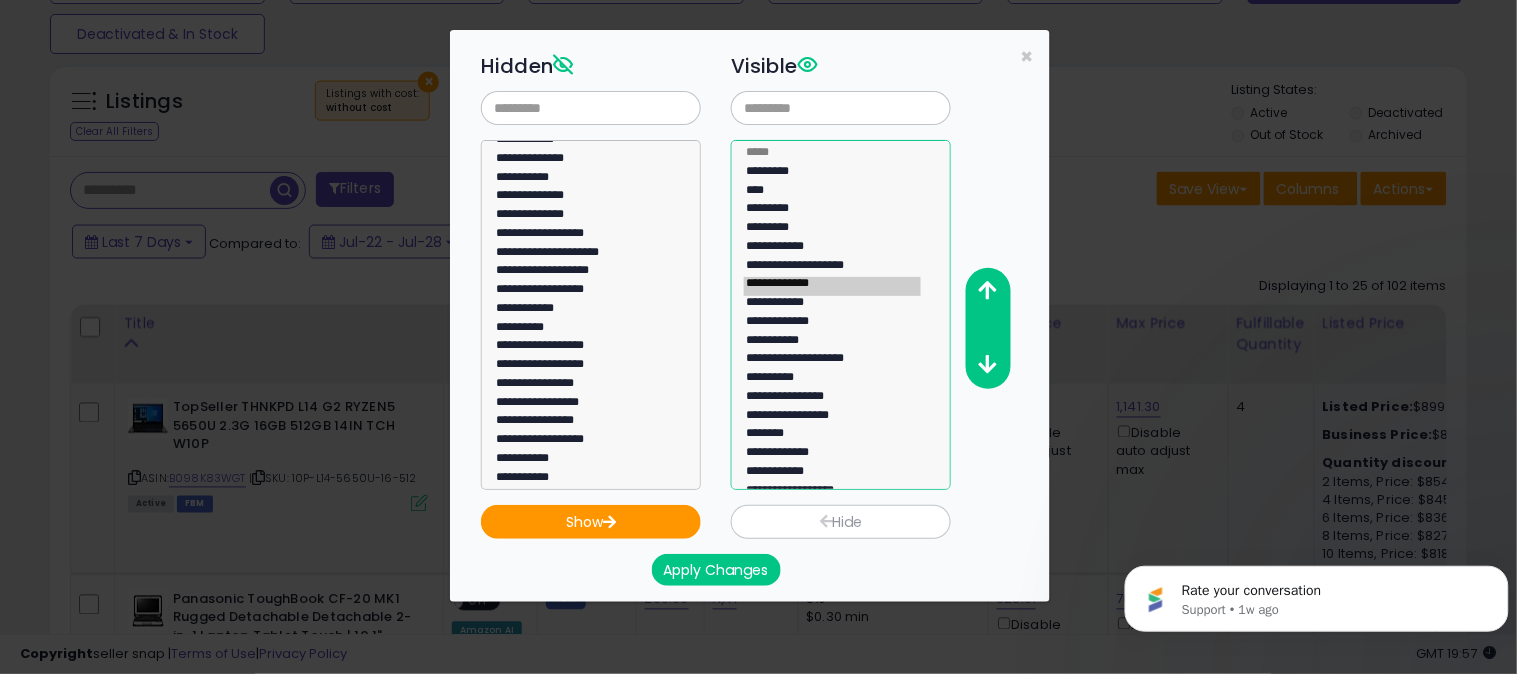 click on "**********" 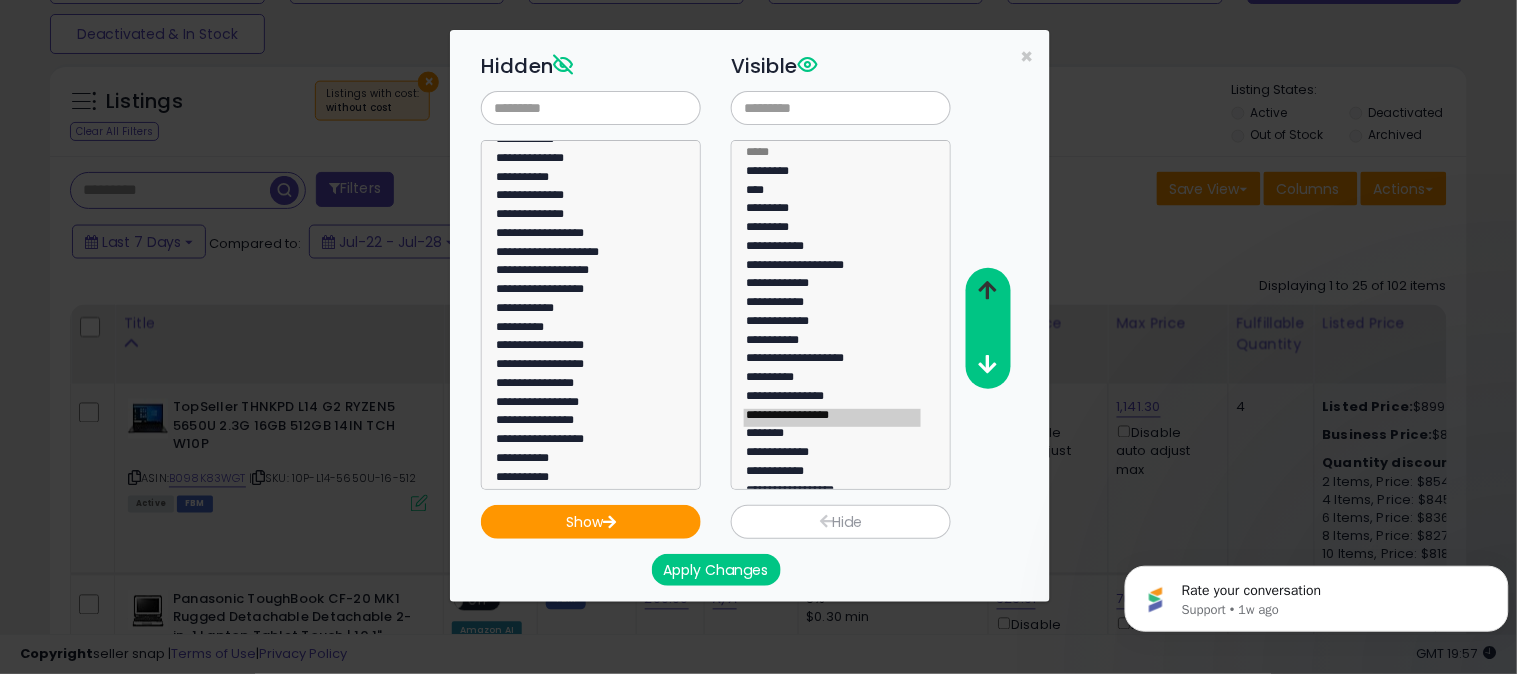 click at bounding box center (988, 290) 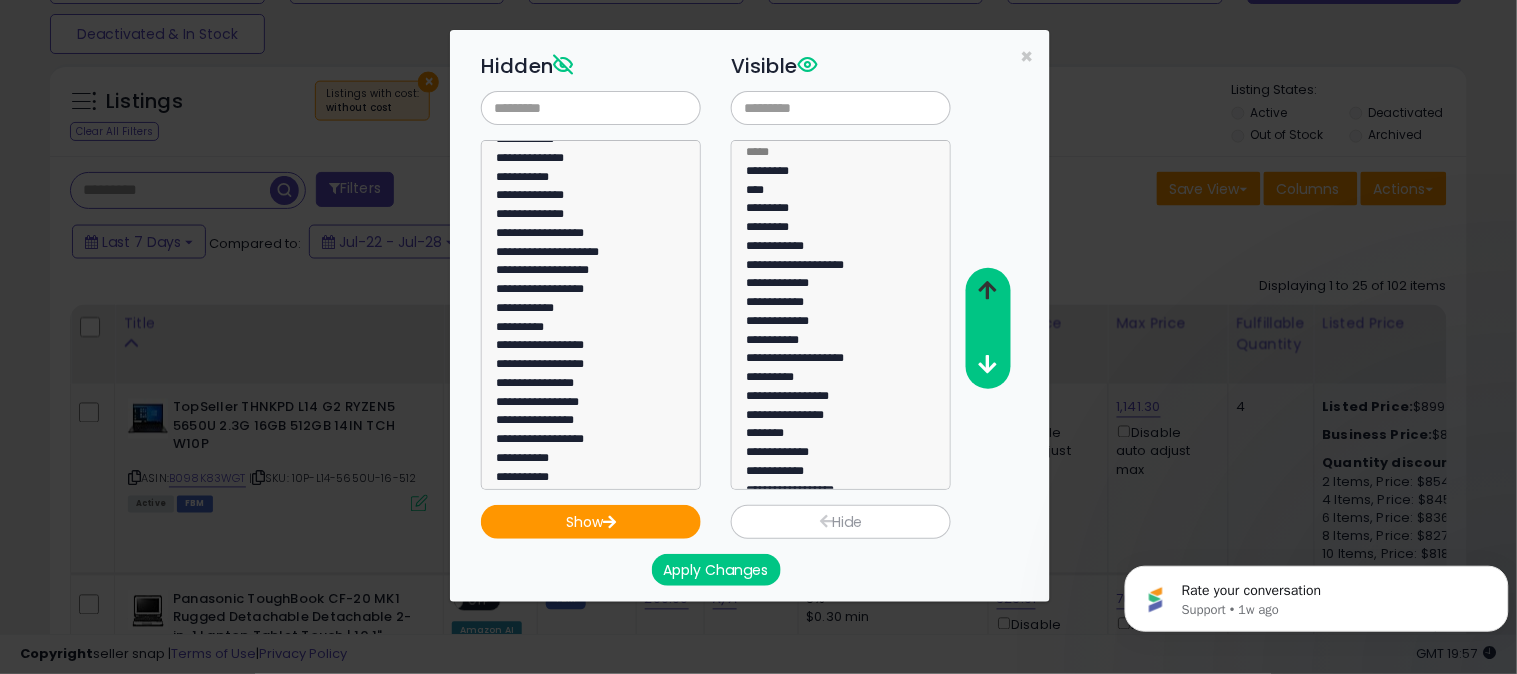 click at bounding box center (988, 290) 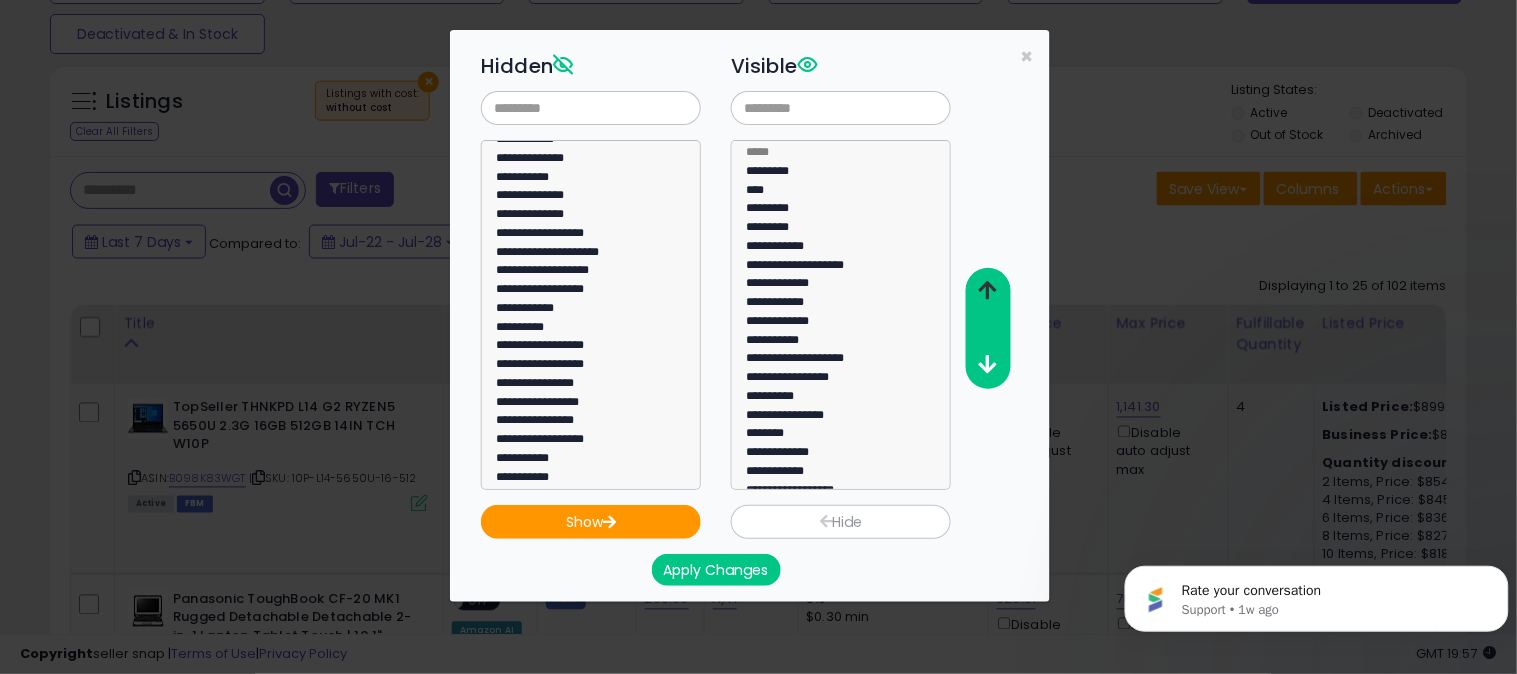 click at bounding box center (988, 290) 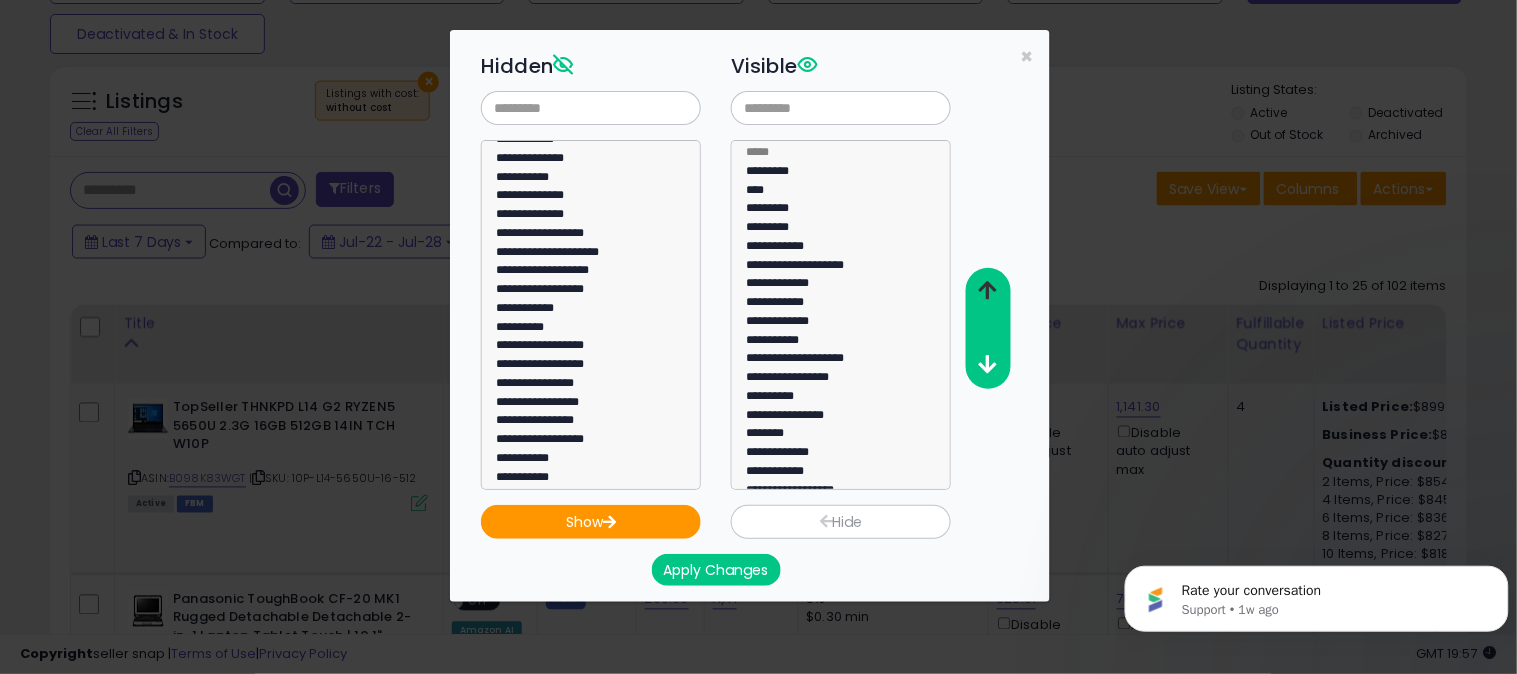 click at bounding box center [988, 290] 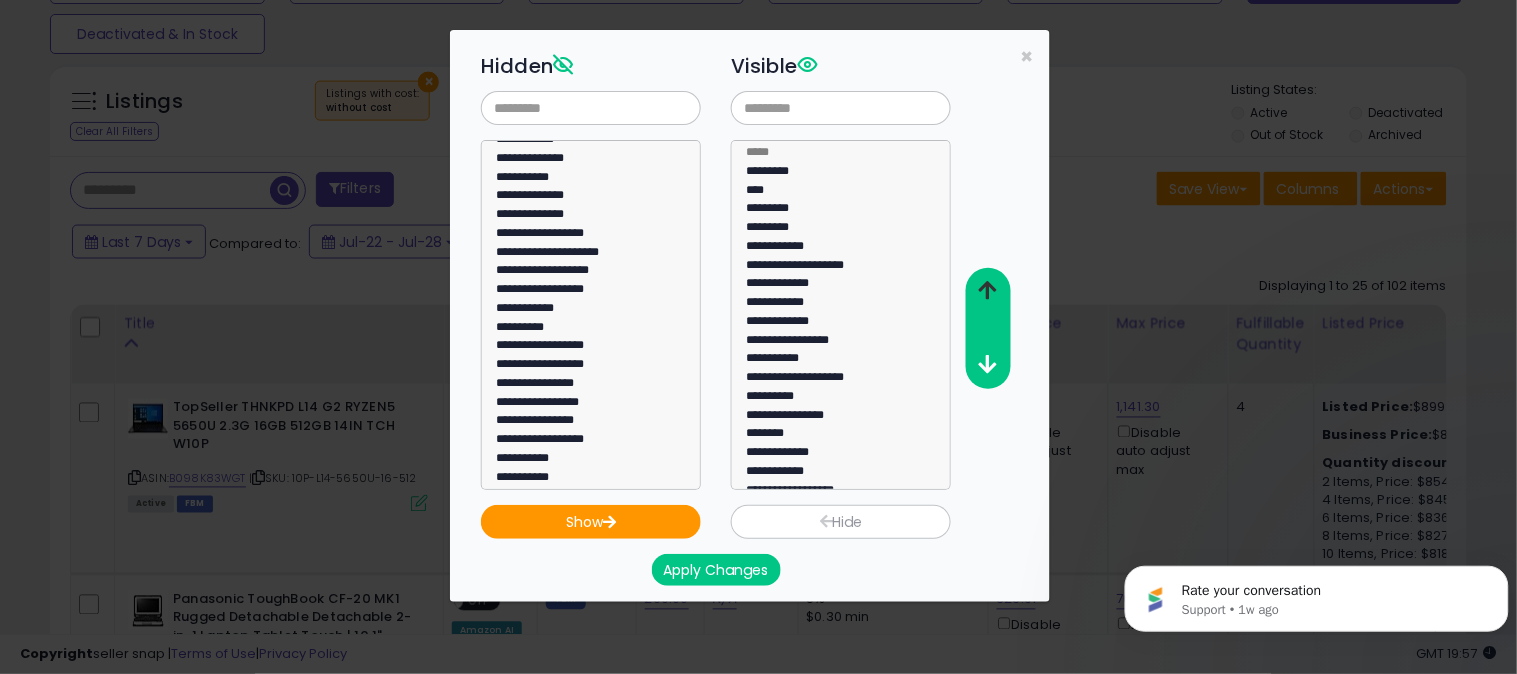 click at bounding box center (988, 290) 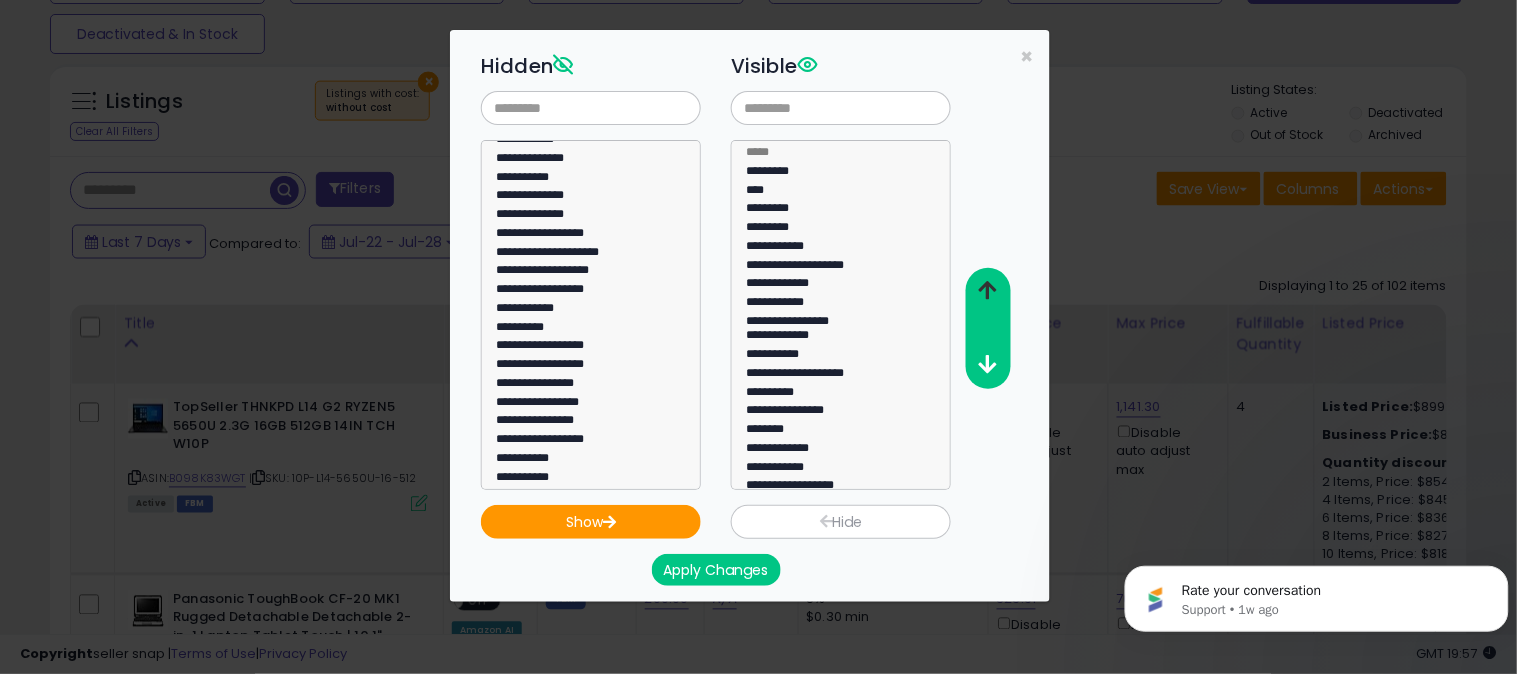 click at bounding box center (988, 290) 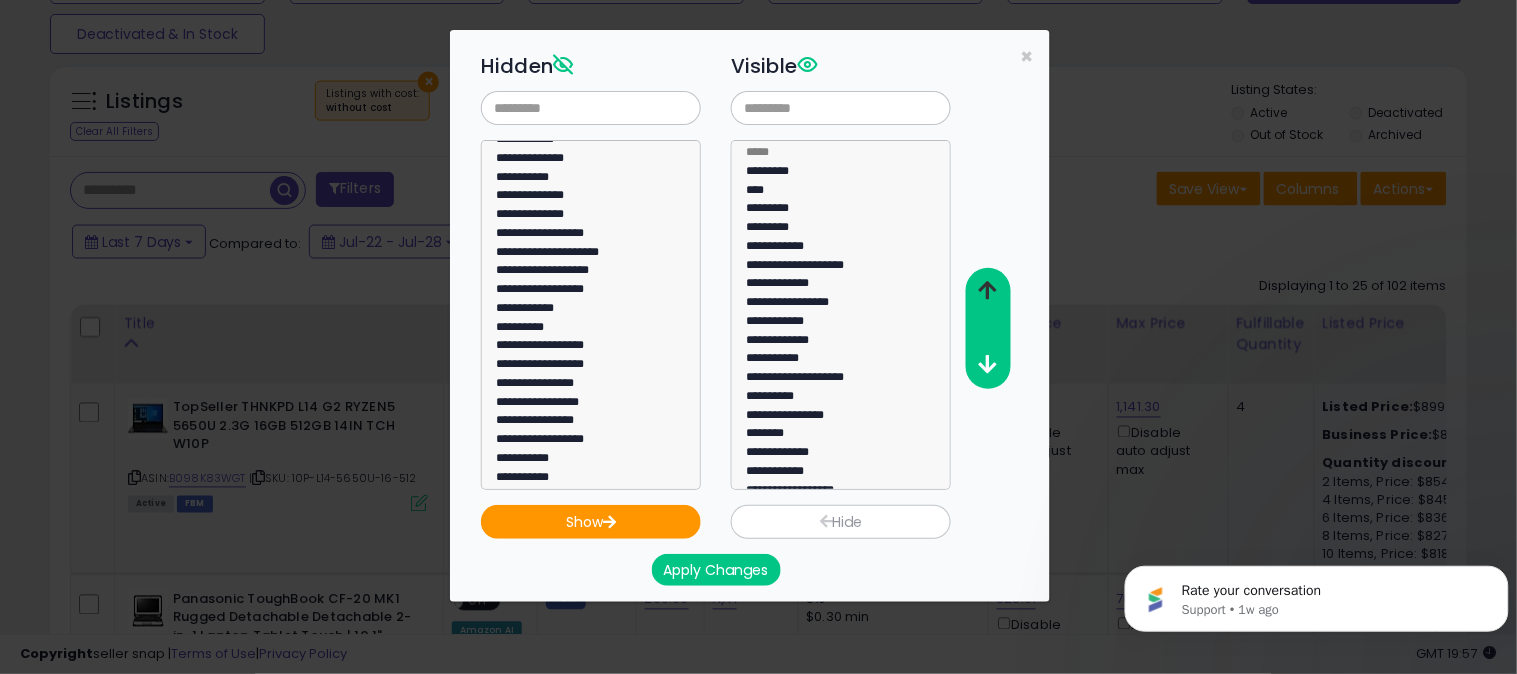 click at bounding box center [988, 290] 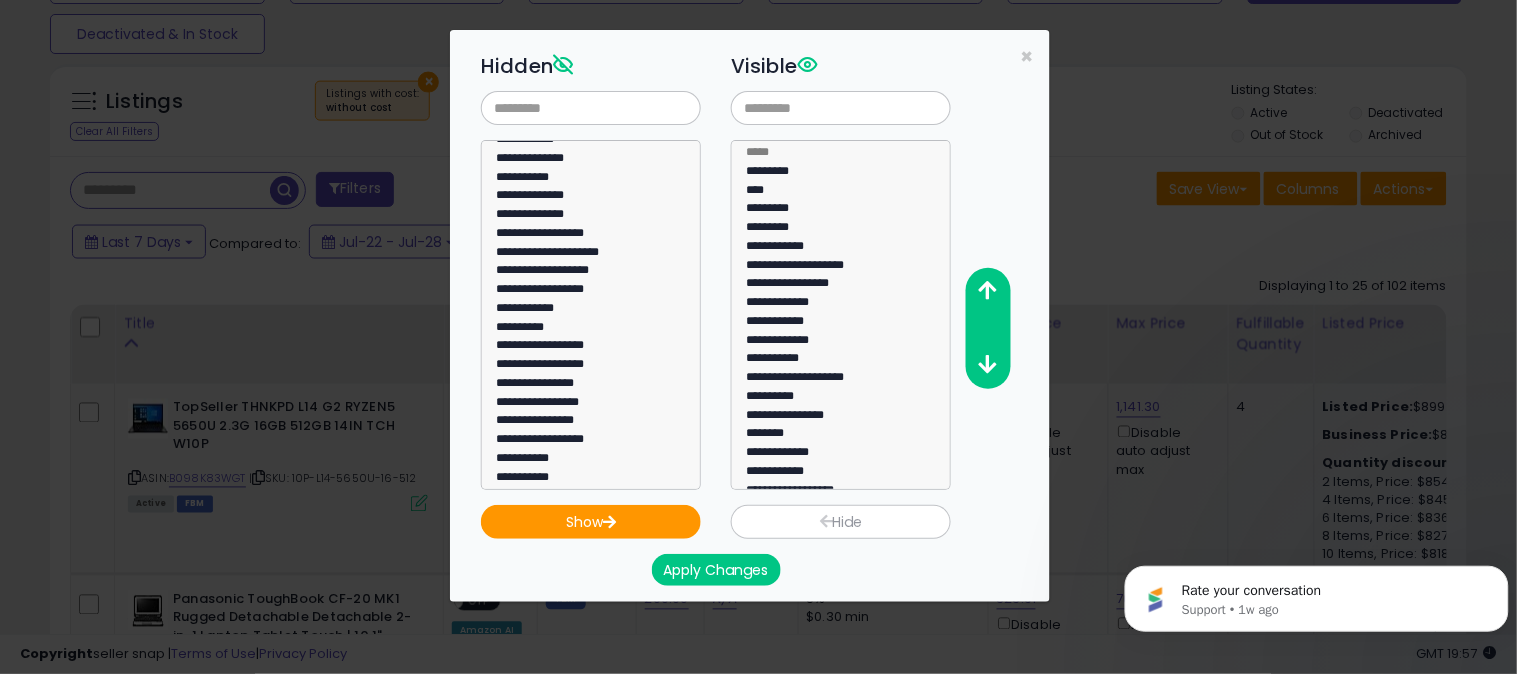 scroll, scrollTop: 93, scrollLeft: 0, axis: vertical 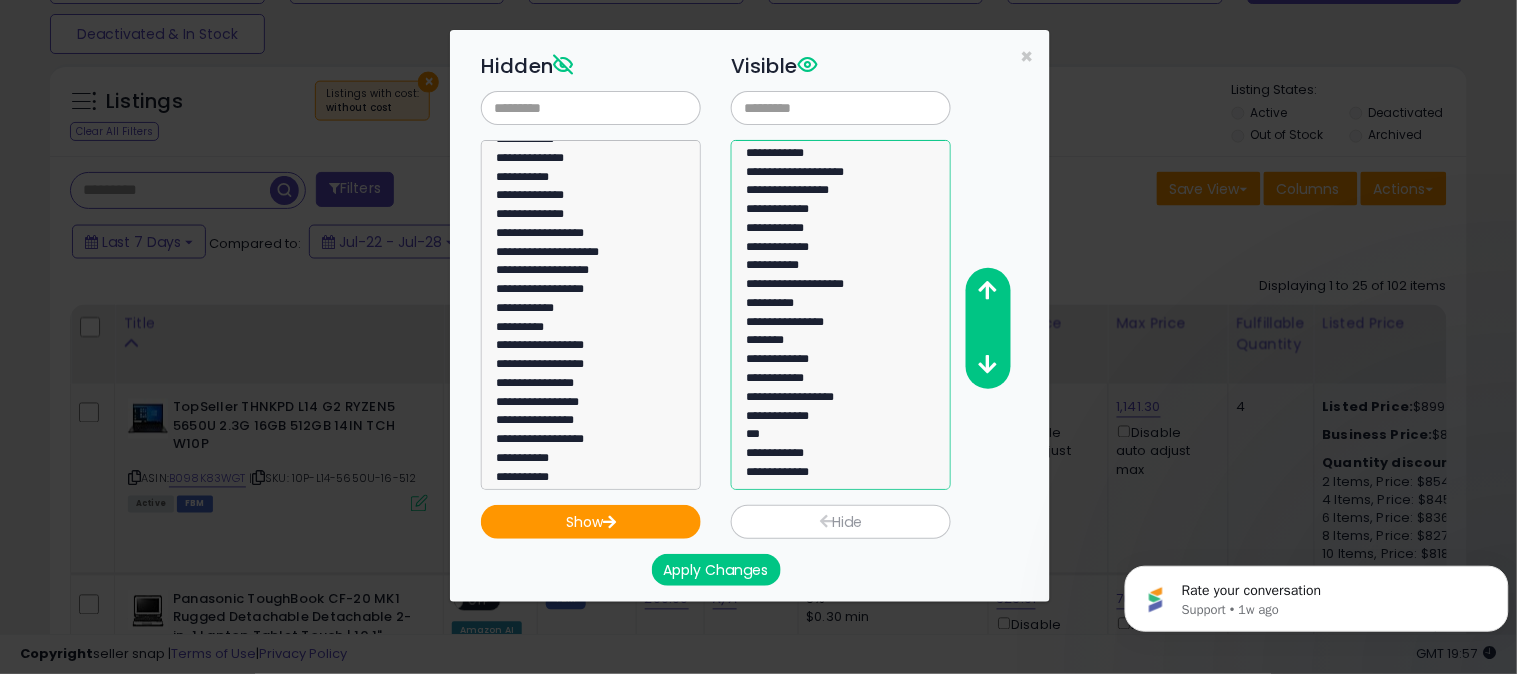 click on "**********" 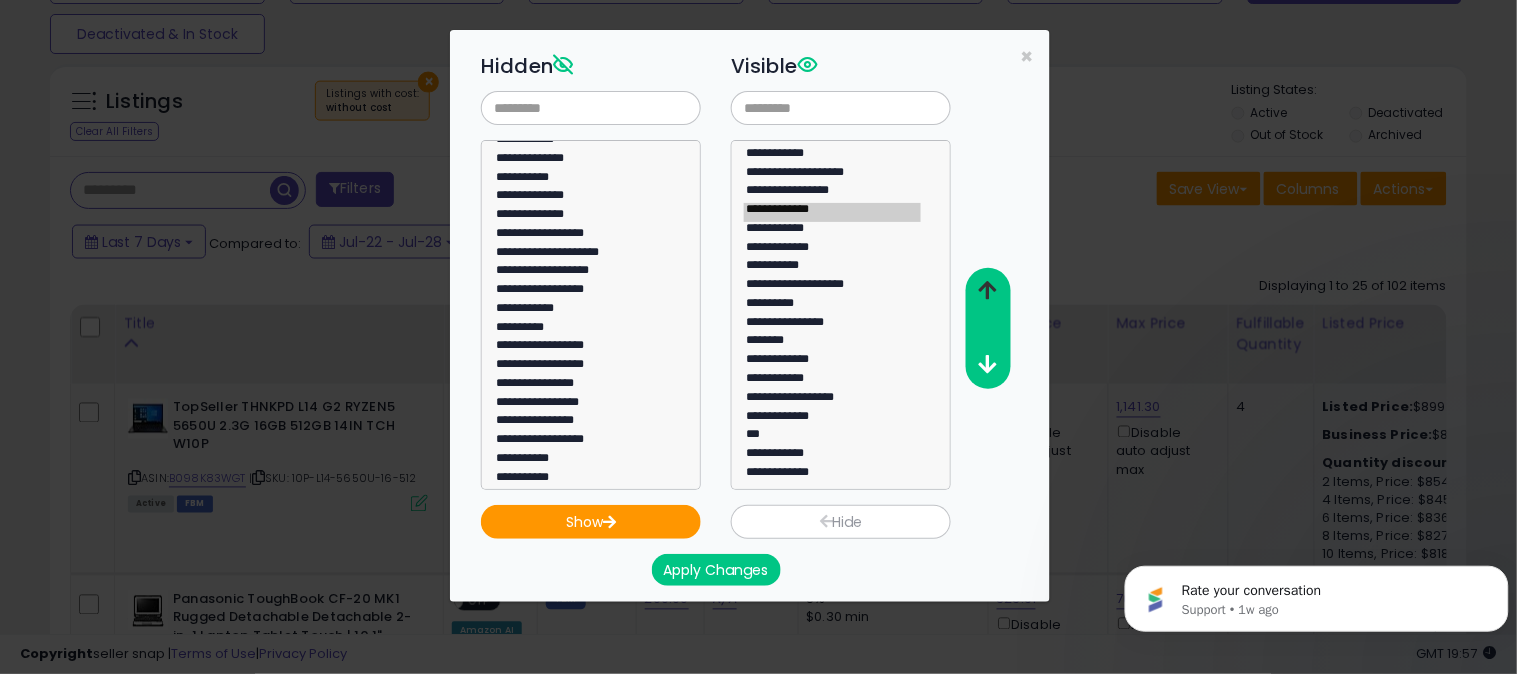 click at bounding box center [988, 290] 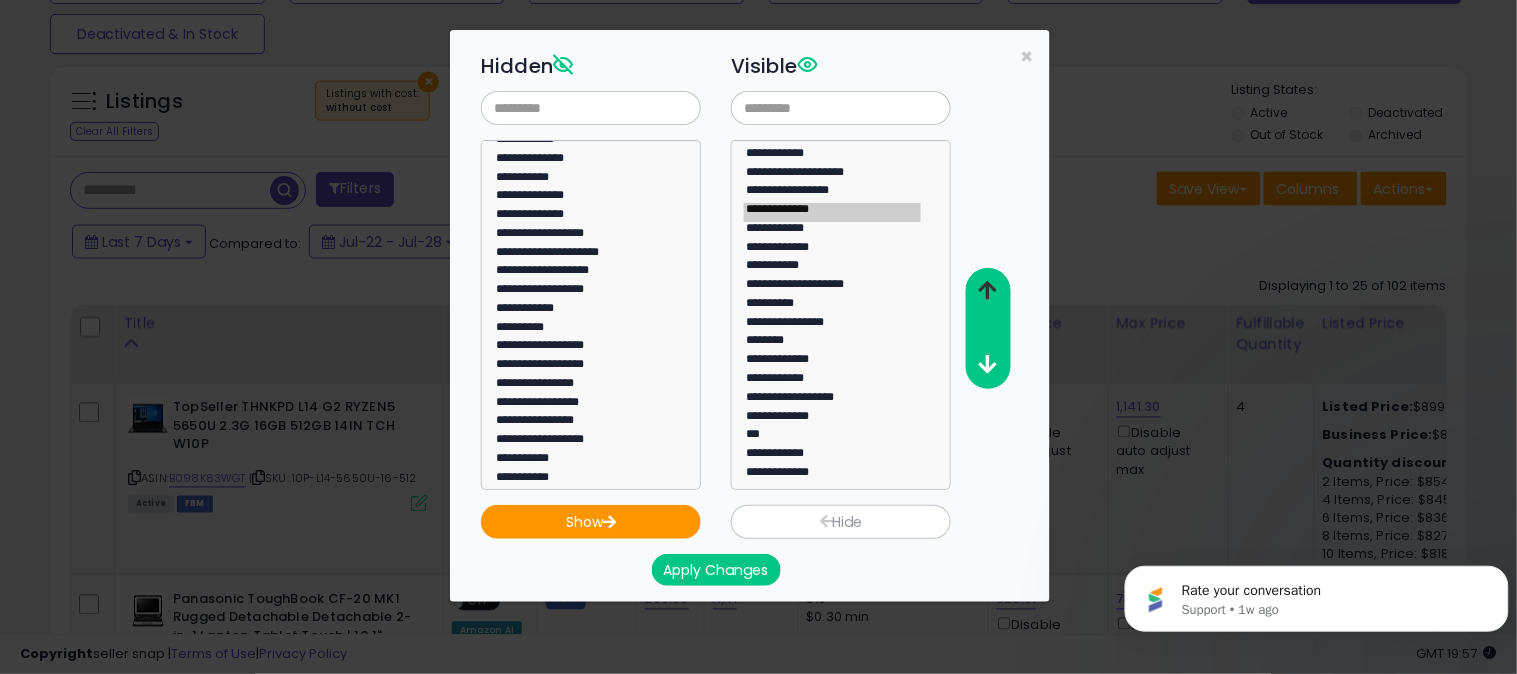 click at bounding box center [988, 290] 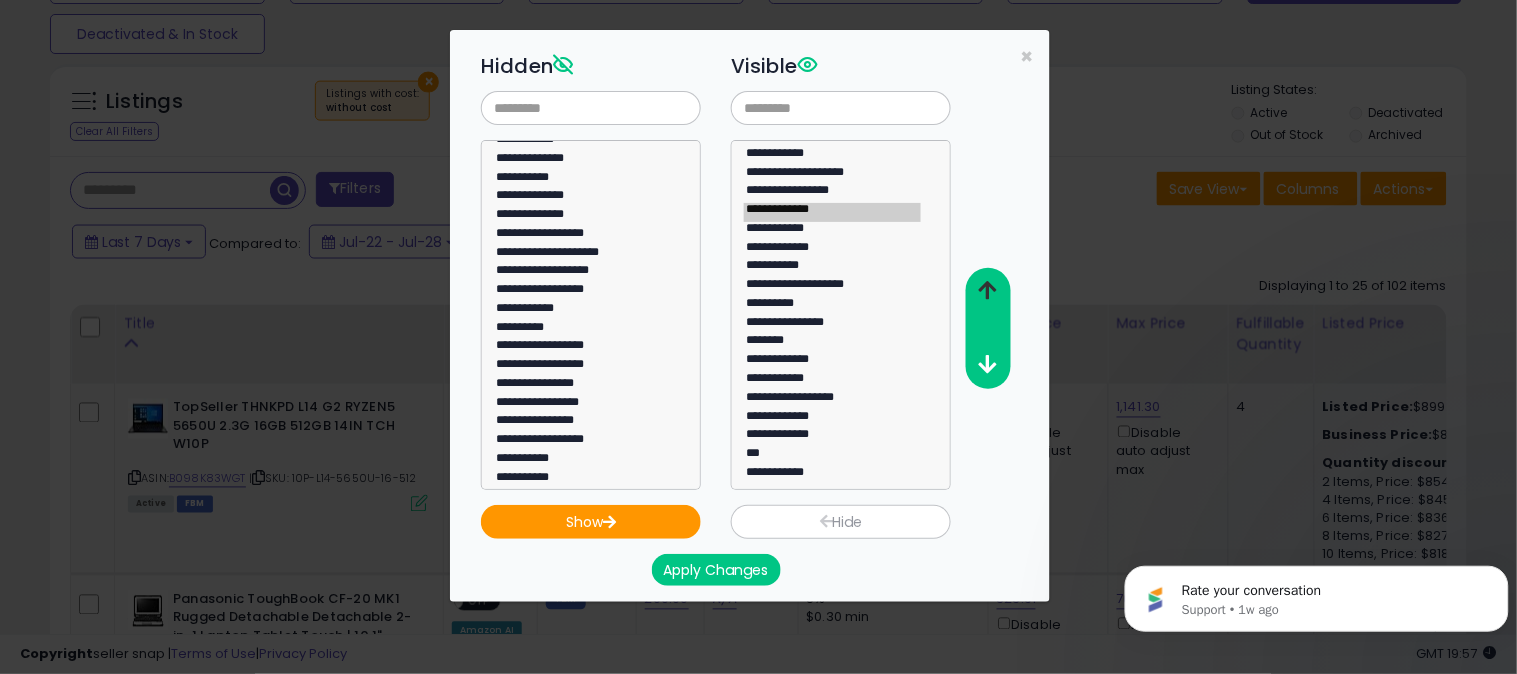 click at bounding box center (988, 290) 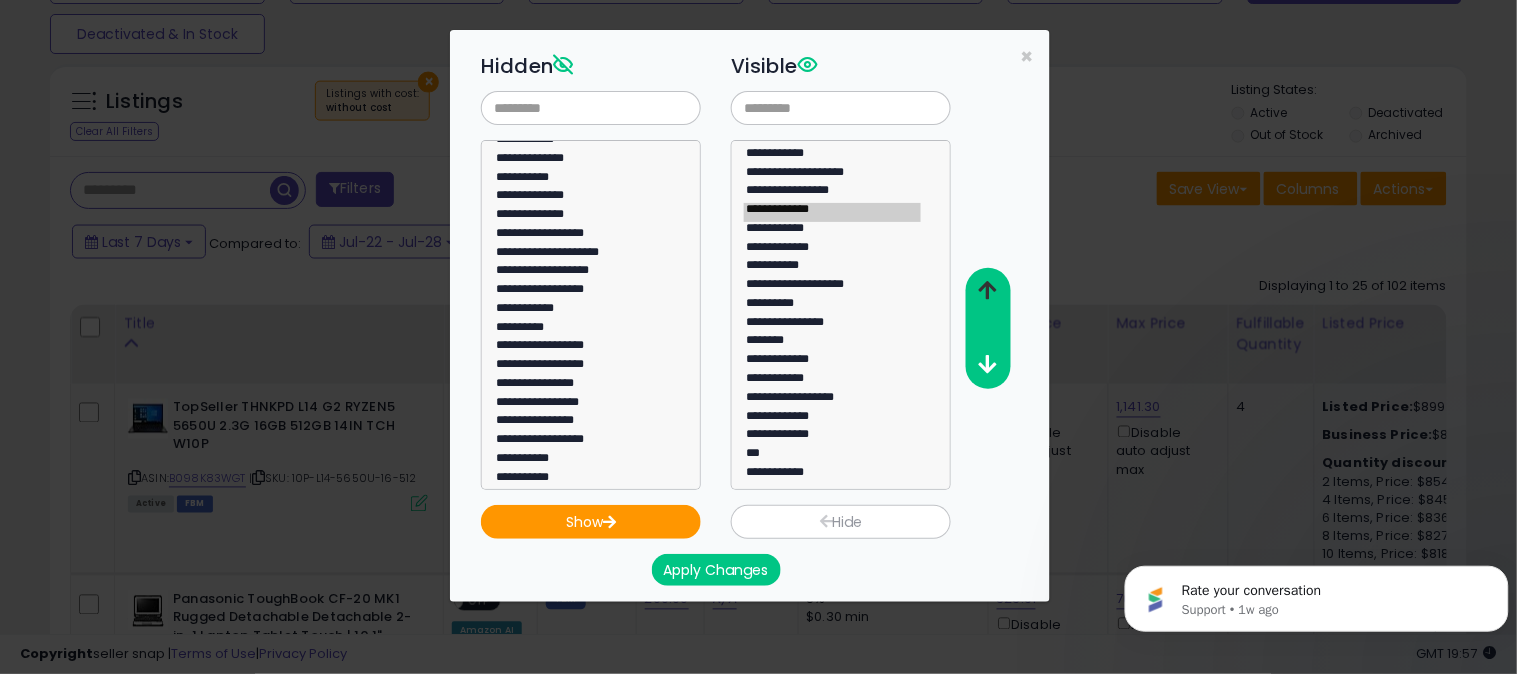 click at bounding box center (988, 290) 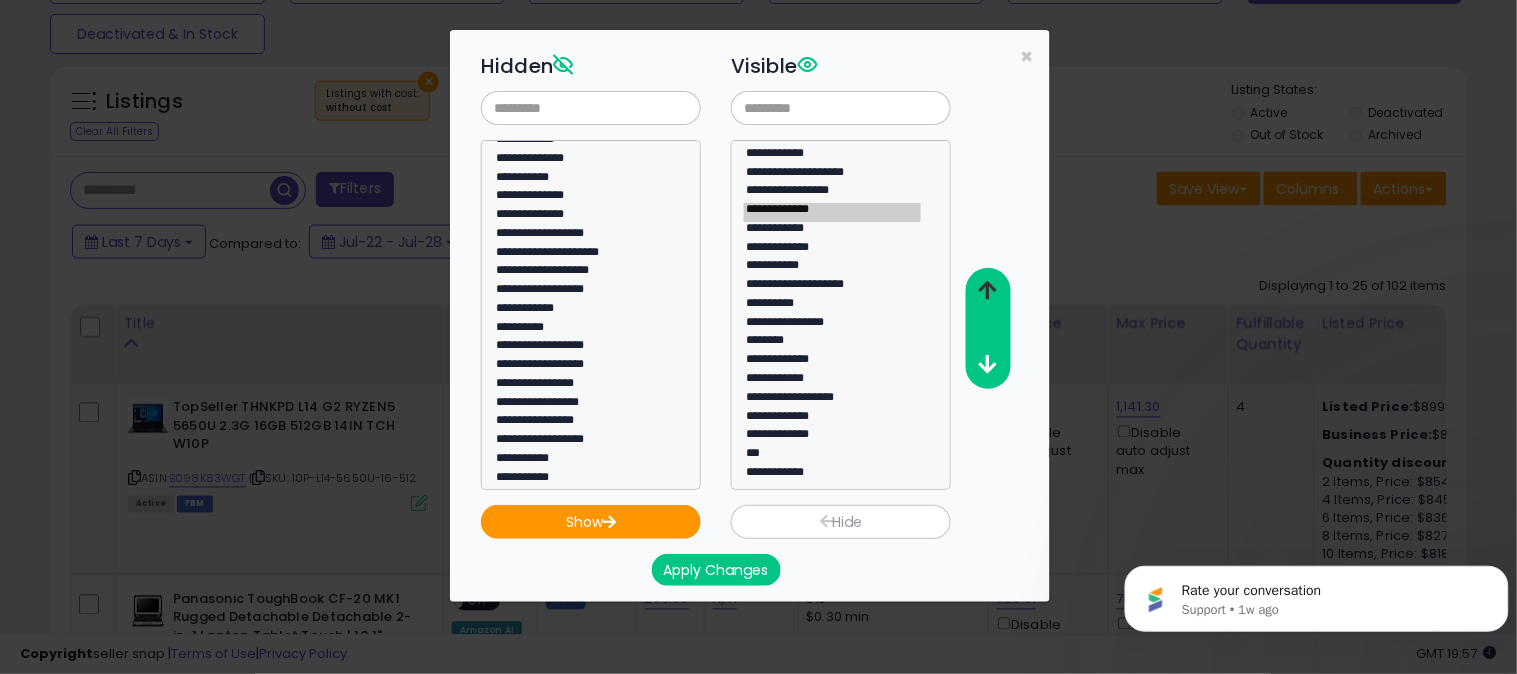 click at bounding box center (988, 290) 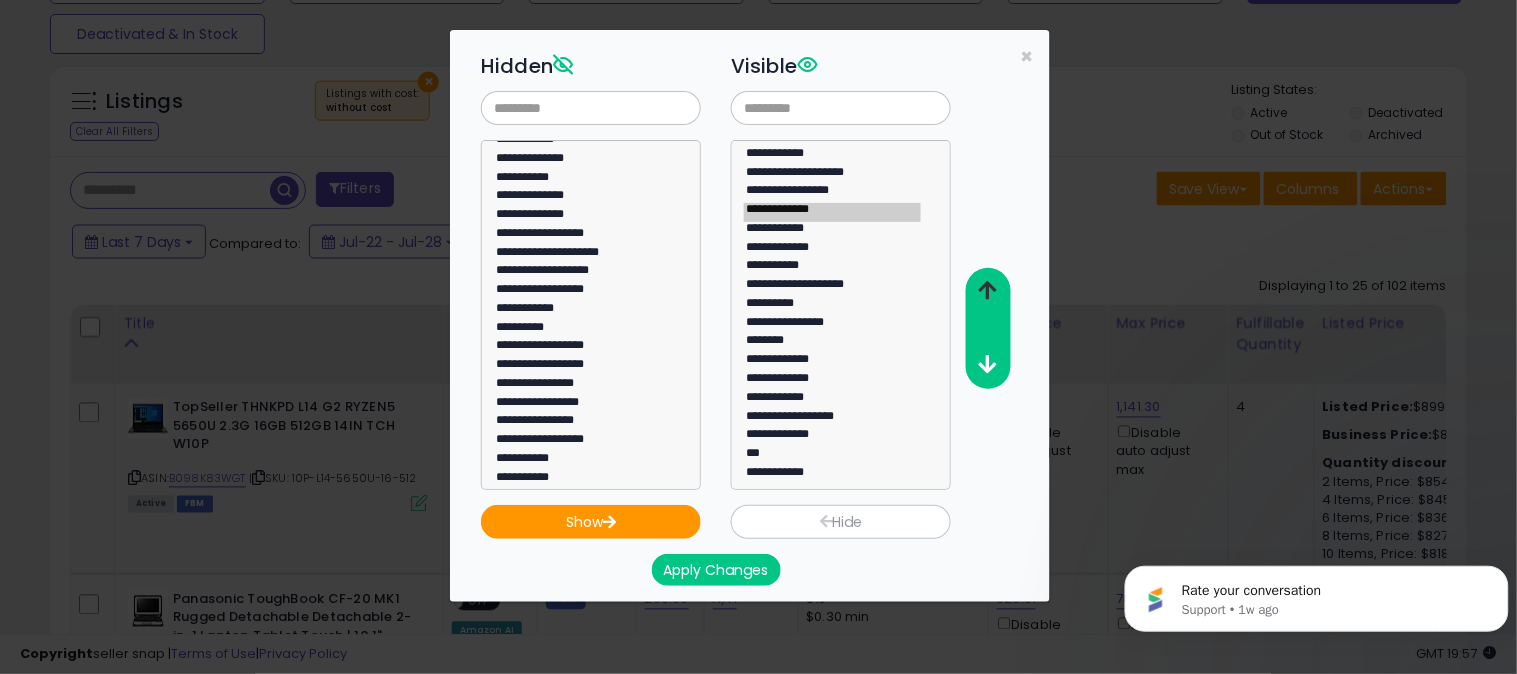 click at bounding box center [988, 290] 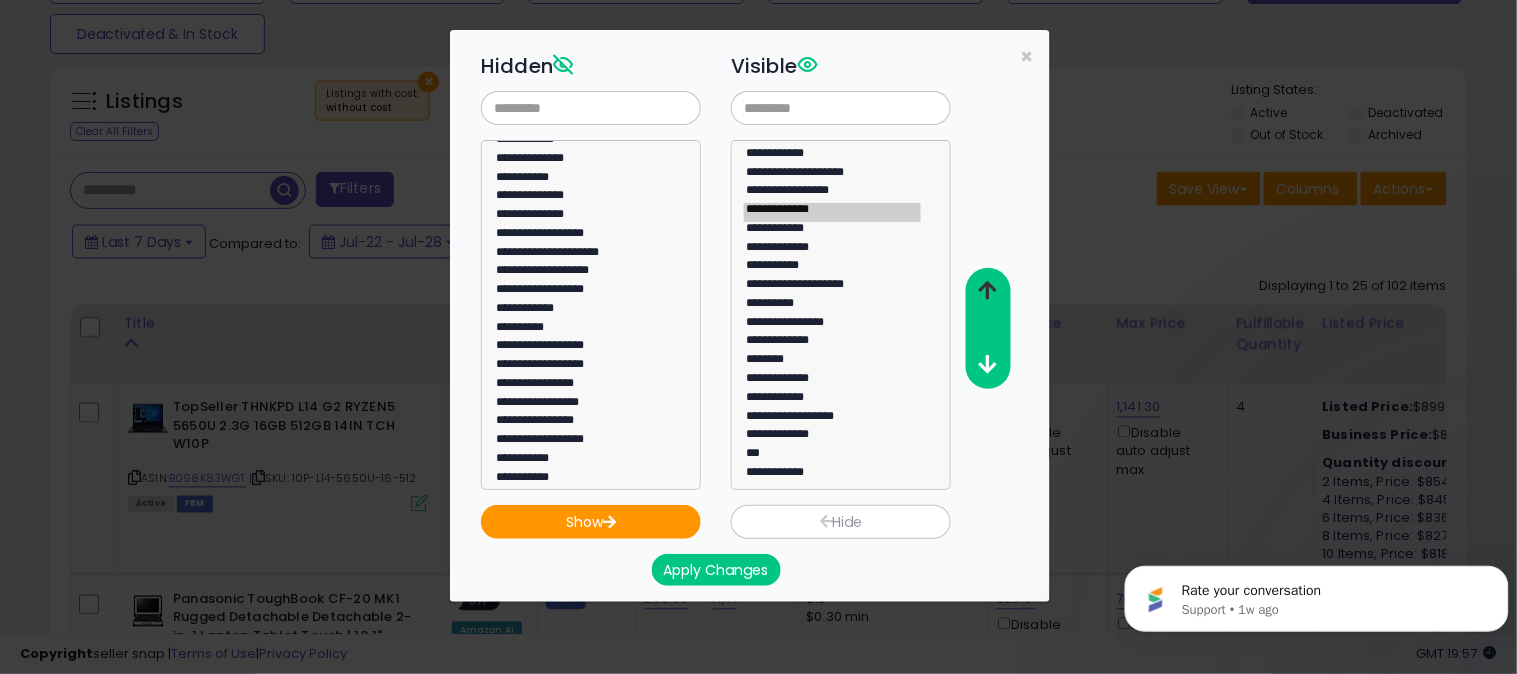 click at bounding box center (988, 290) 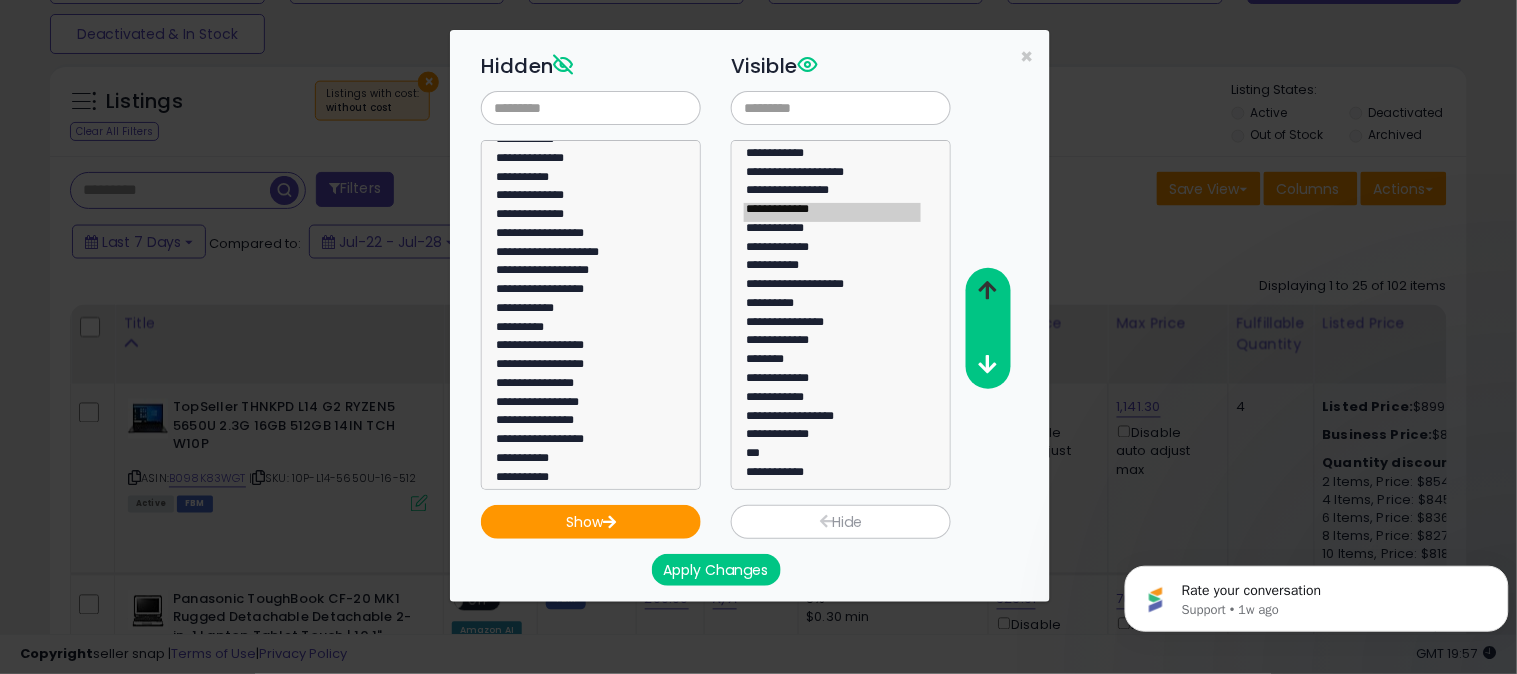 click at bounding box center [988, 290] 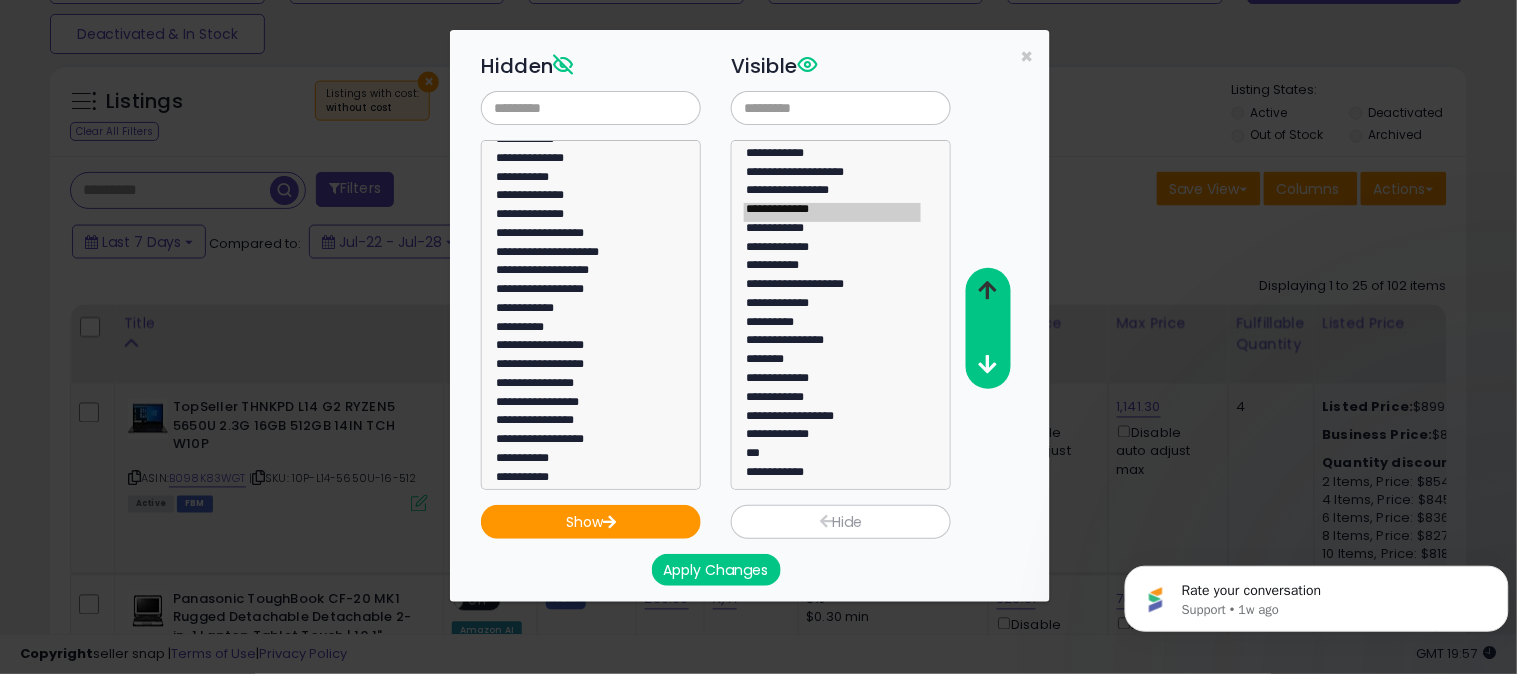 click at bounding box center (988, 290) 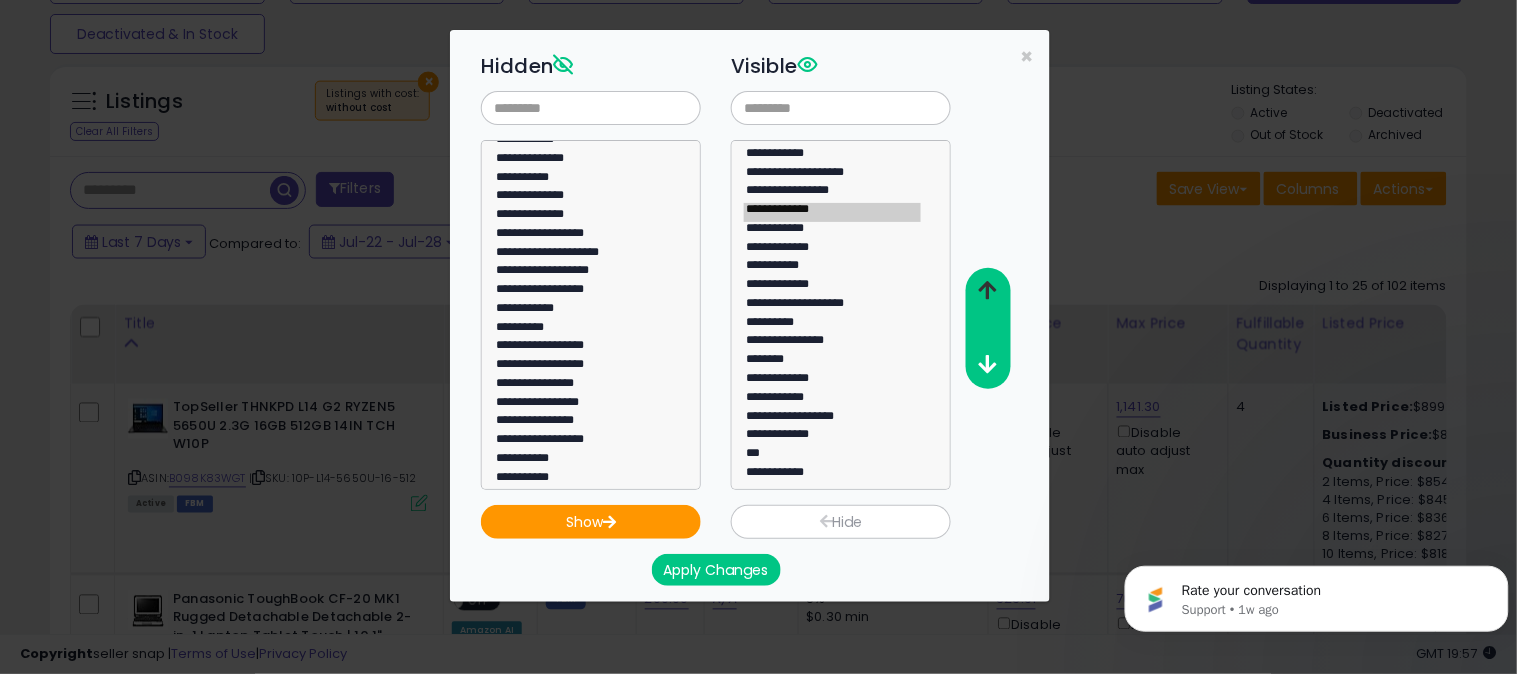click at bounding box center (988, 290) 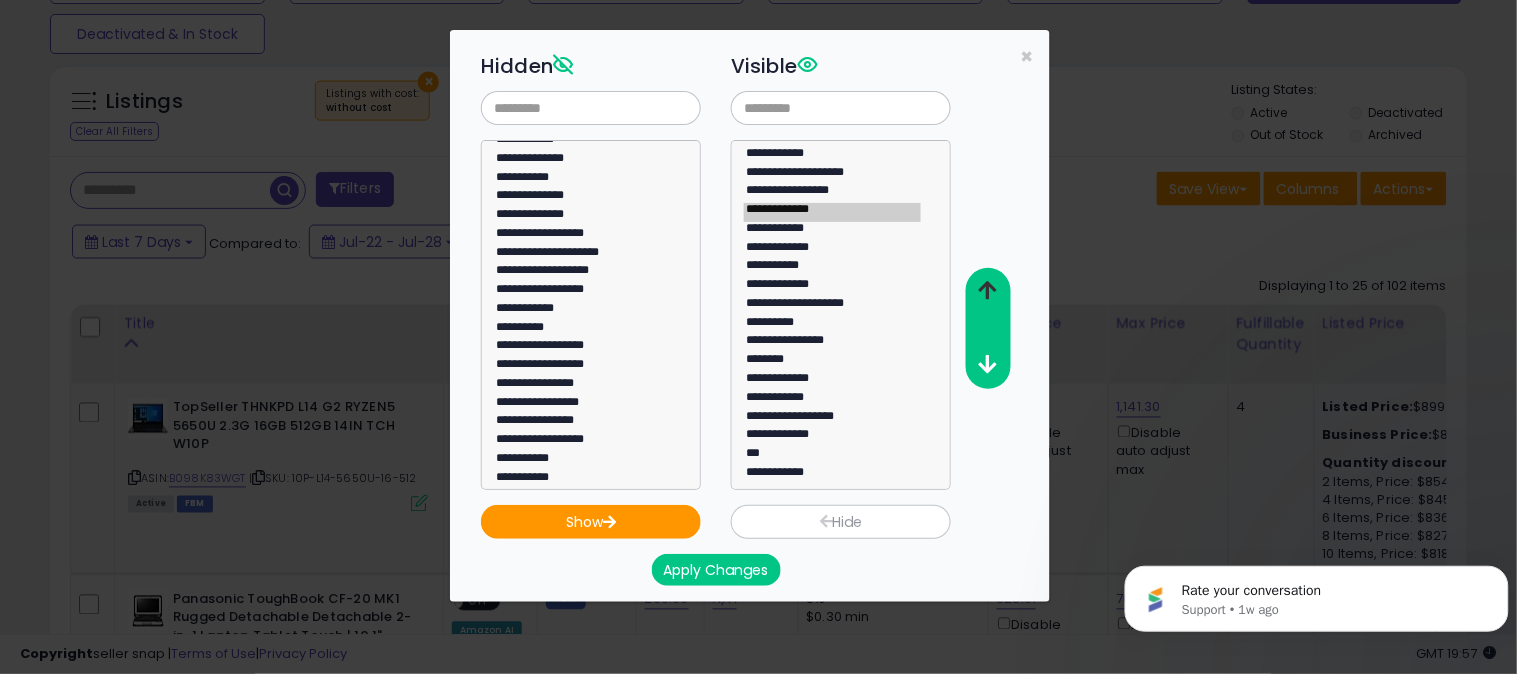click at bounding box center [988, 290] 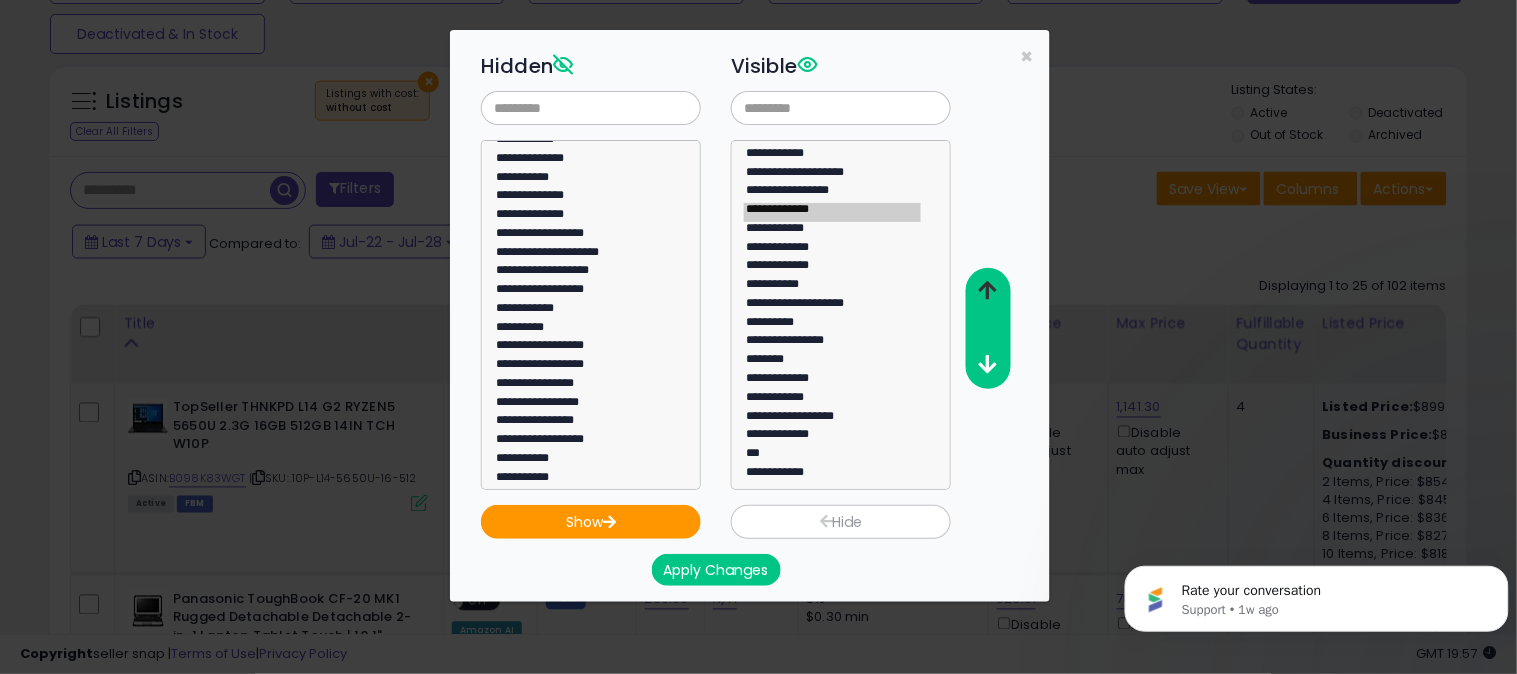 click at bounding box center (988, 290) 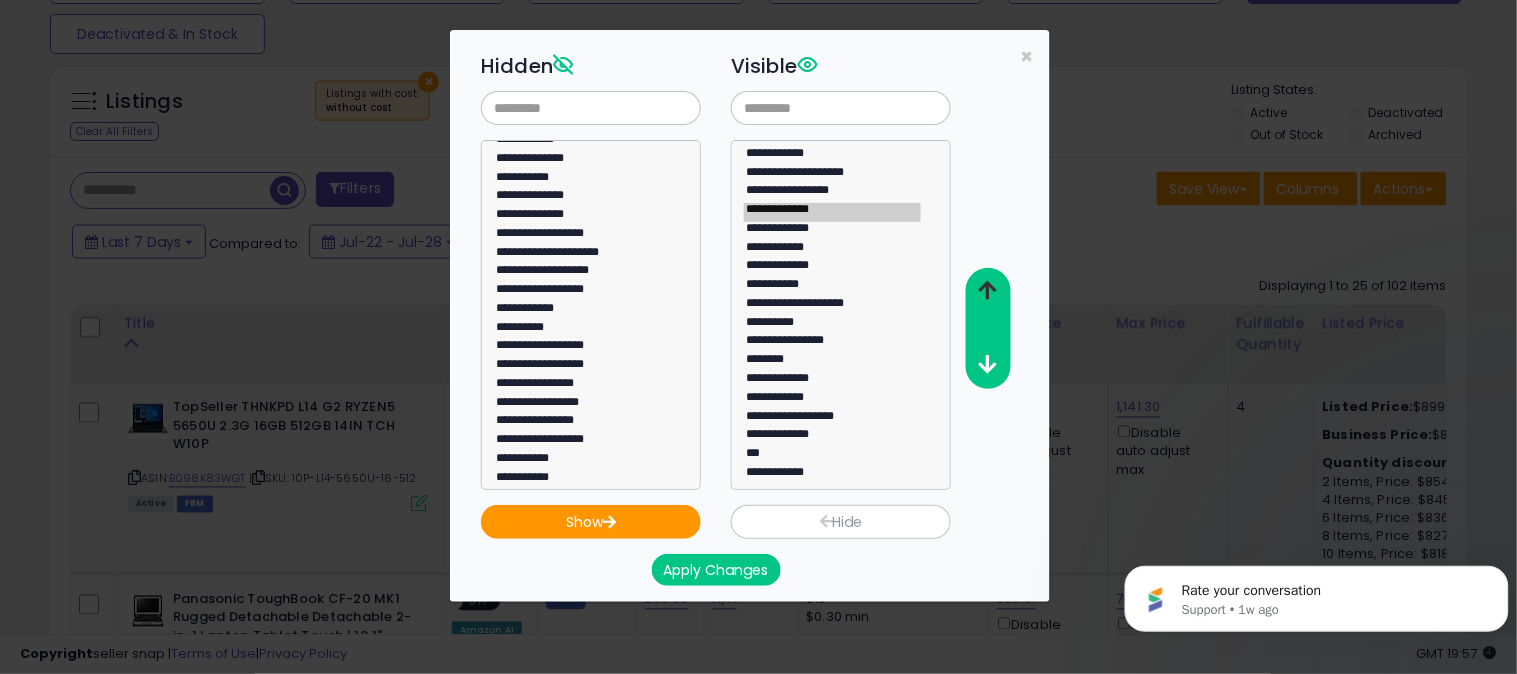 click at bounding box center [988, 290] 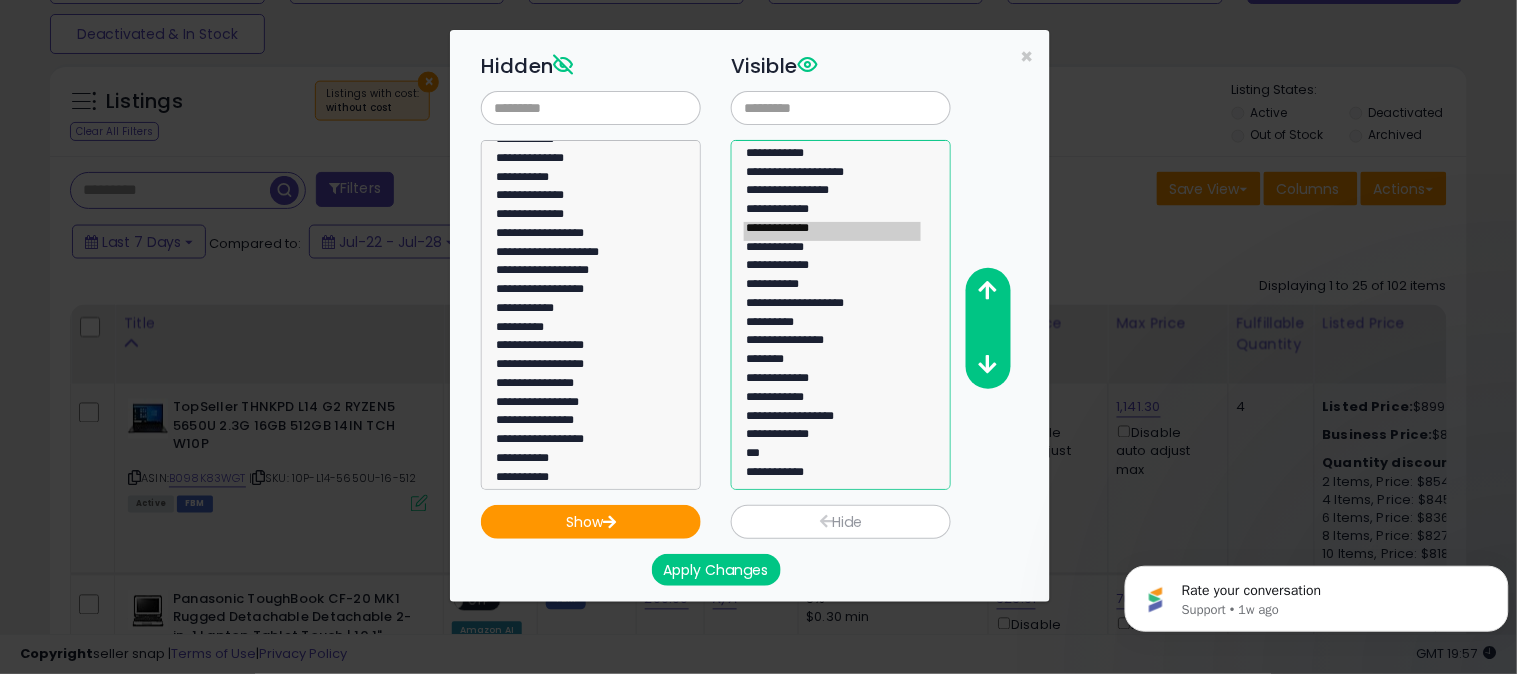 select on "**********" 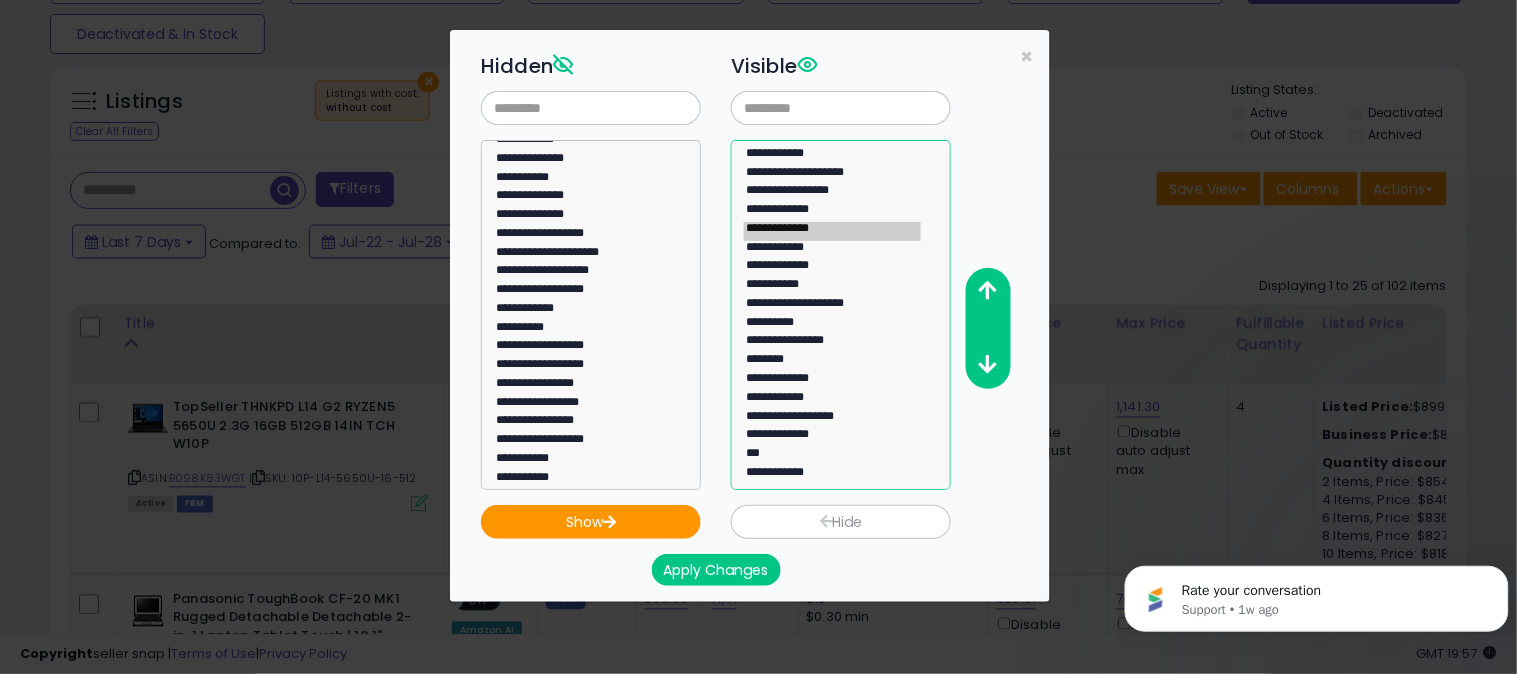 click on "**********" 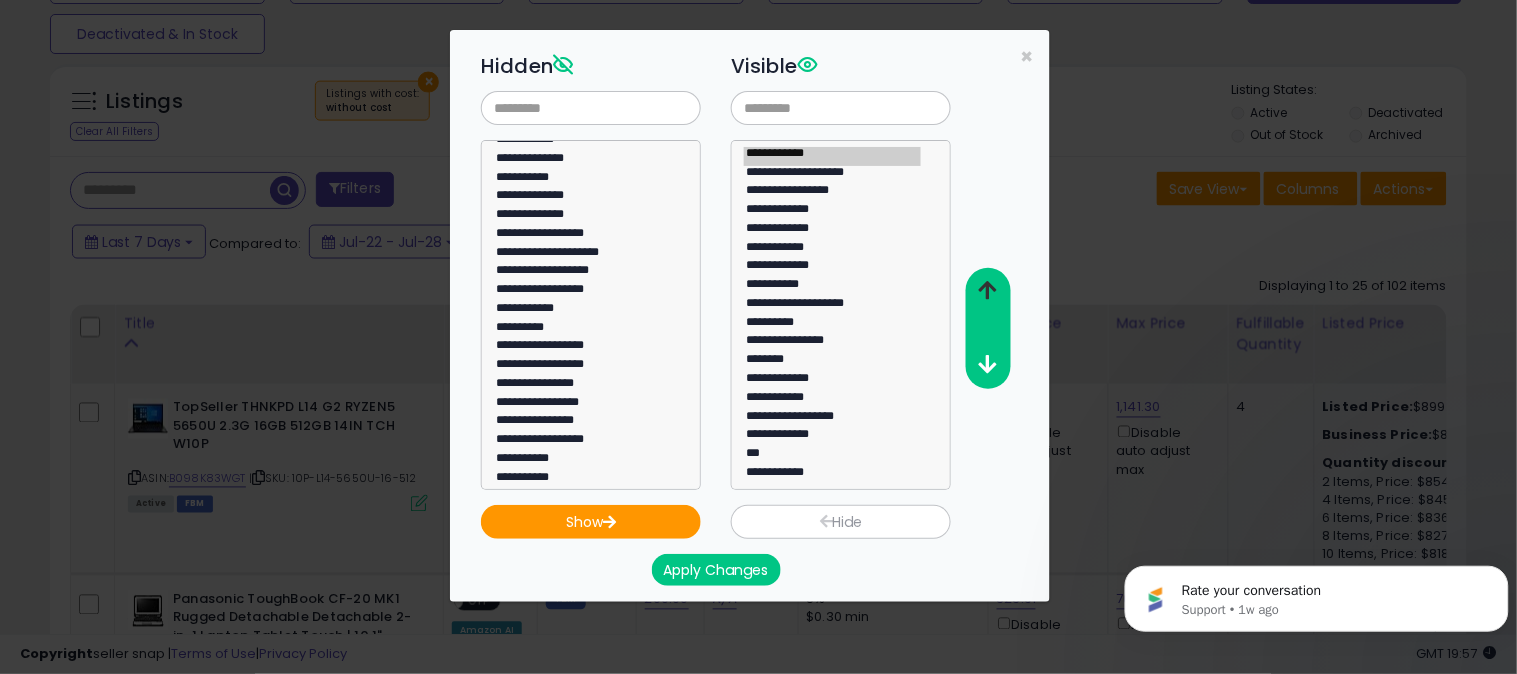 click at bounding box center (988, 290) 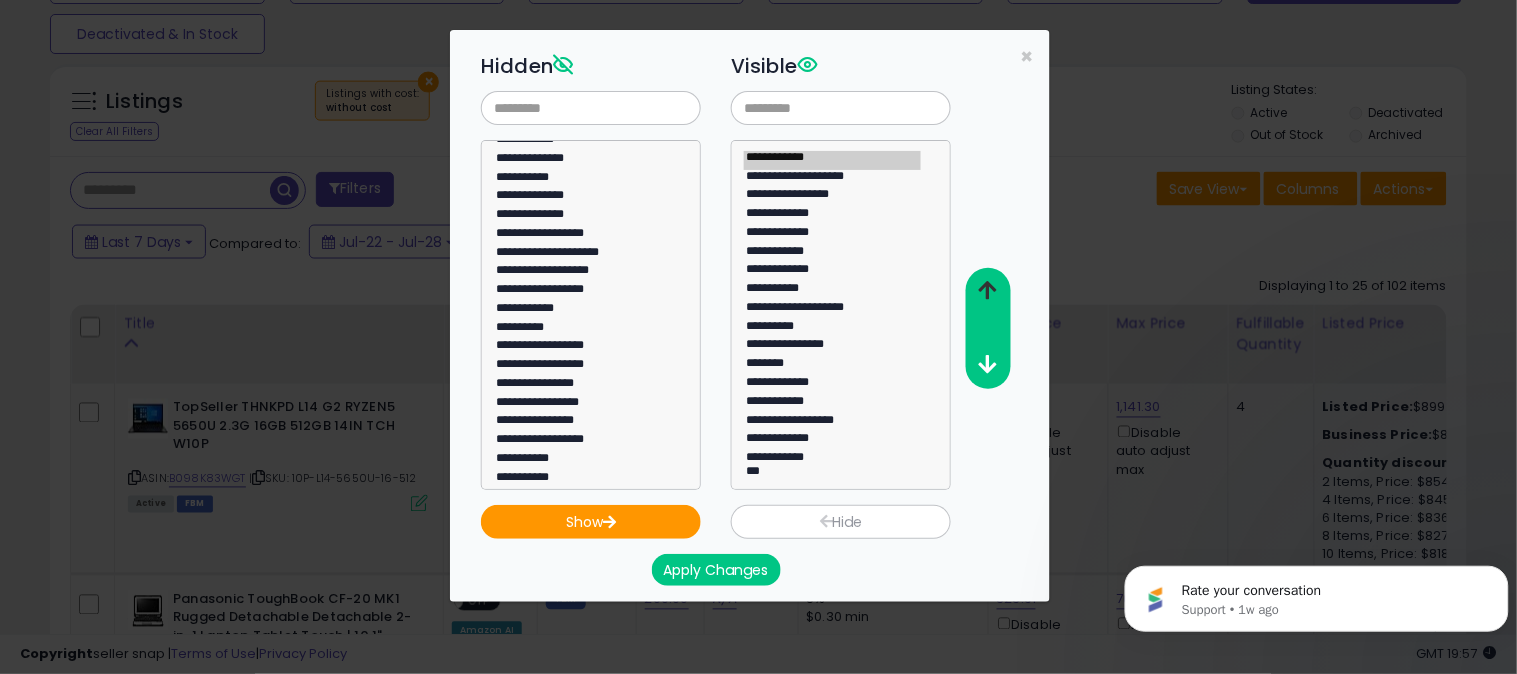 click at bounding box center (988, 290) 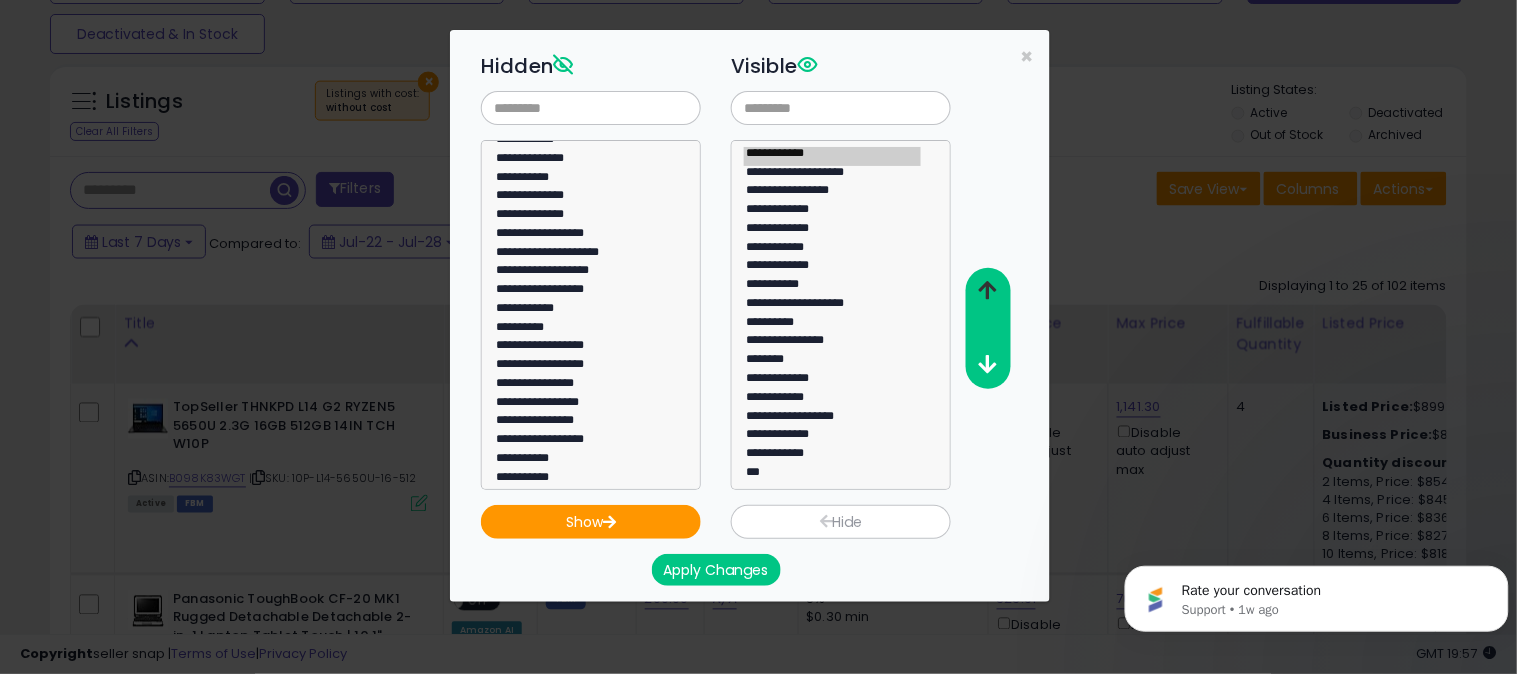 click at bounding box center (988, 290) 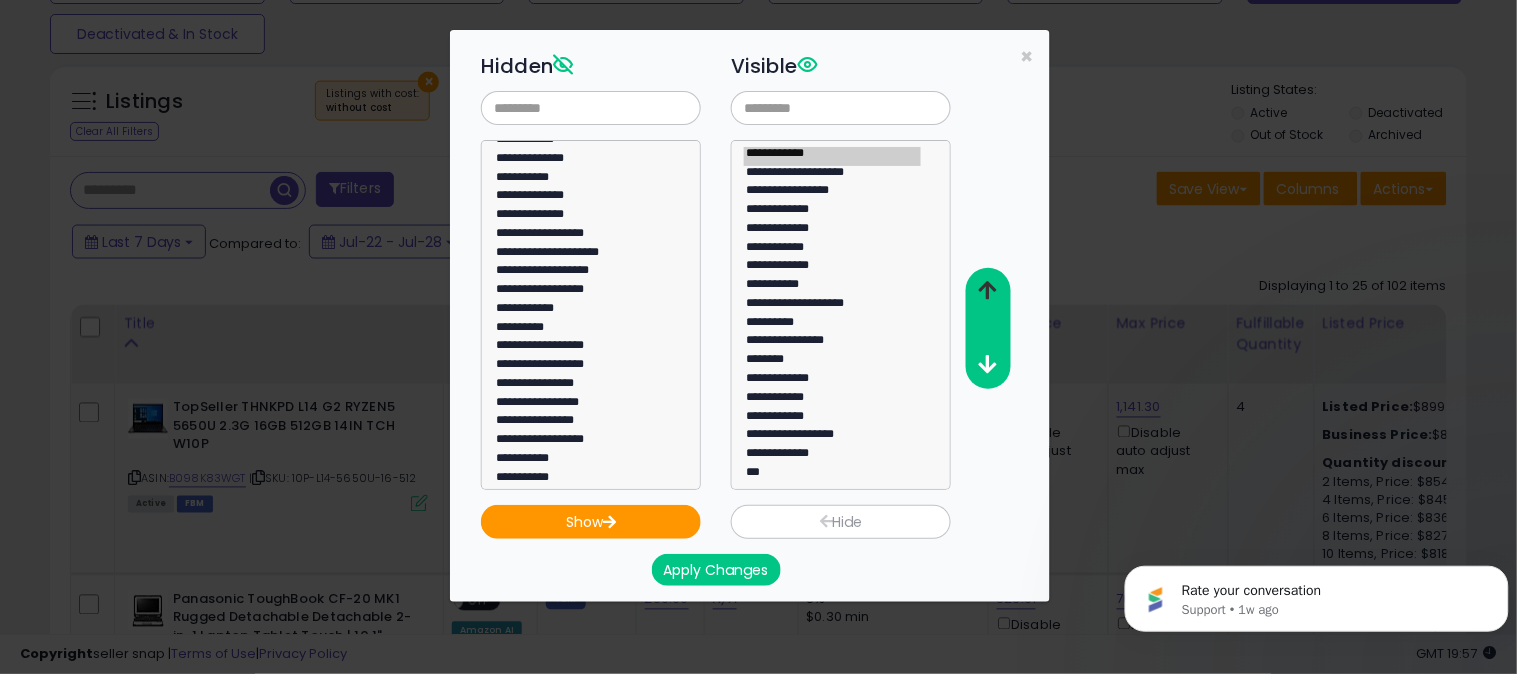 click at bounding box center [988, 290] 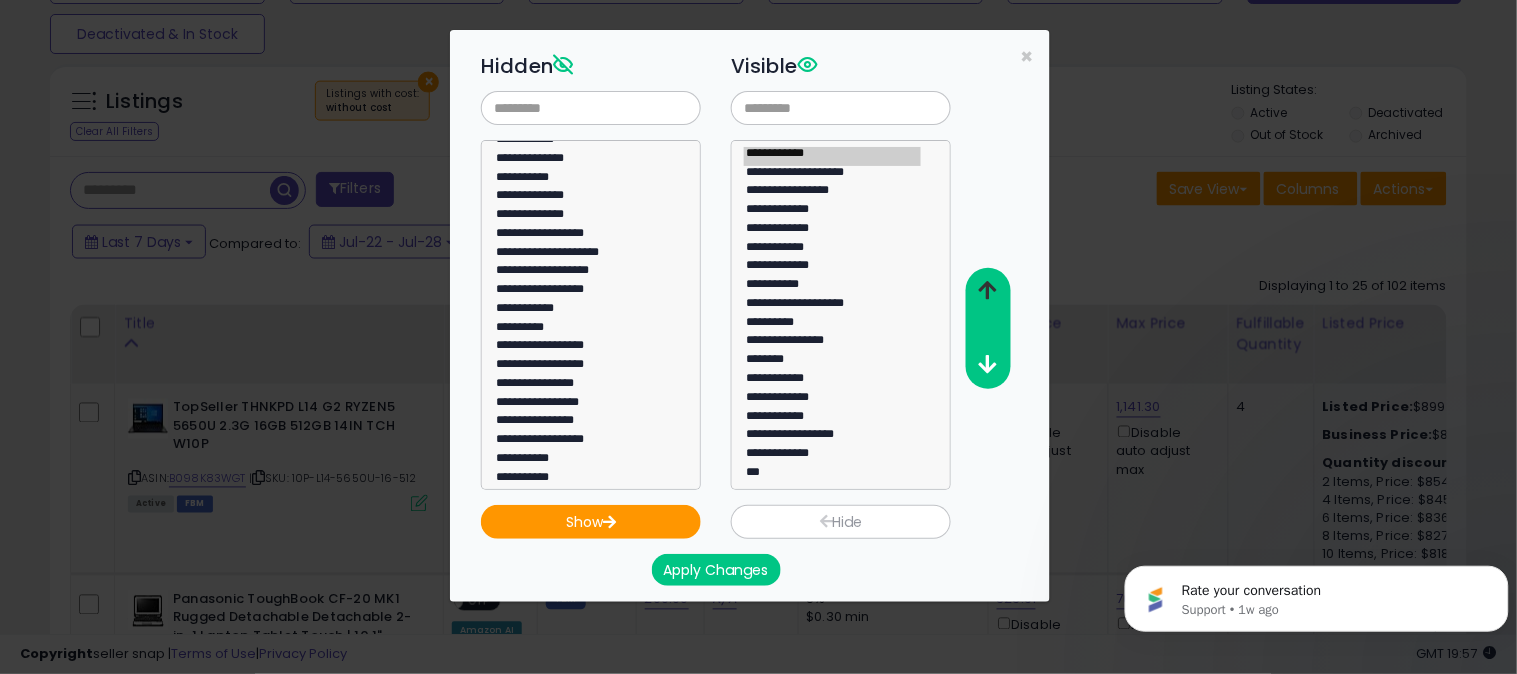 click at bounding box center (988, 290) 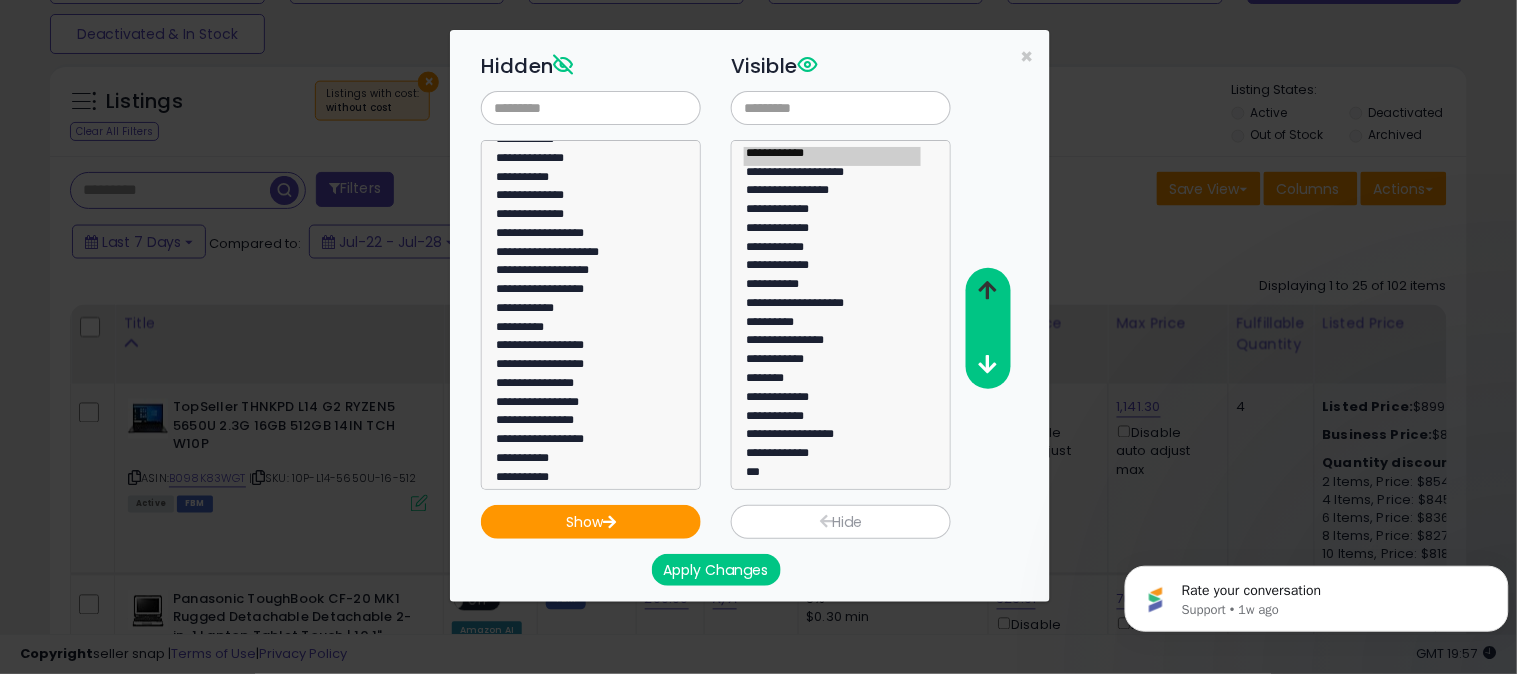 click at bounding box center [988, 290] 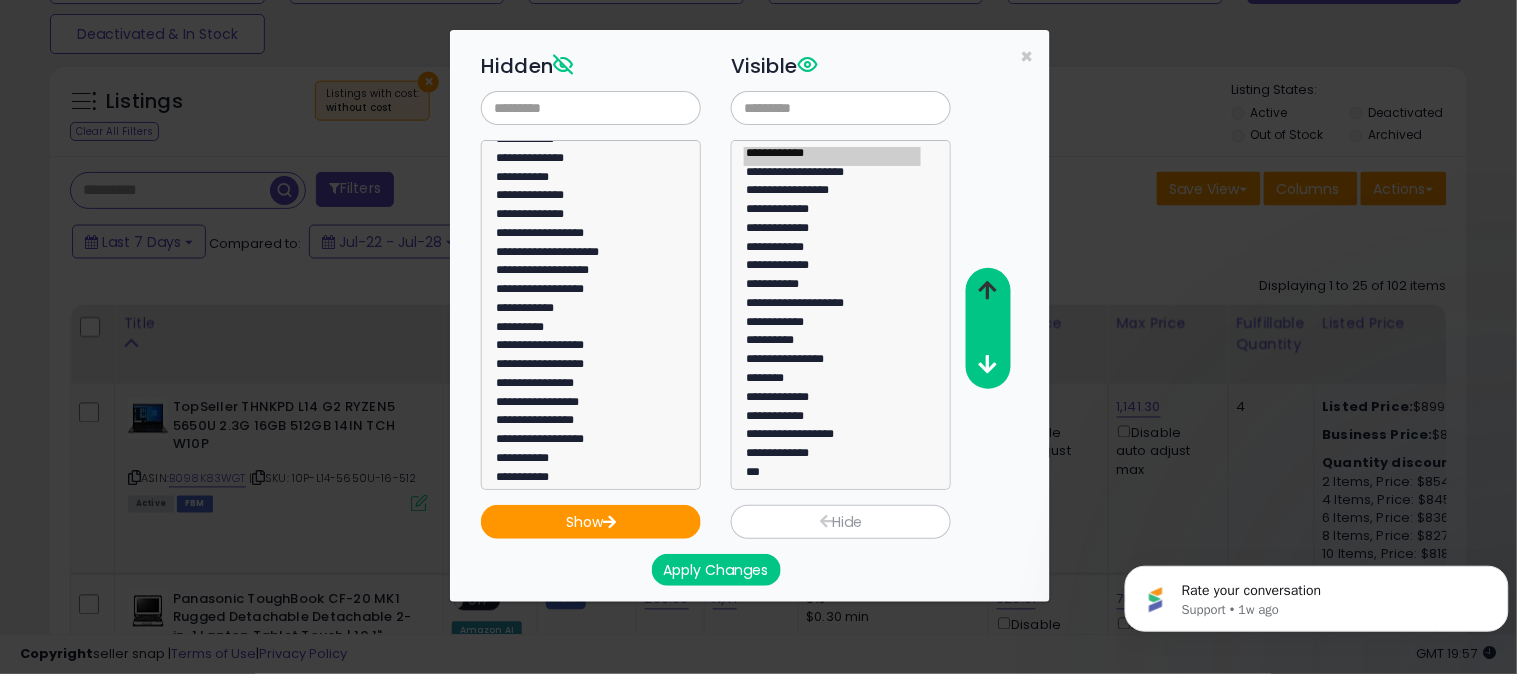 click at bounding box center [988, 290] 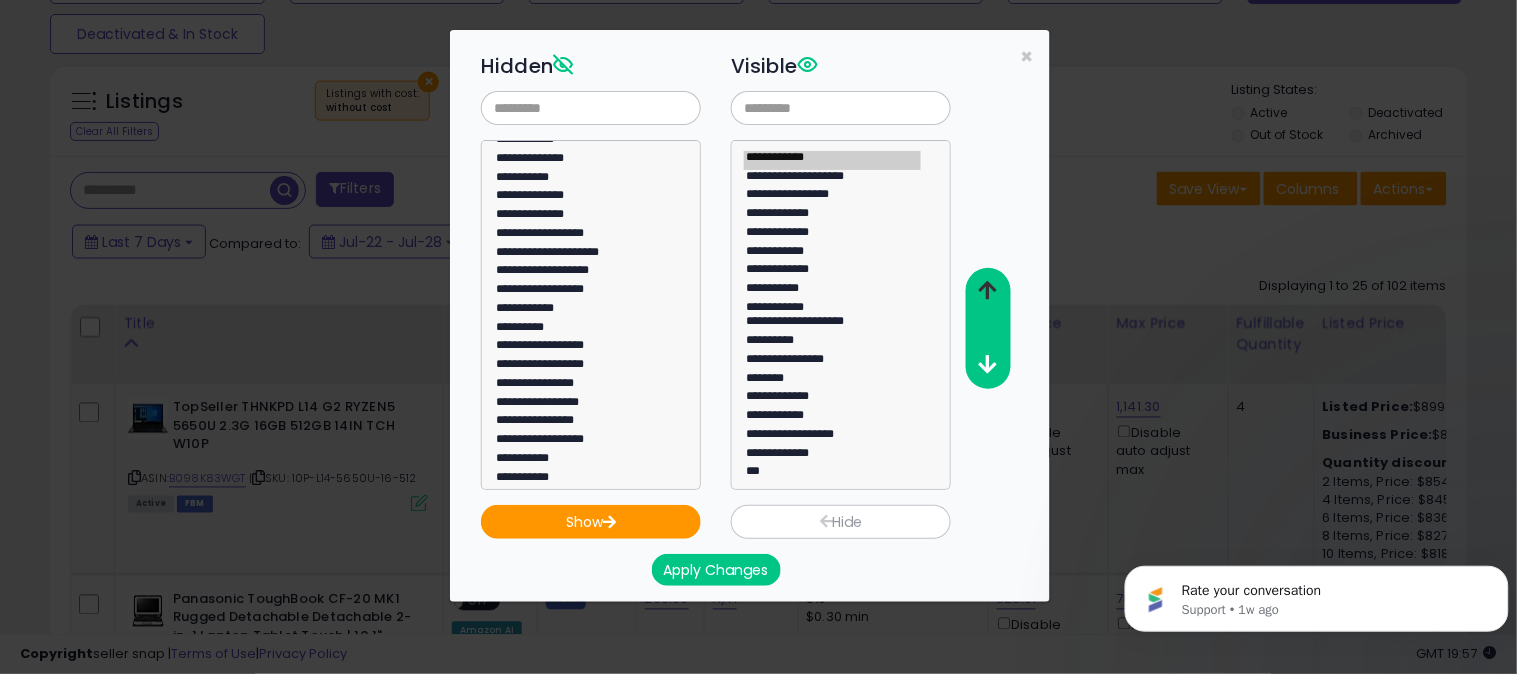 click at bounding box center [988, 290] 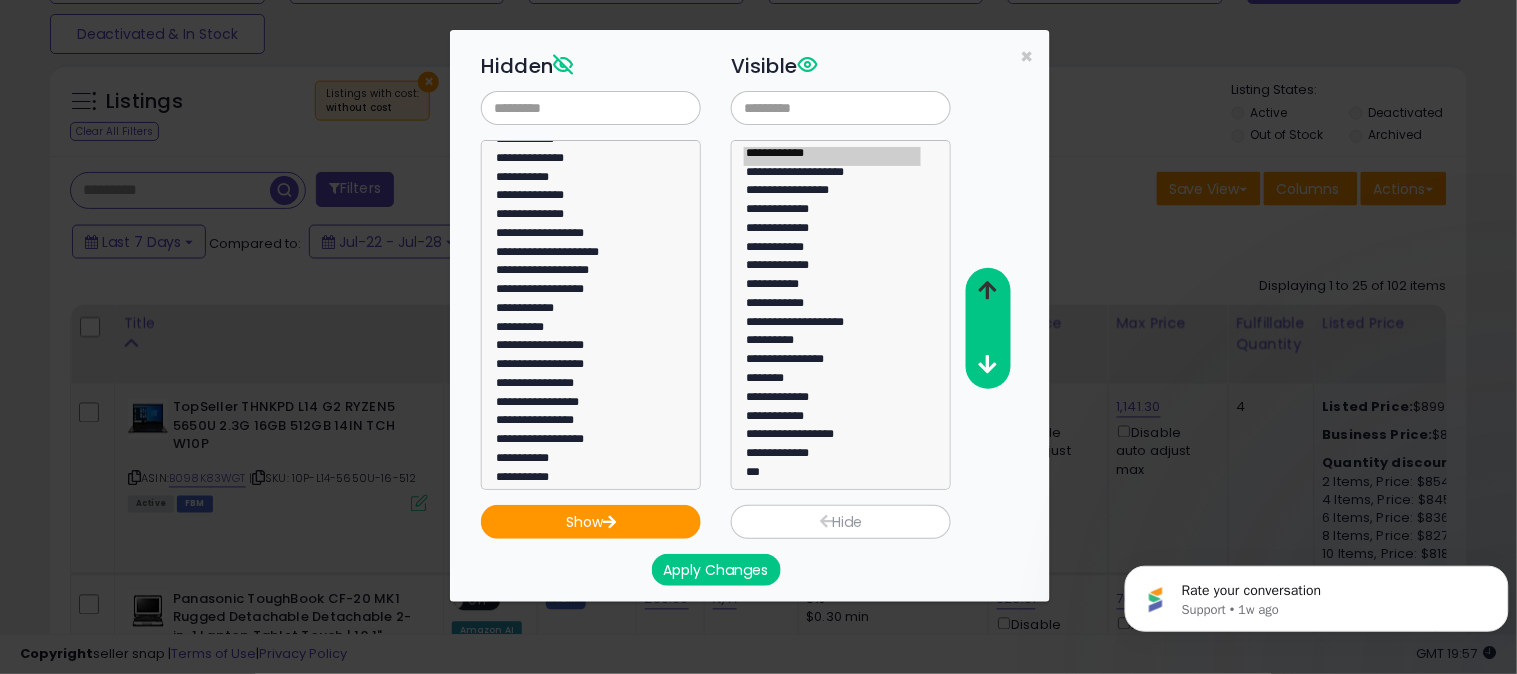 click at bounding box center [988, 290] 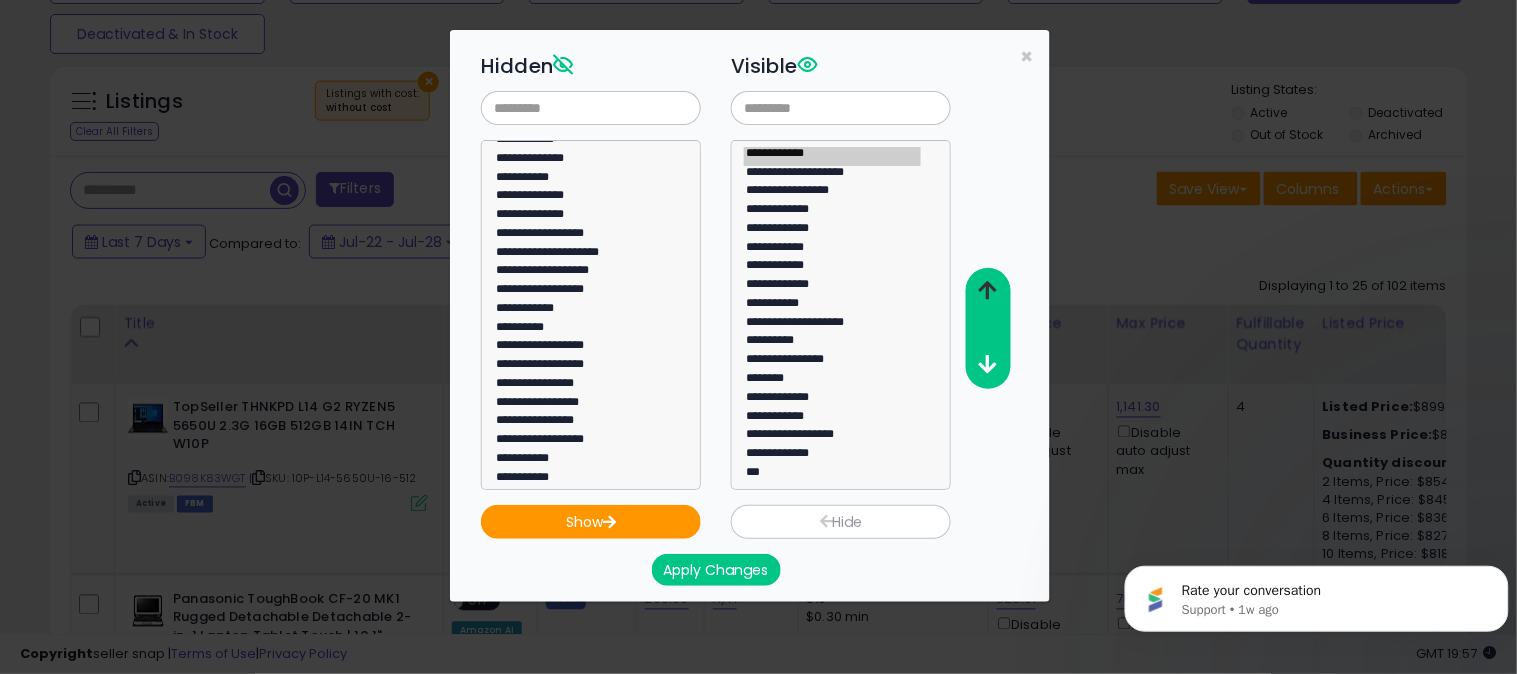 click at bounding box center (988, 290) 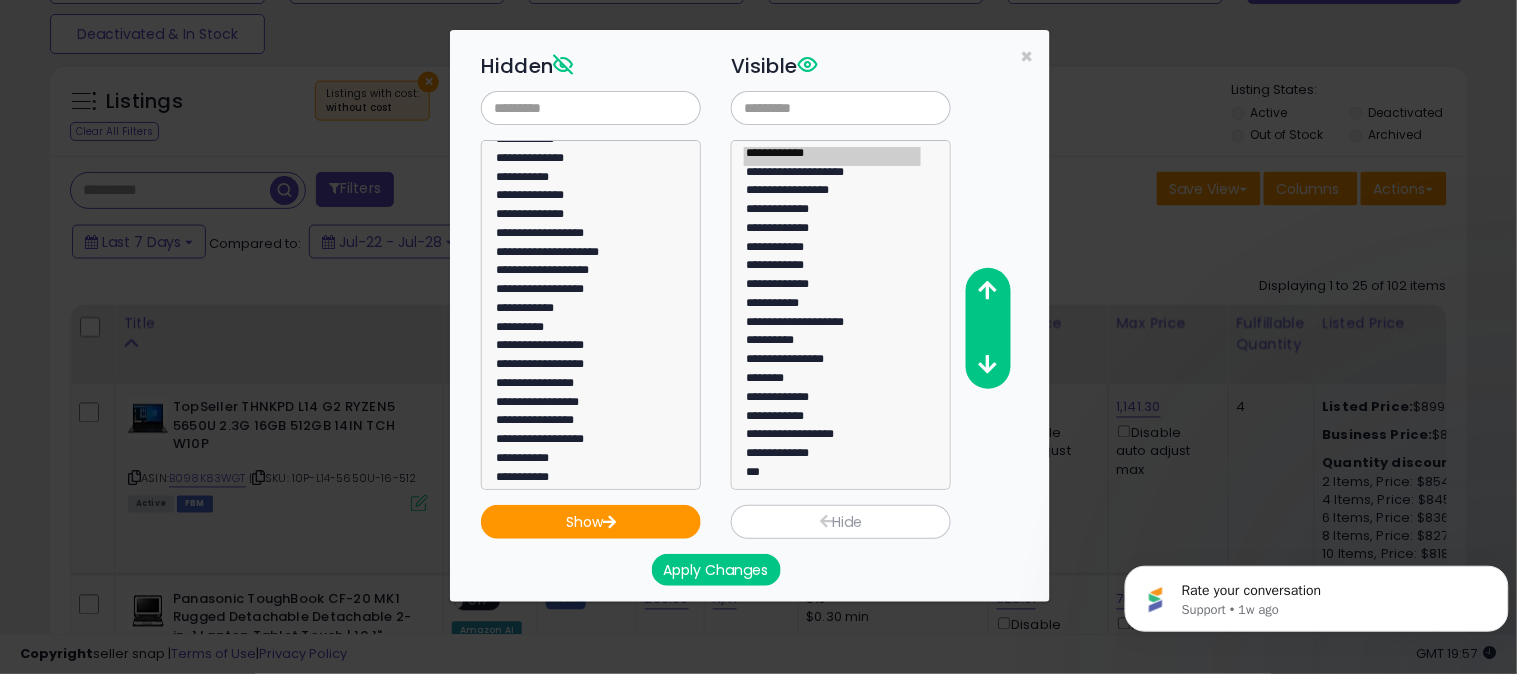 click on "Apply Changes" at bounding box center (716, 570) 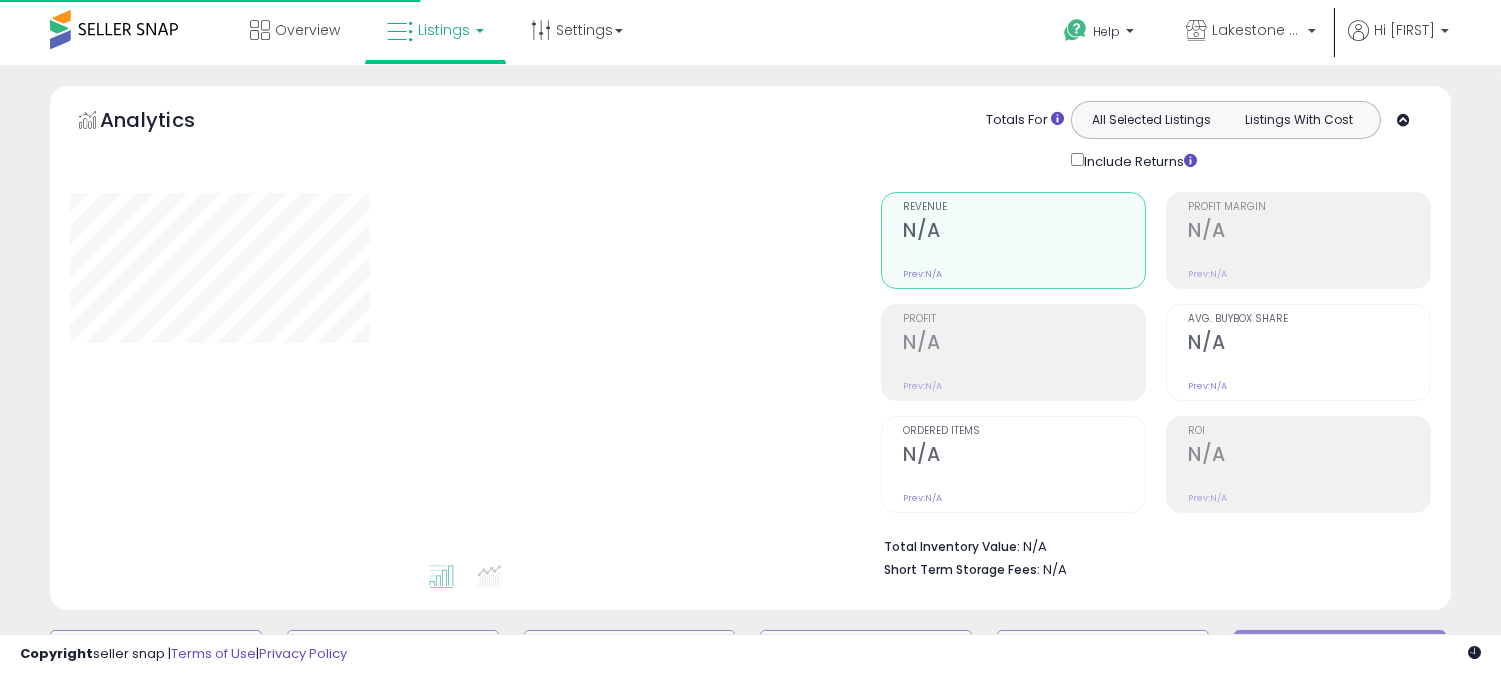 scroll, scrollTop: 570, scrollLeft: 0, axis: vertical 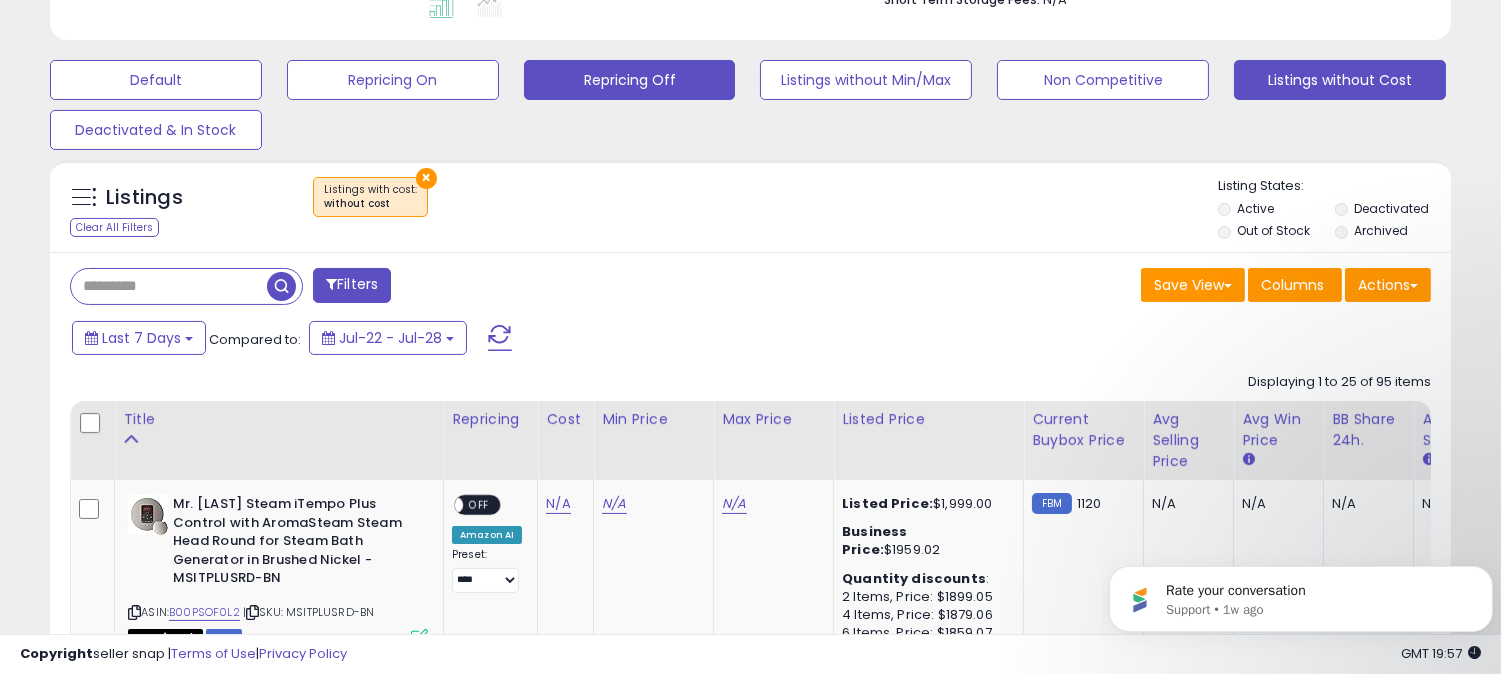 click on "Repricing Off" at bounding box center (156, 80) 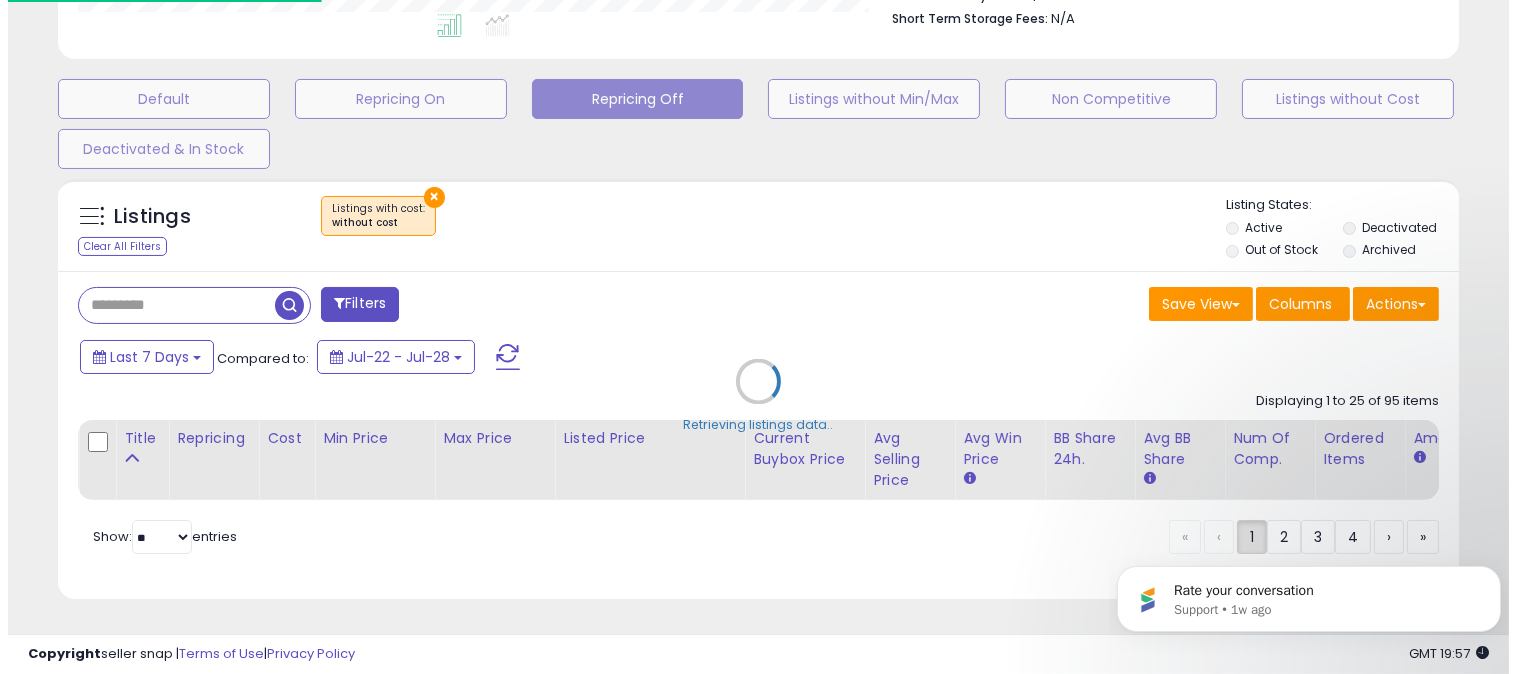 scroll, scrollTop: 568, scrollLeft: 0, axis: vertical 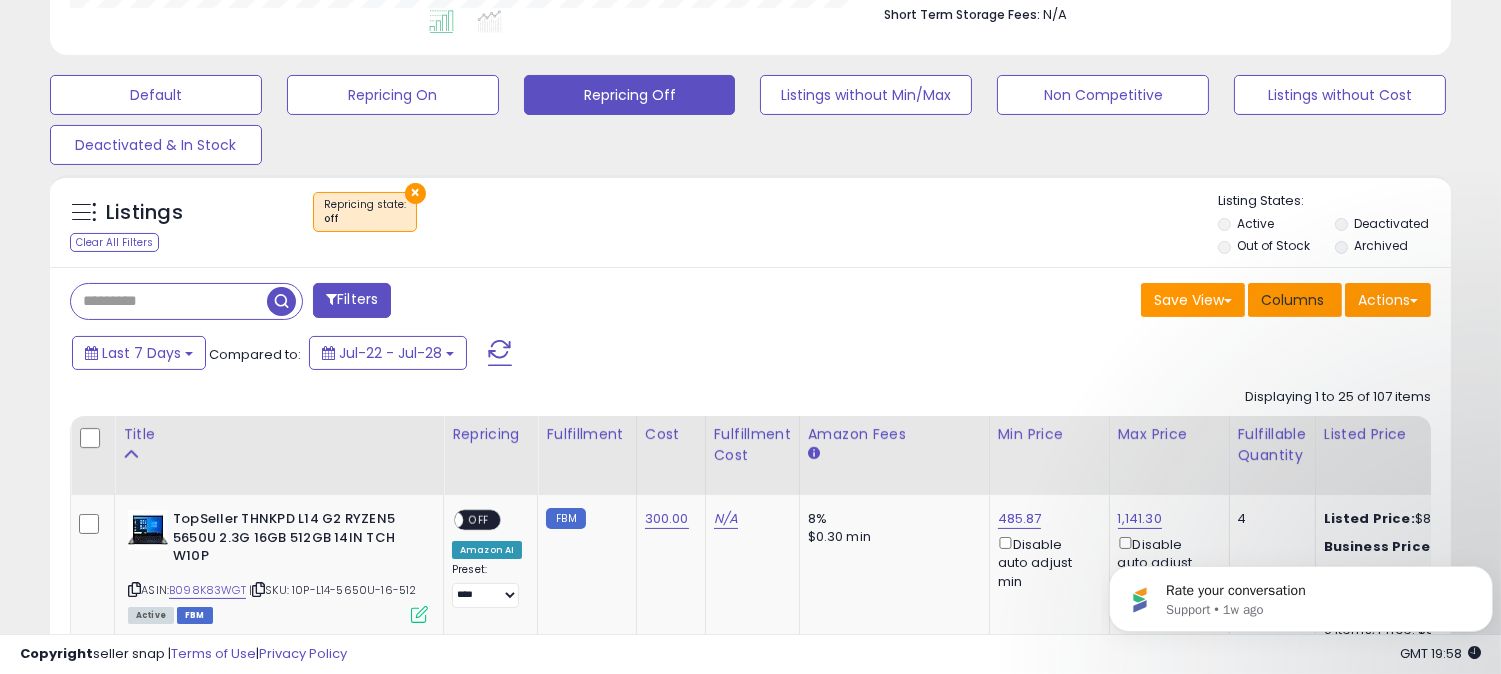 click on "Columns" at bounding box center [1292, 300] 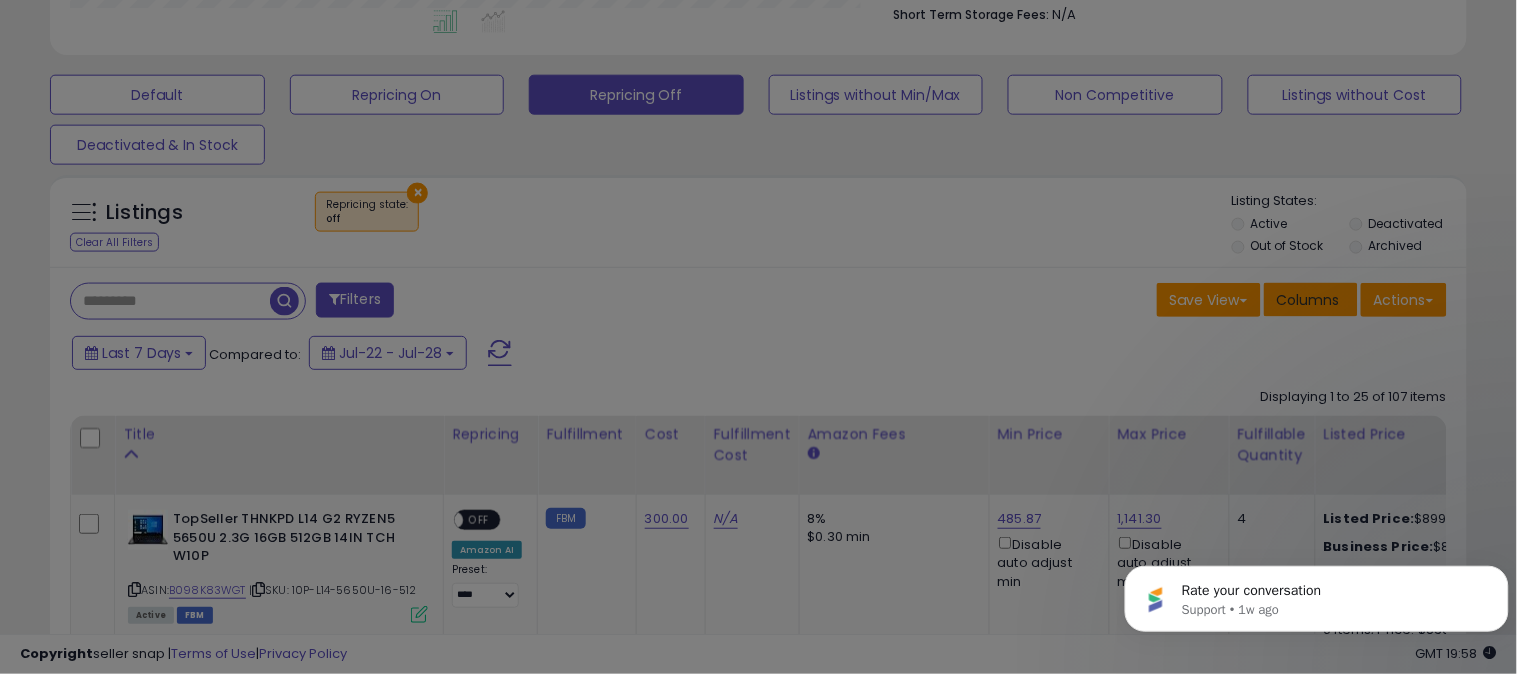 scroll, scrollTop: 999590, scrollLeft: 999178, axis: both 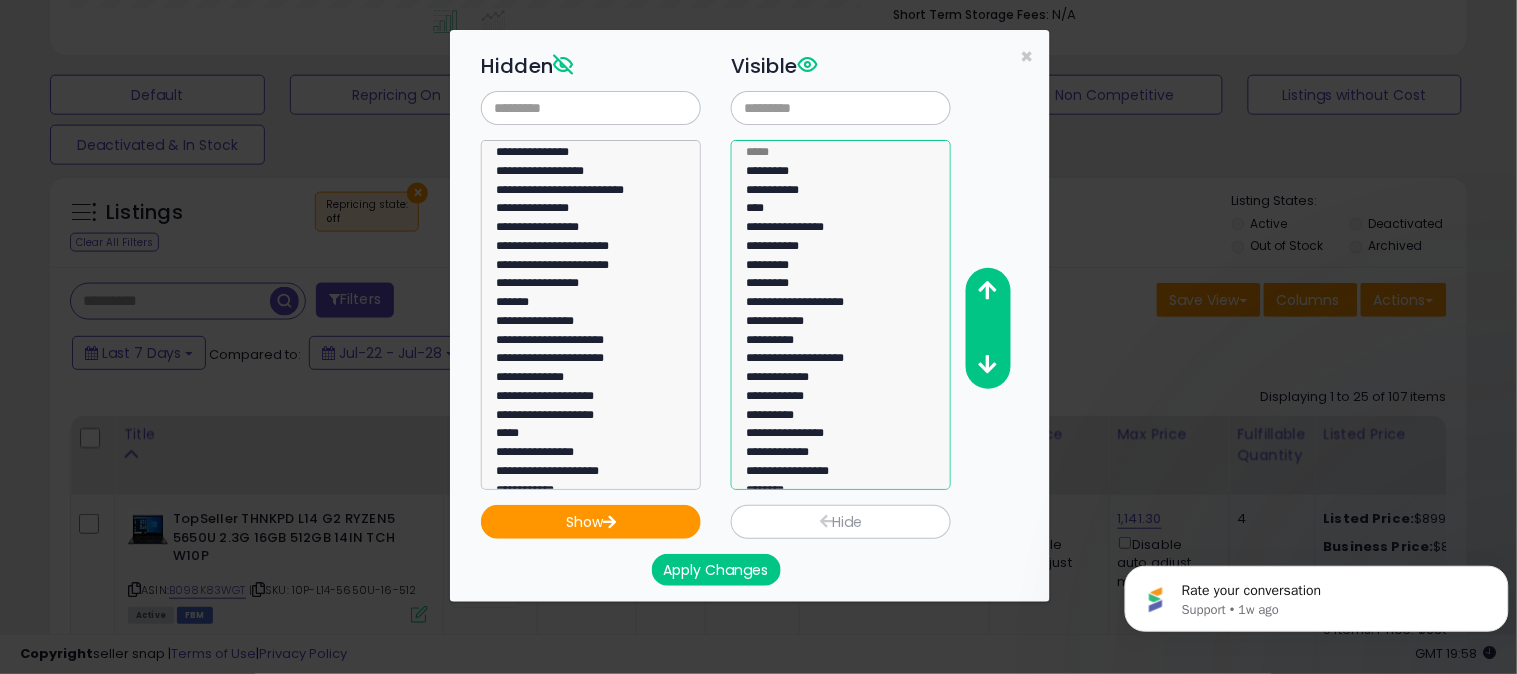 select on "**********" 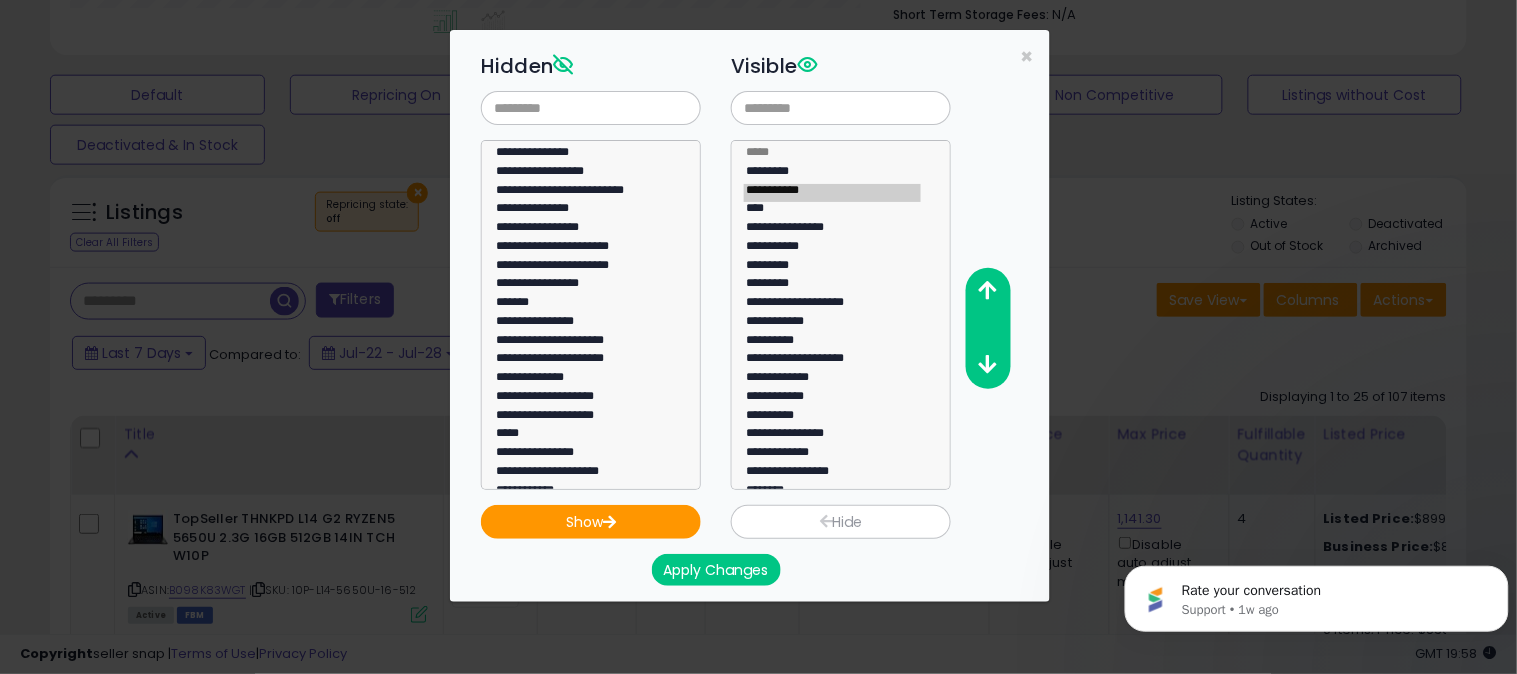click on "Hide" at bounding box center [841, 522] 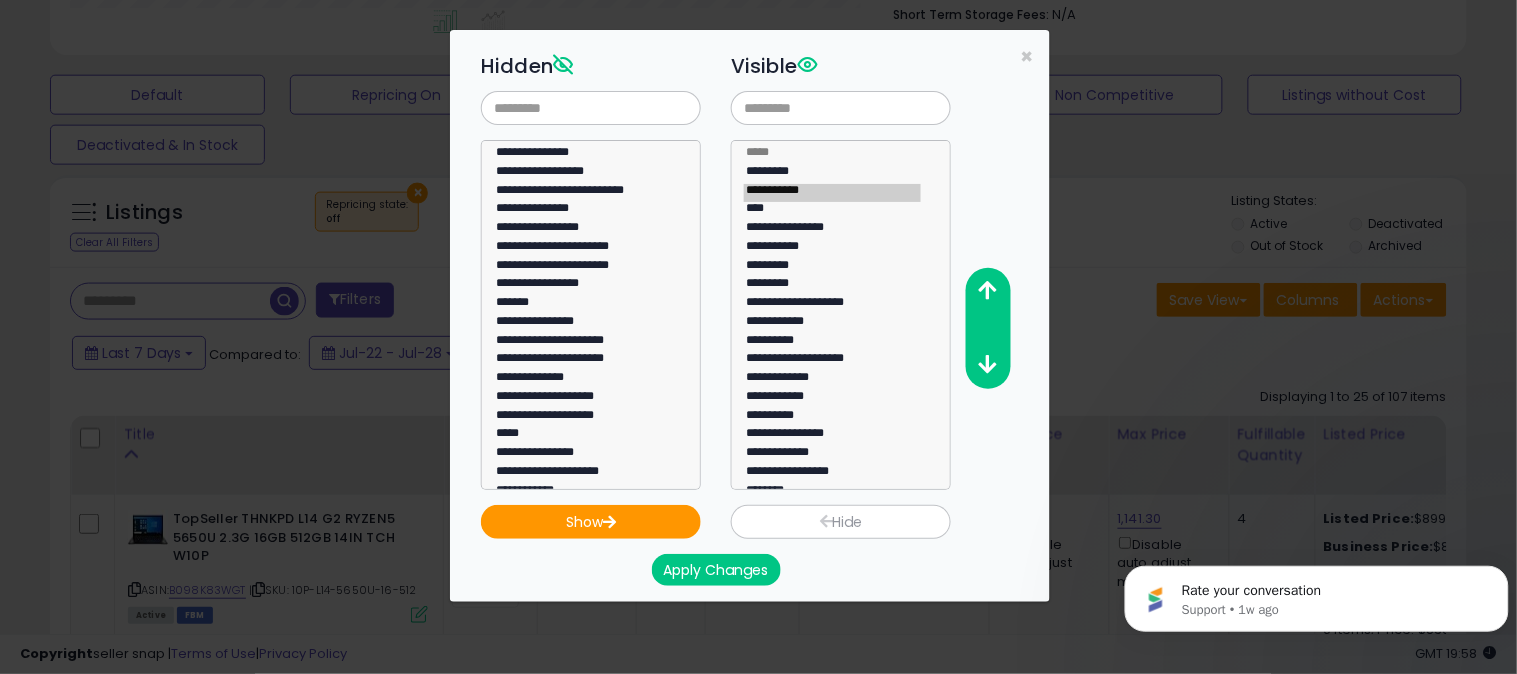 scroll, scrollTop: 1214, scrollLeft: 0, axis: vertical 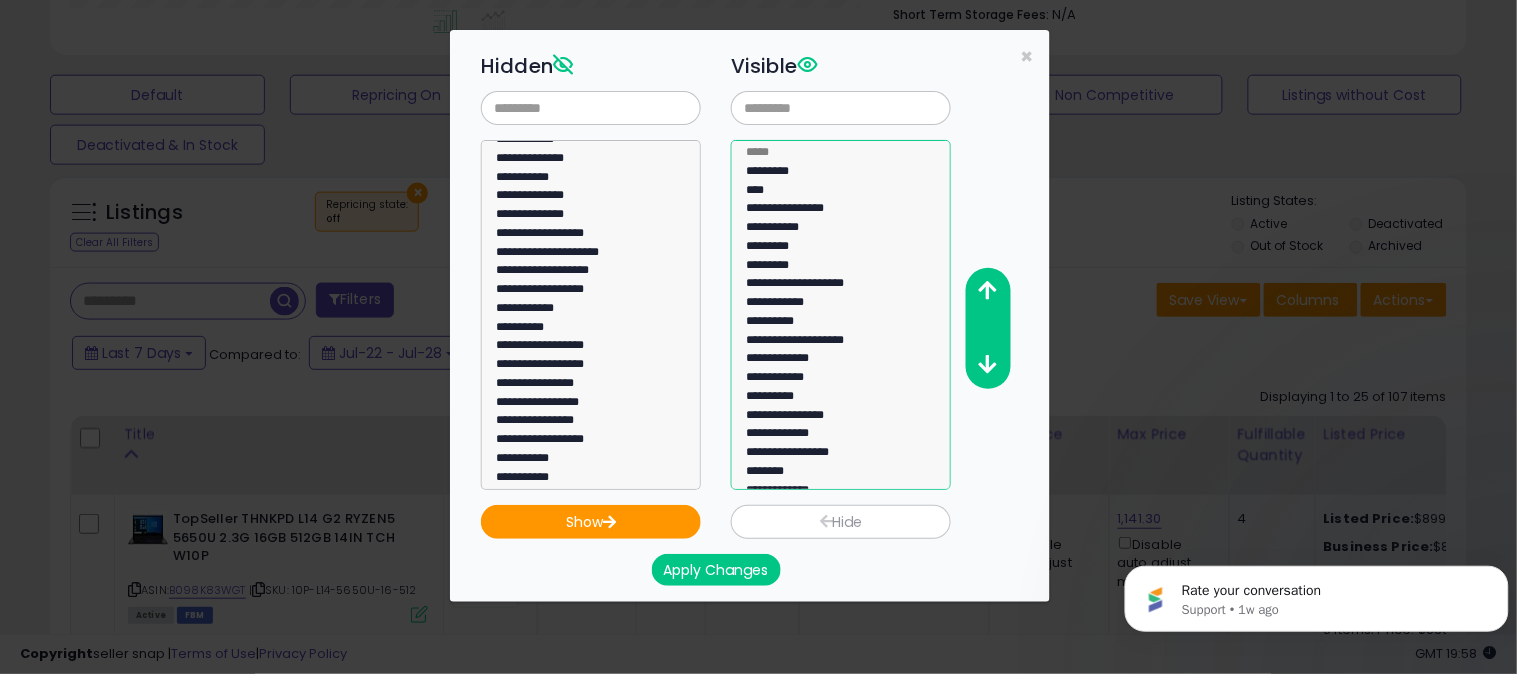 select on "**********" 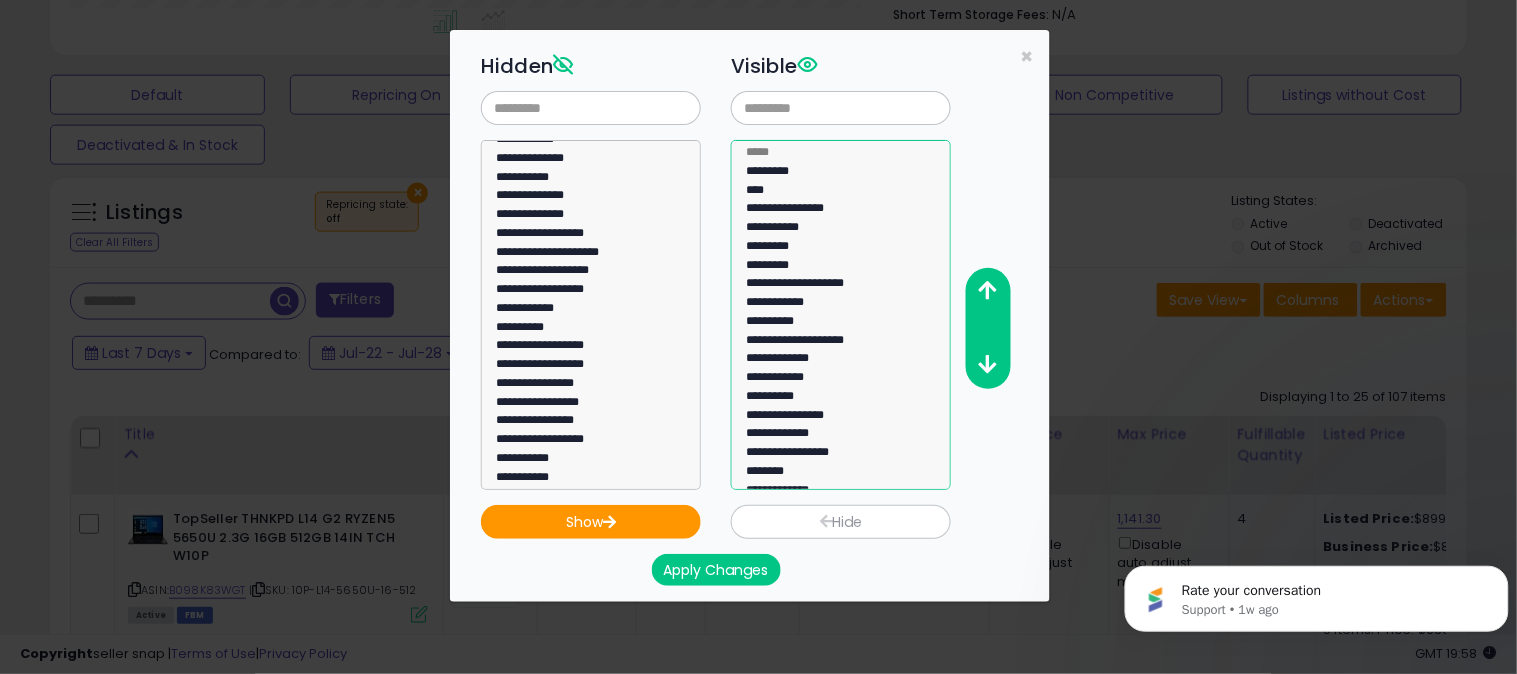 click on "**********" 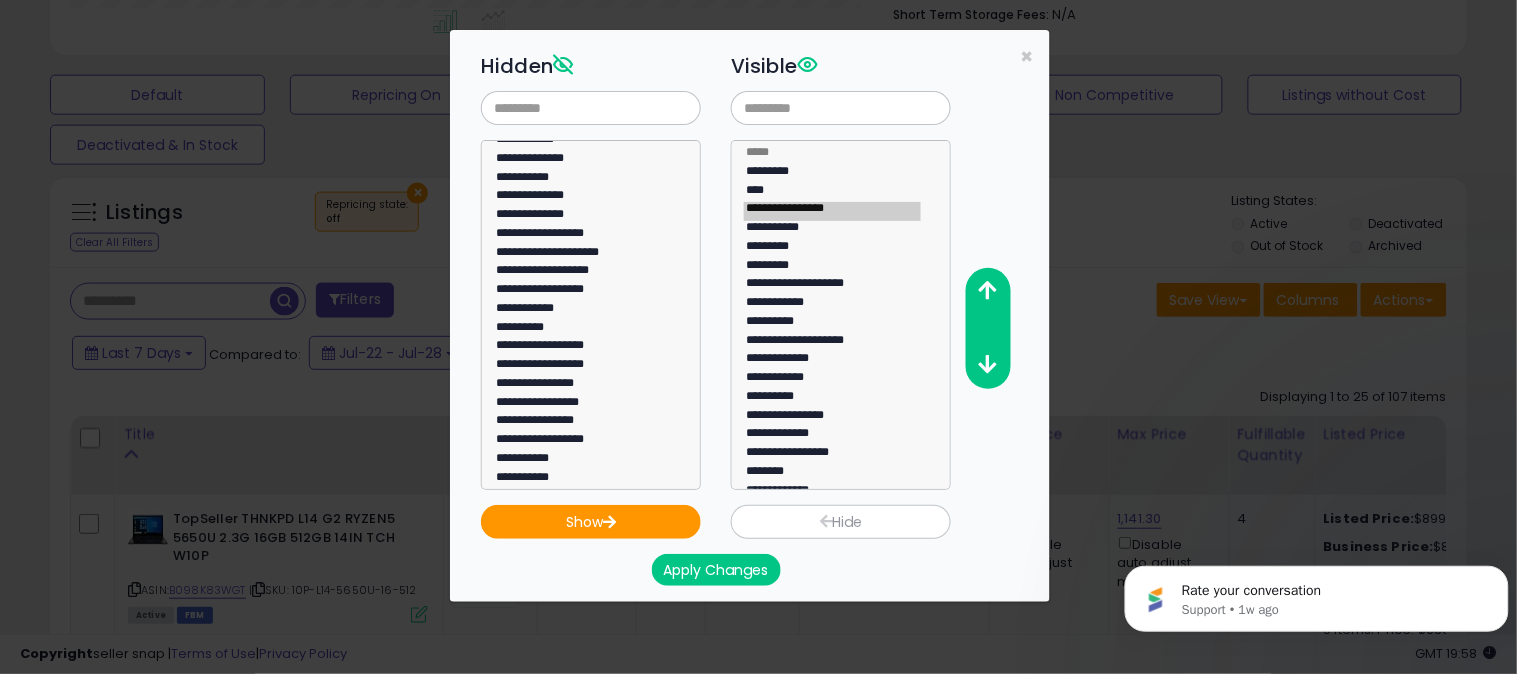 click on "Hide" at bounding box center (841, 522) 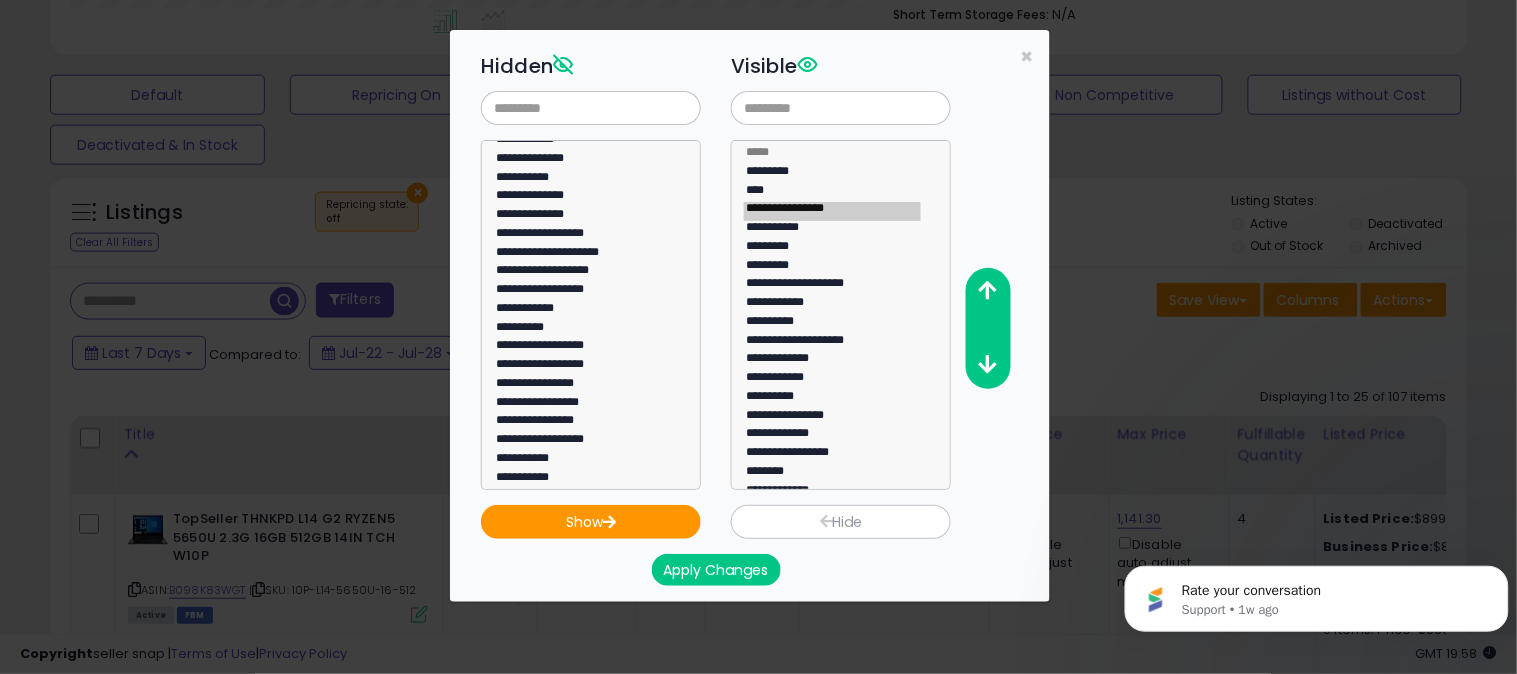 select 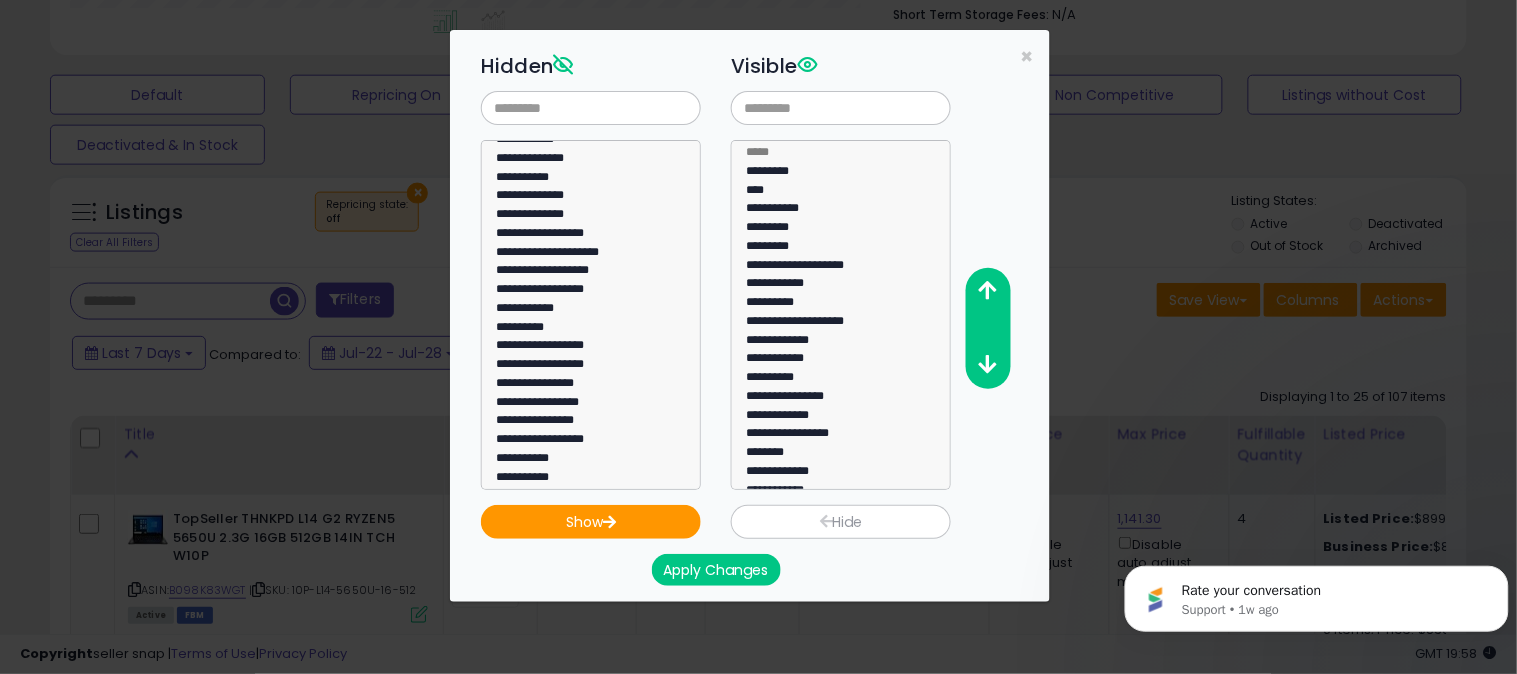 click on "Apply Changes" at bounding box center [716, 570] 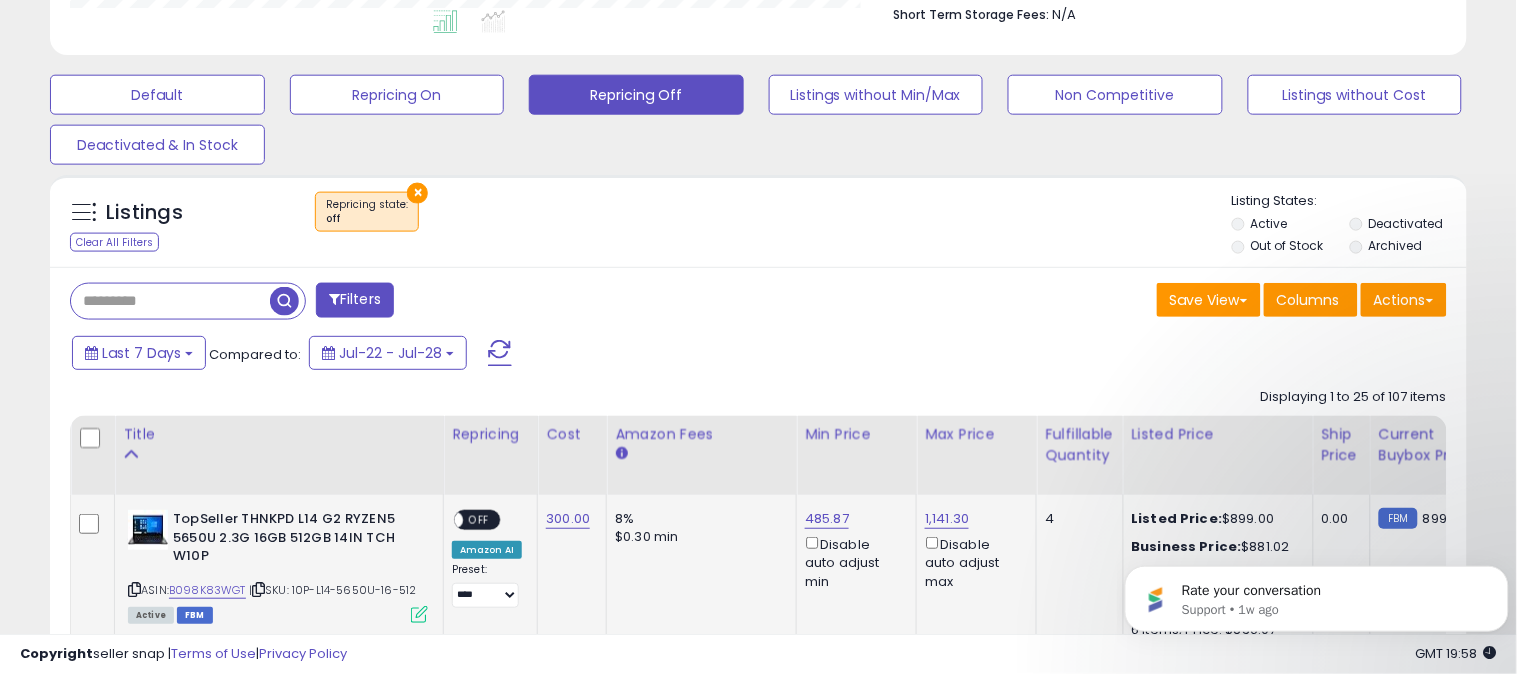scroll, scrollTop: 0, scrollLeft: 0, axis: both 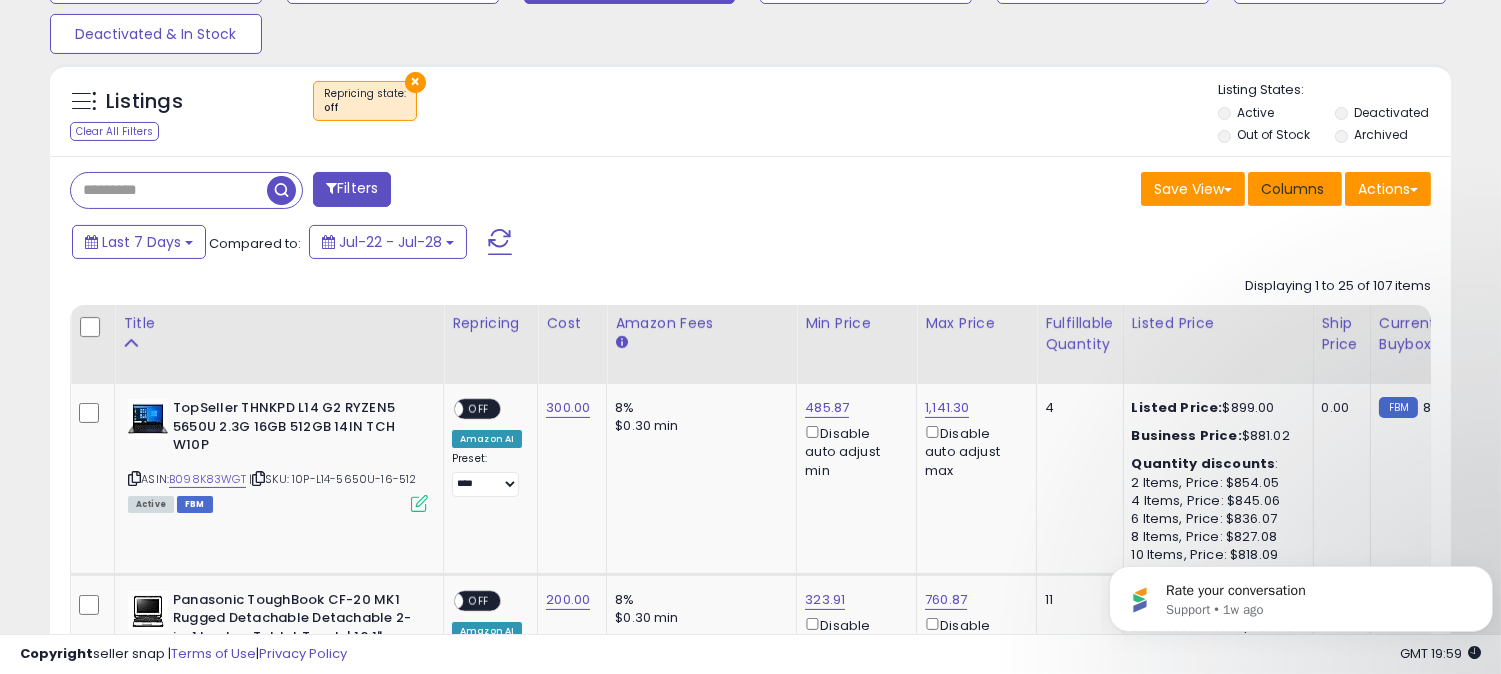 click on "Columns" at bounding box center (1292, 189) 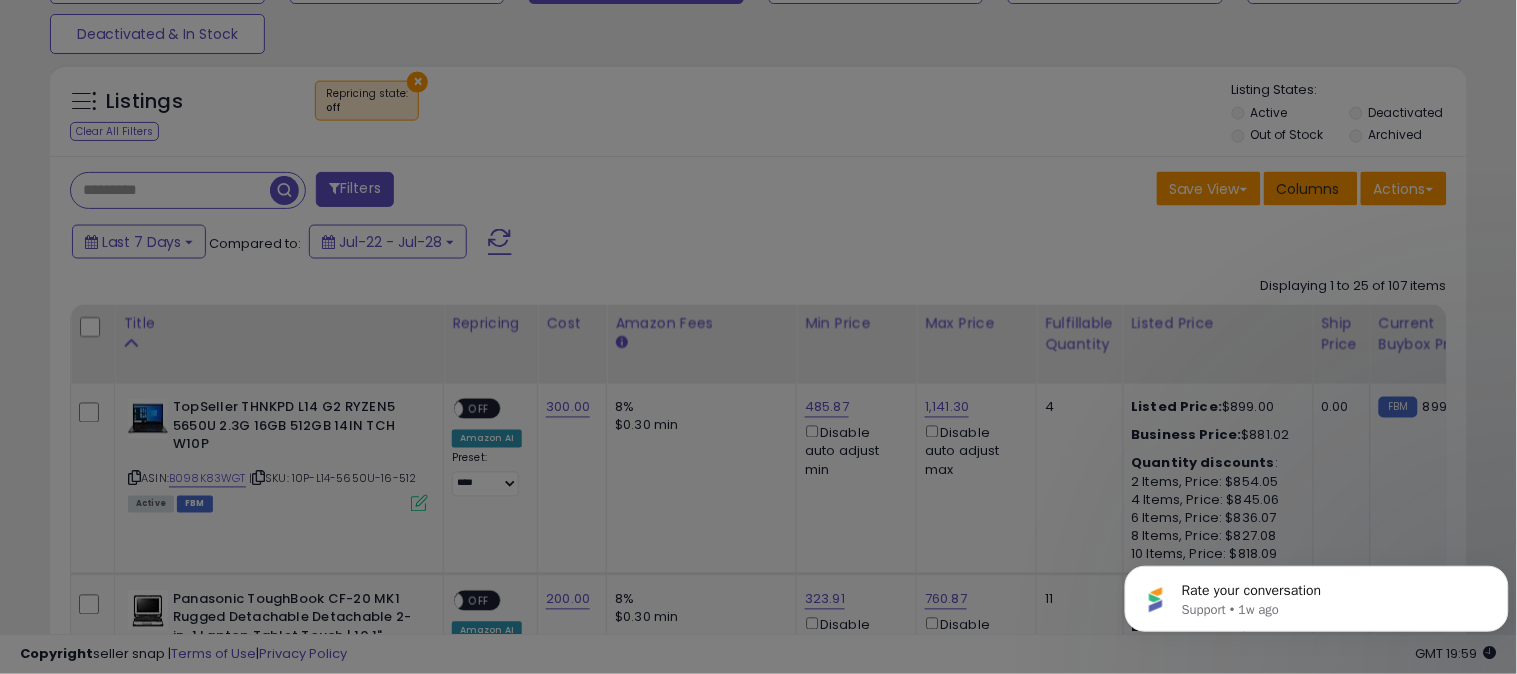 scroll, scrollTop: 999590, scrollLeft: 999178, axis: both 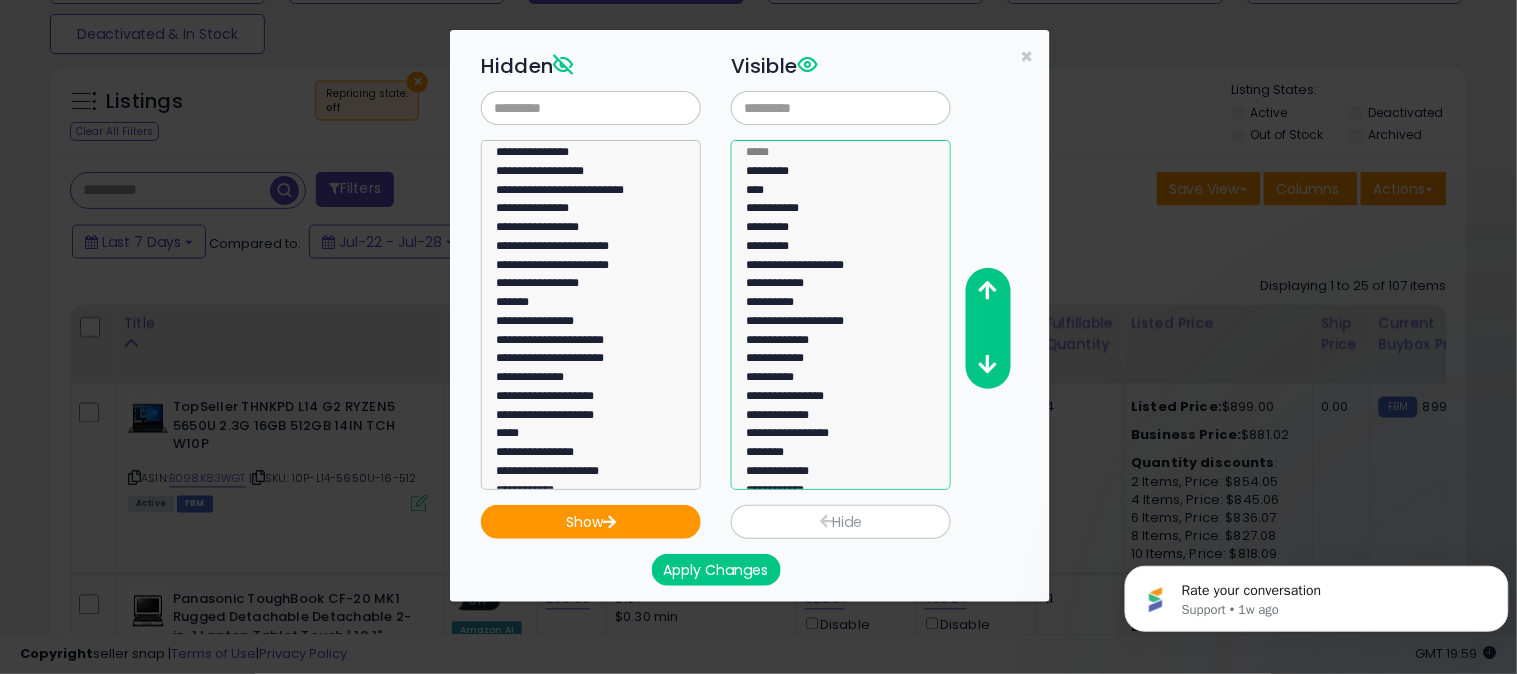 select on "**********" 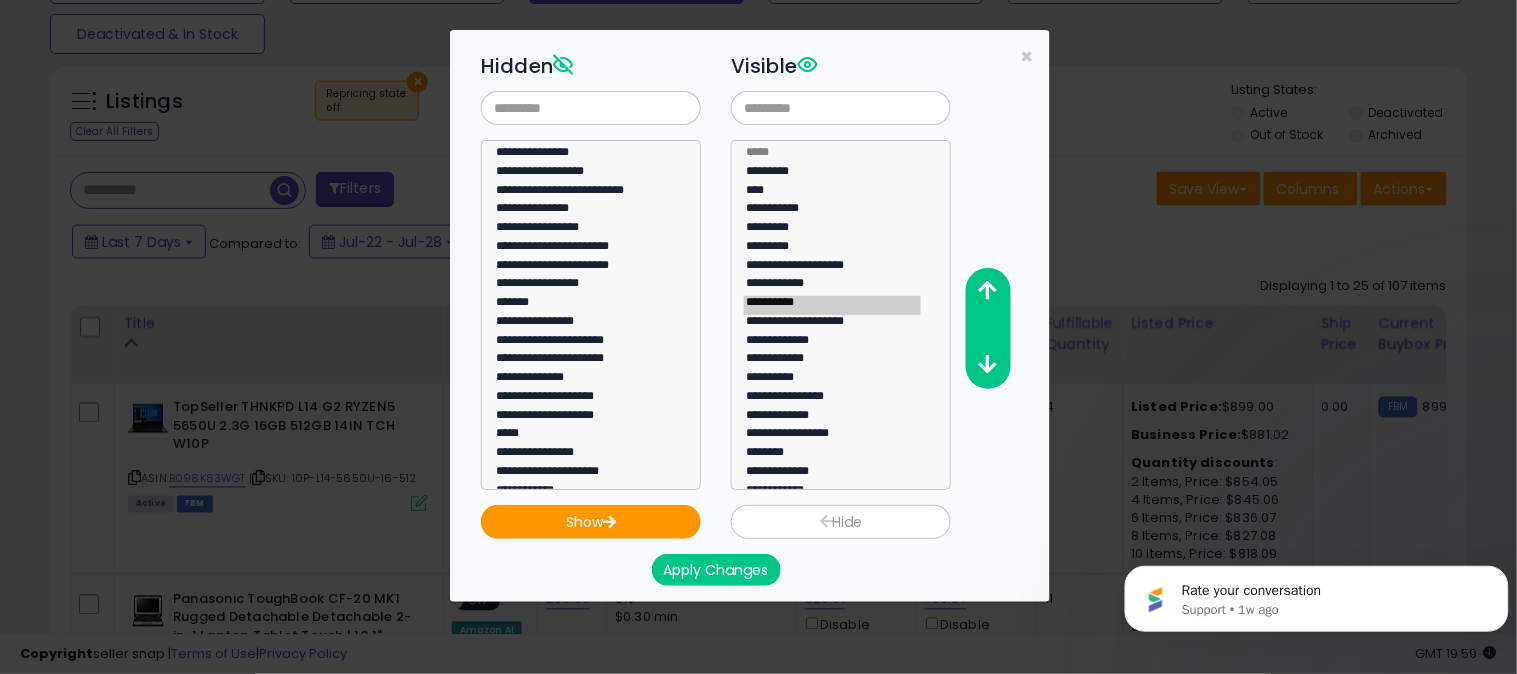click on "Hide" at bounding box center (841, 522) 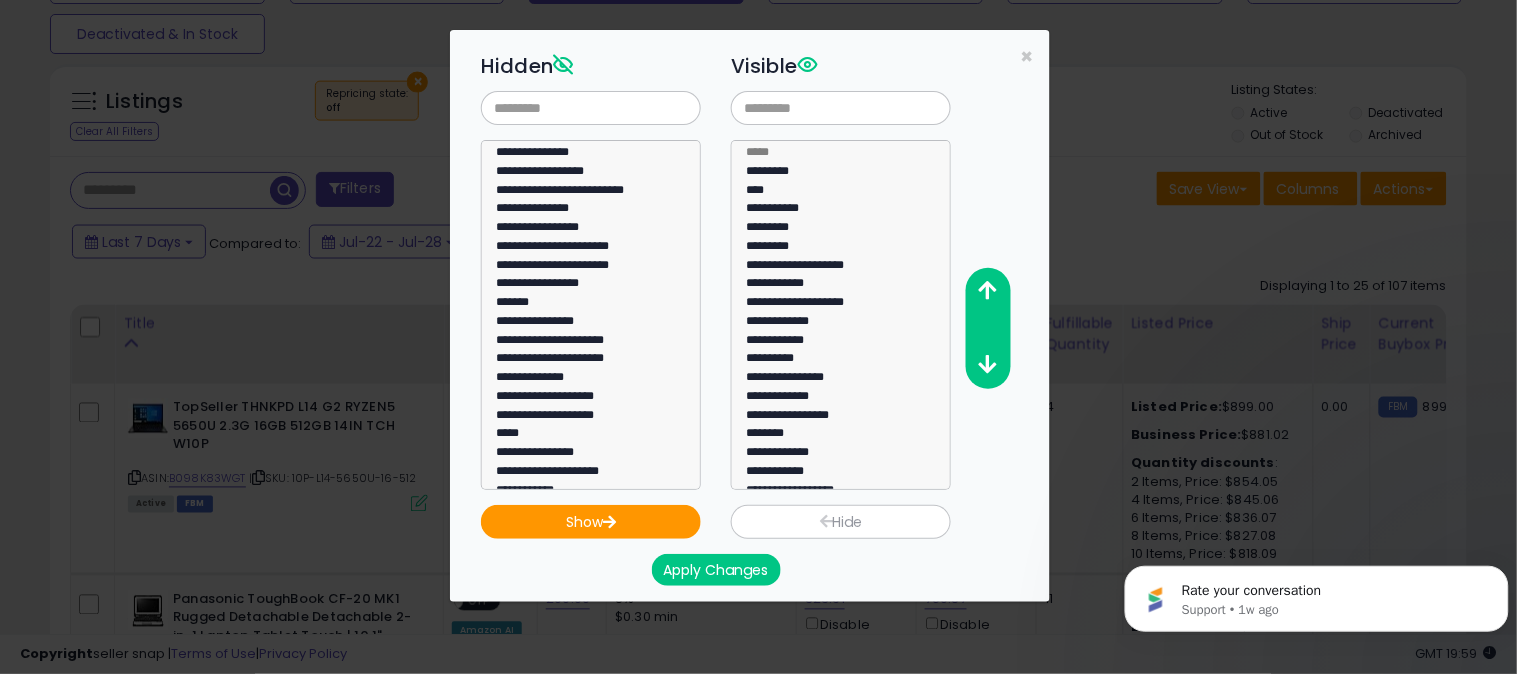 scroll, scrollTop: 1252, scrollLeft: 0, axis: vertical 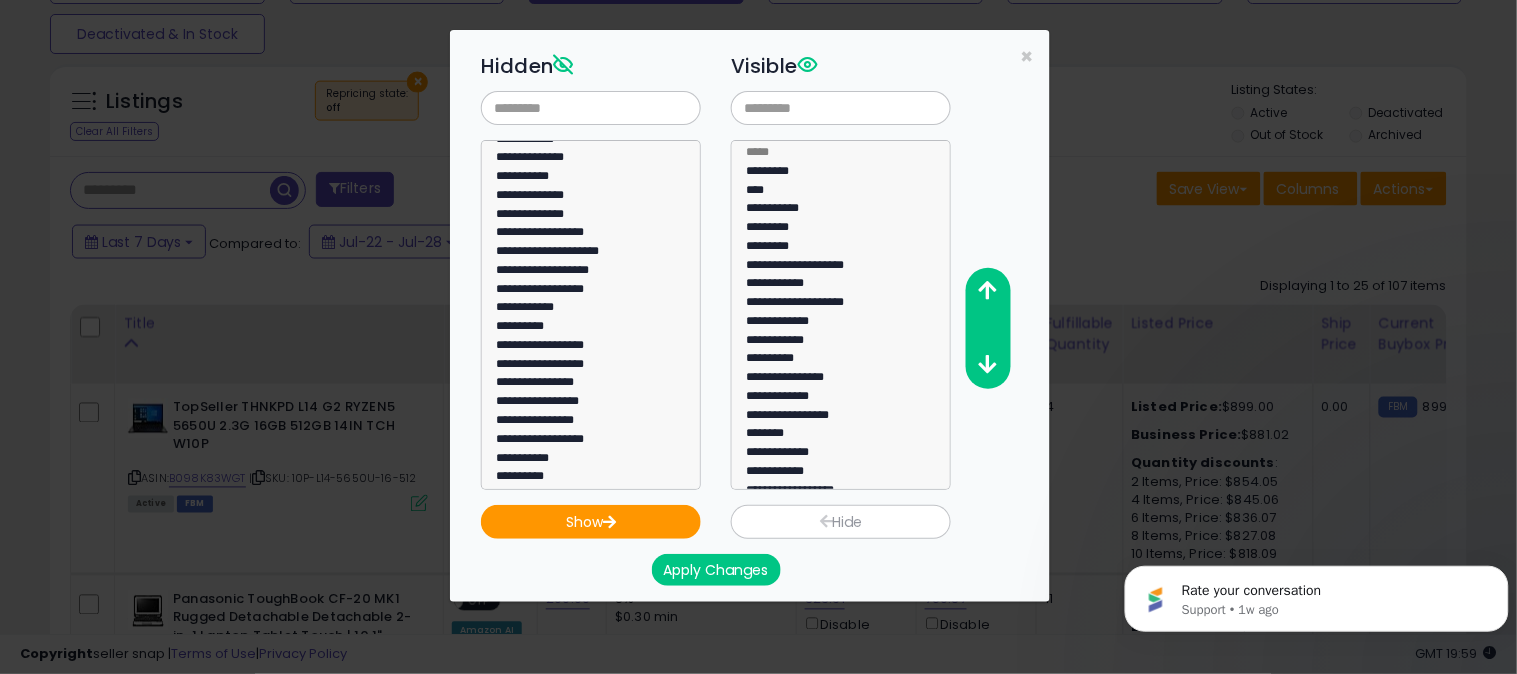 click on "Apply Changes" at bounding box center (716, 570) 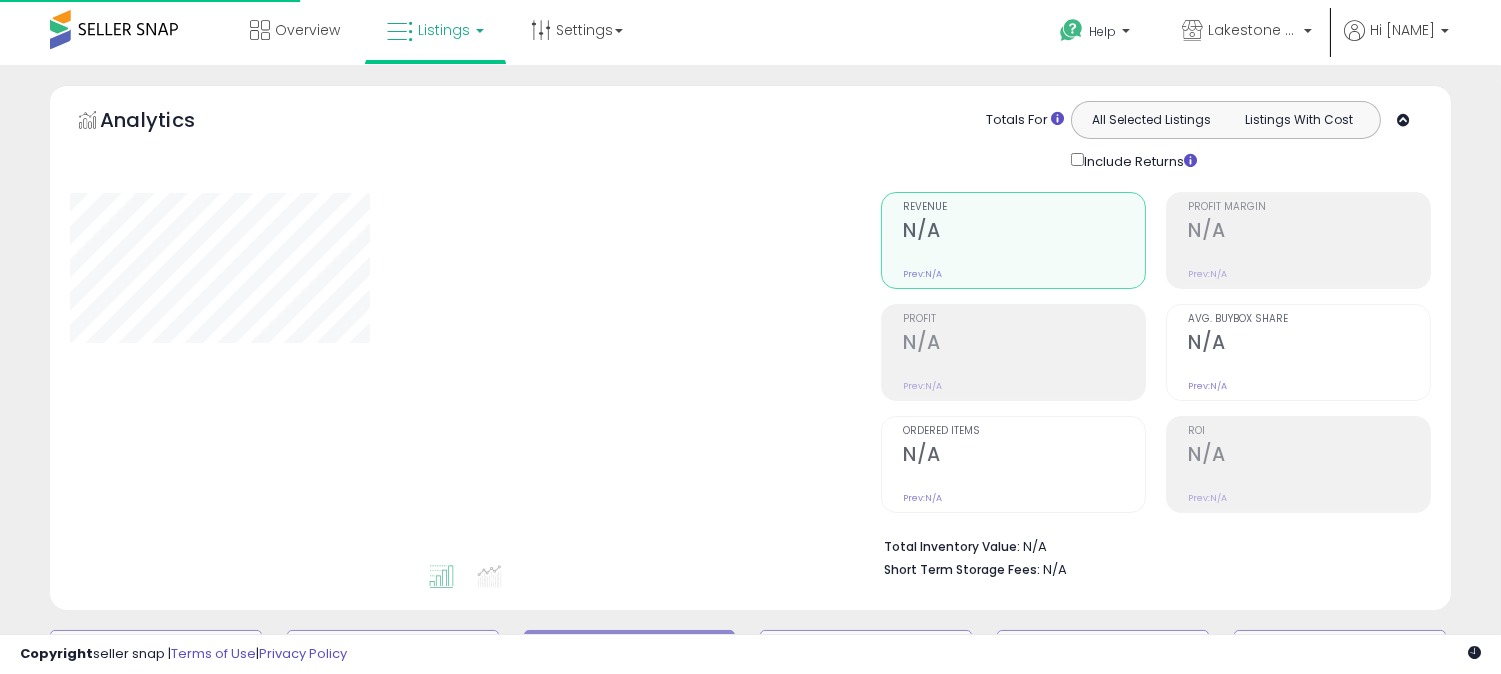 scroll, scrollTop: 570, scrollLeft: 0, axis: vertical 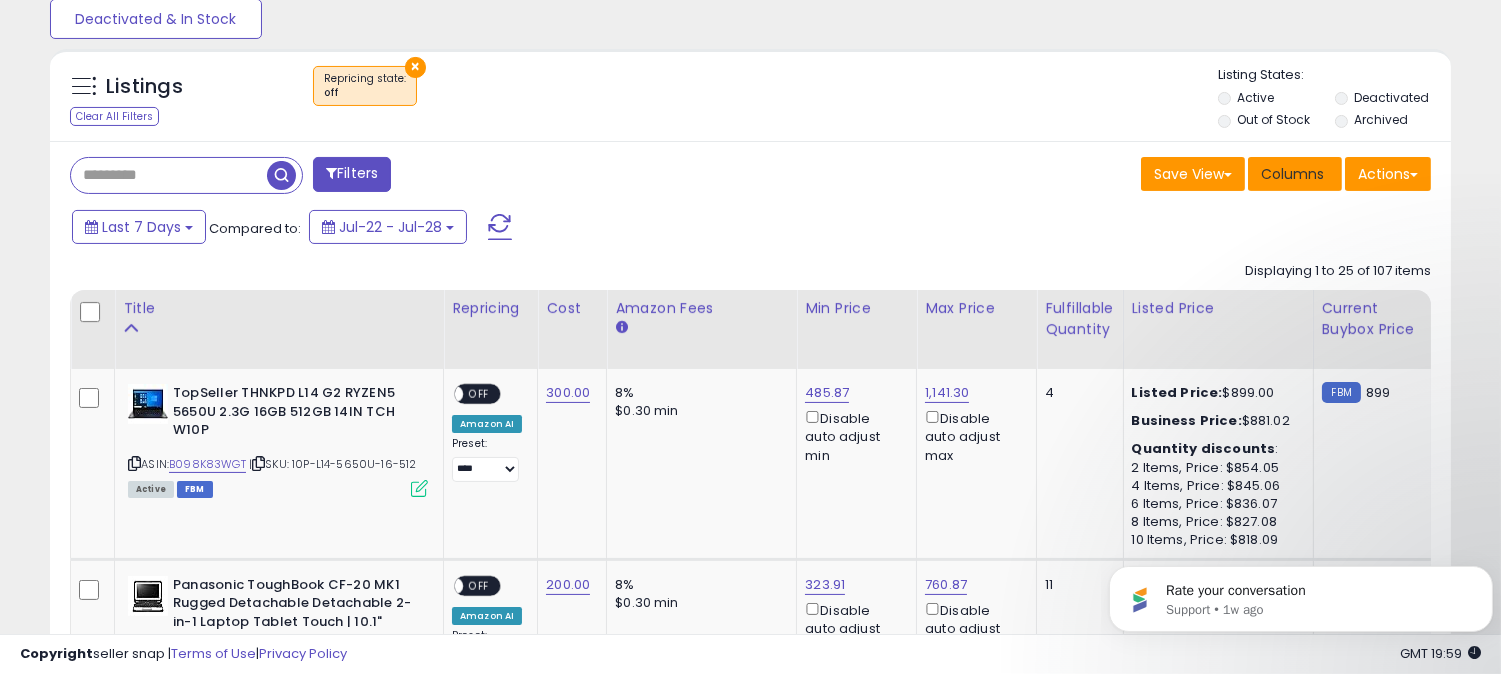 click on "Columns" at bounding box center (1292, 174) 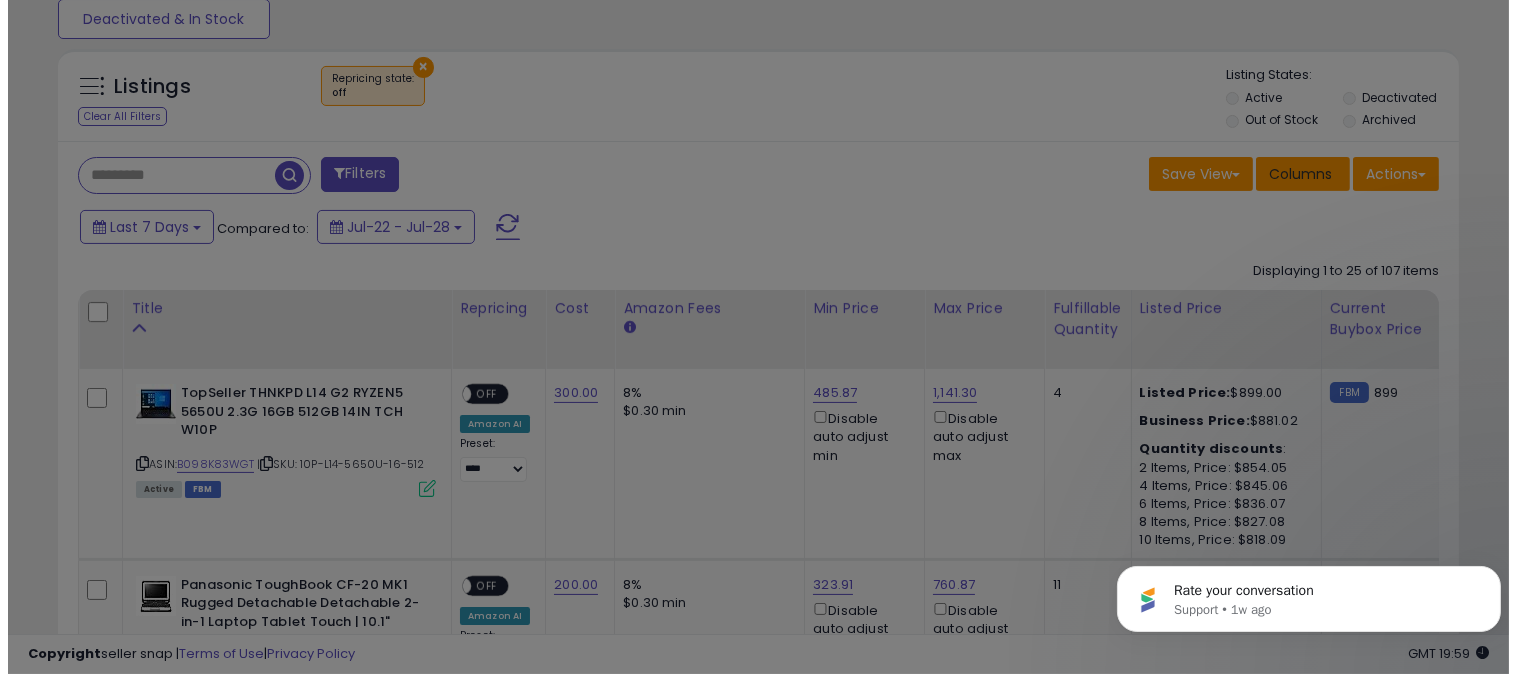 scroll, scrollTop: 999590, scrollLeft: 999178, axis: both 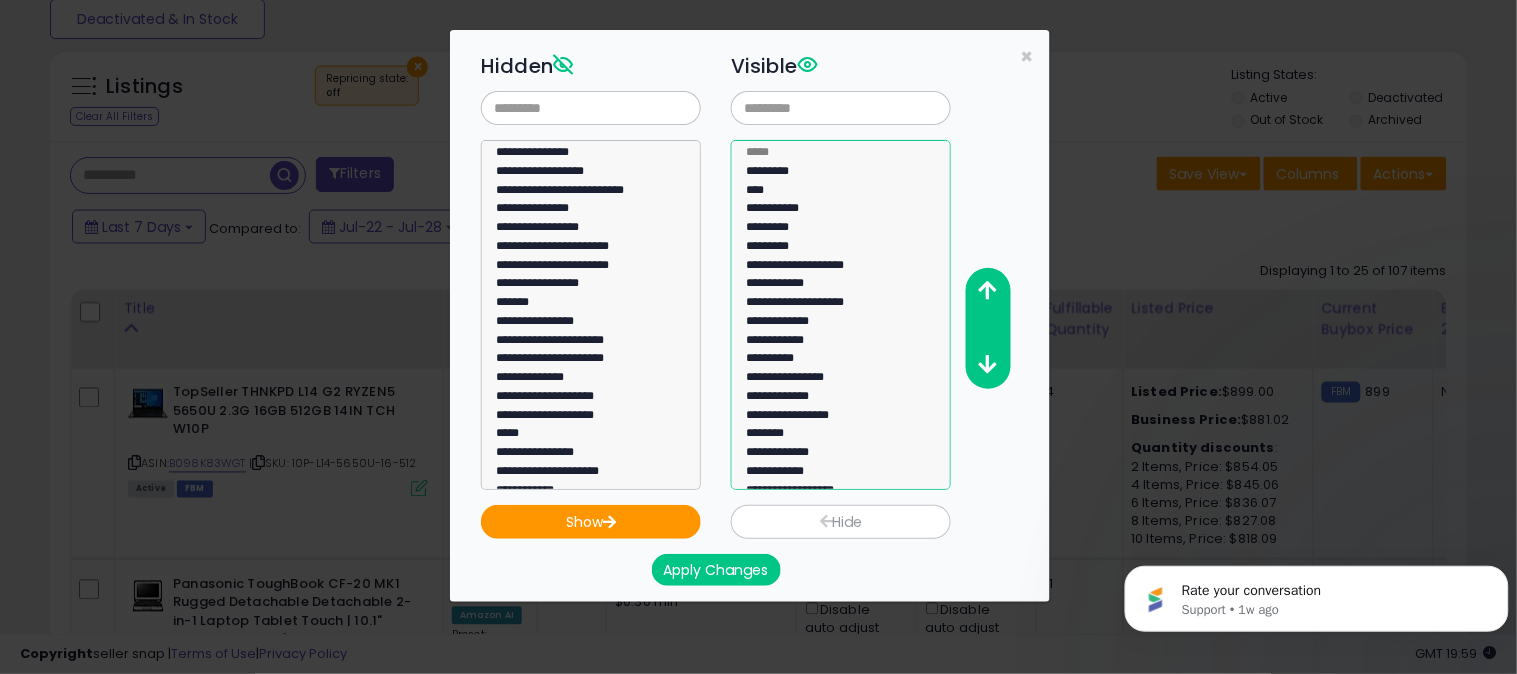 click on "****" 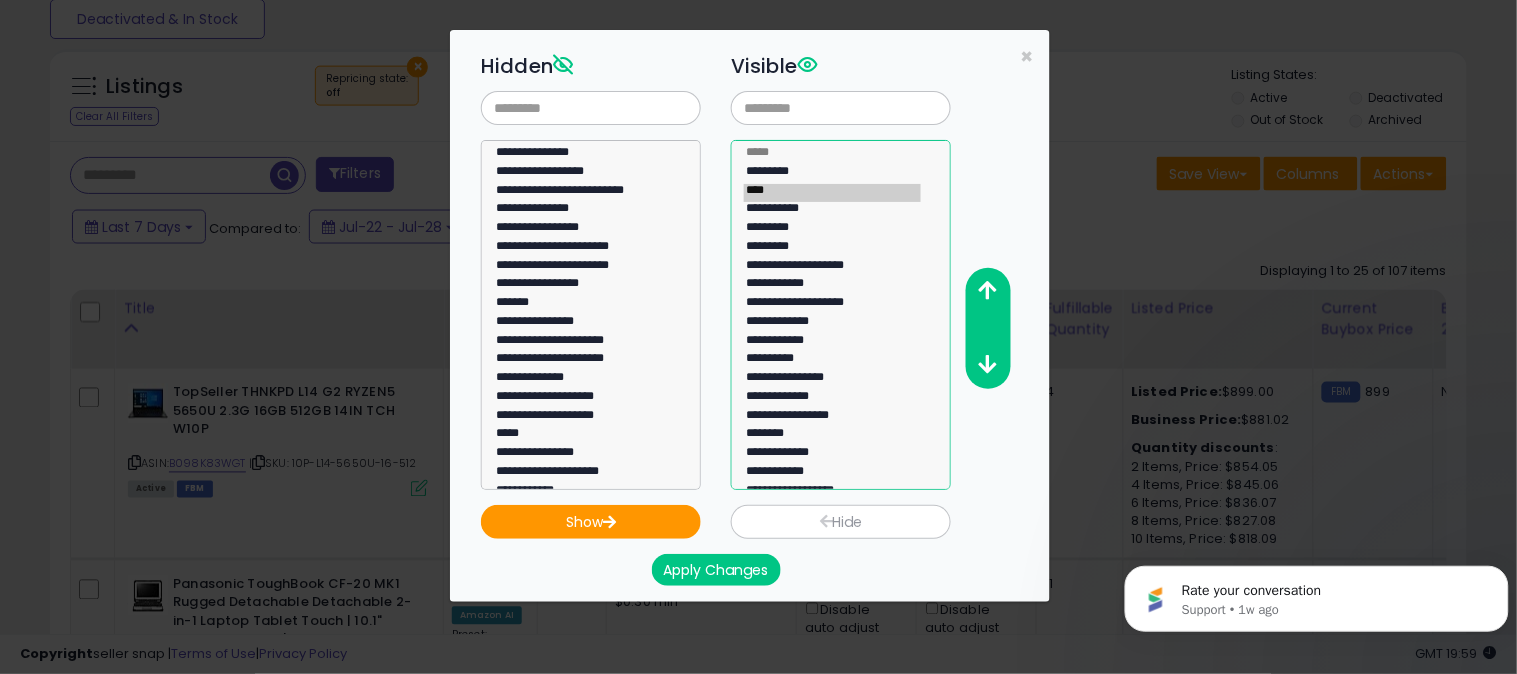 click on "**********" 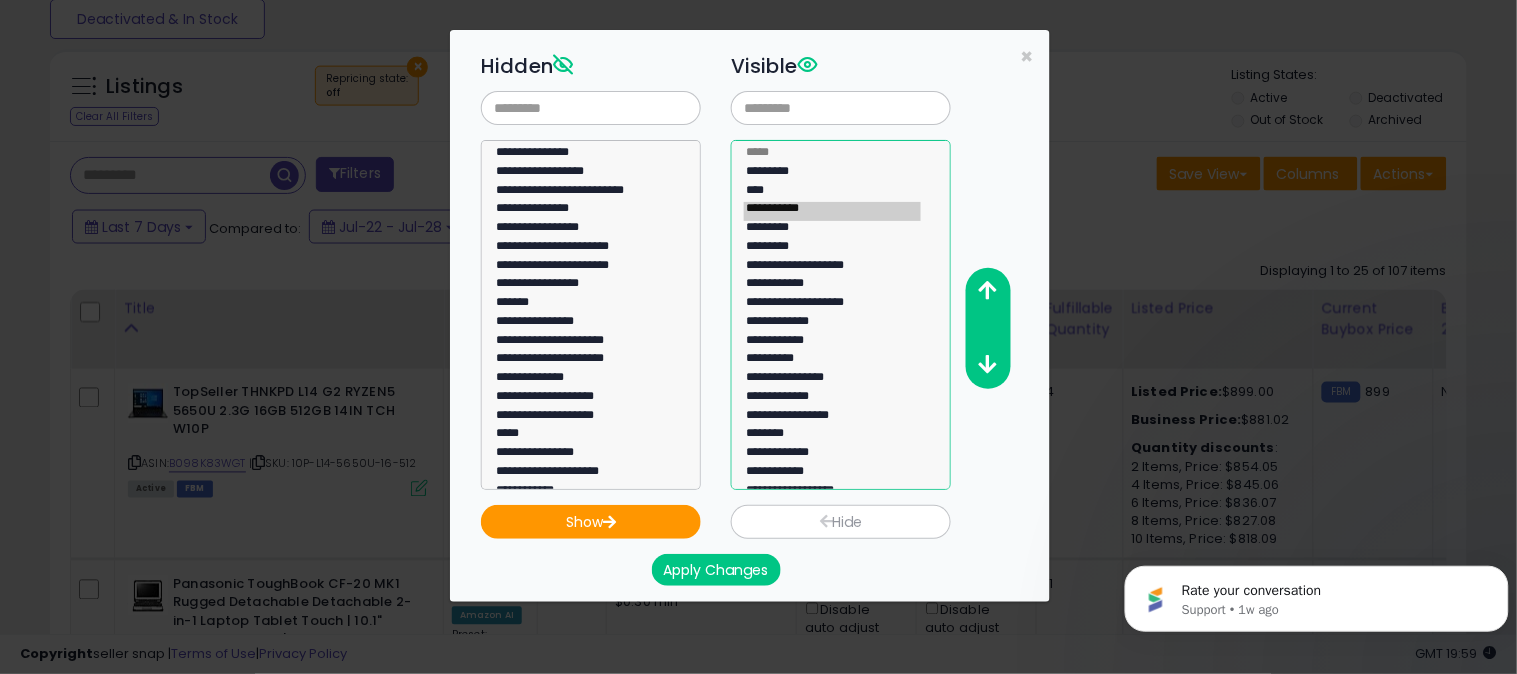 click on "*********" 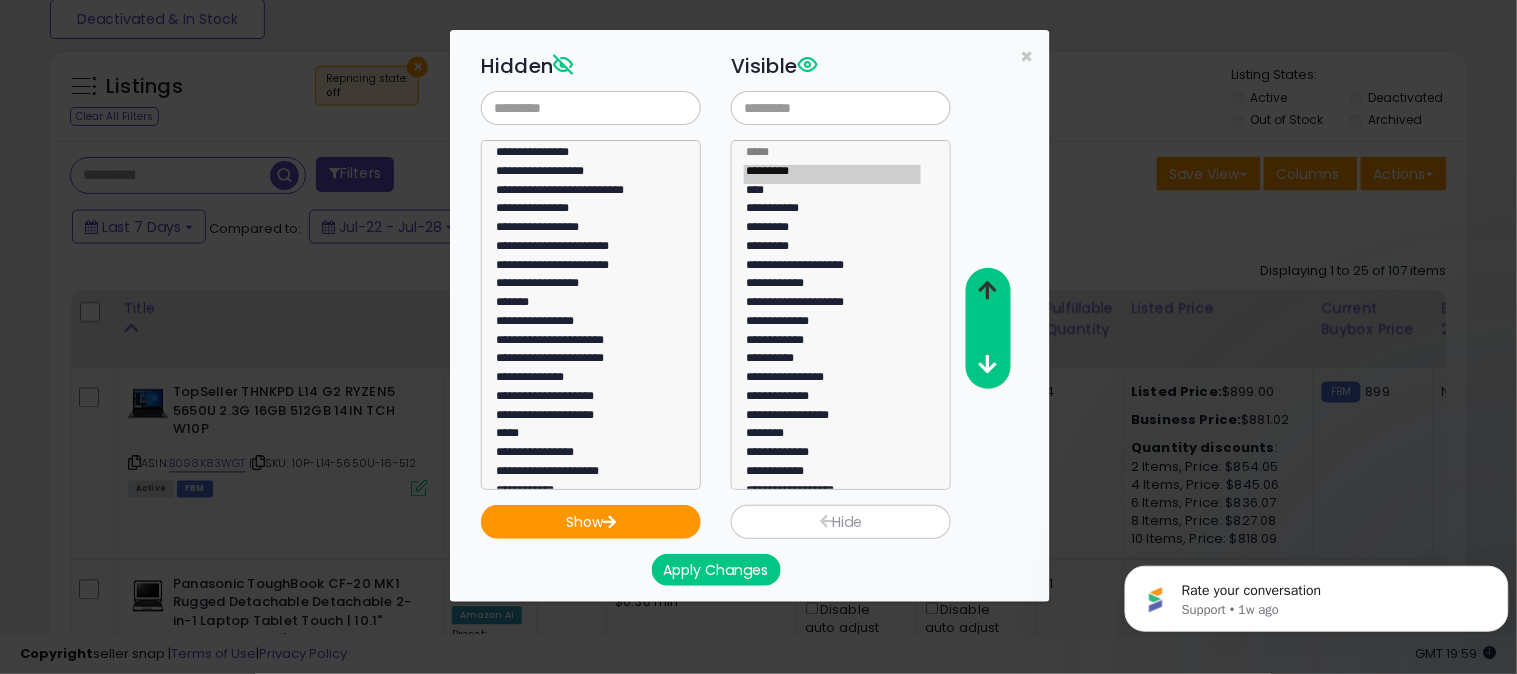 click at bounding box center (988, 290) 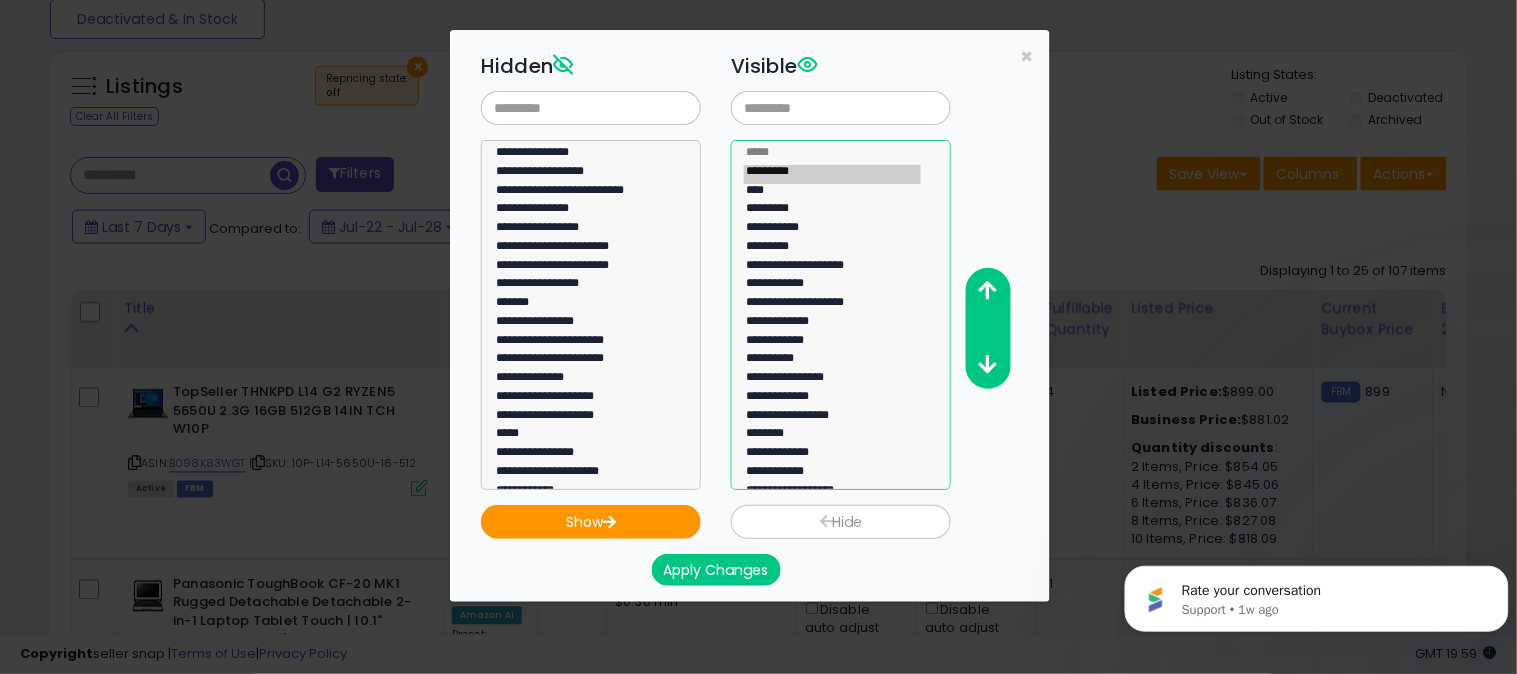 click on "*********" 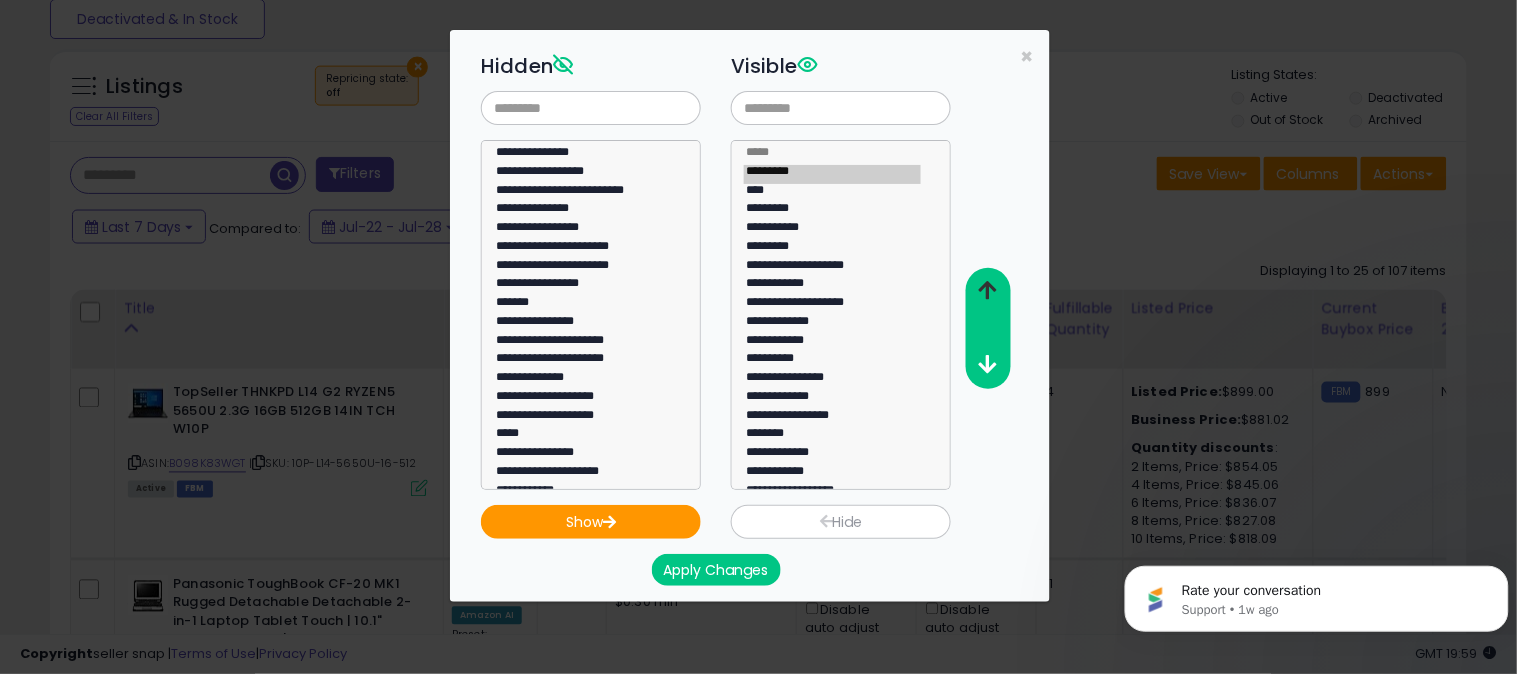 click at bounding box center (988, 290) 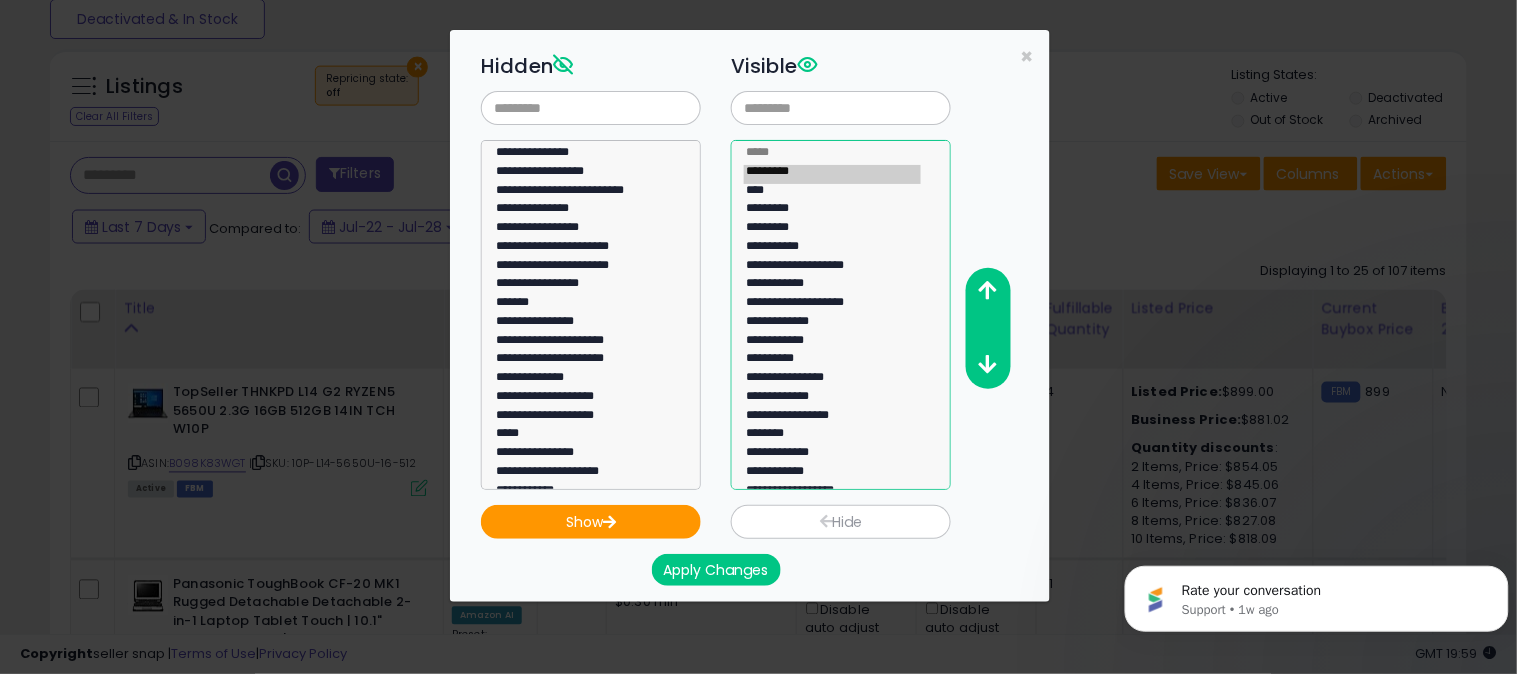 click on "**********" 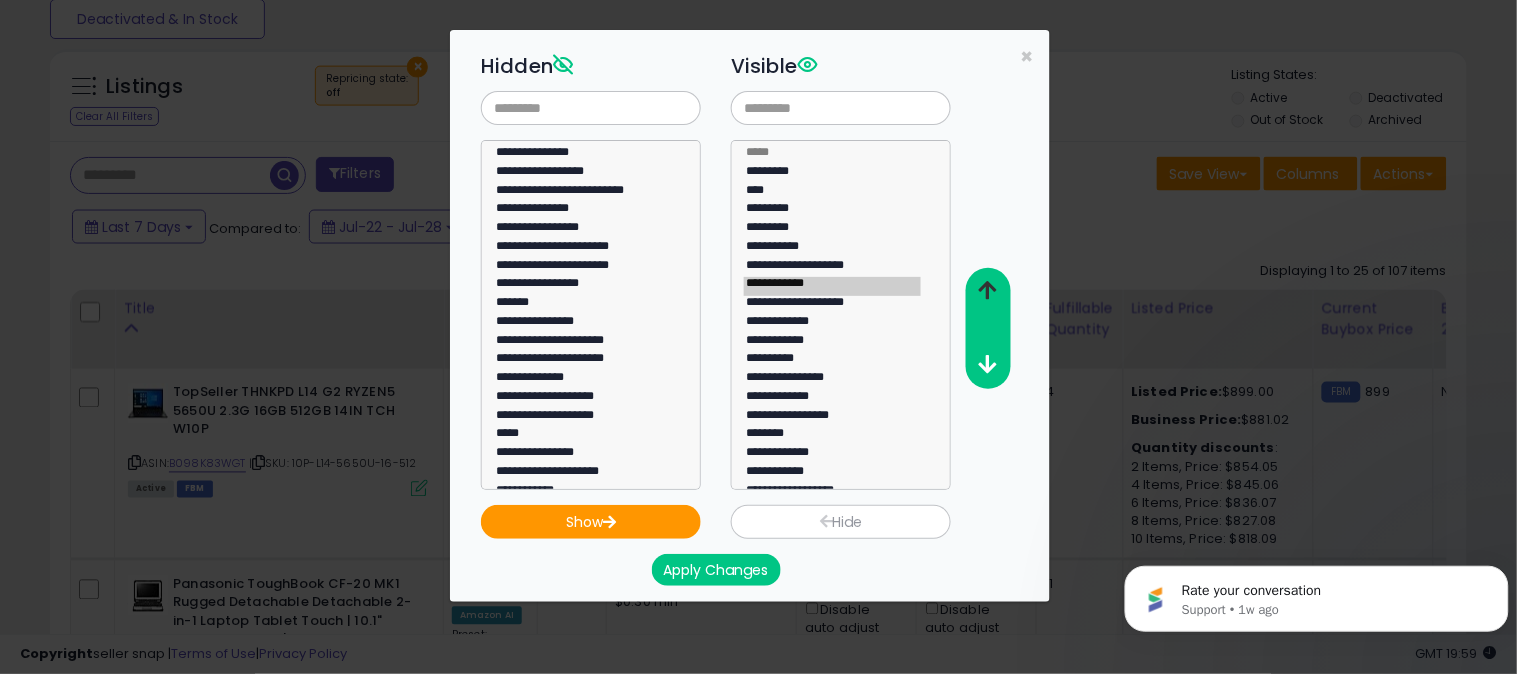 click at bounding box center [988, 290] 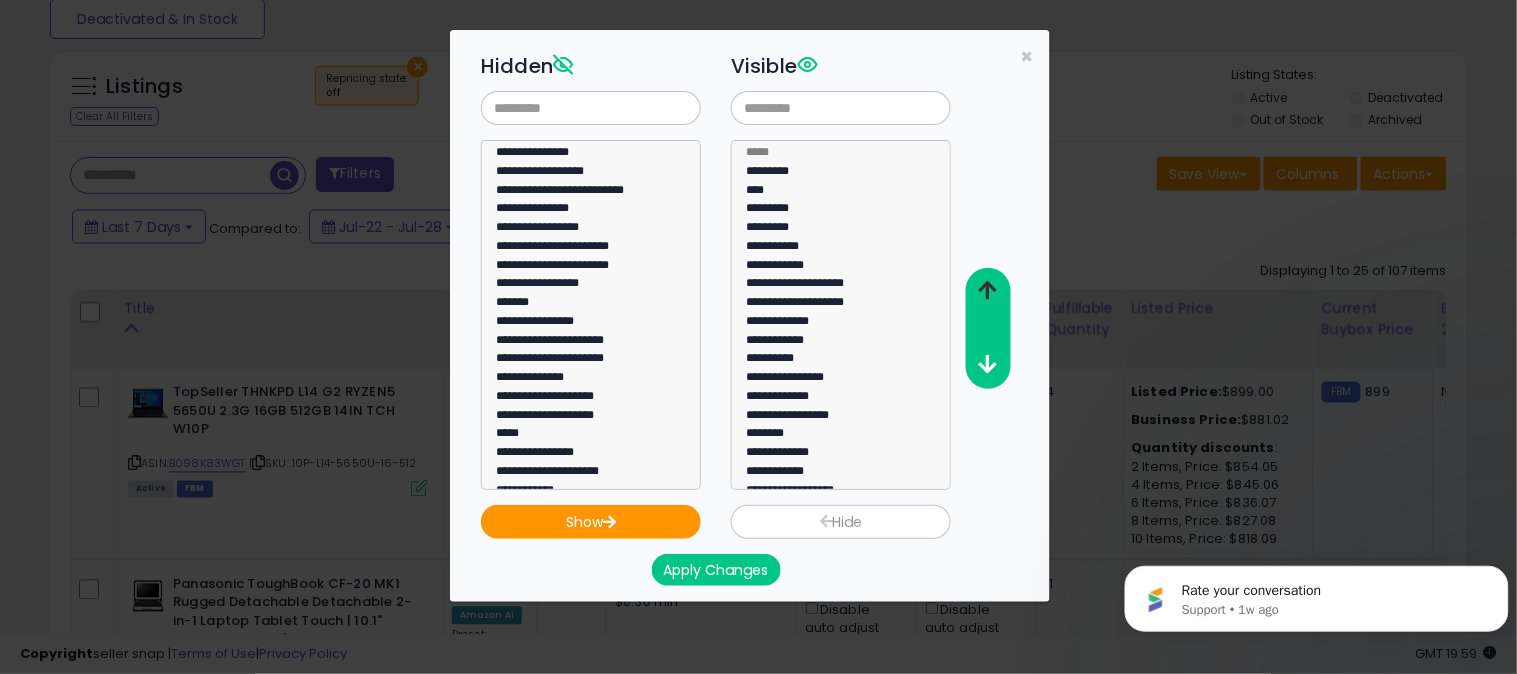 click at bounding box center [988, 290] 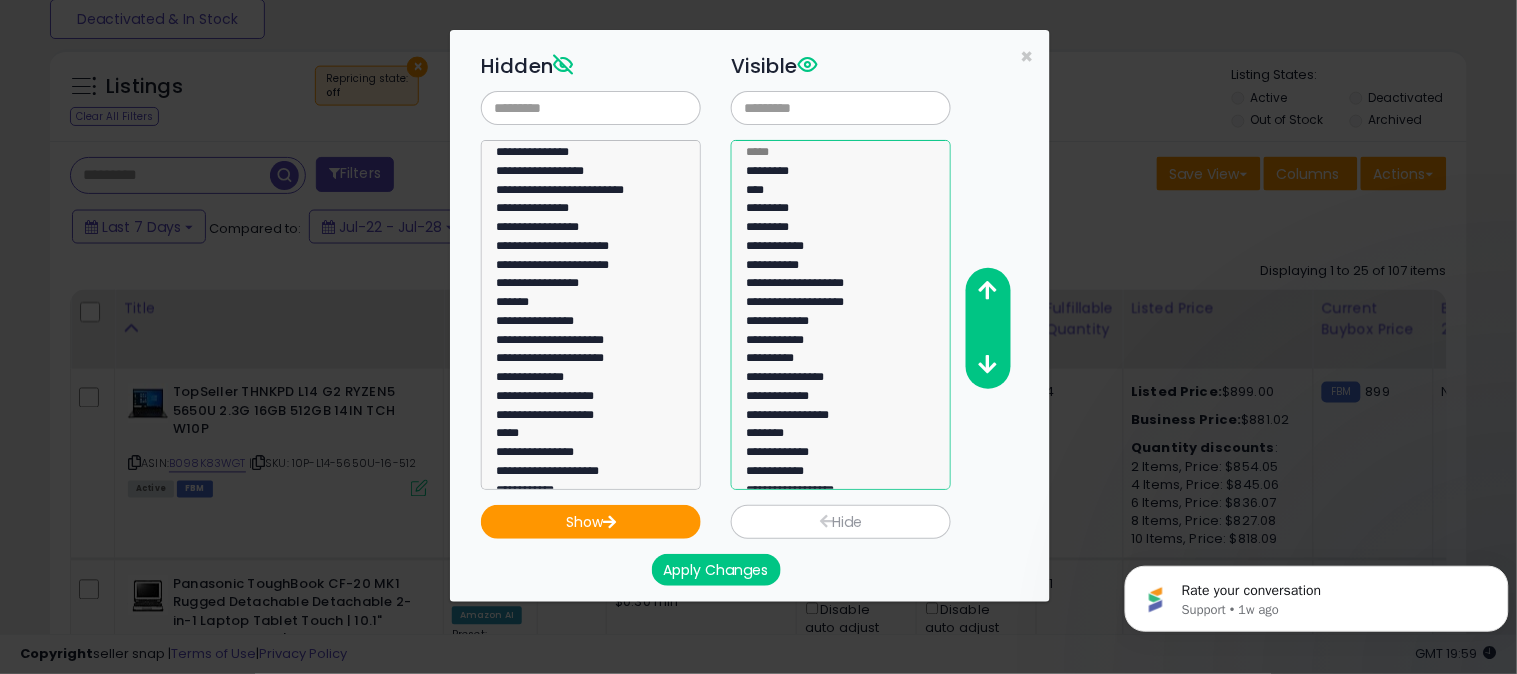 click on "**********" 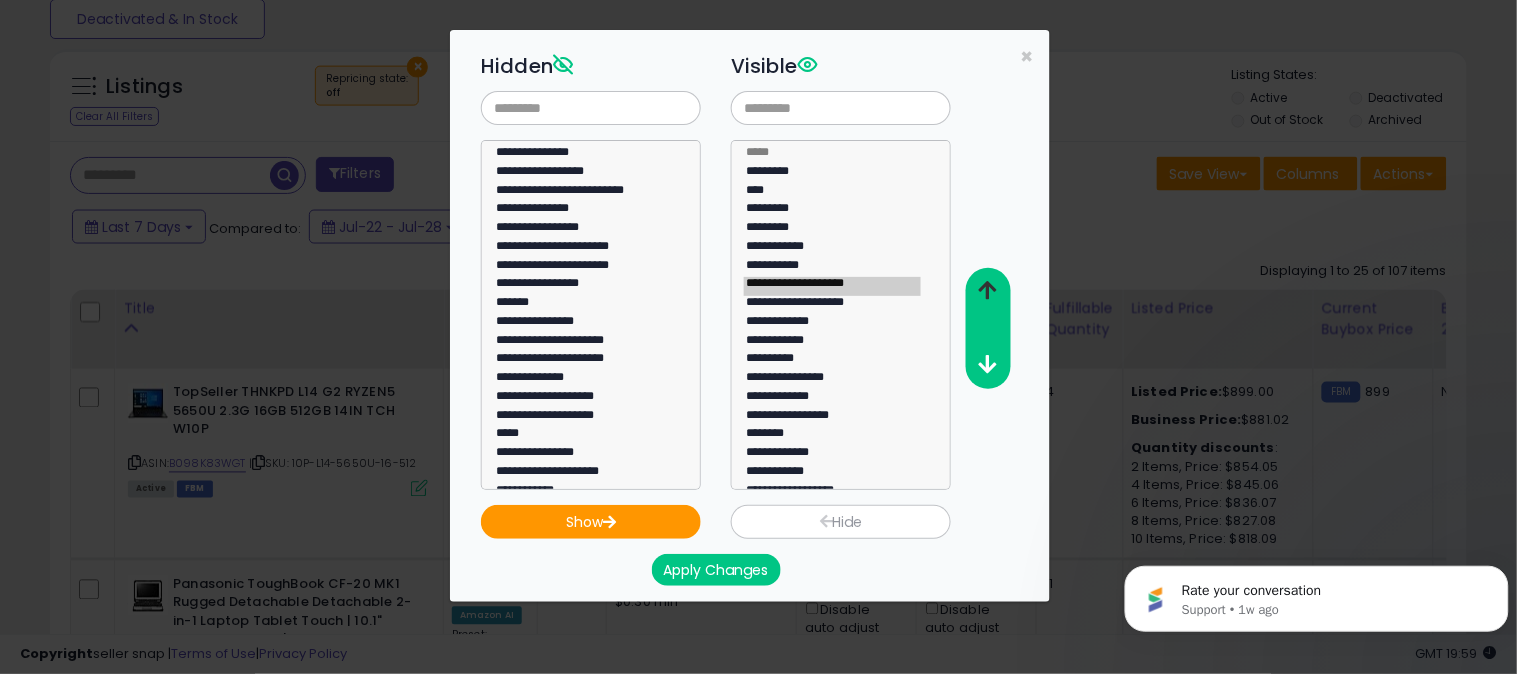 click at bounding box center (988, 290) 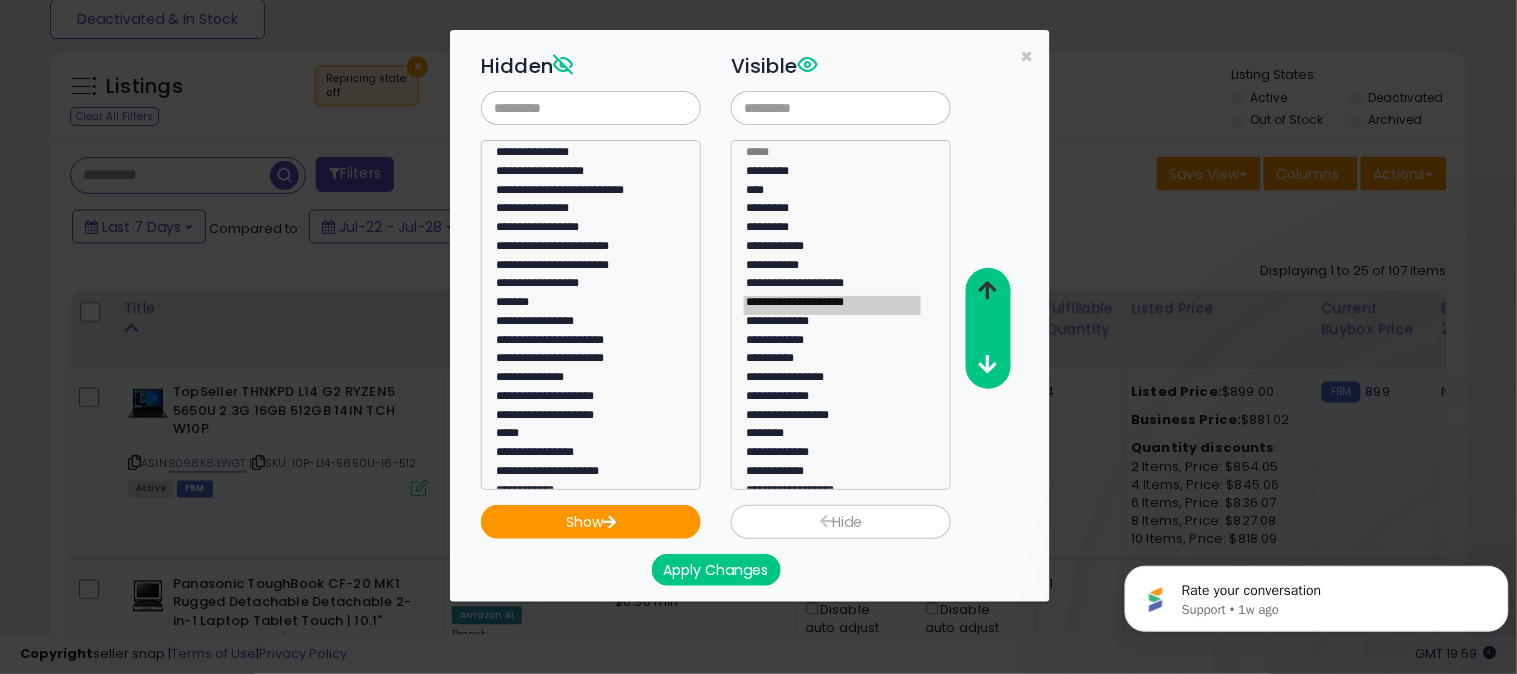 click at bounding box center [988, 290] 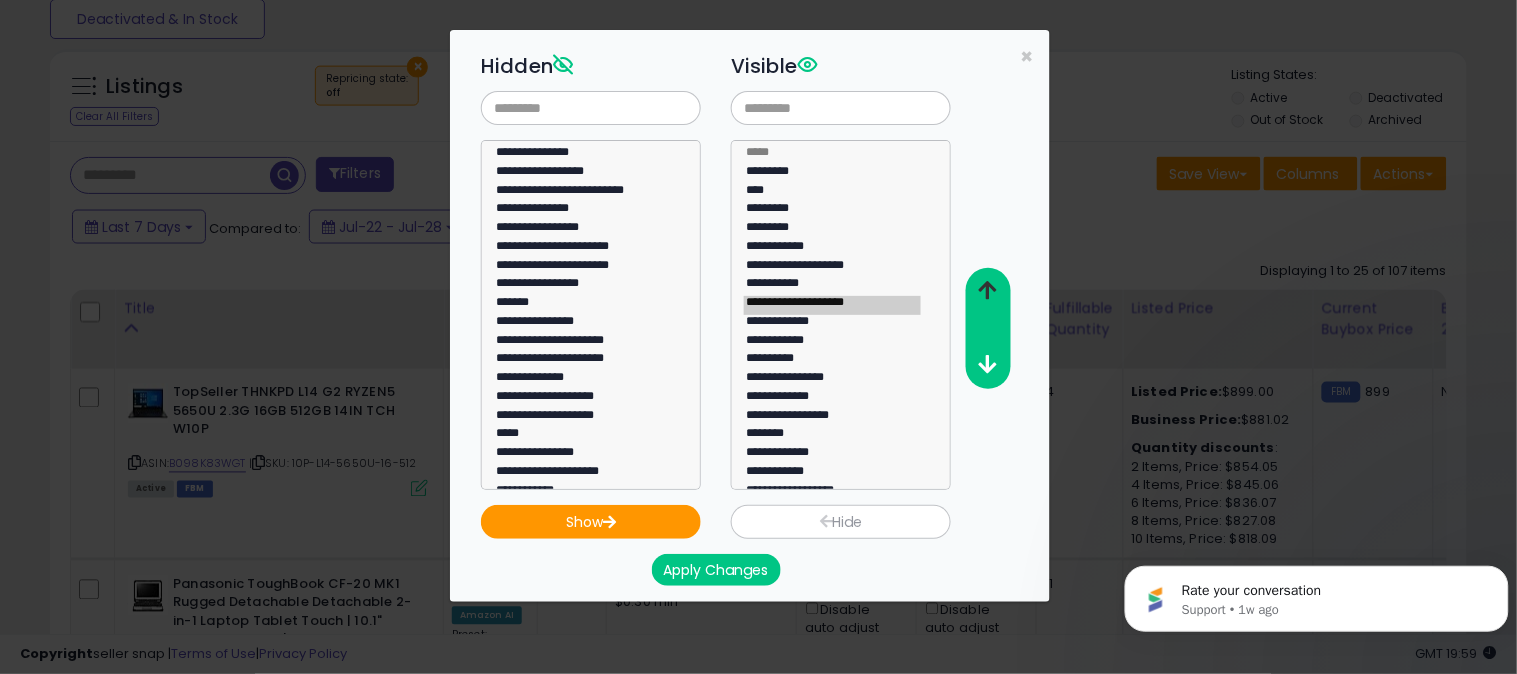 click at bounding box center (988, 290) 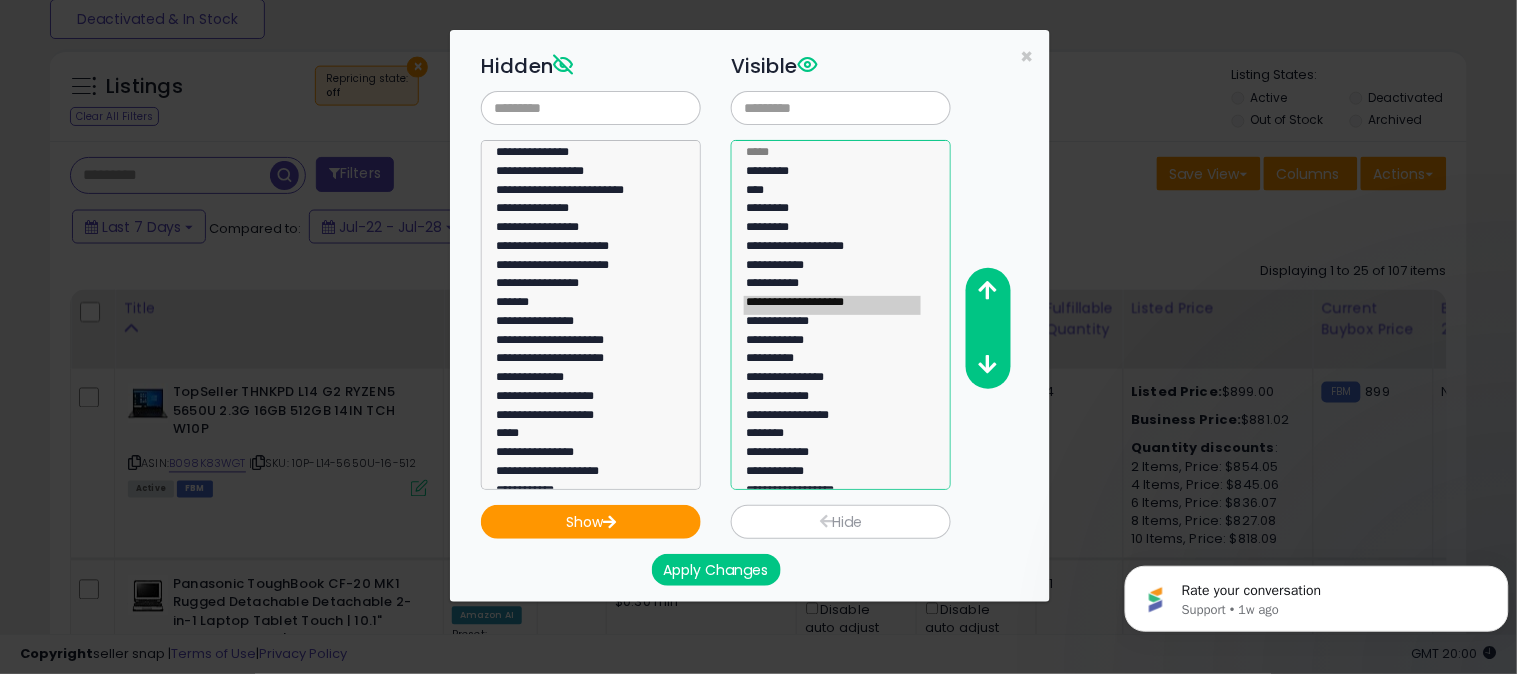 click on "**********" 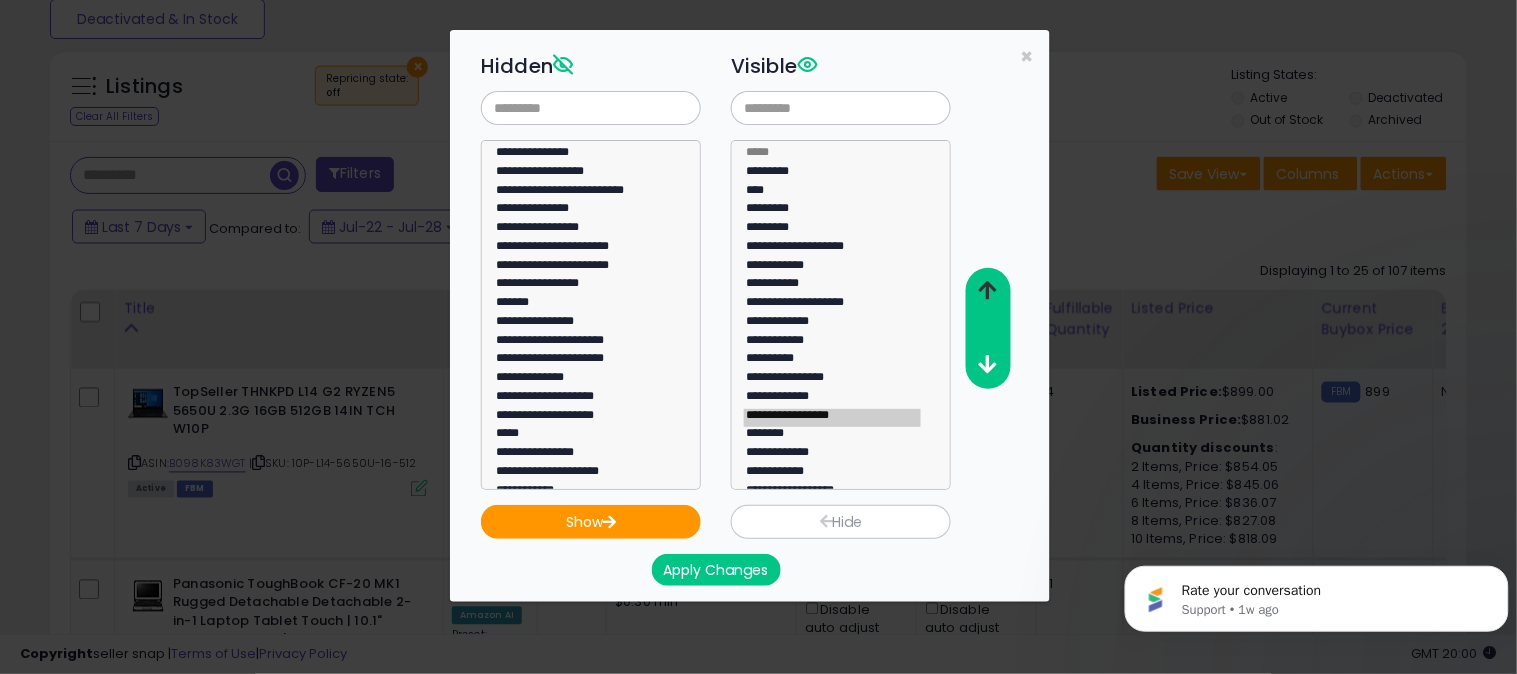 click at bounding box center (988, 290) 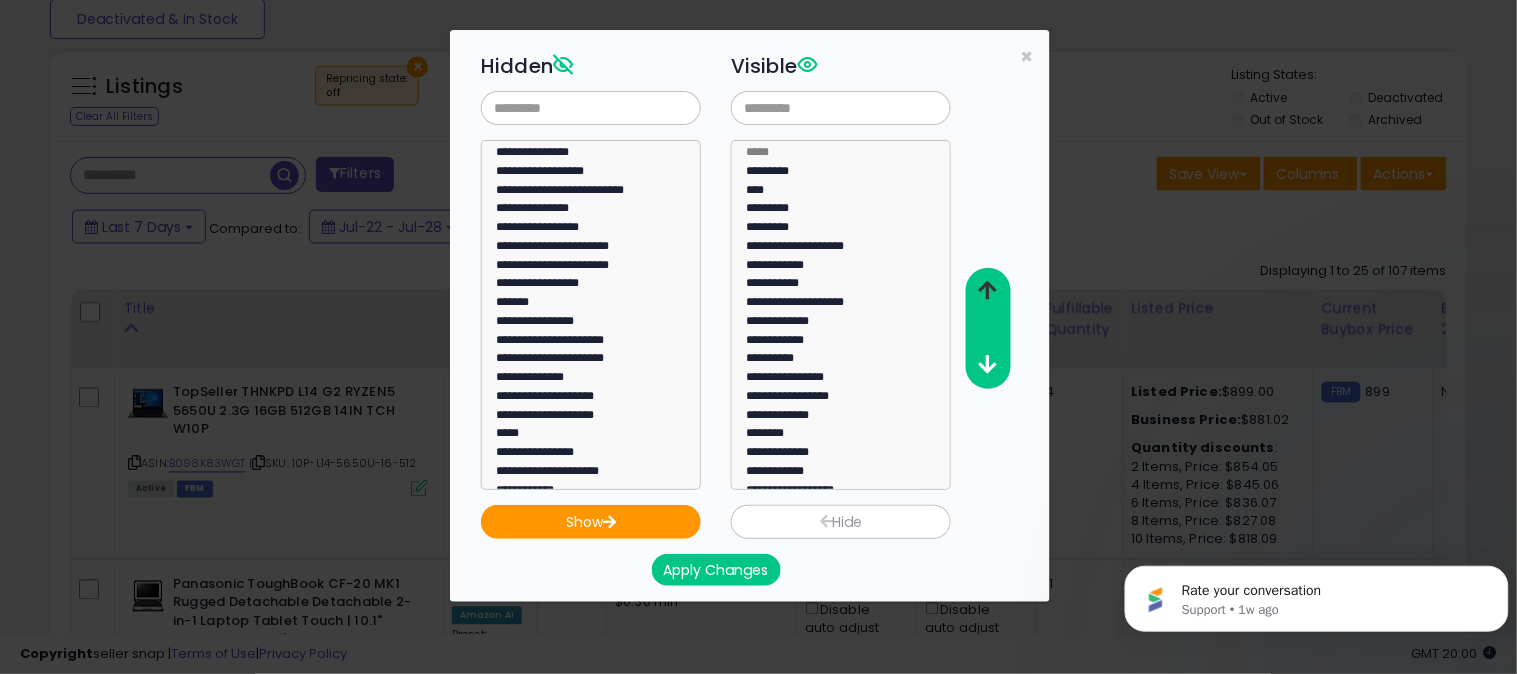 click at bounding box center (988, 290) 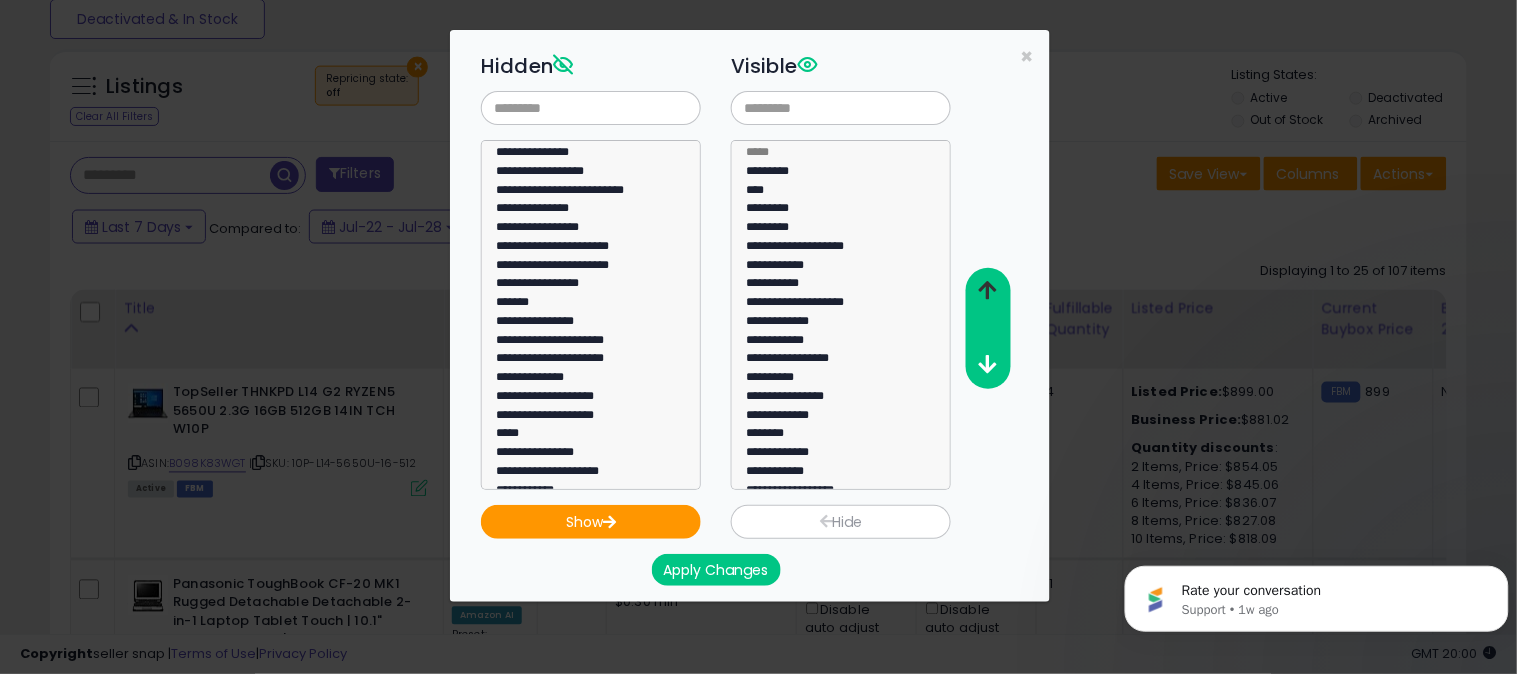 click at bounding box center (988, 290) 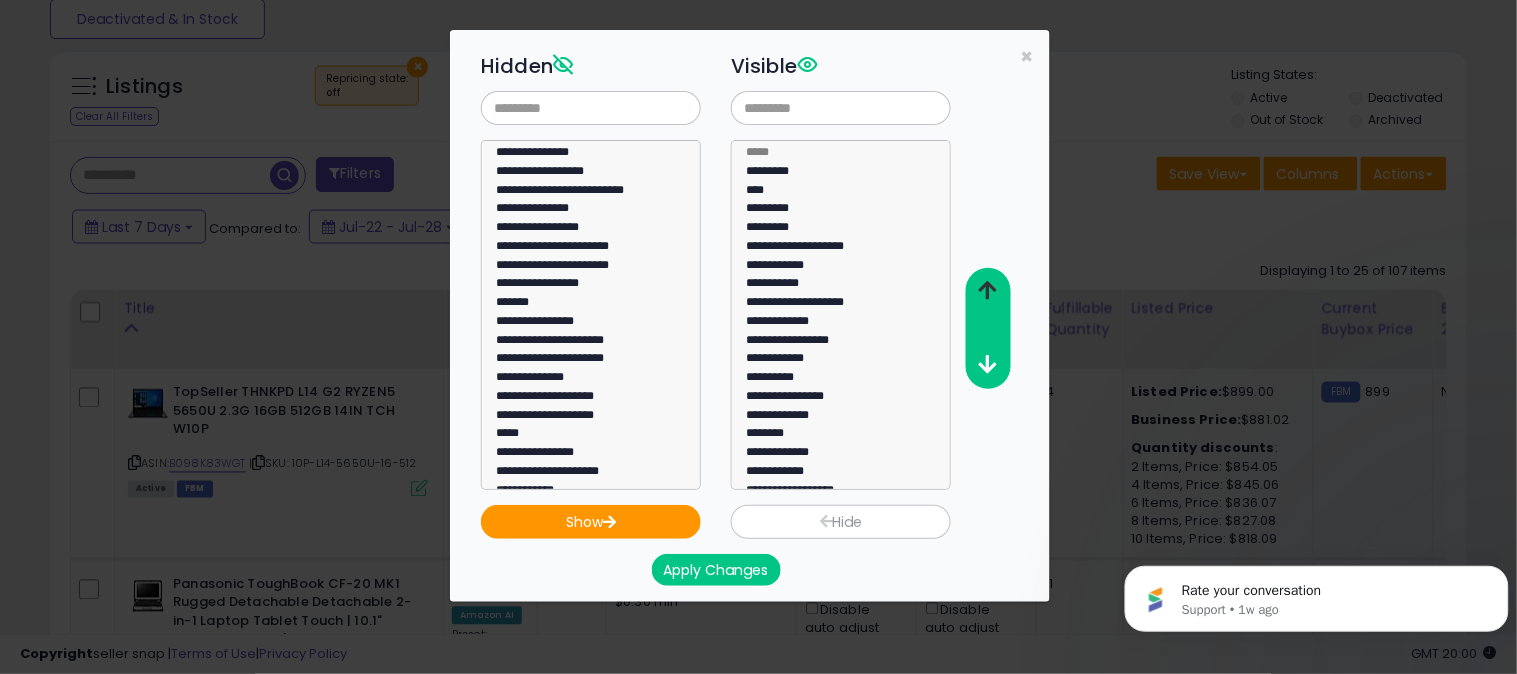 click at bounding box center (988, 290) 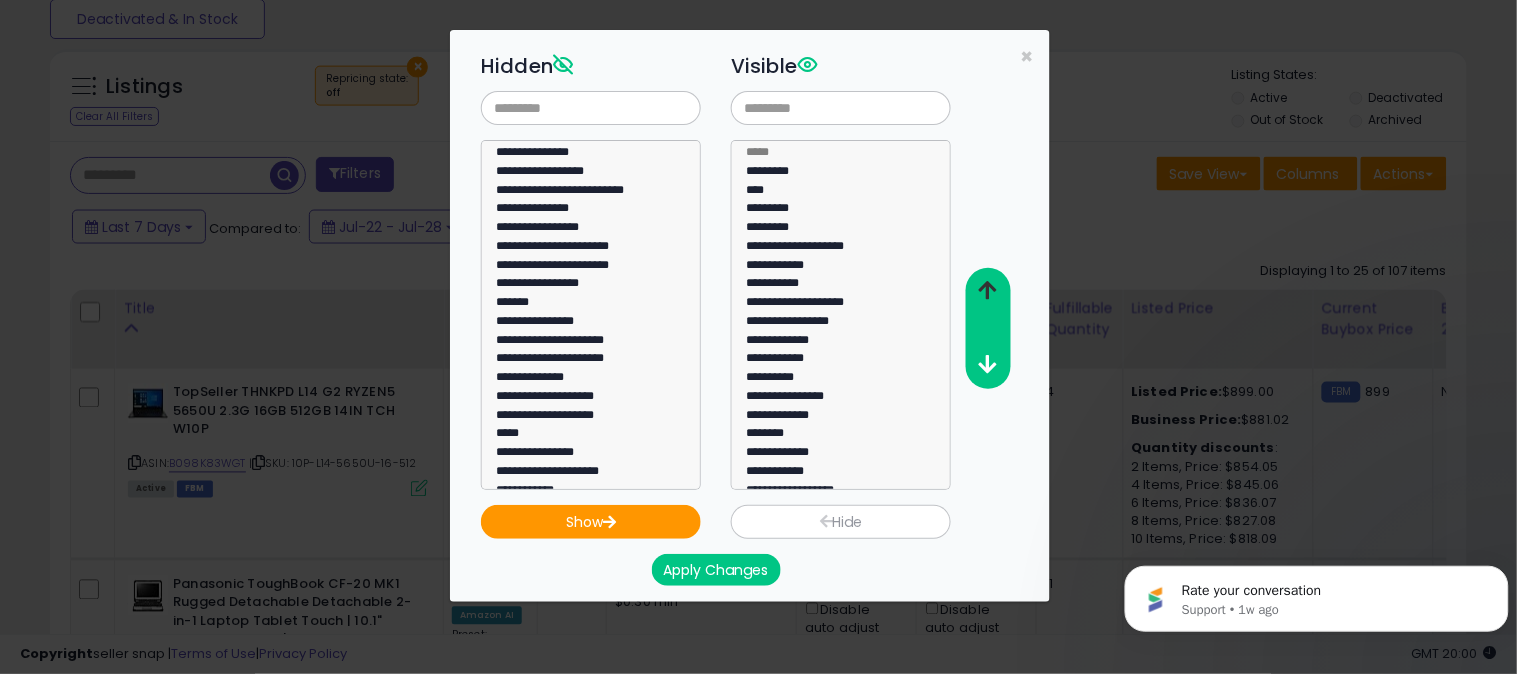 click at bounding box center [988, 290] 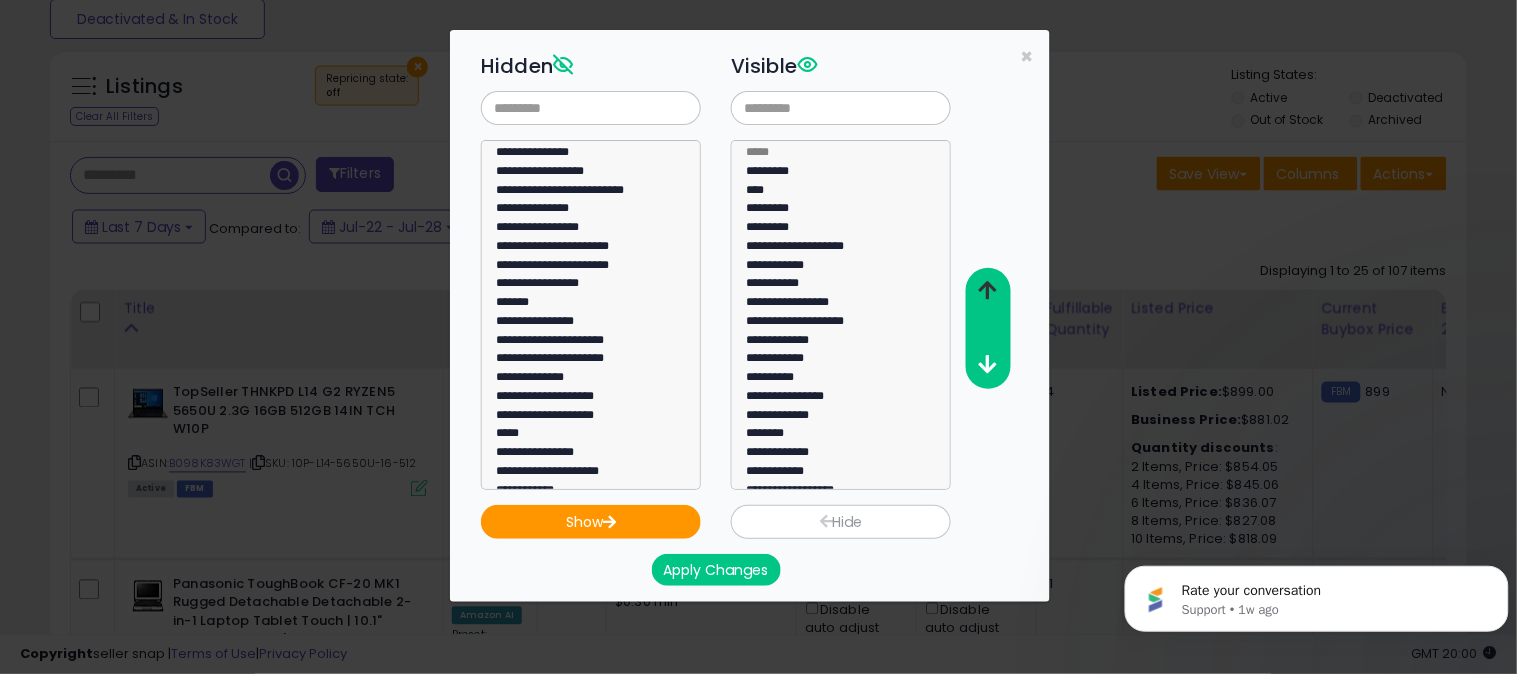 click at bounding box center [988, 290] 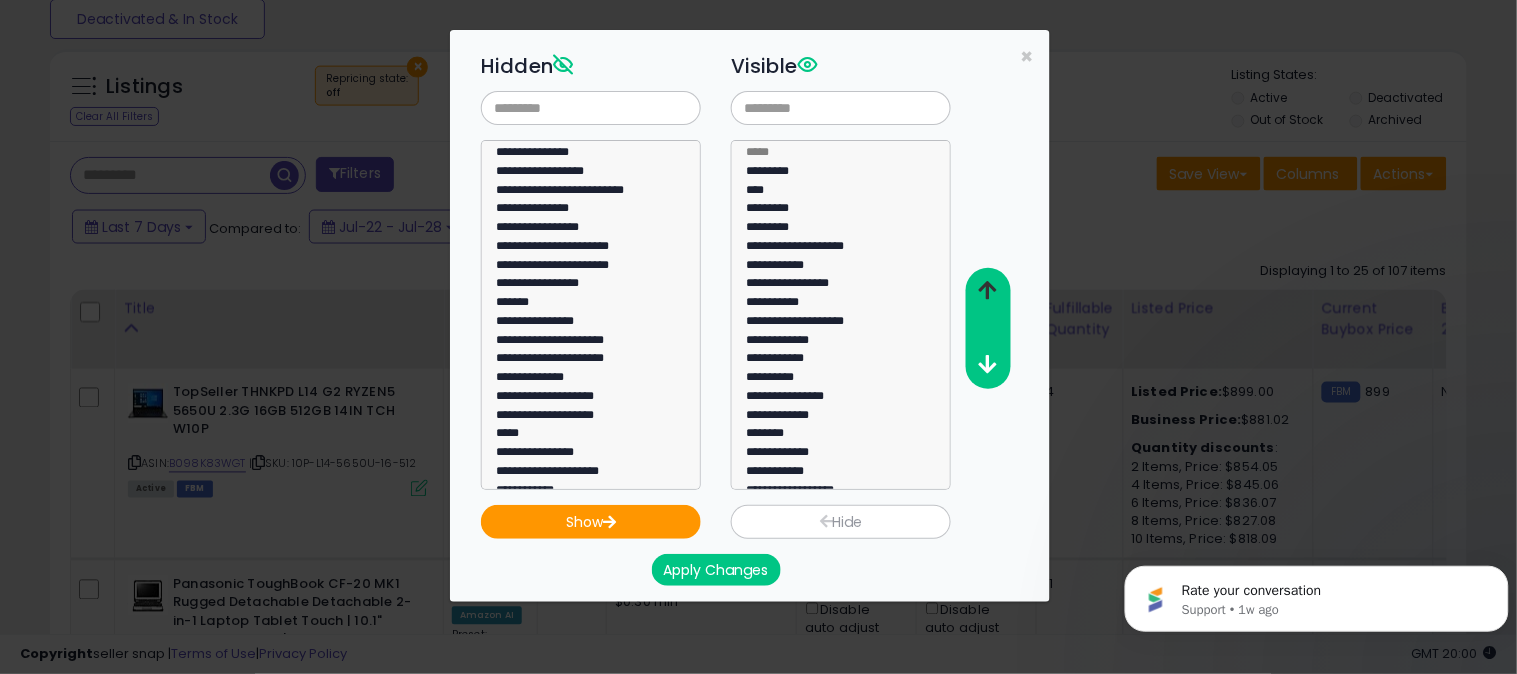 click at bounding box center [988, 290] 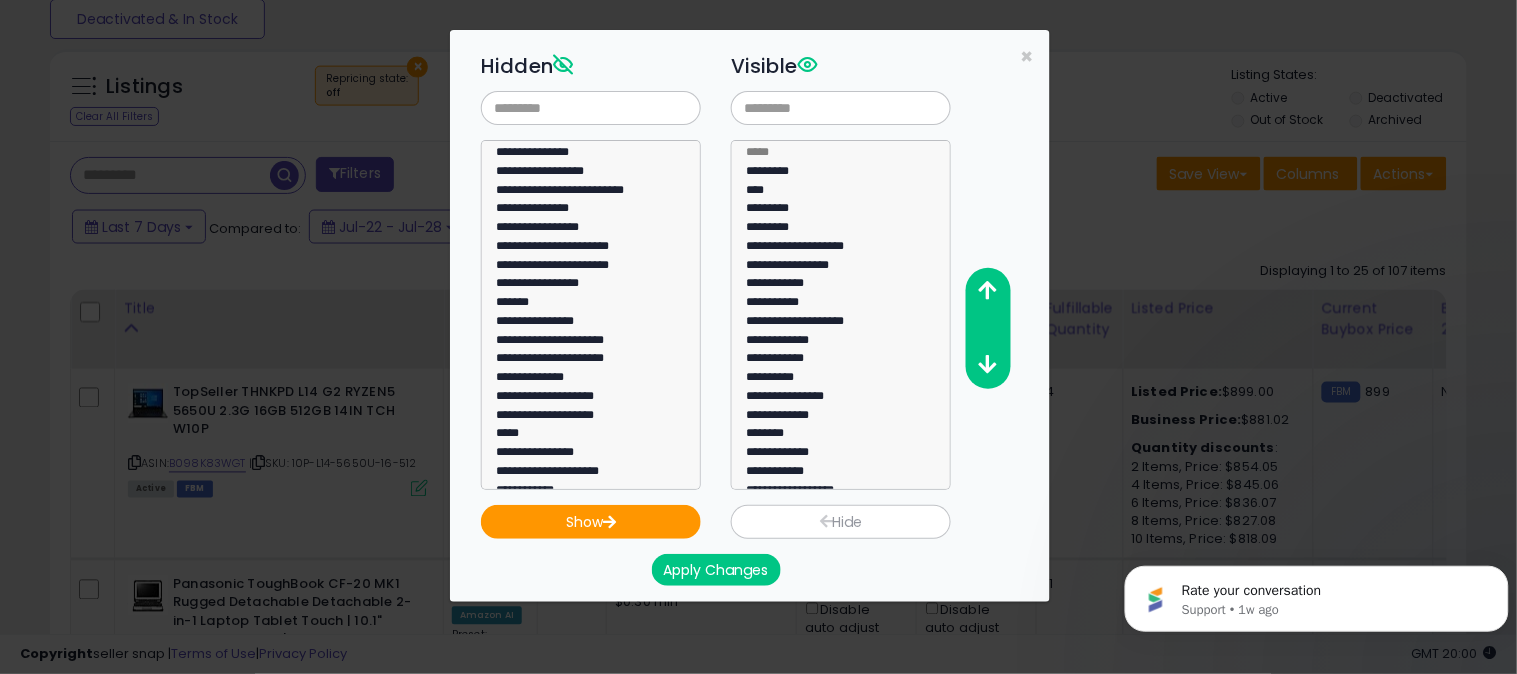 scroll, scrollTop: 93, scrollLeft: 0, axis: vertical 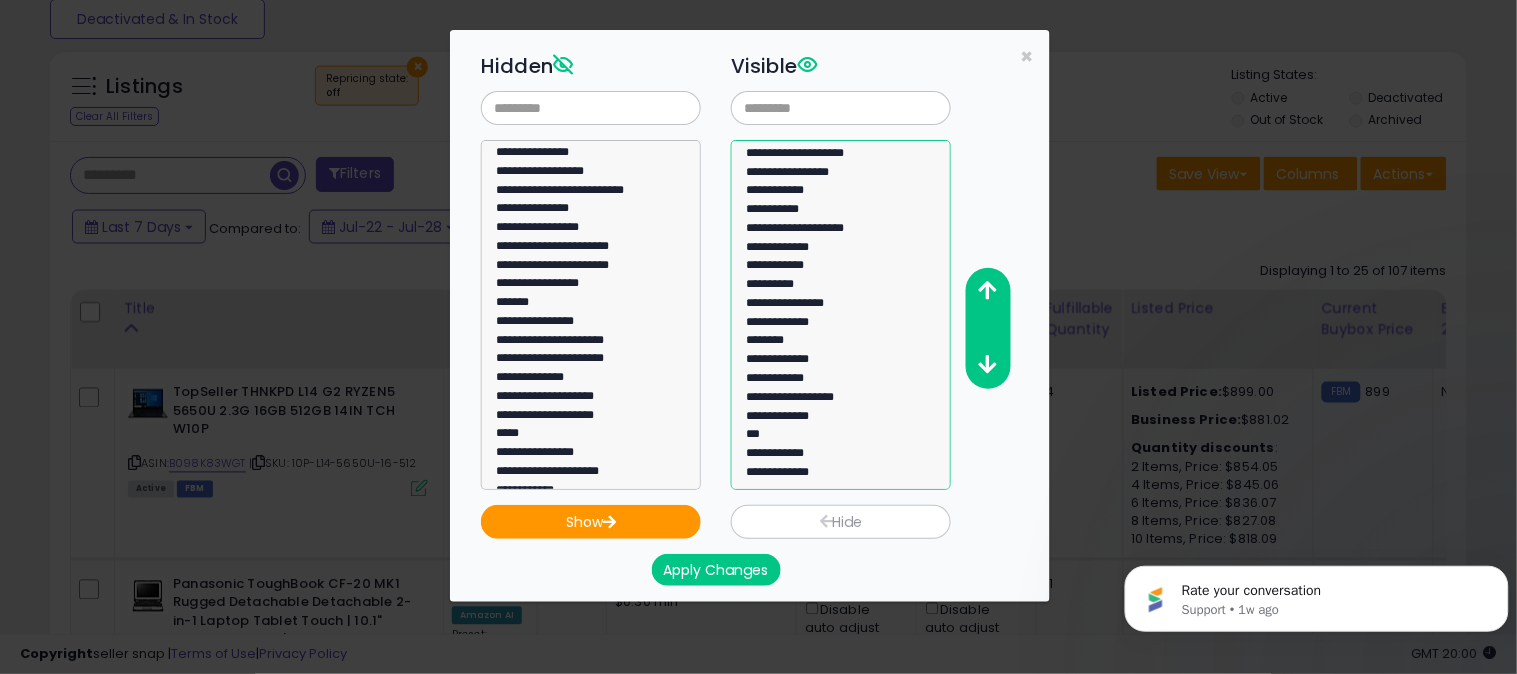 click on "**********" 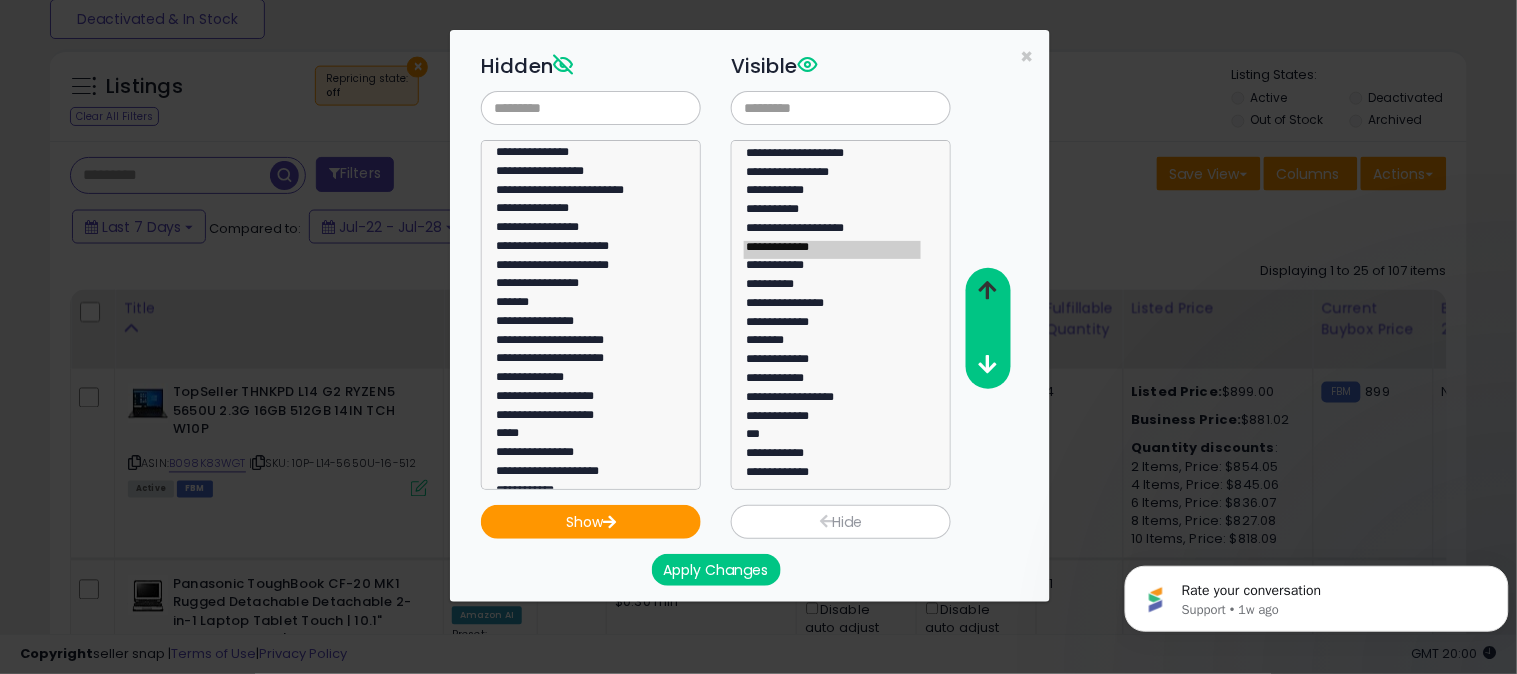 click at bounding box center [988, 290] 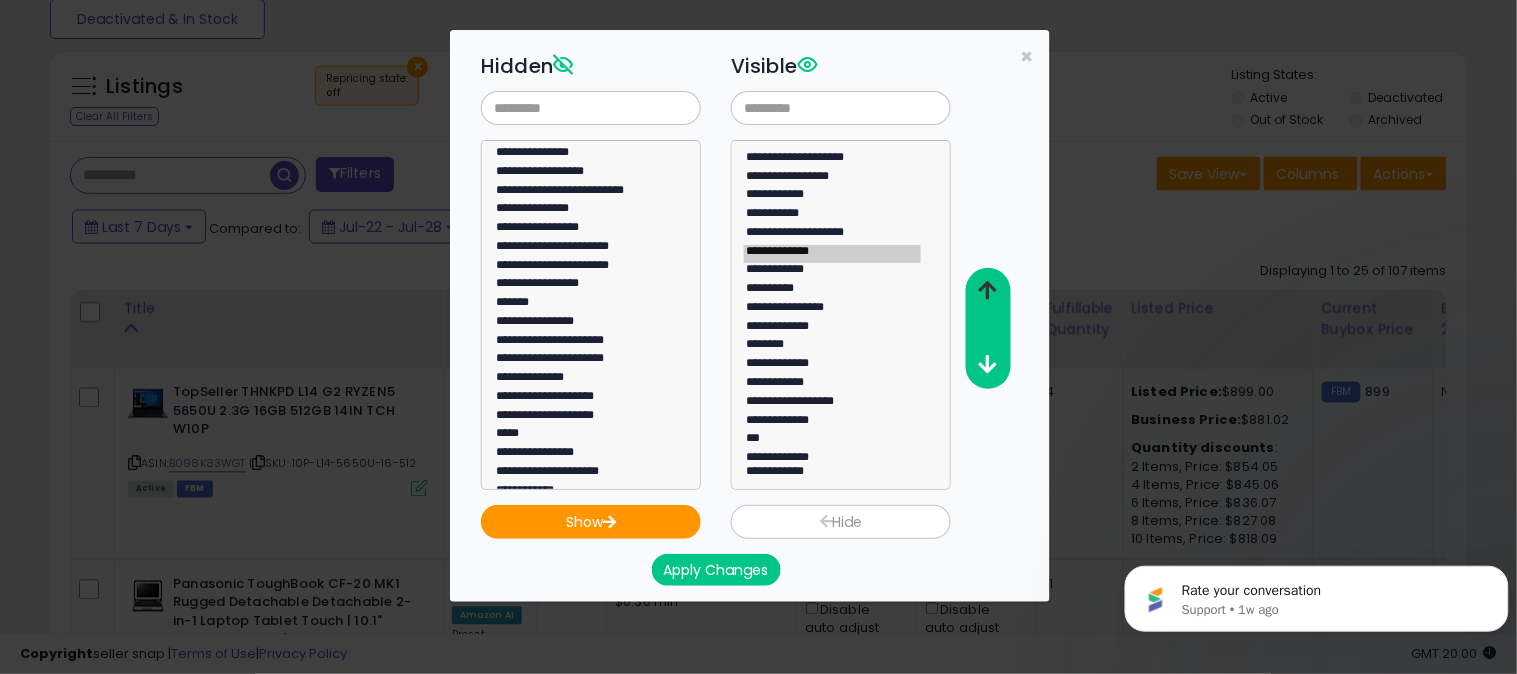 click at bounding box center (988, 290) 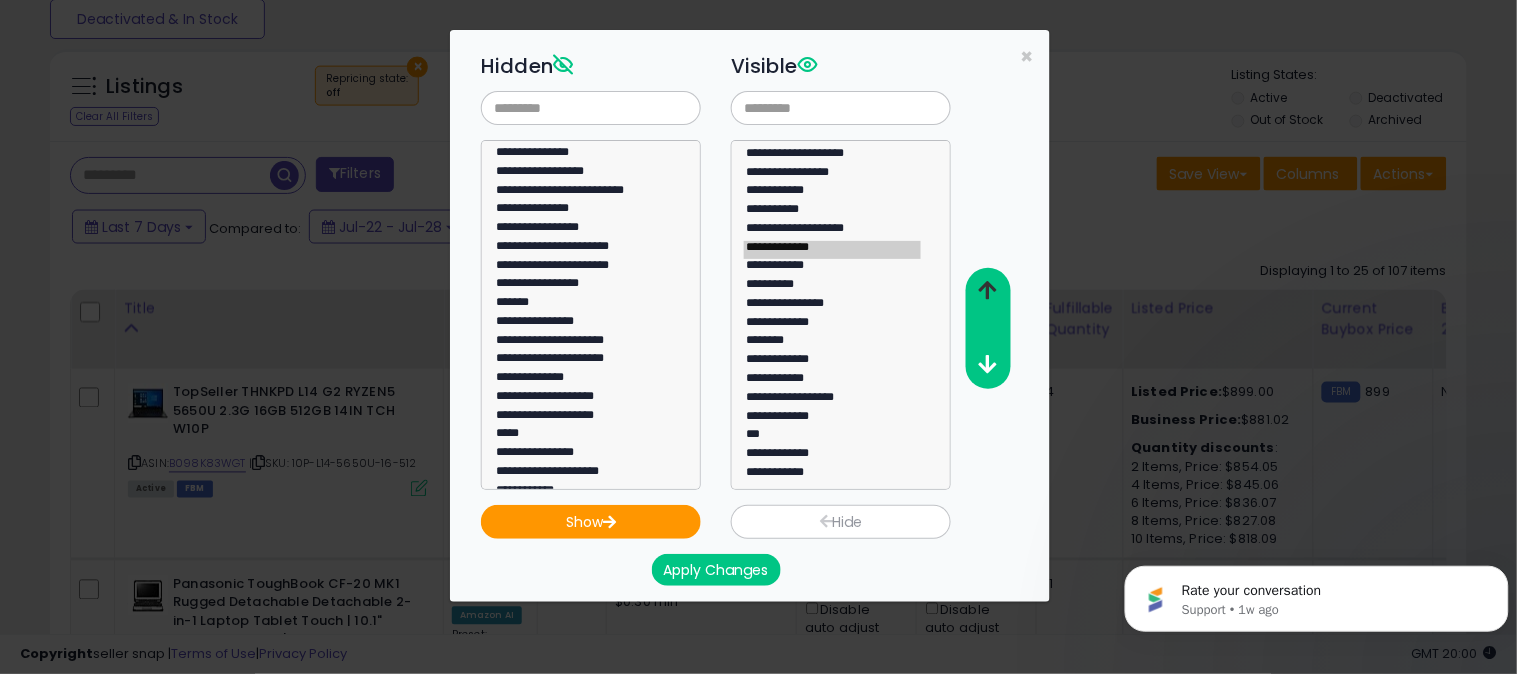 click at bounding box center [988, 290] 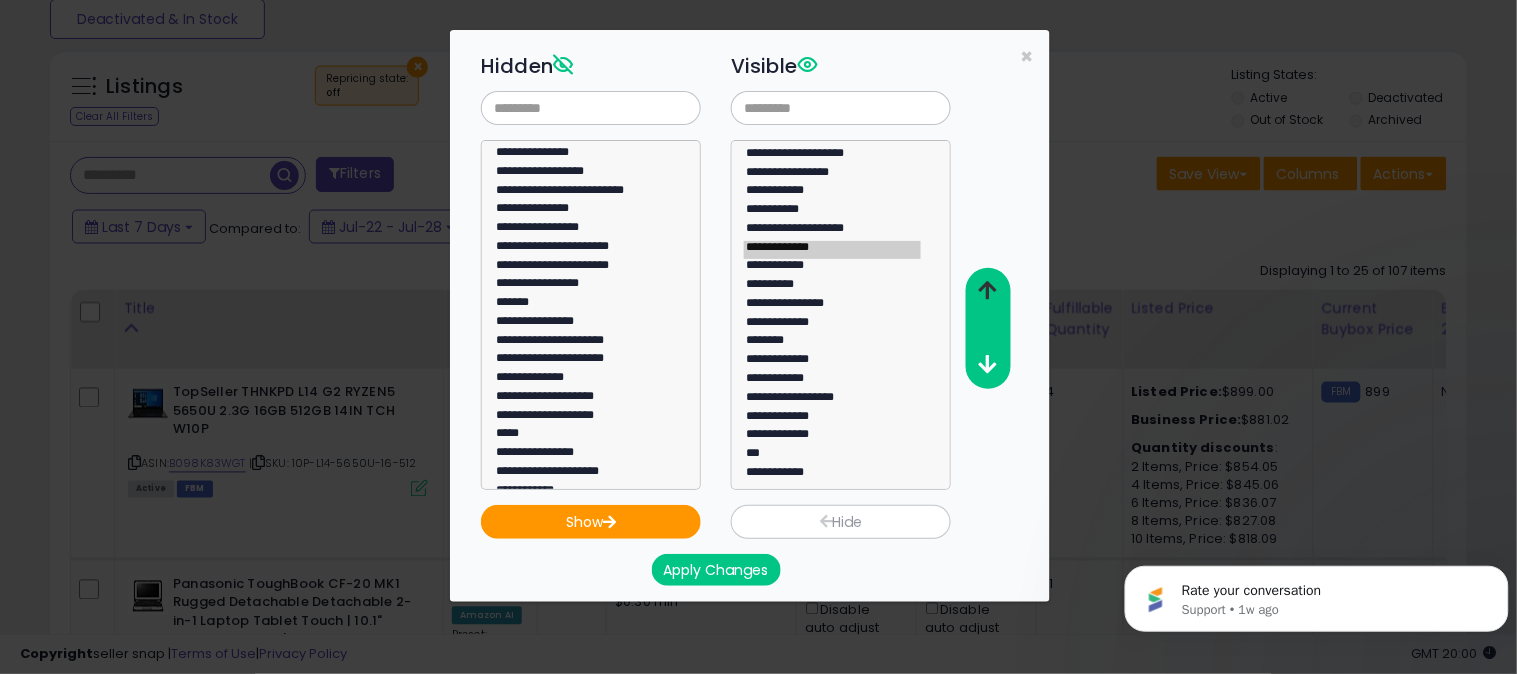 click at bounding box center [988, 290] 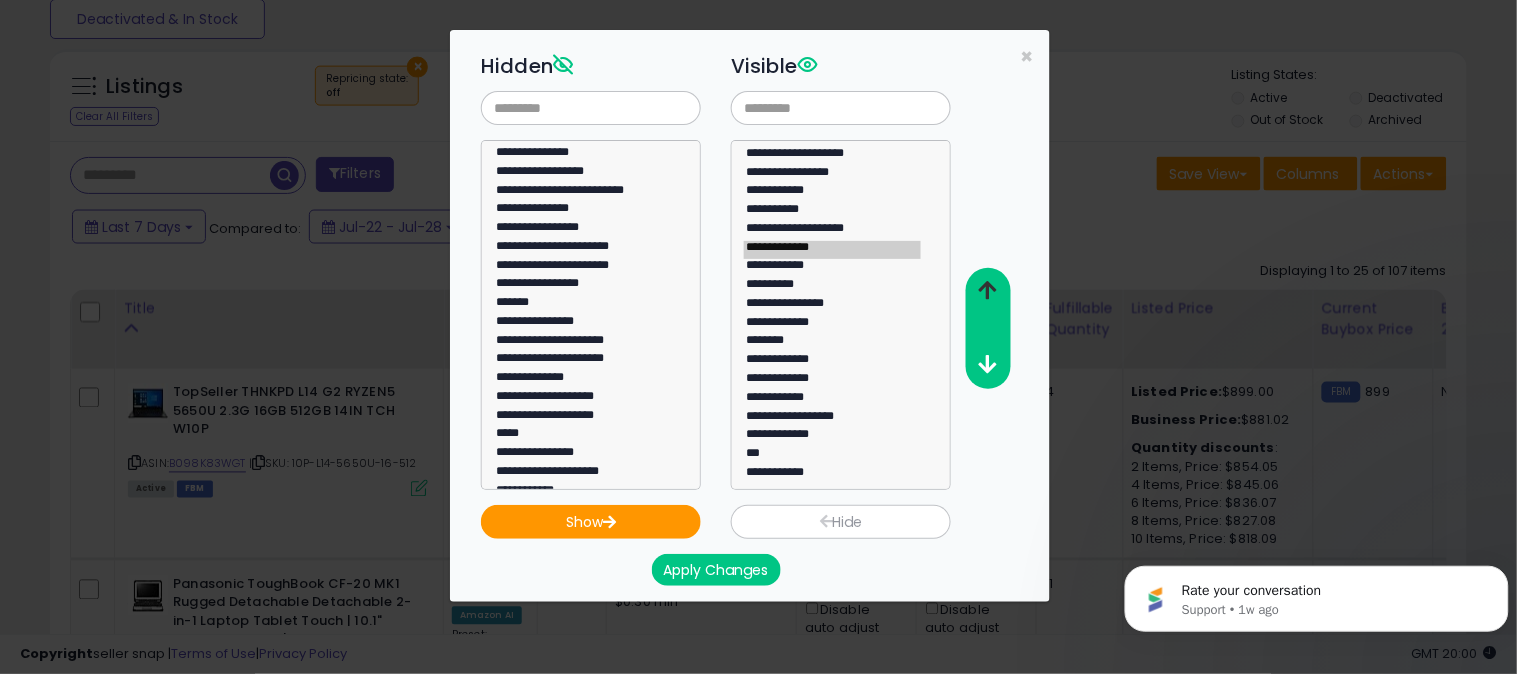 click at bounding box center [988, 290] 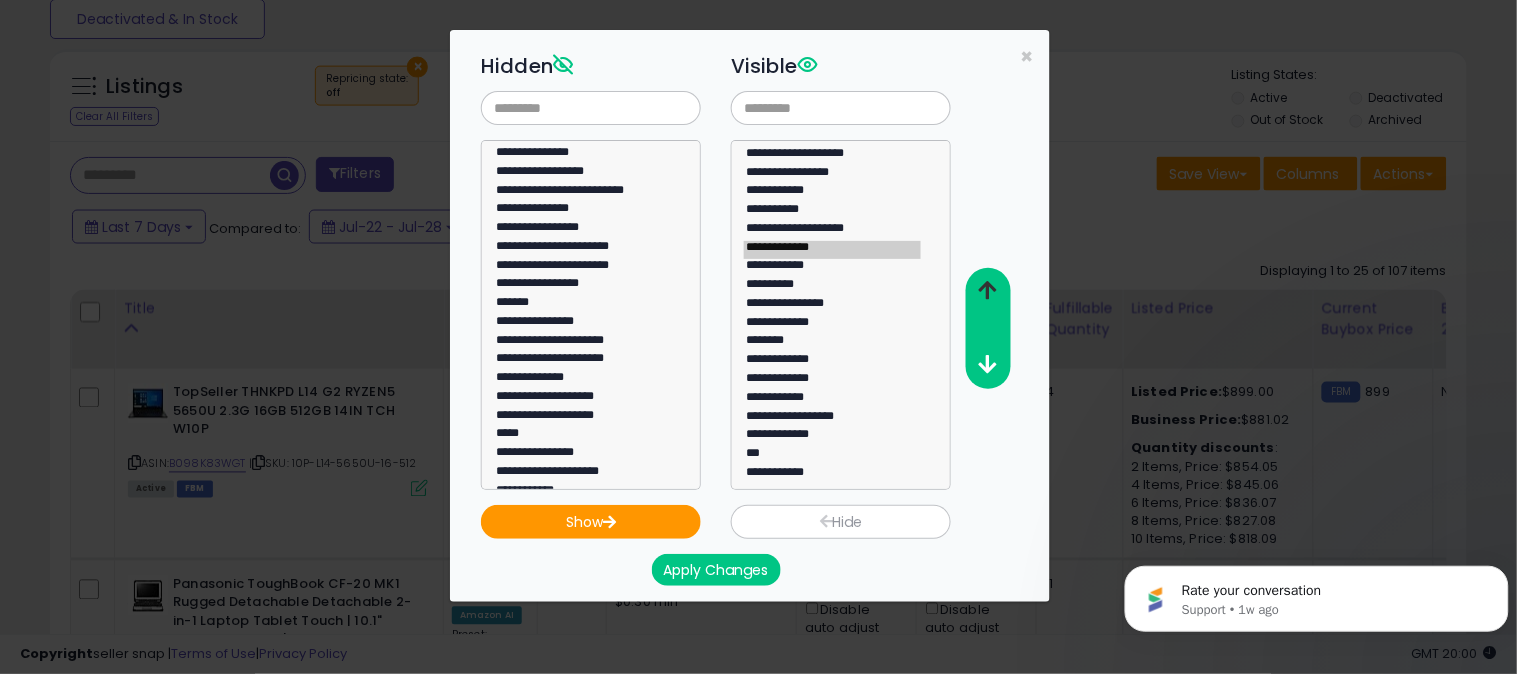 click at bounding box center (988, 290) 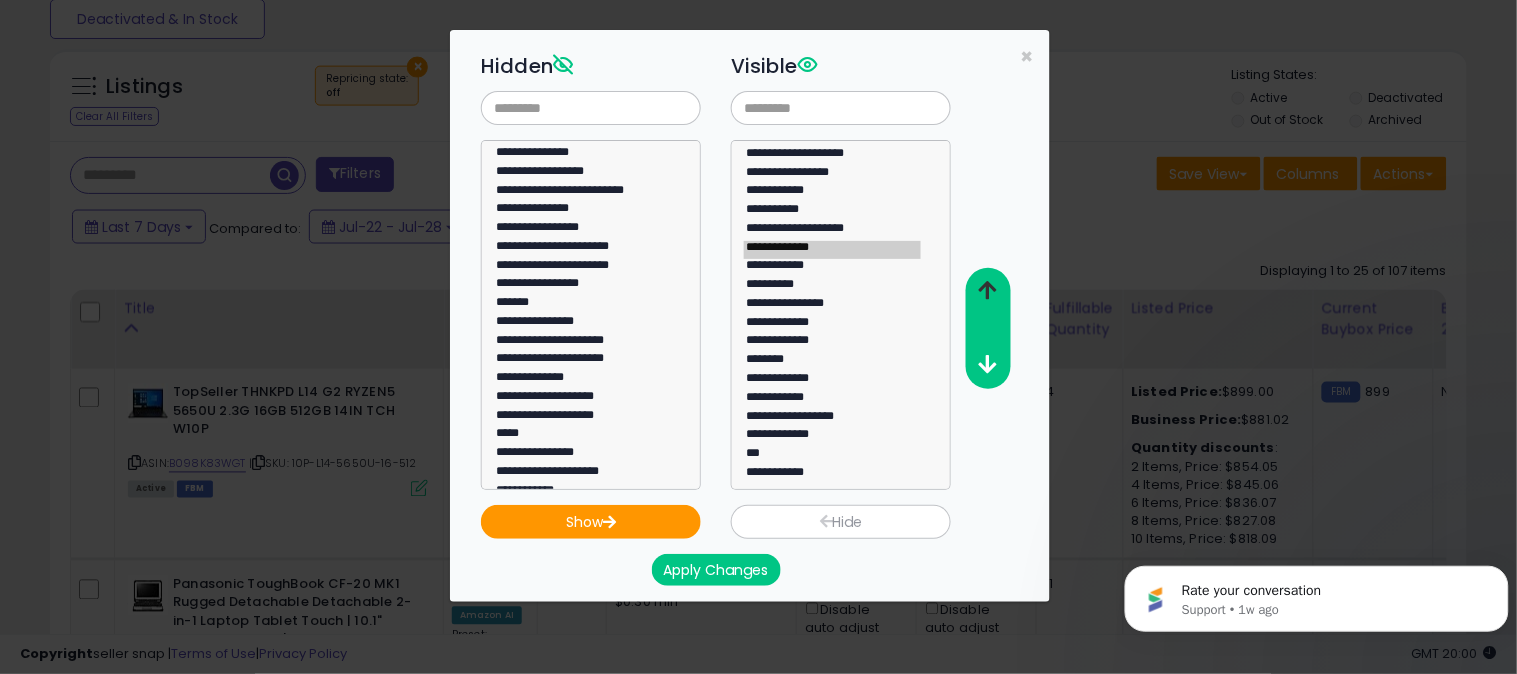 click at bounding box center [988, 290] 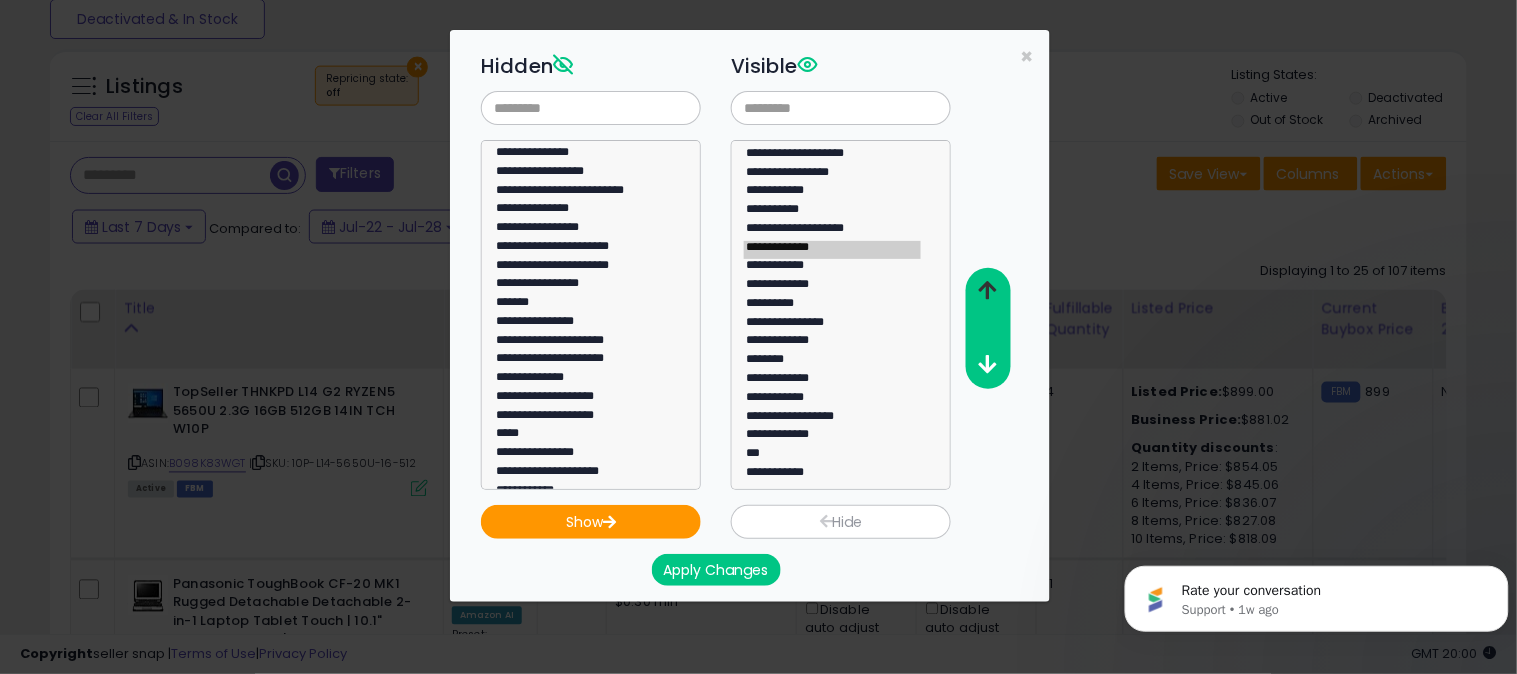 click at bounding box center (988, 290) 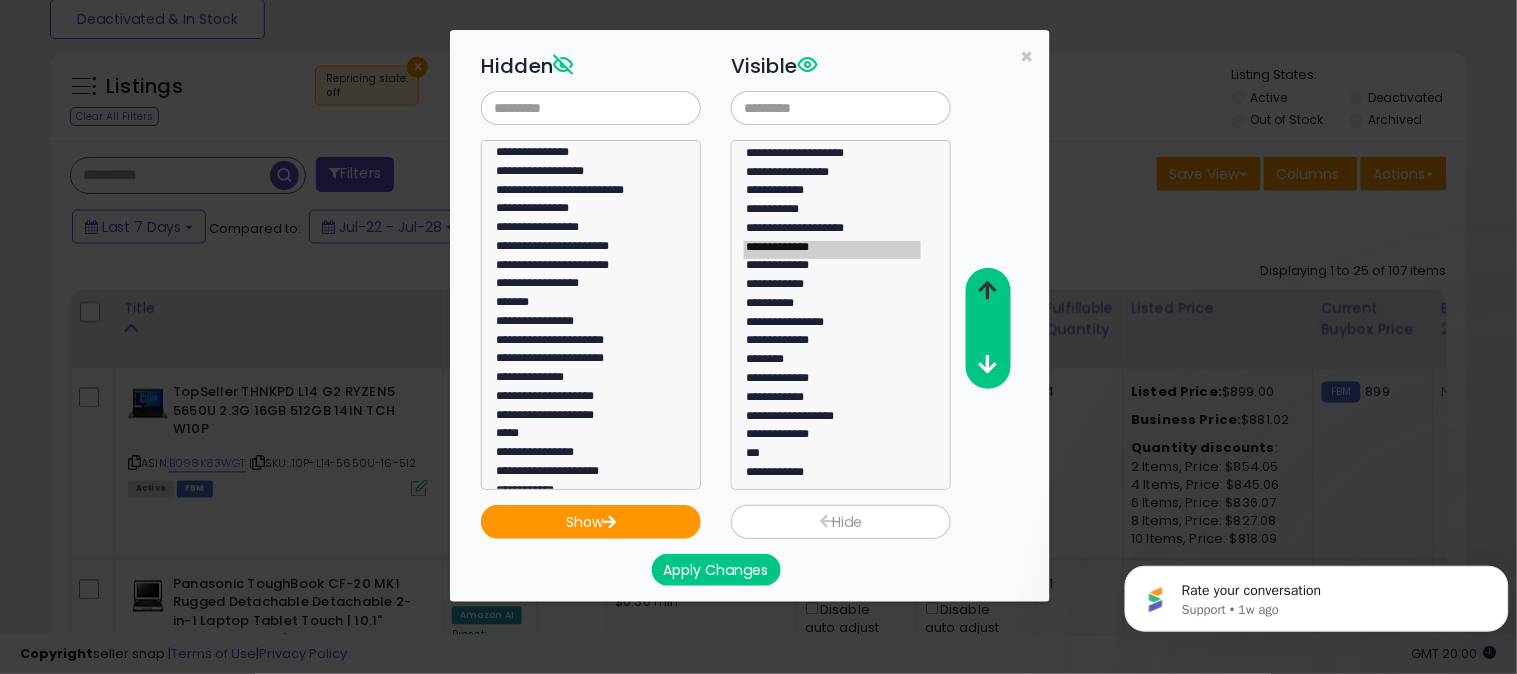 click at bounding box center [988, 290] 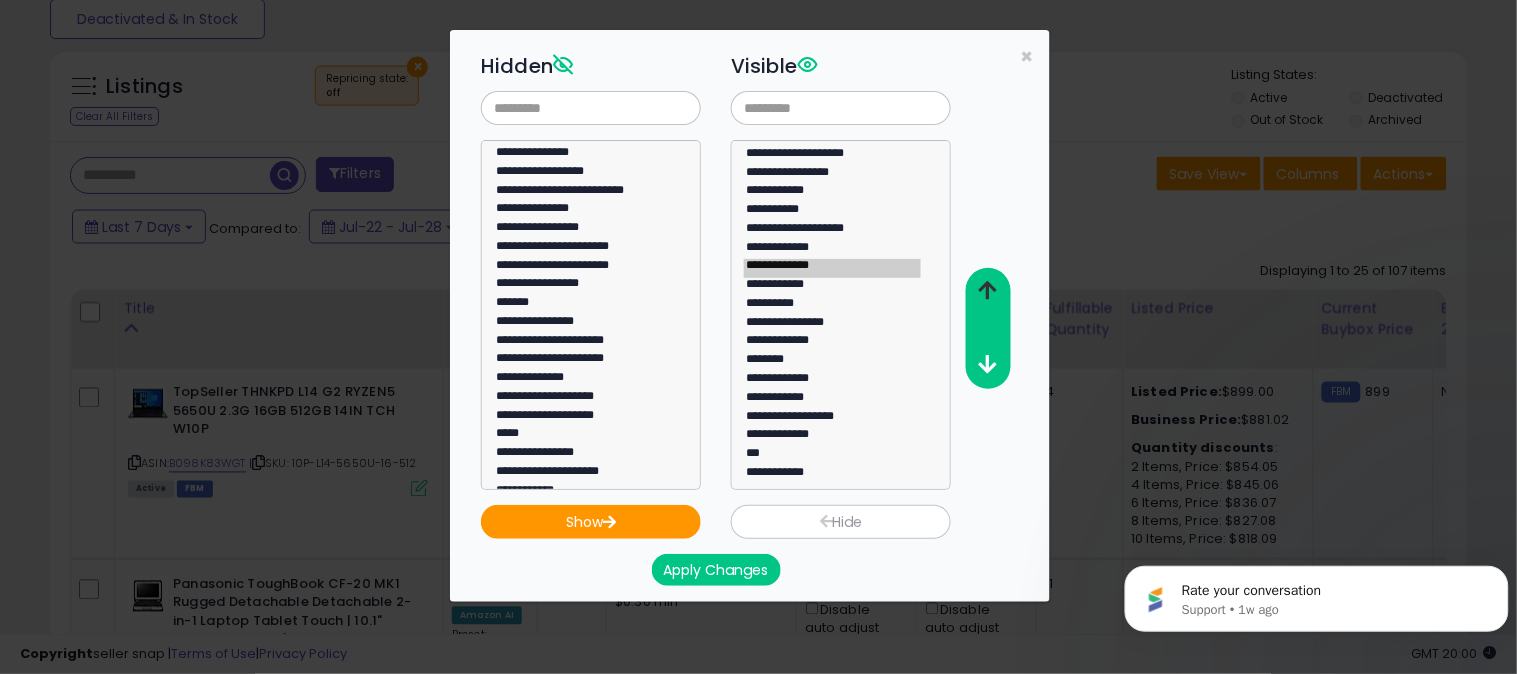 click at bounding box center [988, 290] 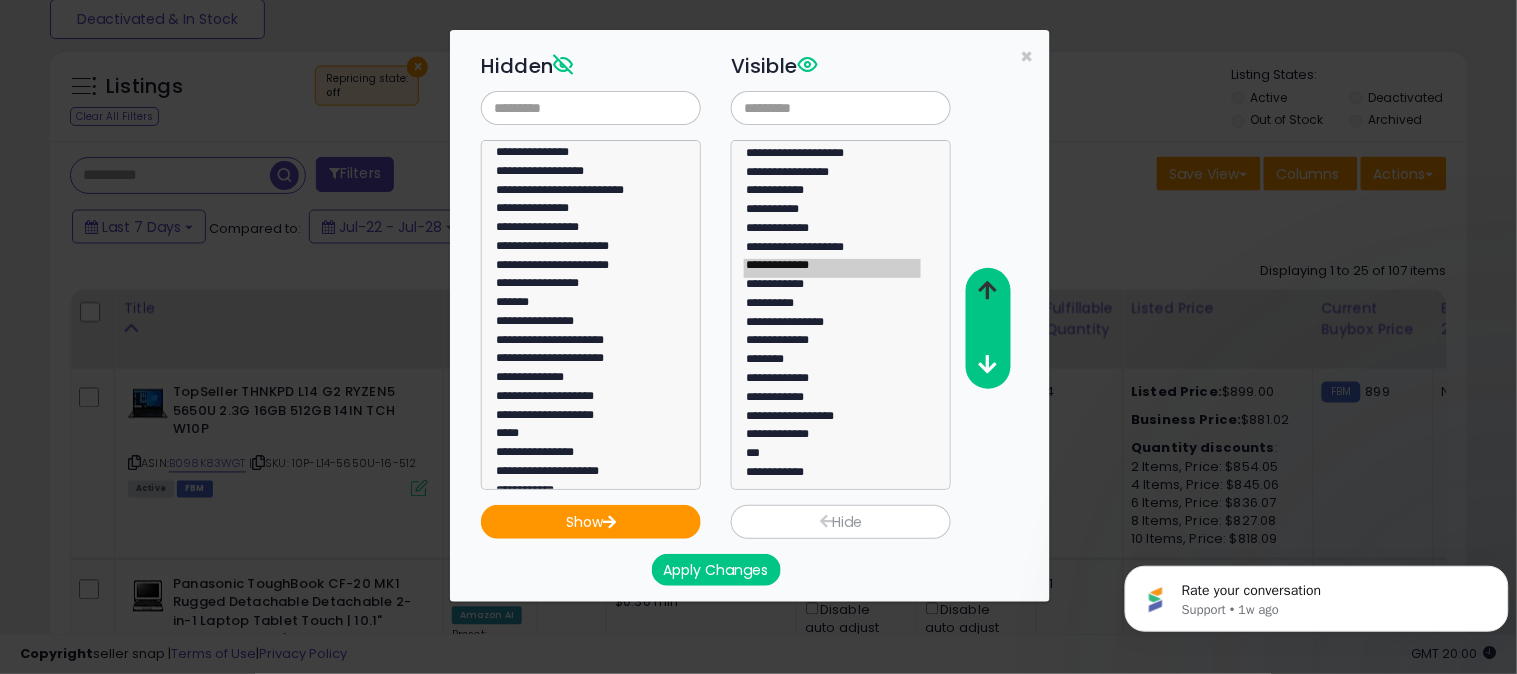 click at bounding box center (988, 290) 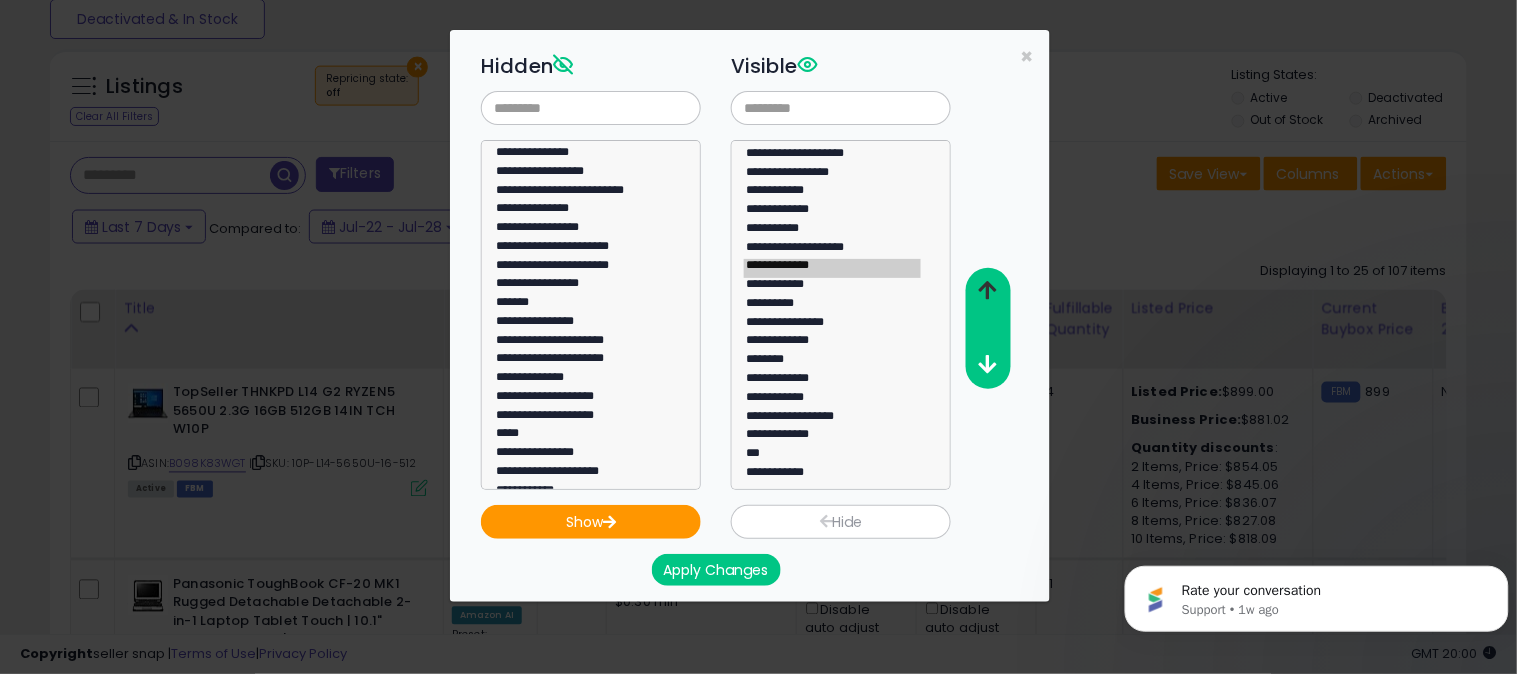 click at bounding box center (988, 290) 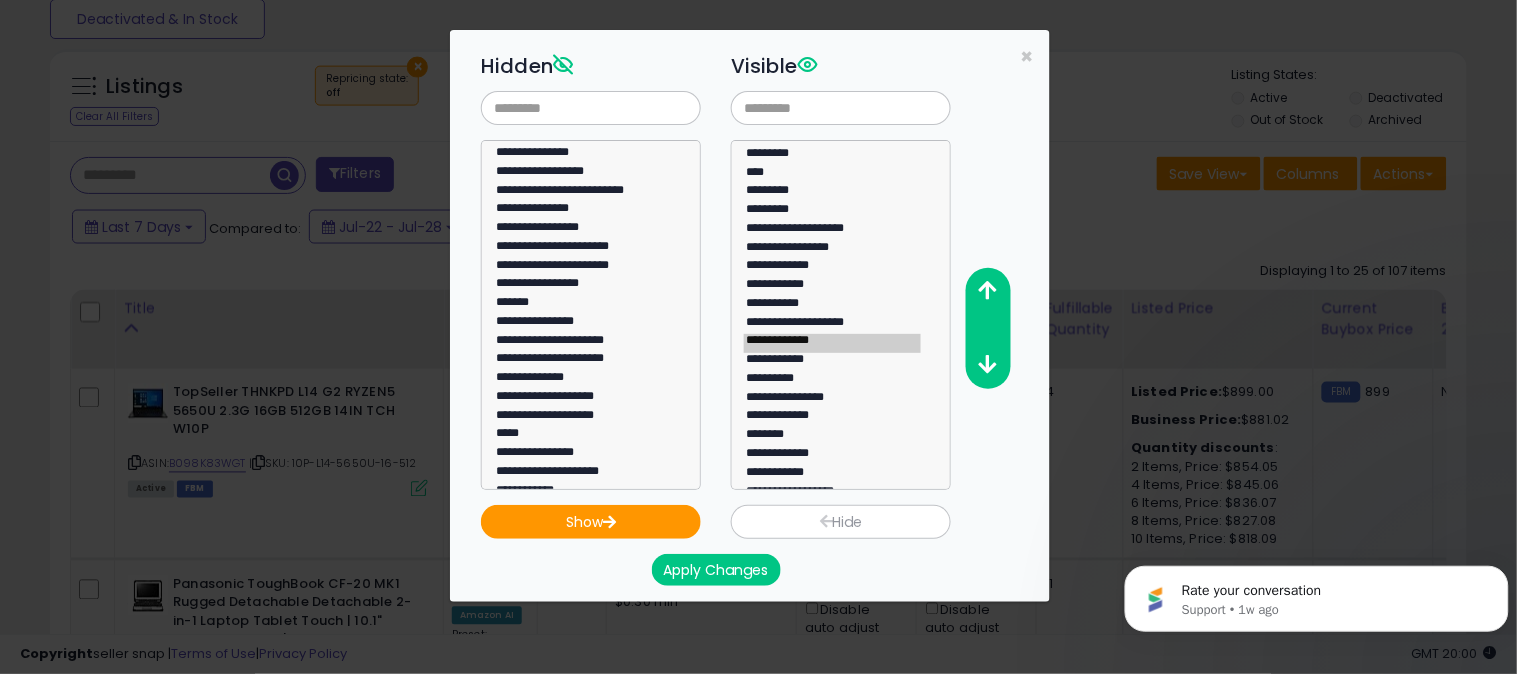 scroll, scrollTop: 0, scrollLeft: 0, axis: both 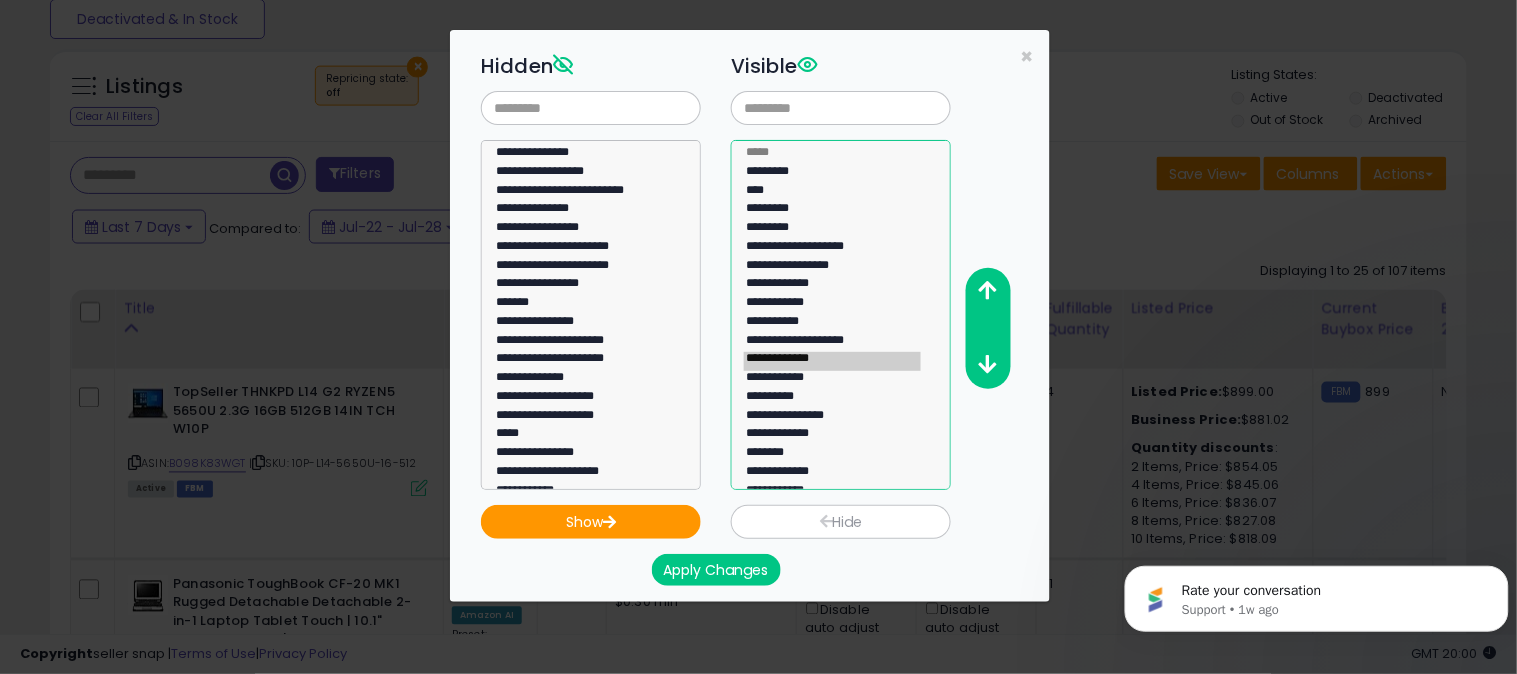click on "**********" 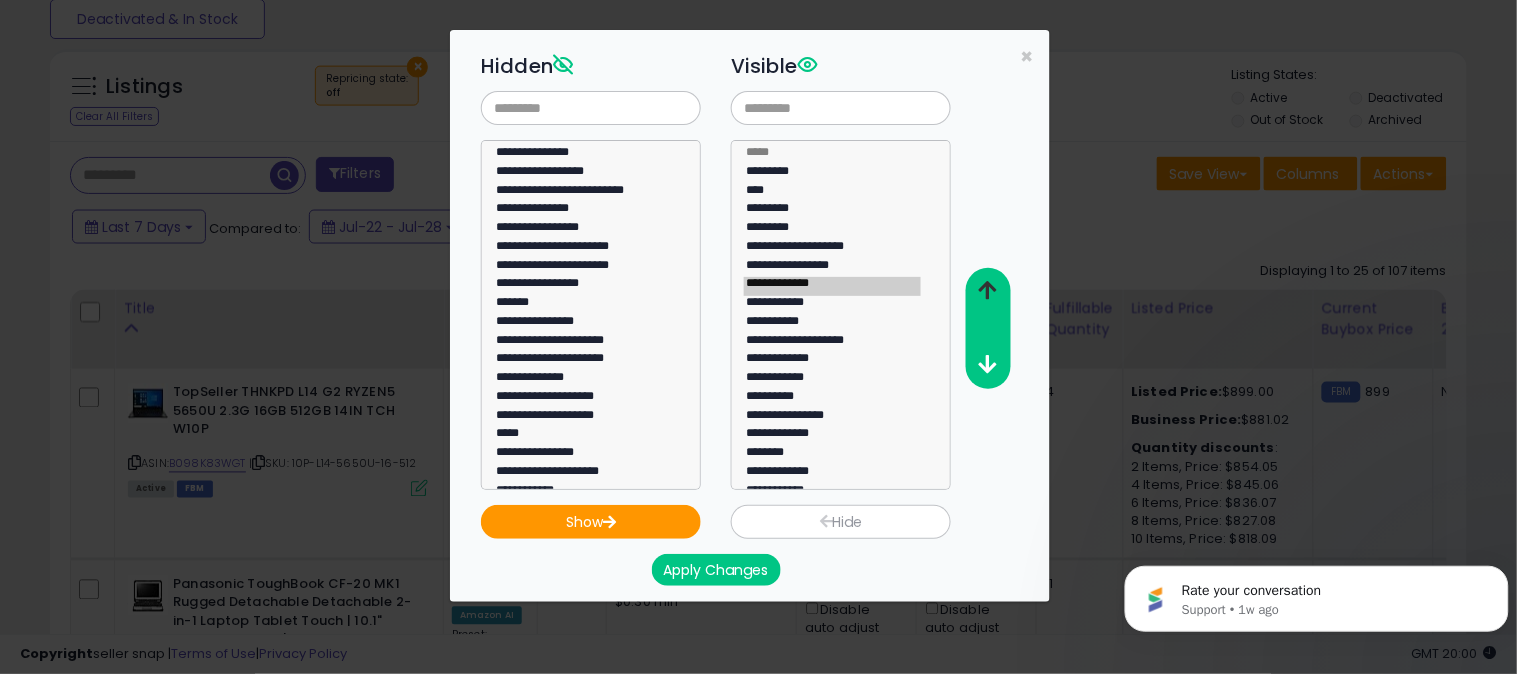 click at bounding box center [988, 290] 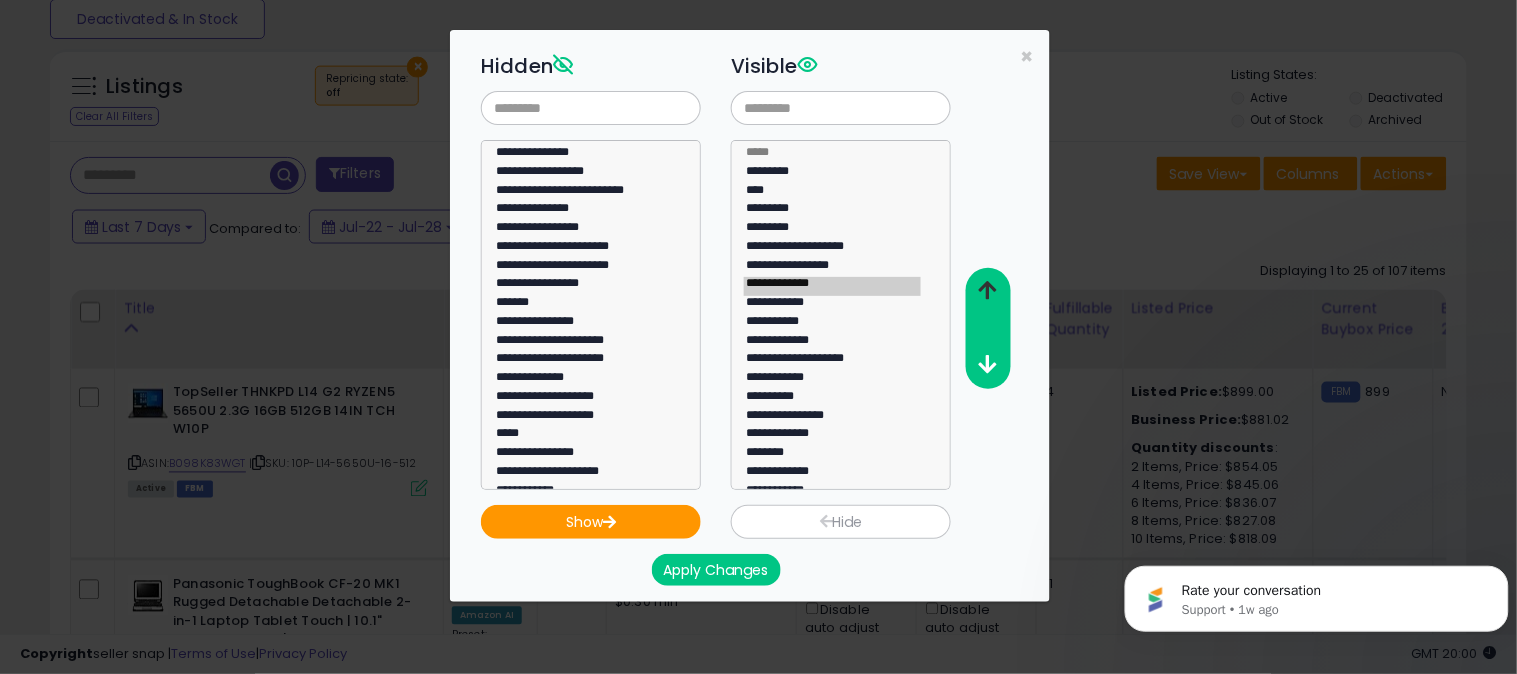click at bounding box center [988, 290] 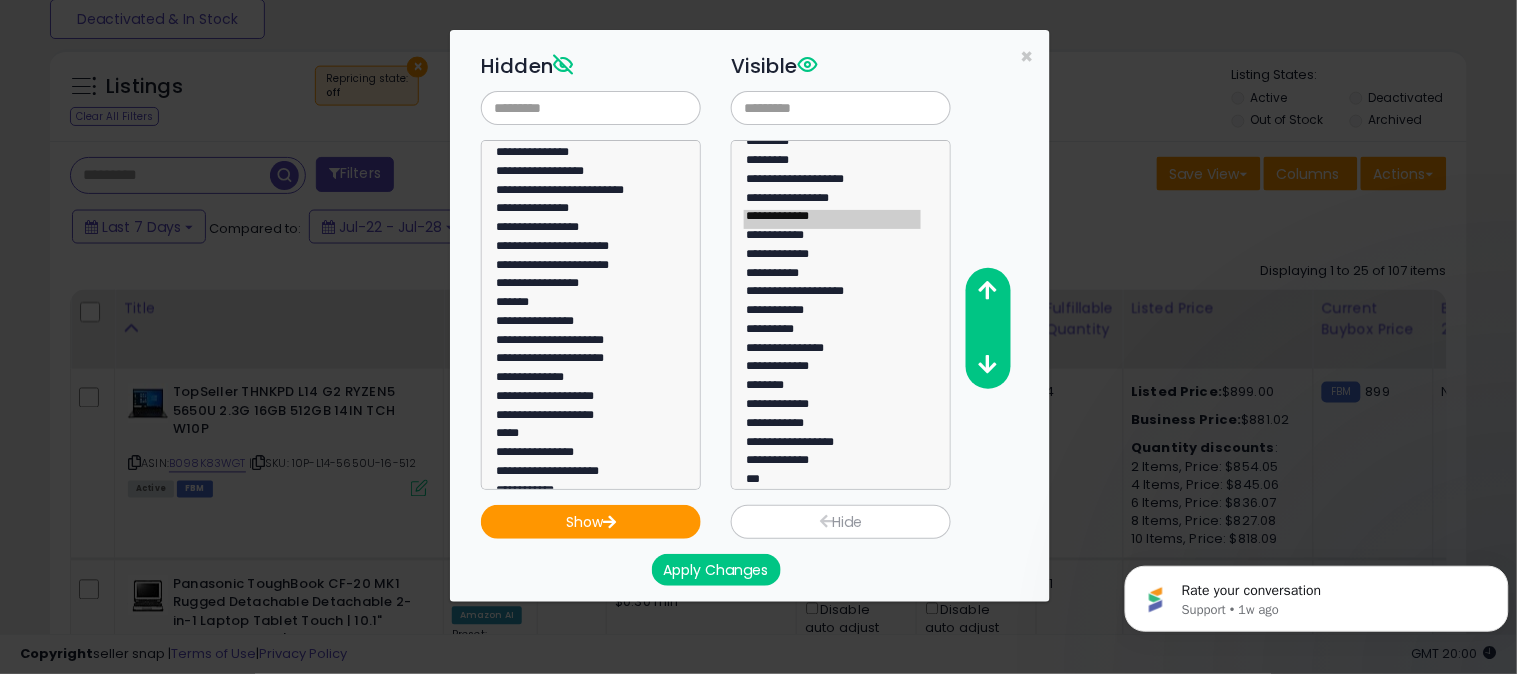scroll, scrollTop: 93, scrollLeft: 0, axis: vertical 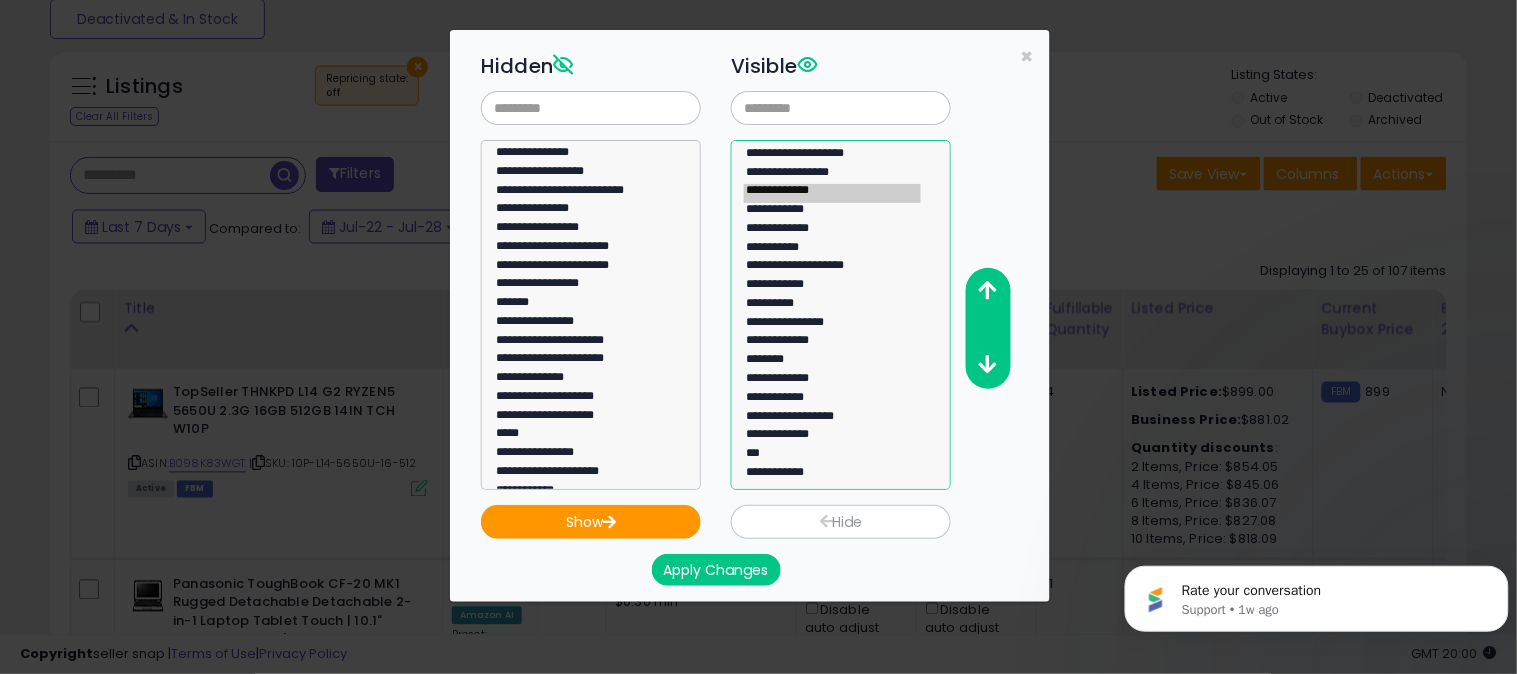 click on "**********" 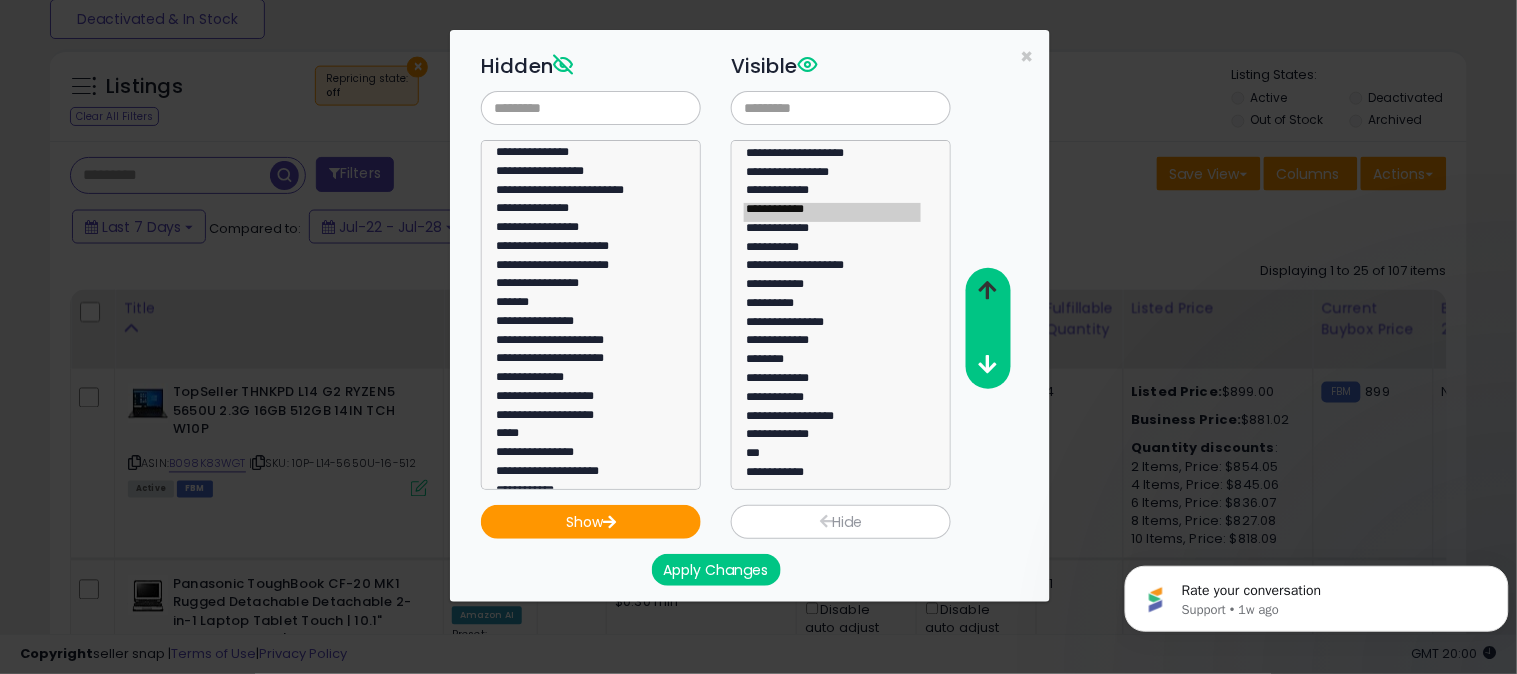 click at bounding box center (988, 290) 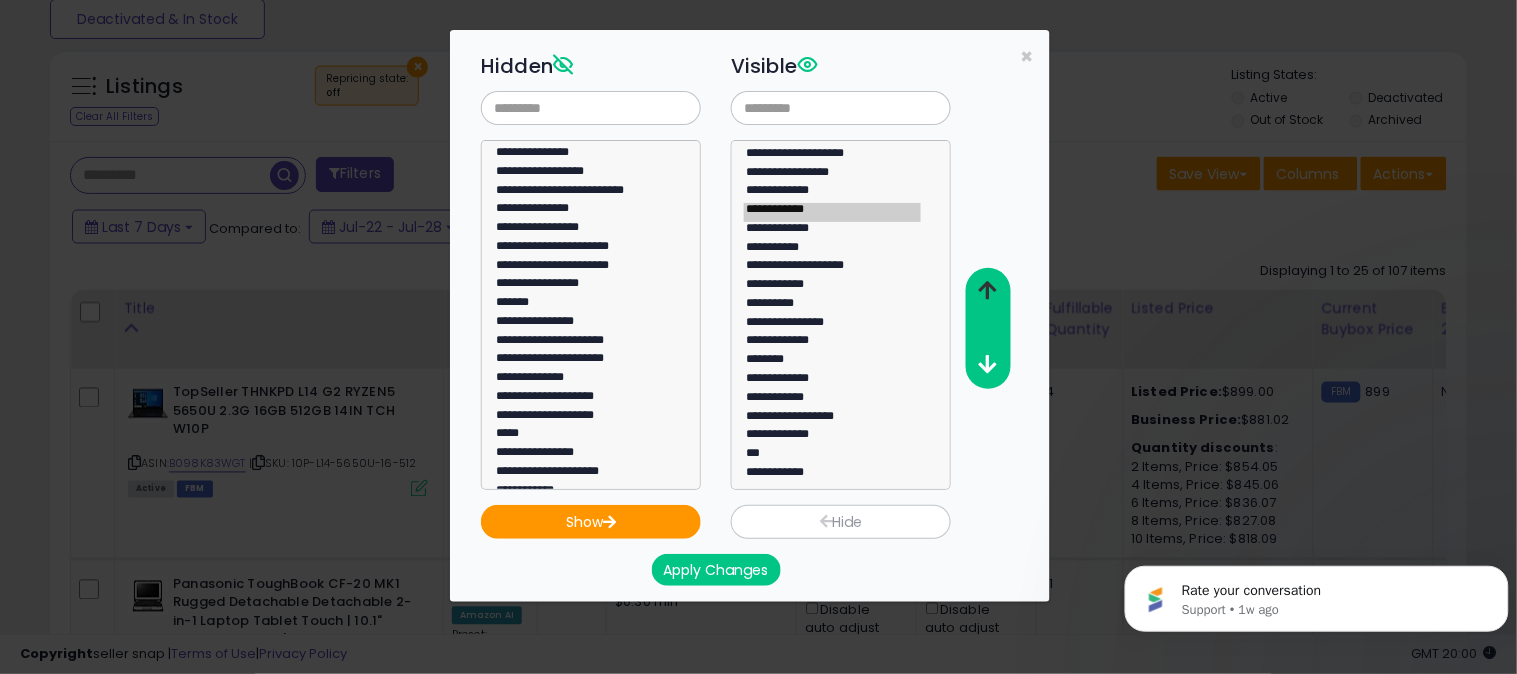 click at bounding box center [988, 290] 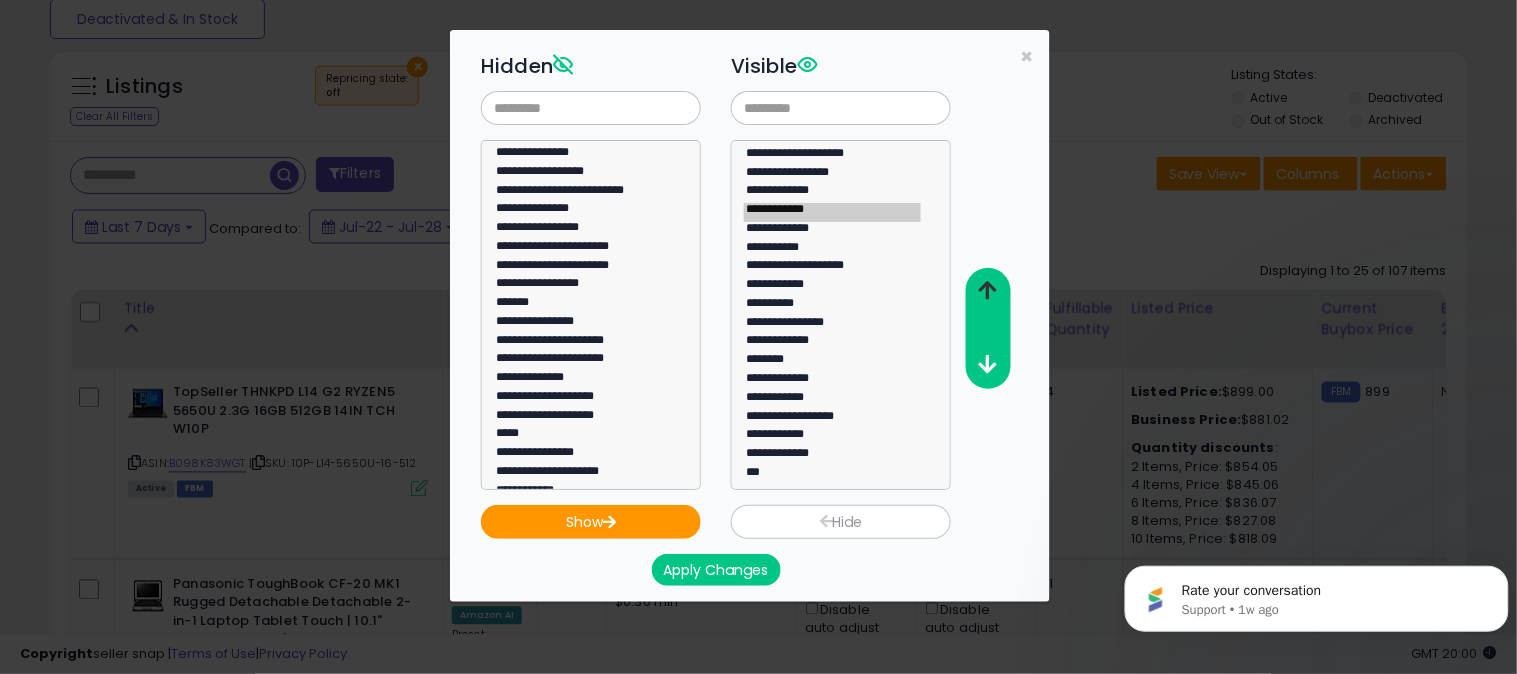 click at bounding box center (988, 290) 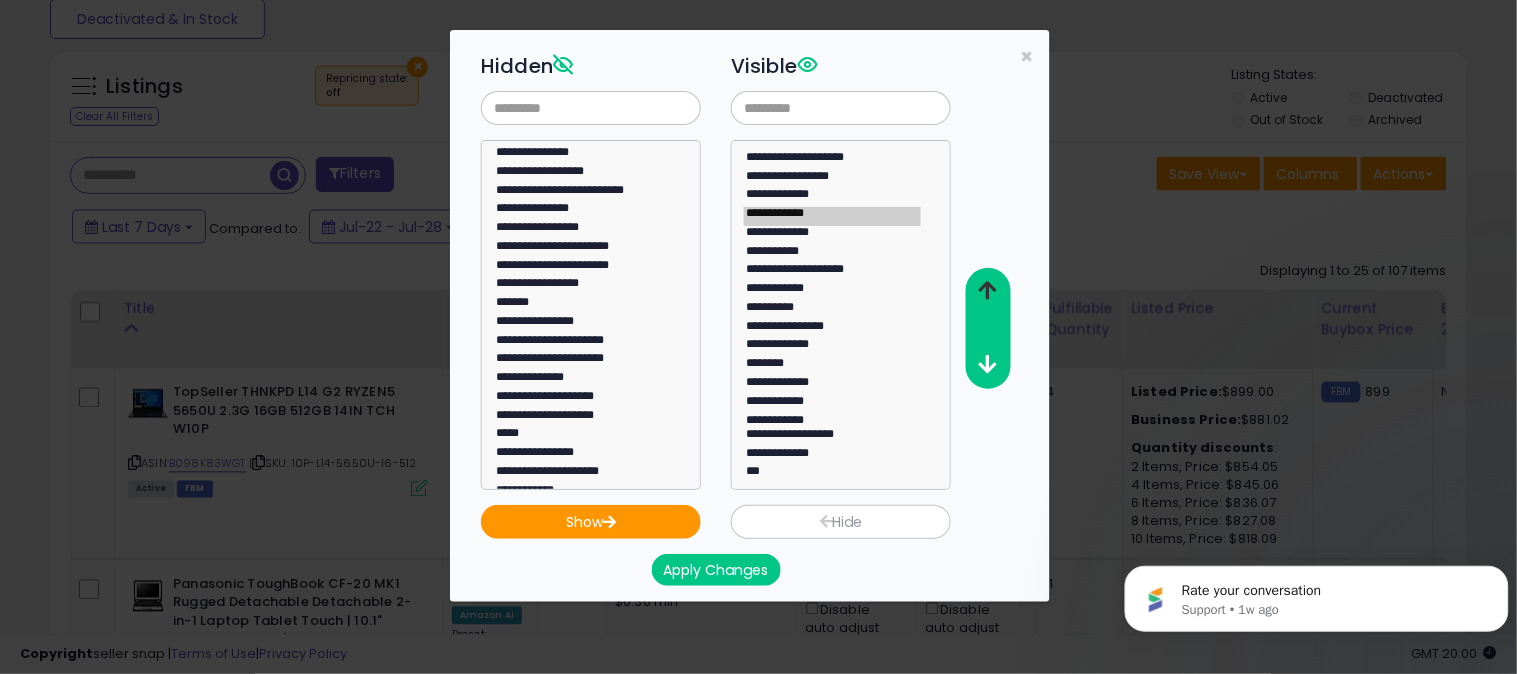 click at bounding box center [988, 290] 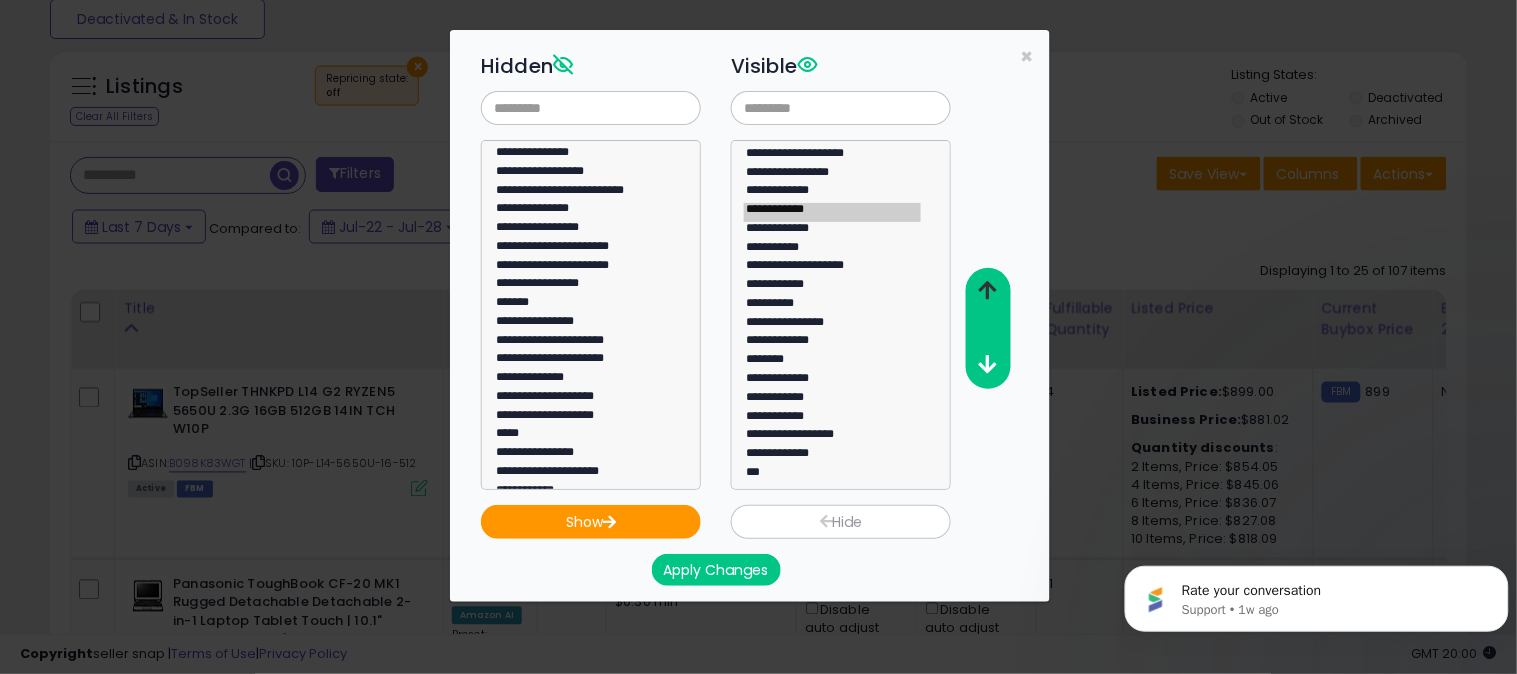 click at bounding box center [988, 290] 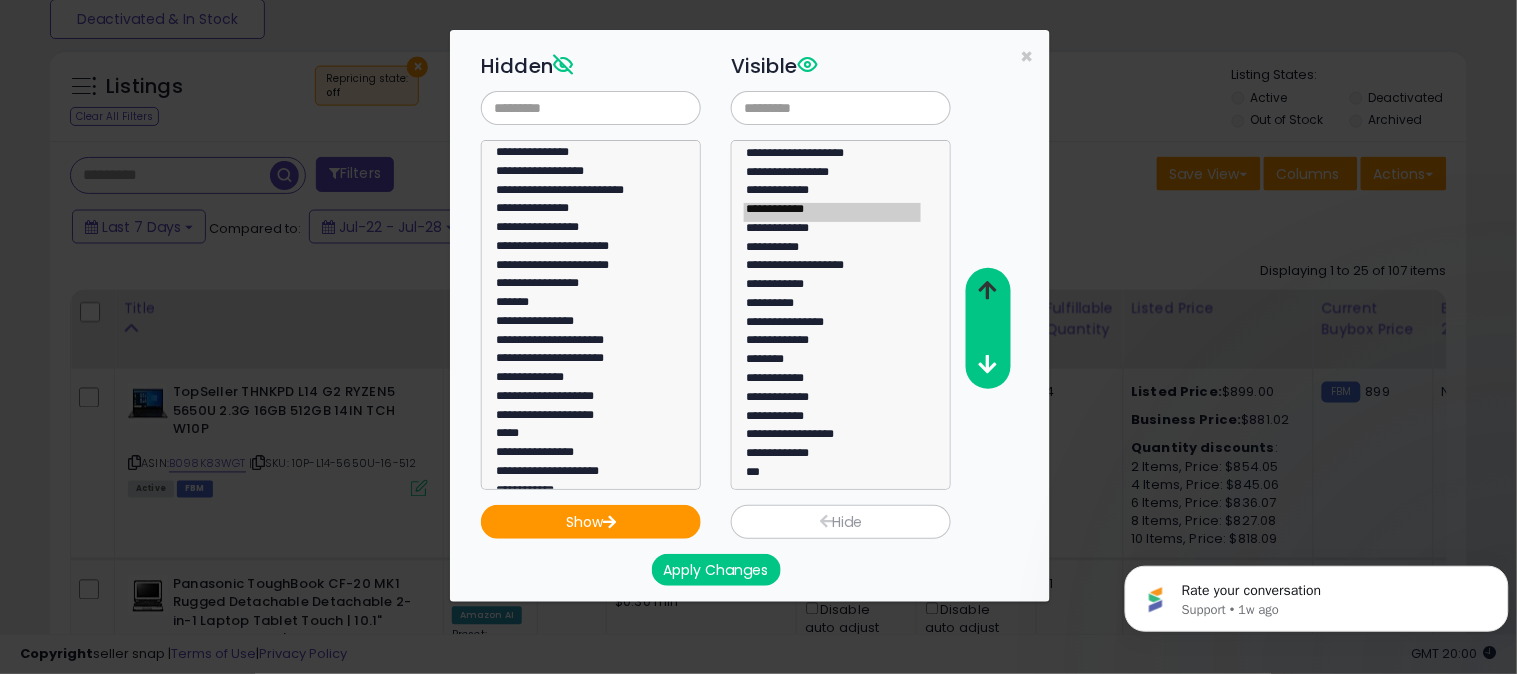 click at bounding box center (988, 290) 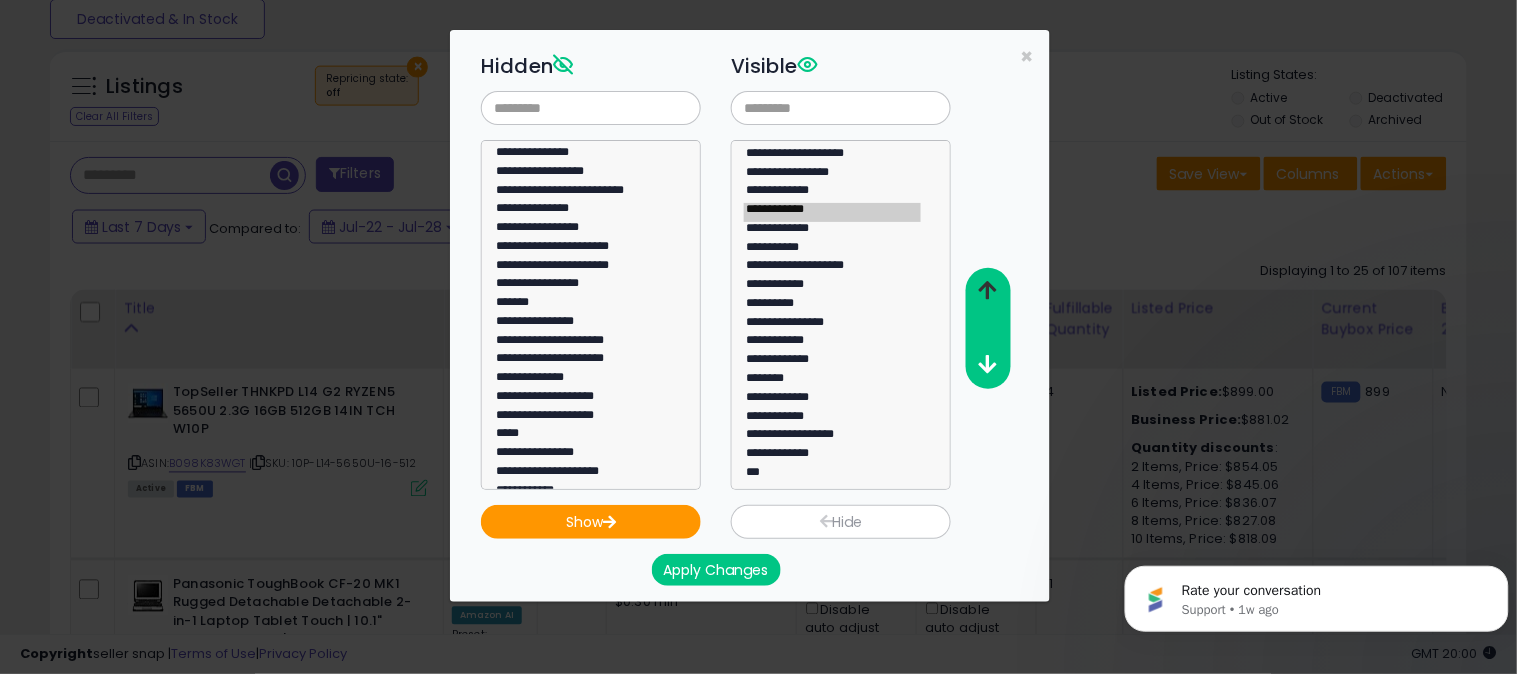 click at bounding box center [988, 290] 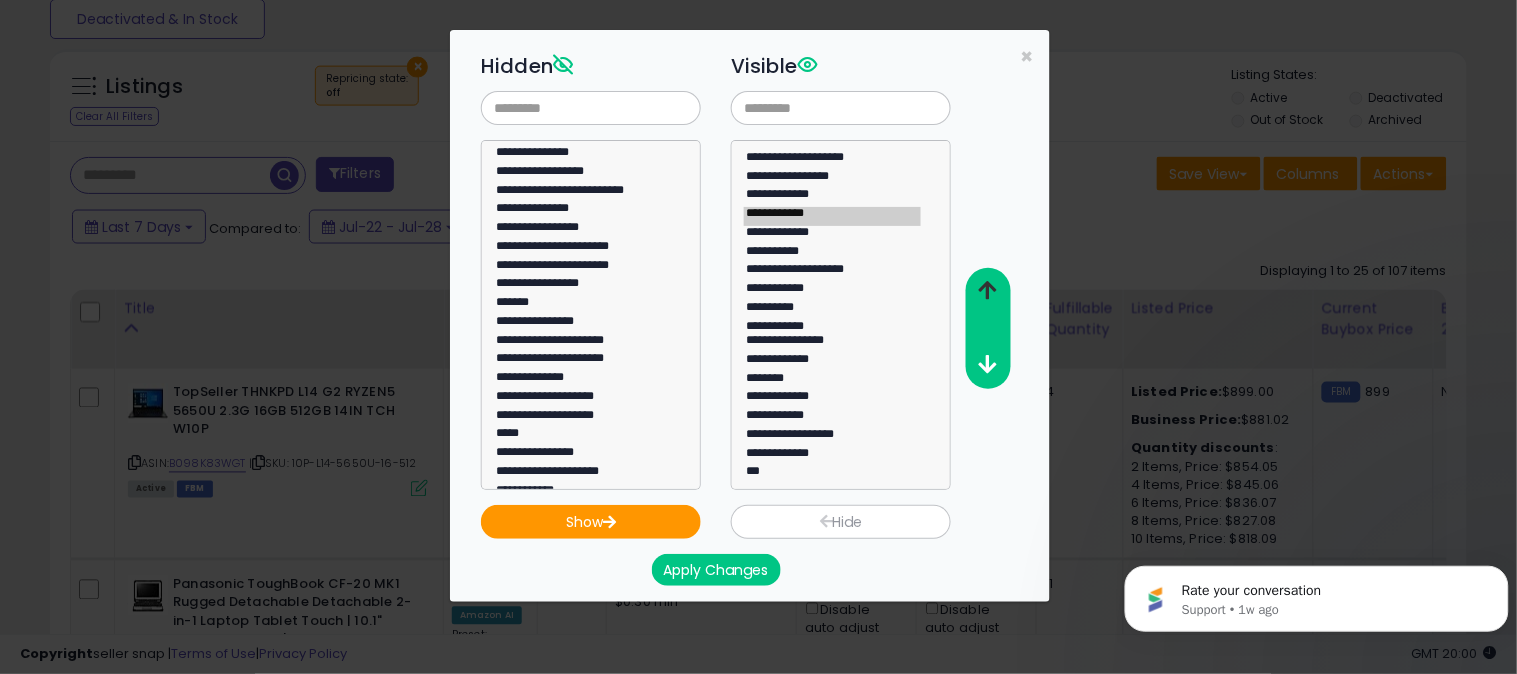click at bounding box center (988, 290) 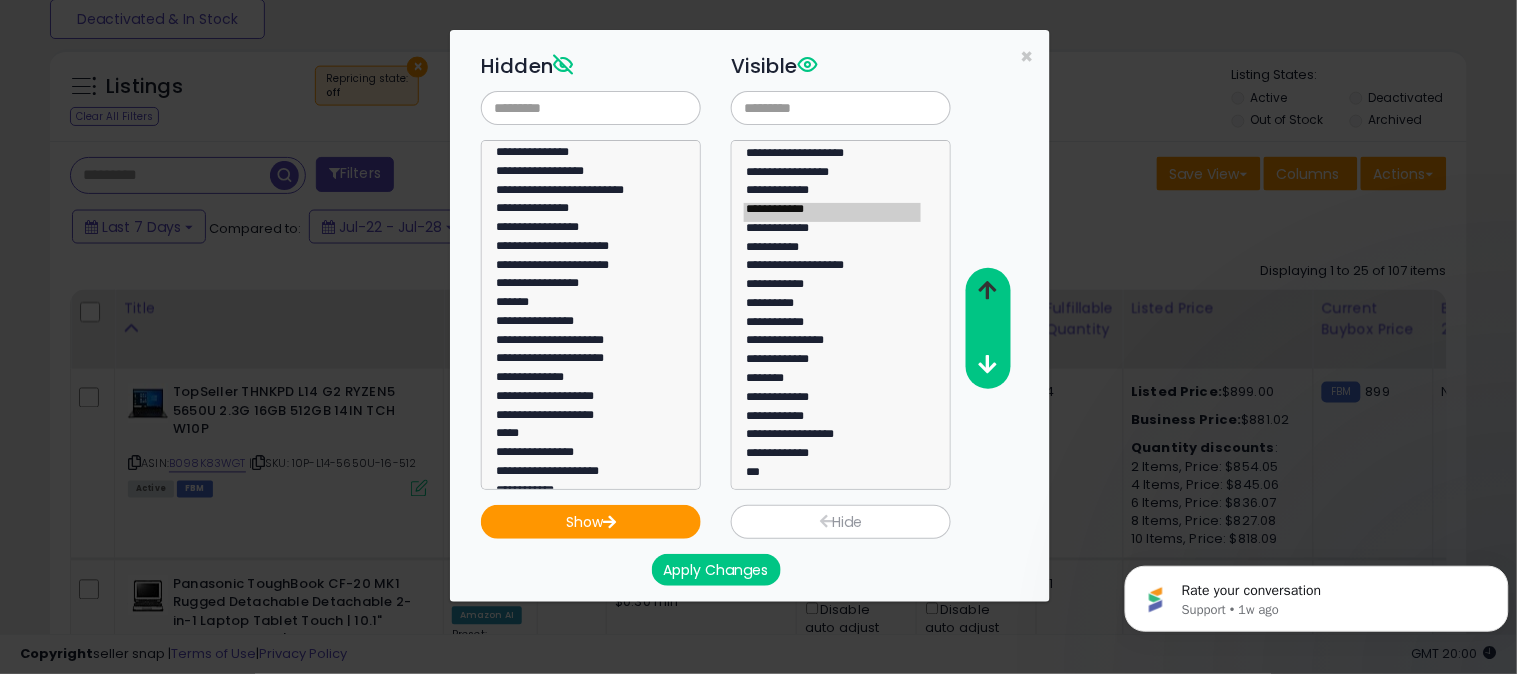 click at bounding box center [988, 290] 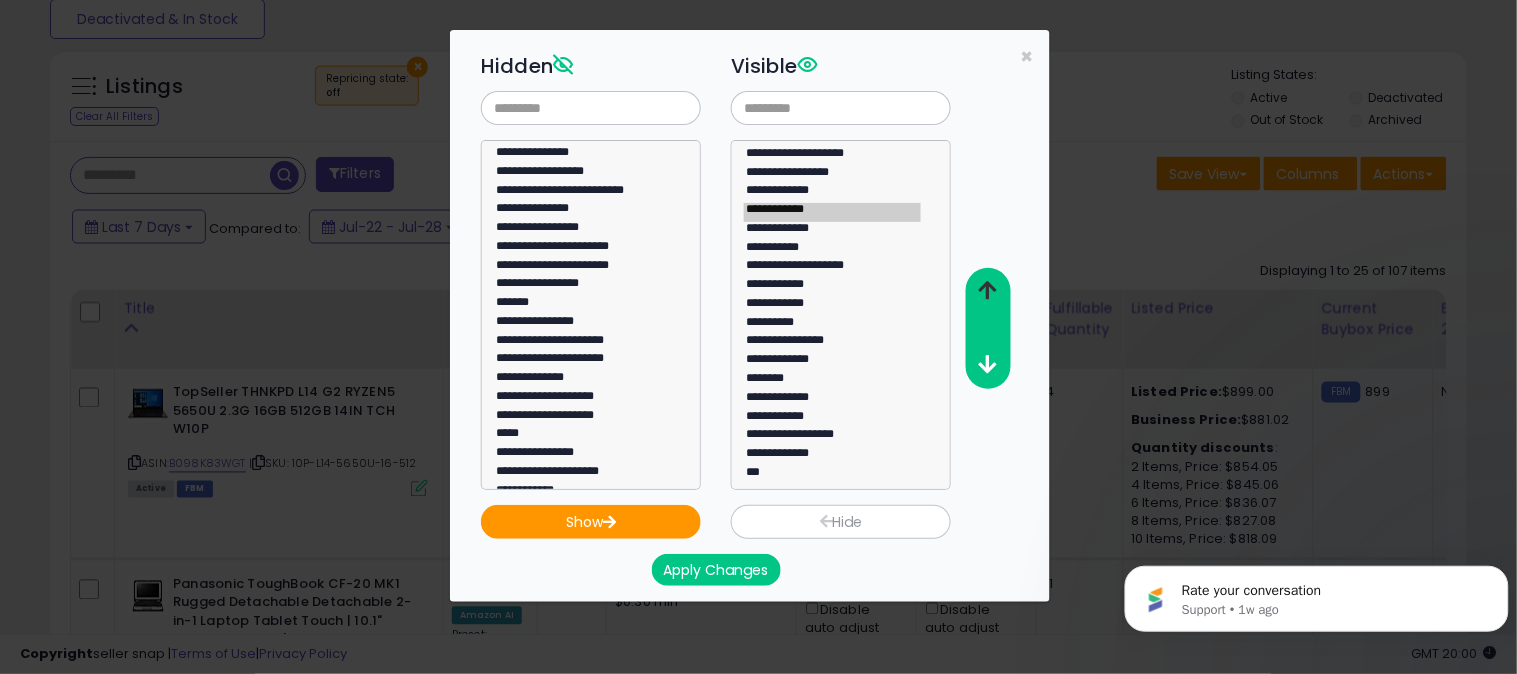 click at bounding box center (988, 290) 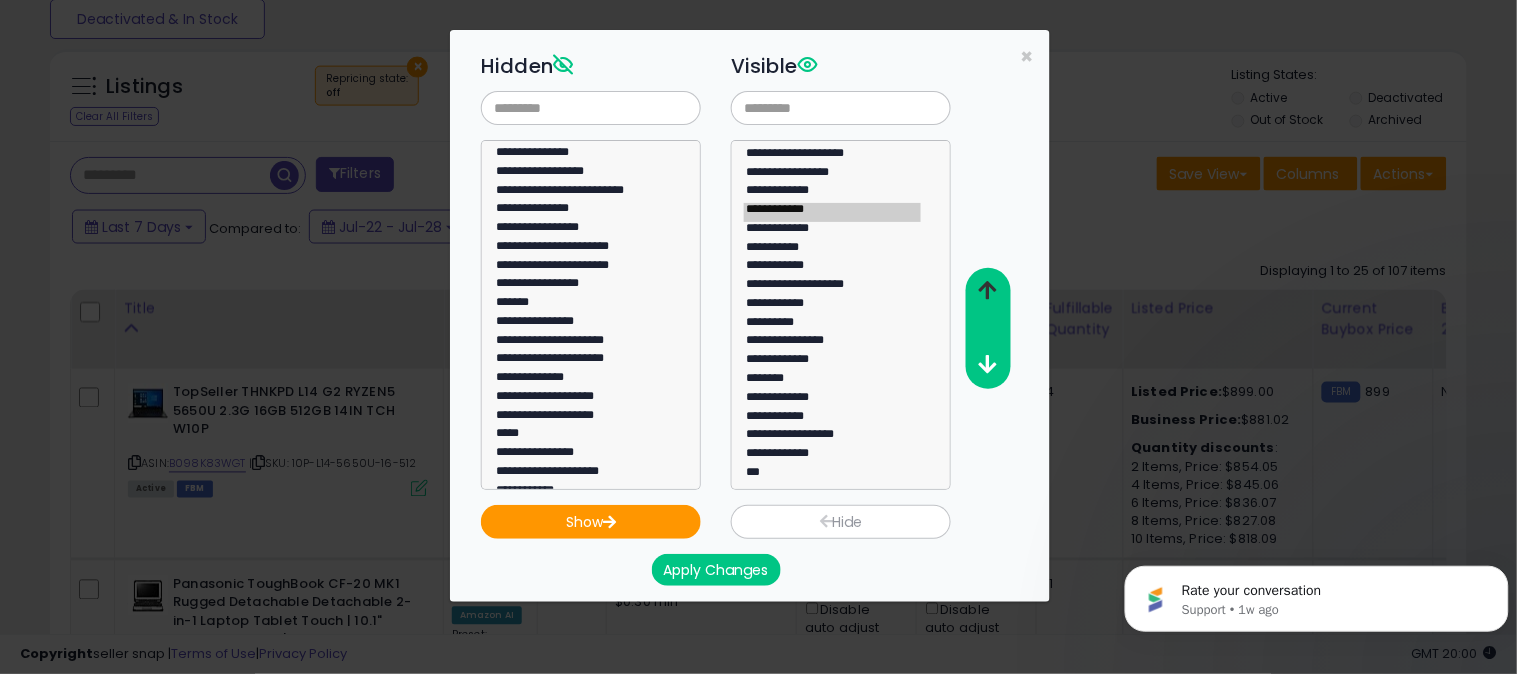 click at bounding box center (988, 290) 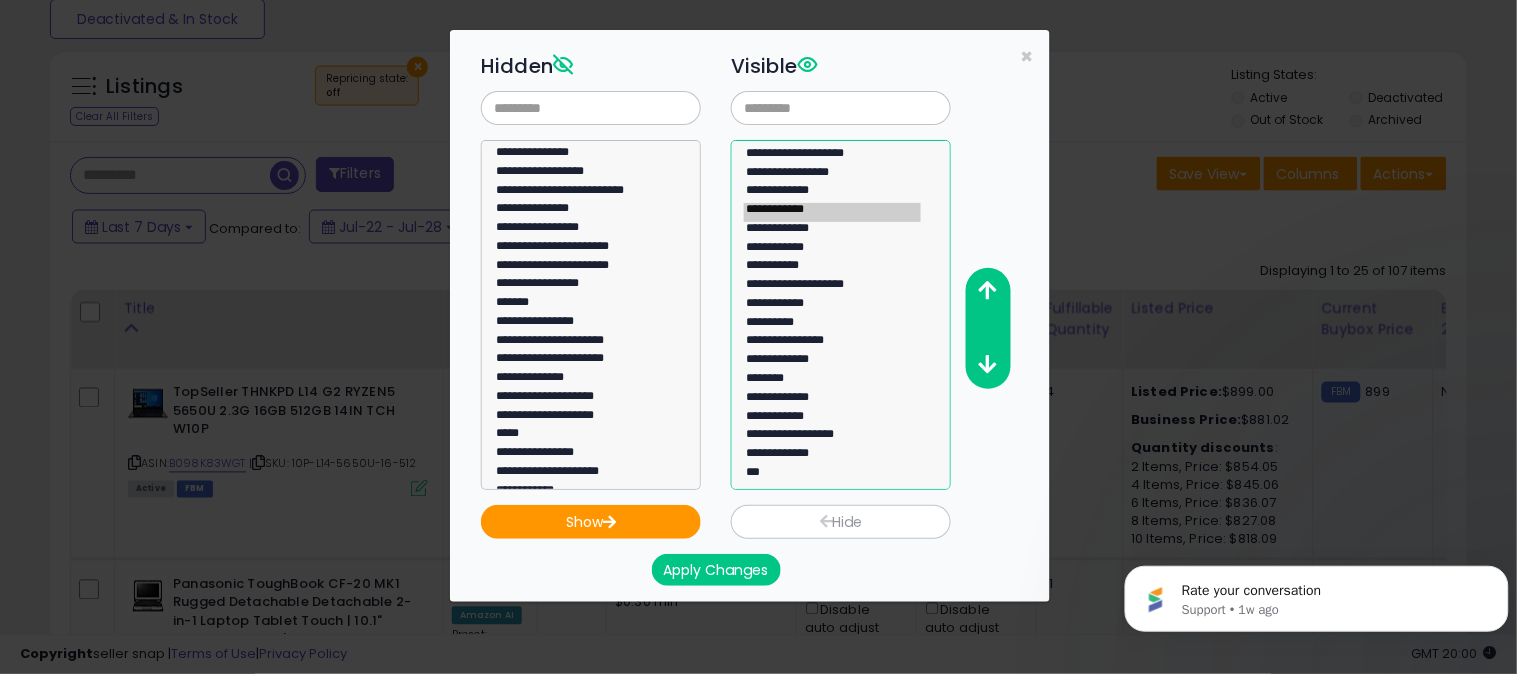drag, startPoint x: 814, startPoint y: 360, endPoint x: 852, endPoint y: 354, distance: 38.470768 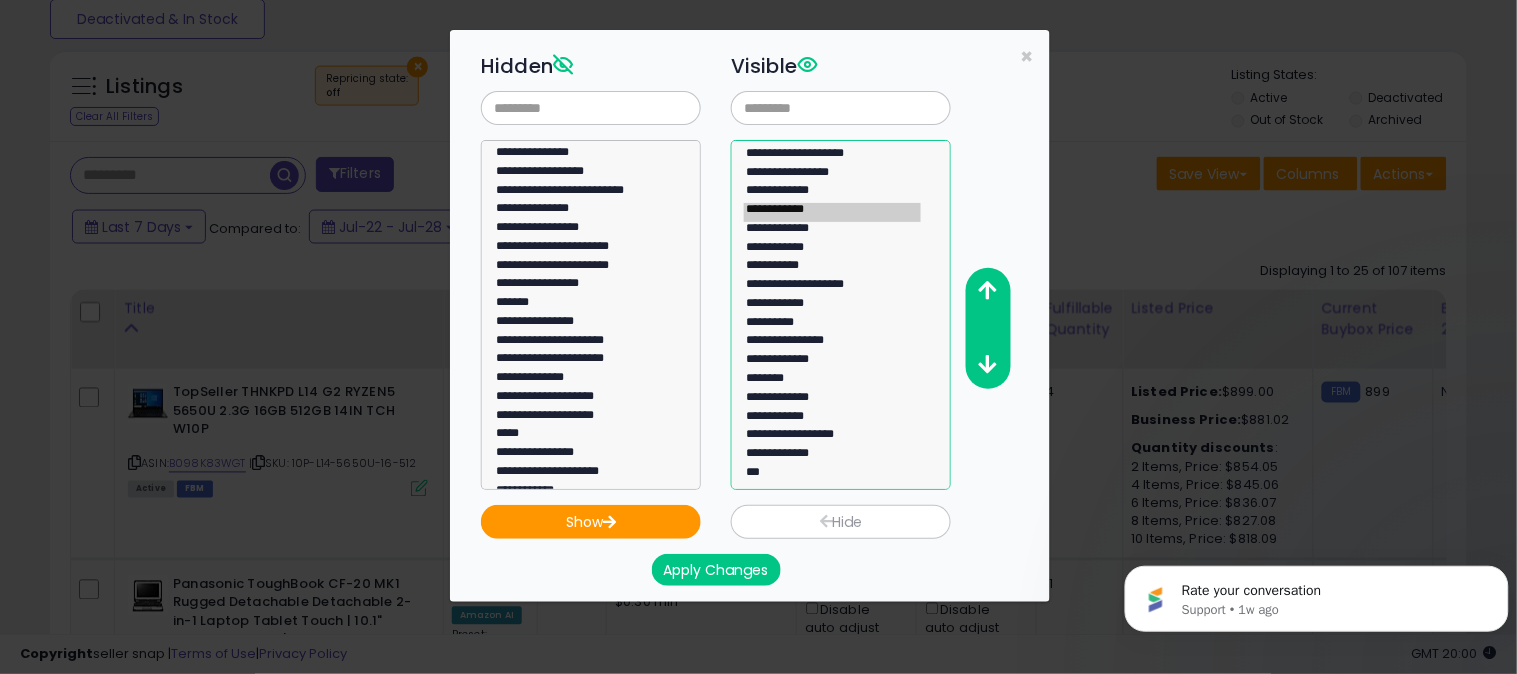 click on "**********" 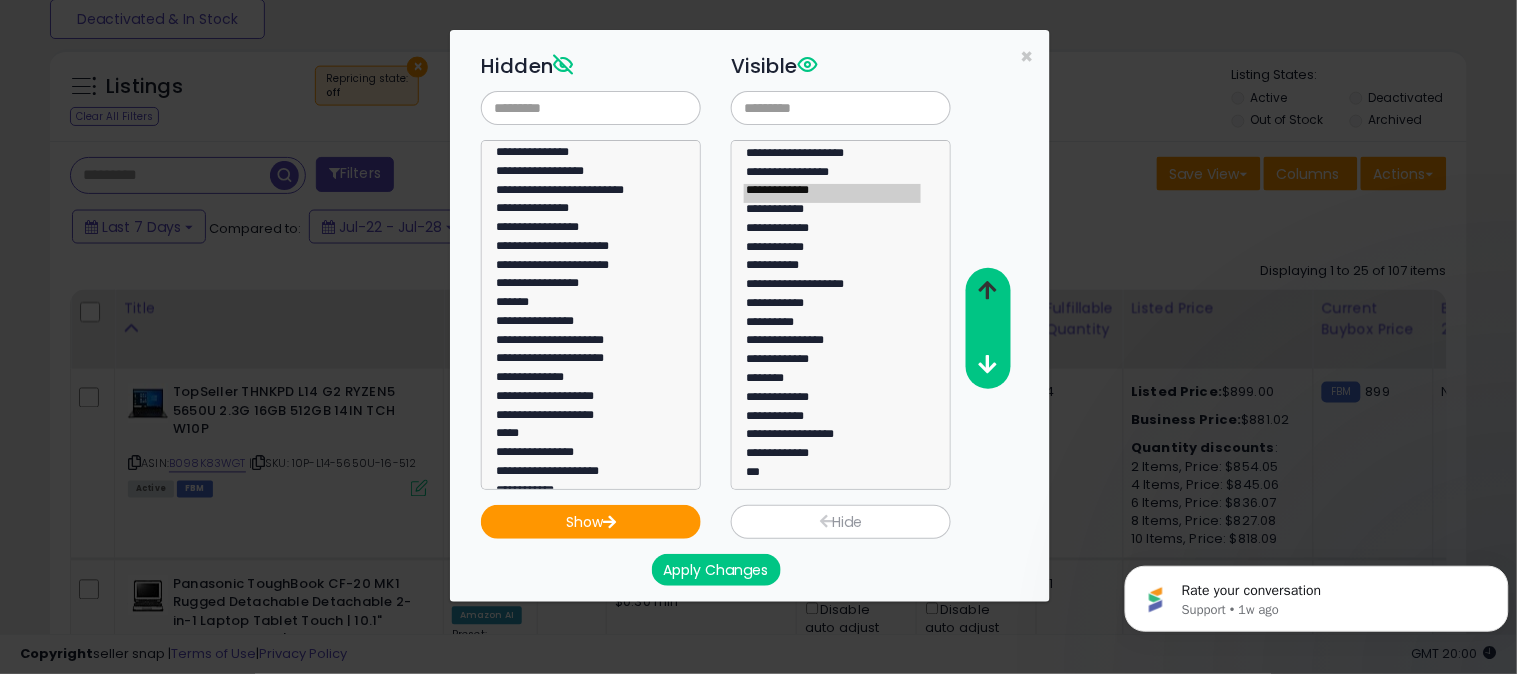 click at bounding box center [988, 290] 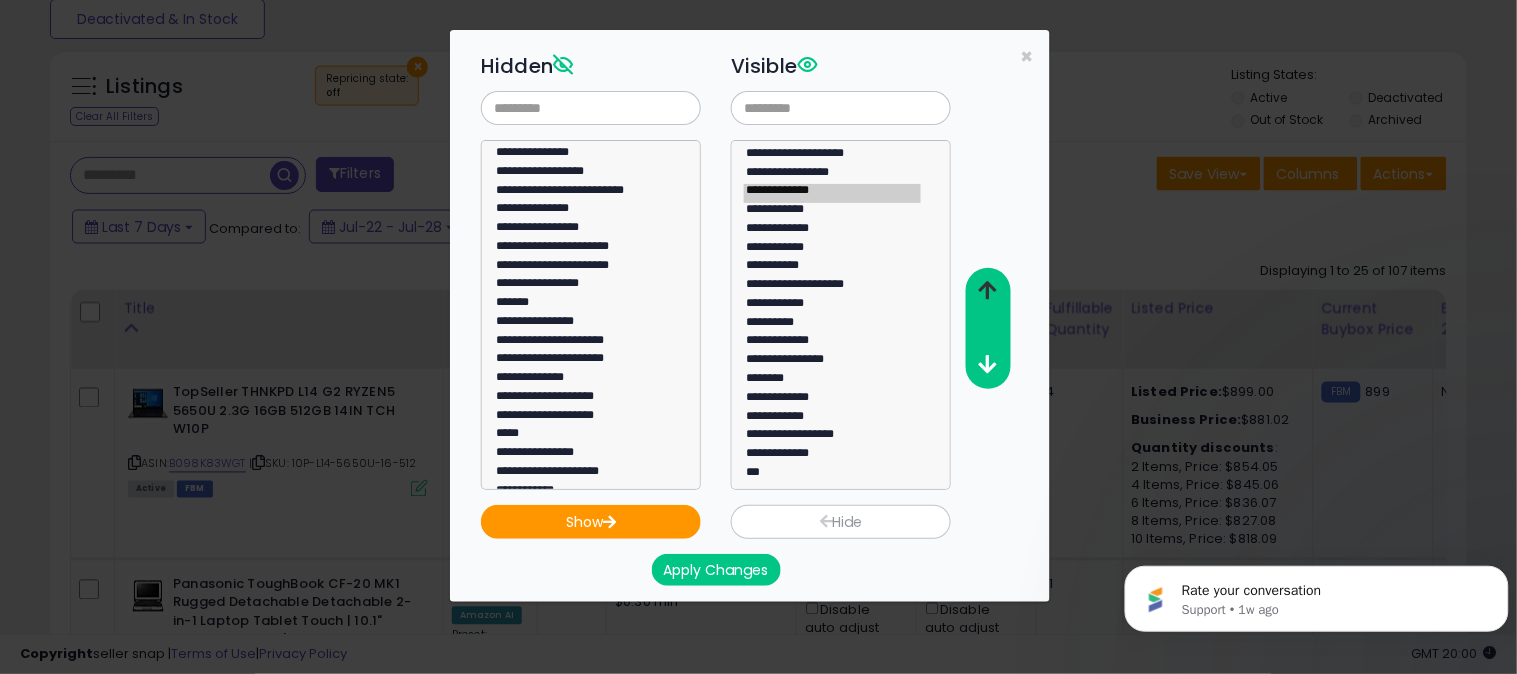 click at bounding box center (988, 290) 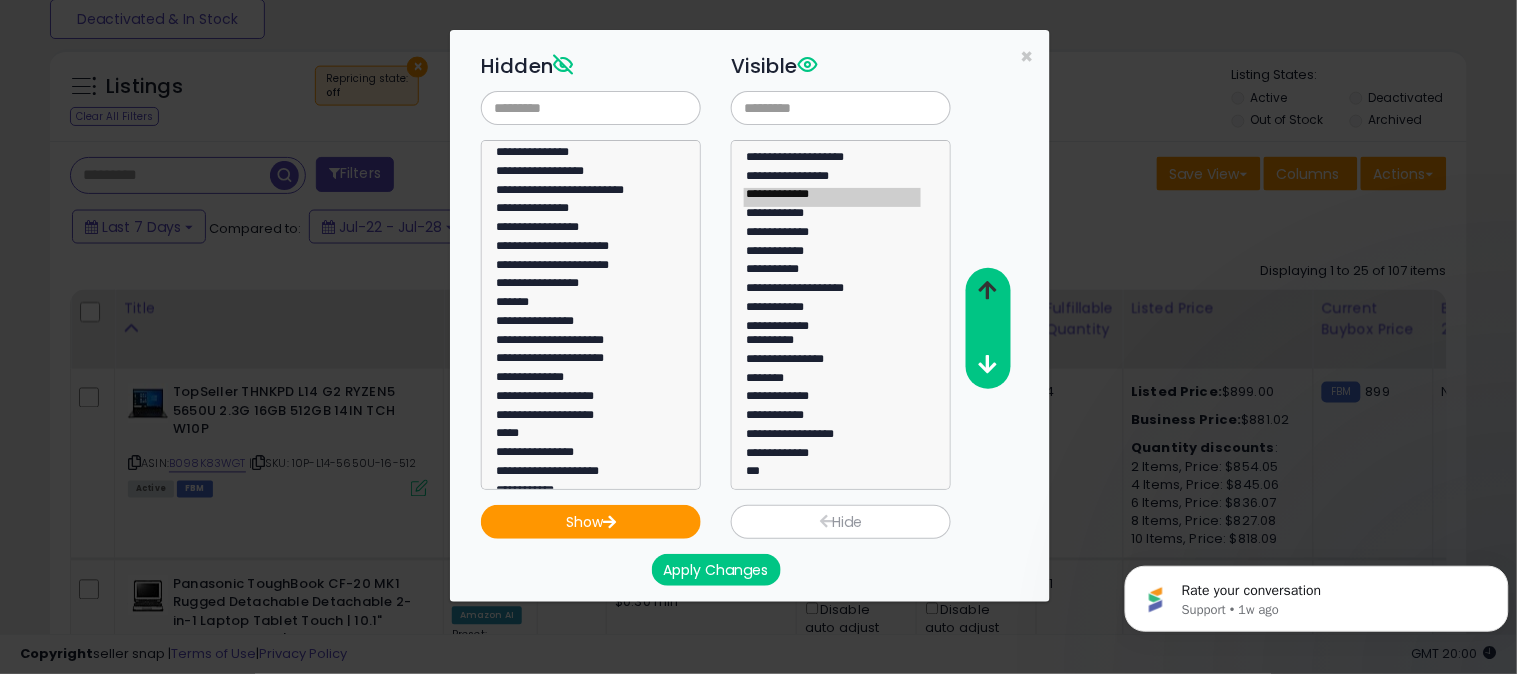 click at bounding box center [988, 290] 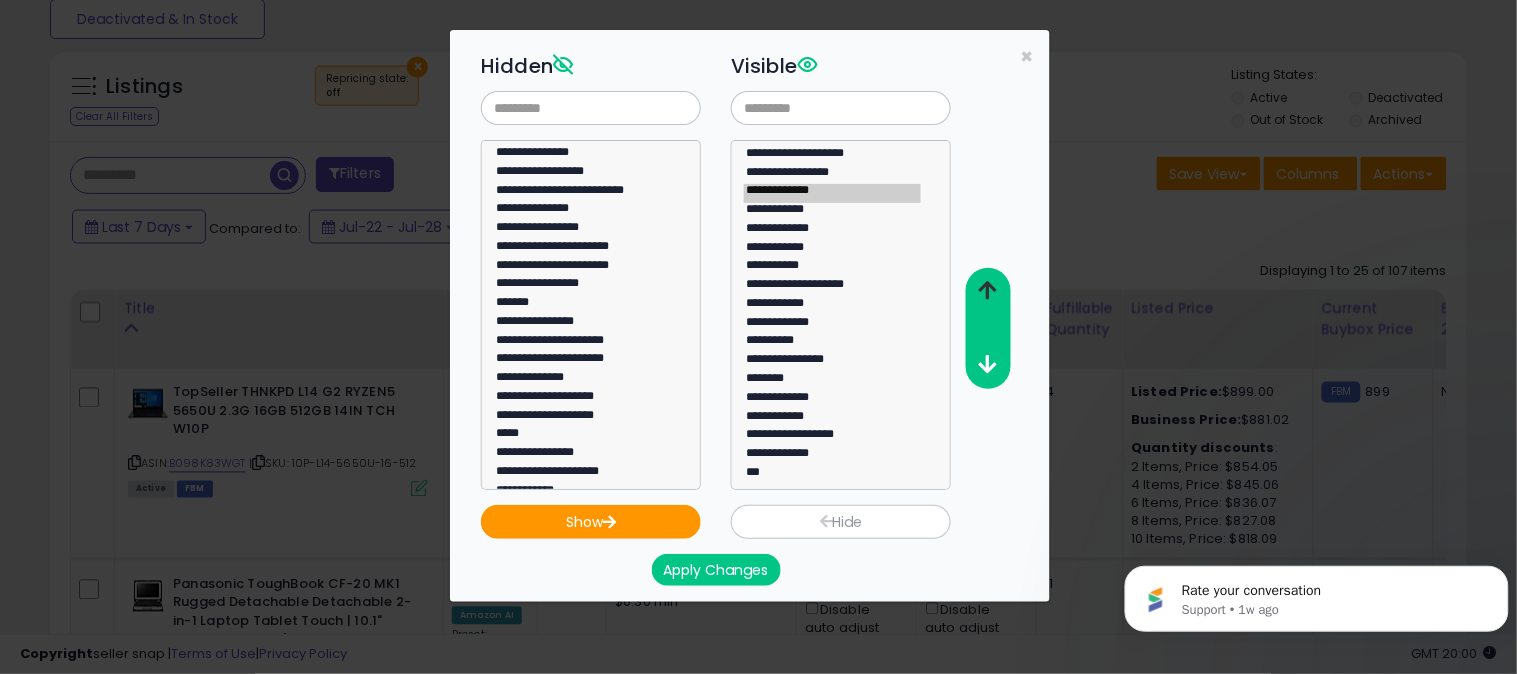 click at bounding box center [988, 290] 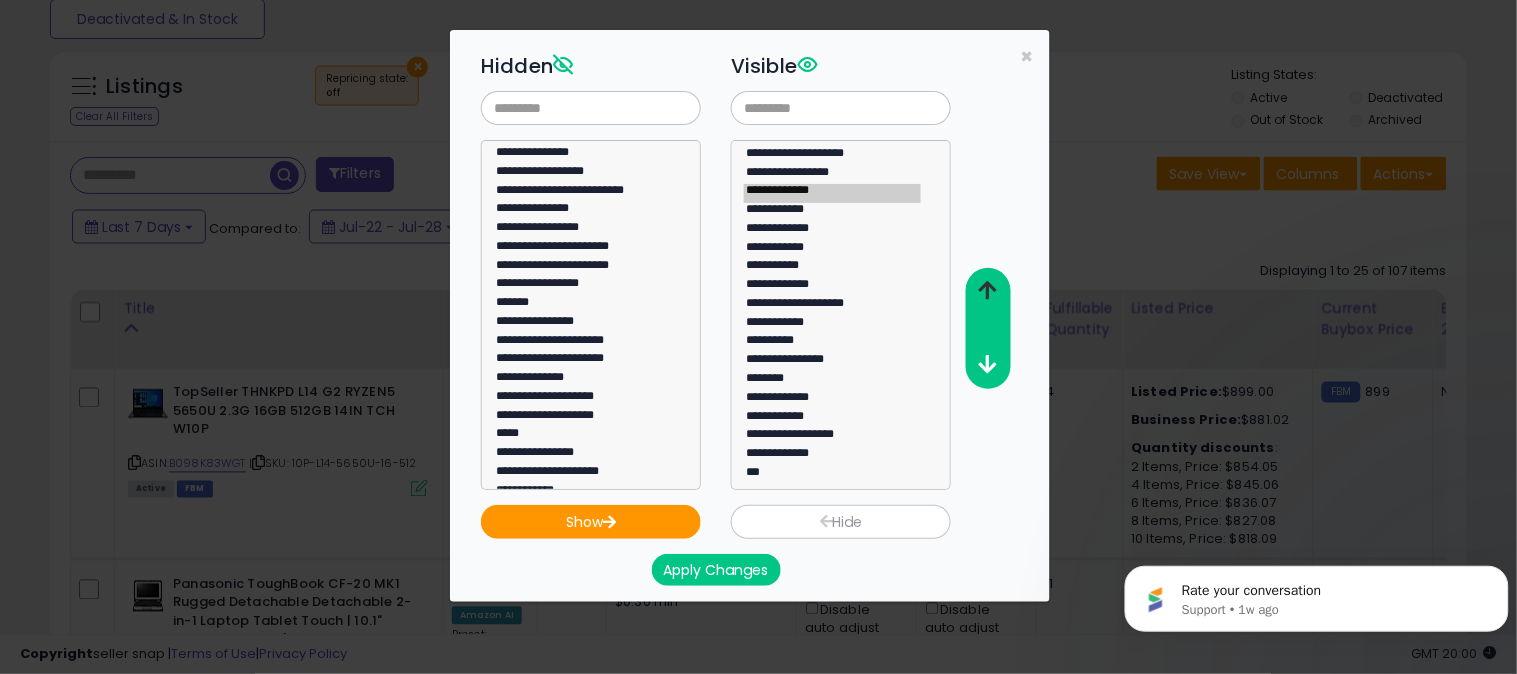 click at bounding box center [988, 290] 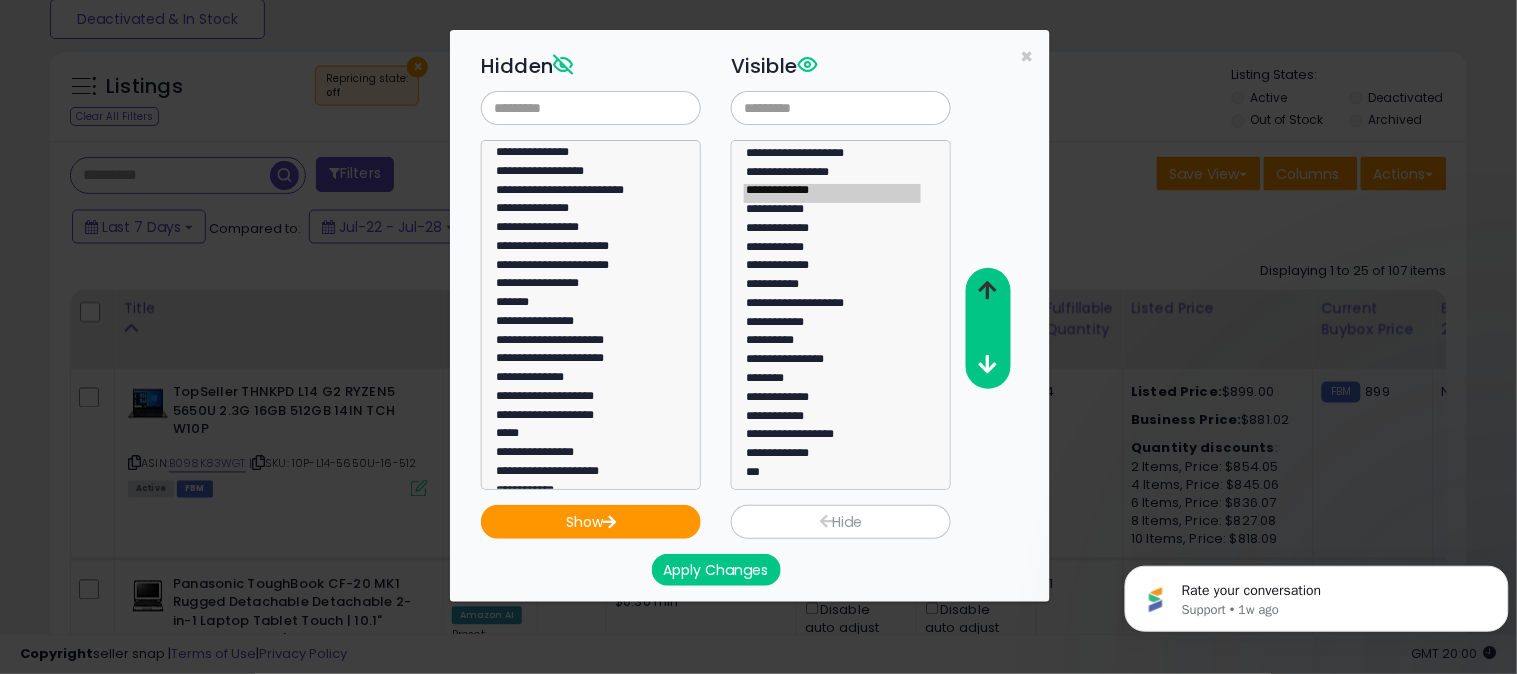 click at bounding box center (988, 290) 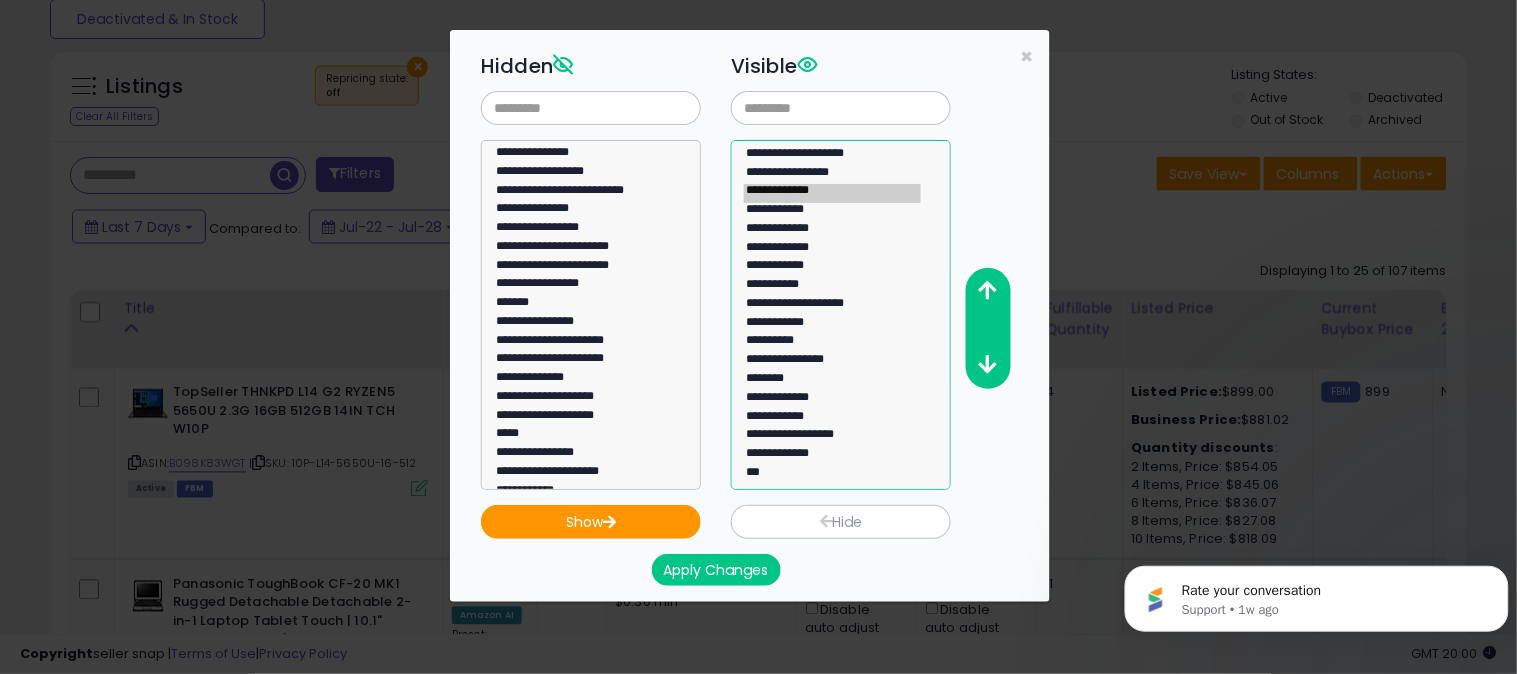 select on "**********" 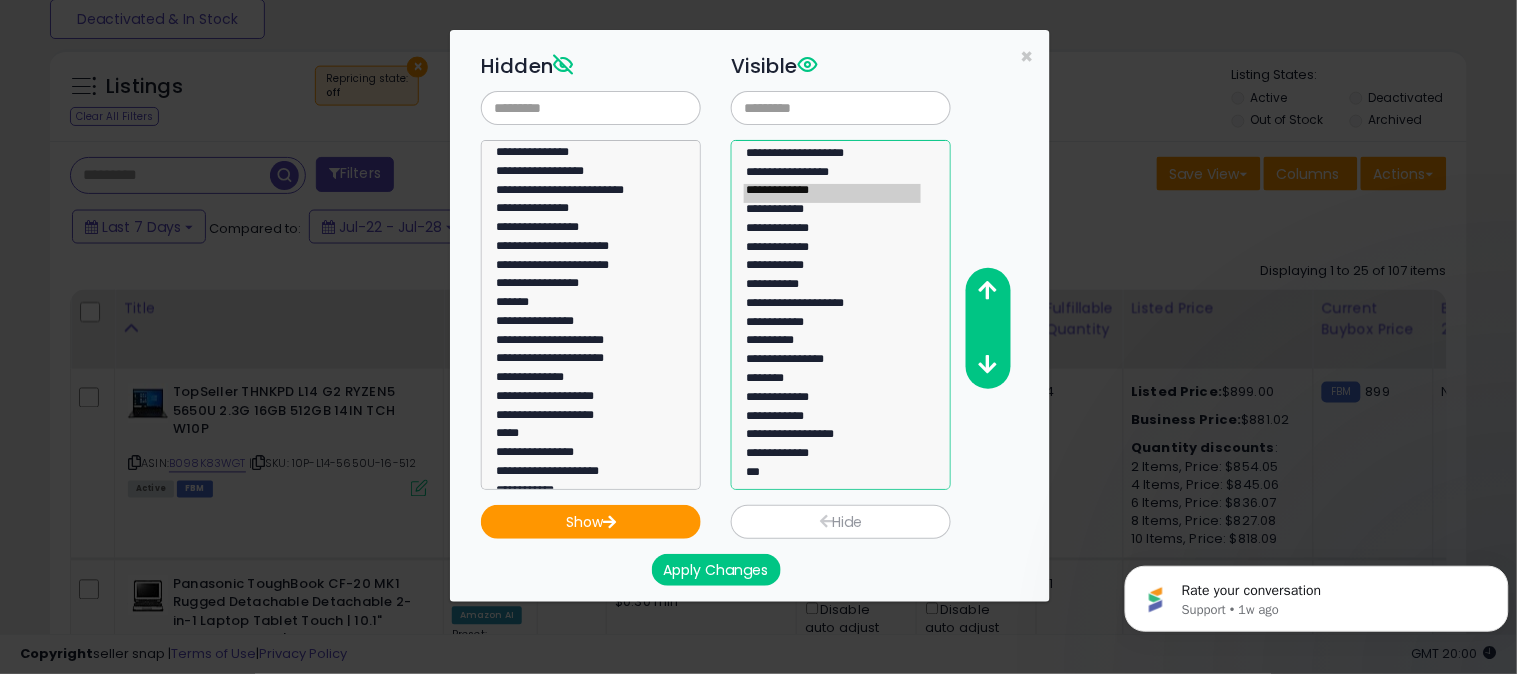 click on "**********" 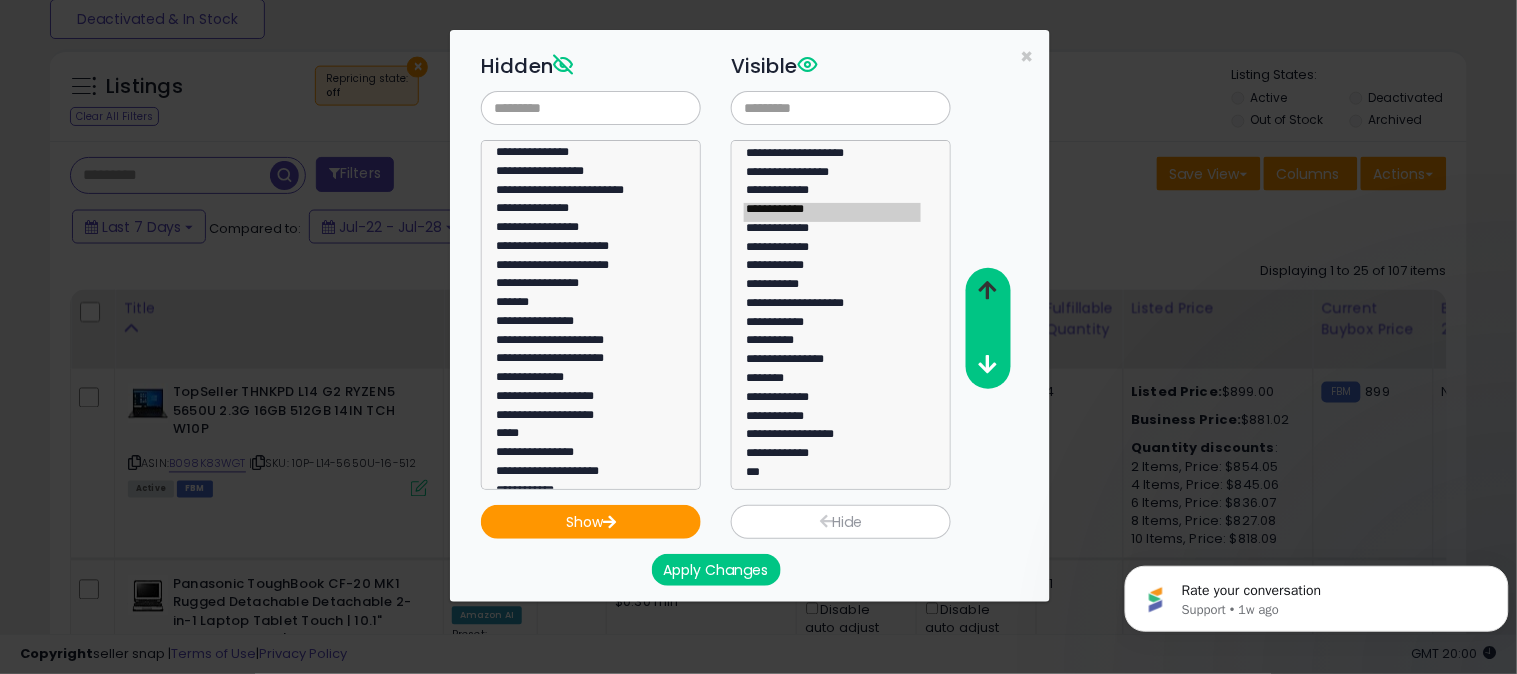 click at bounding box center [988, 290] 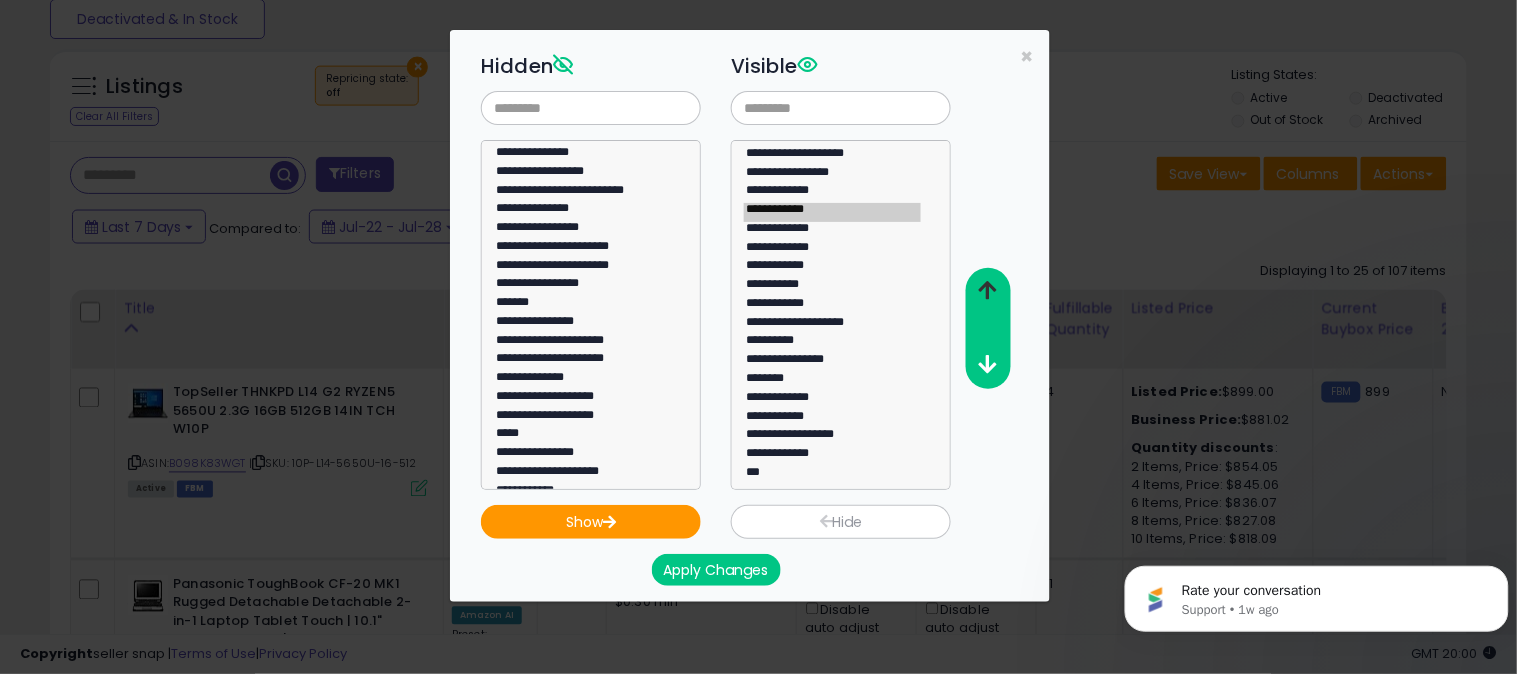 click at bounding box center [988, 290] 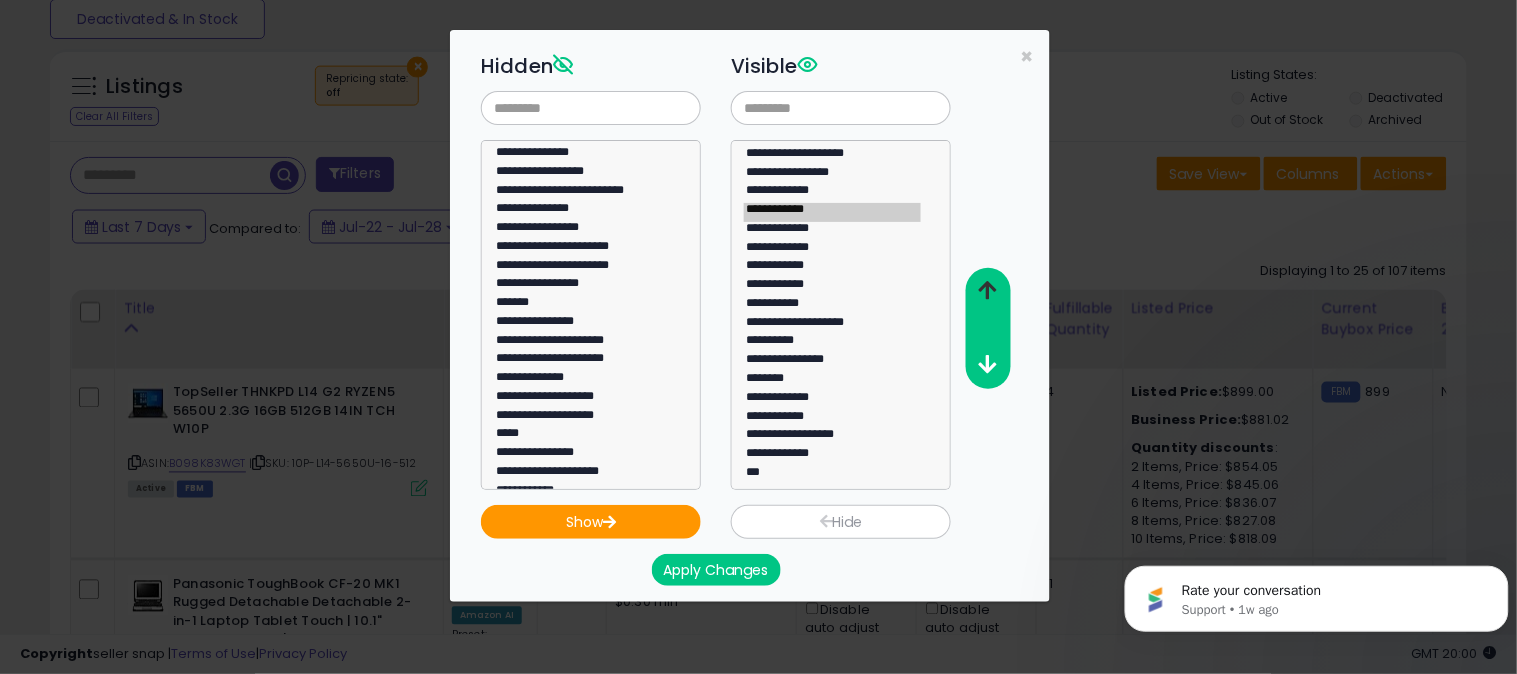 click at bounding box center (988, 290) 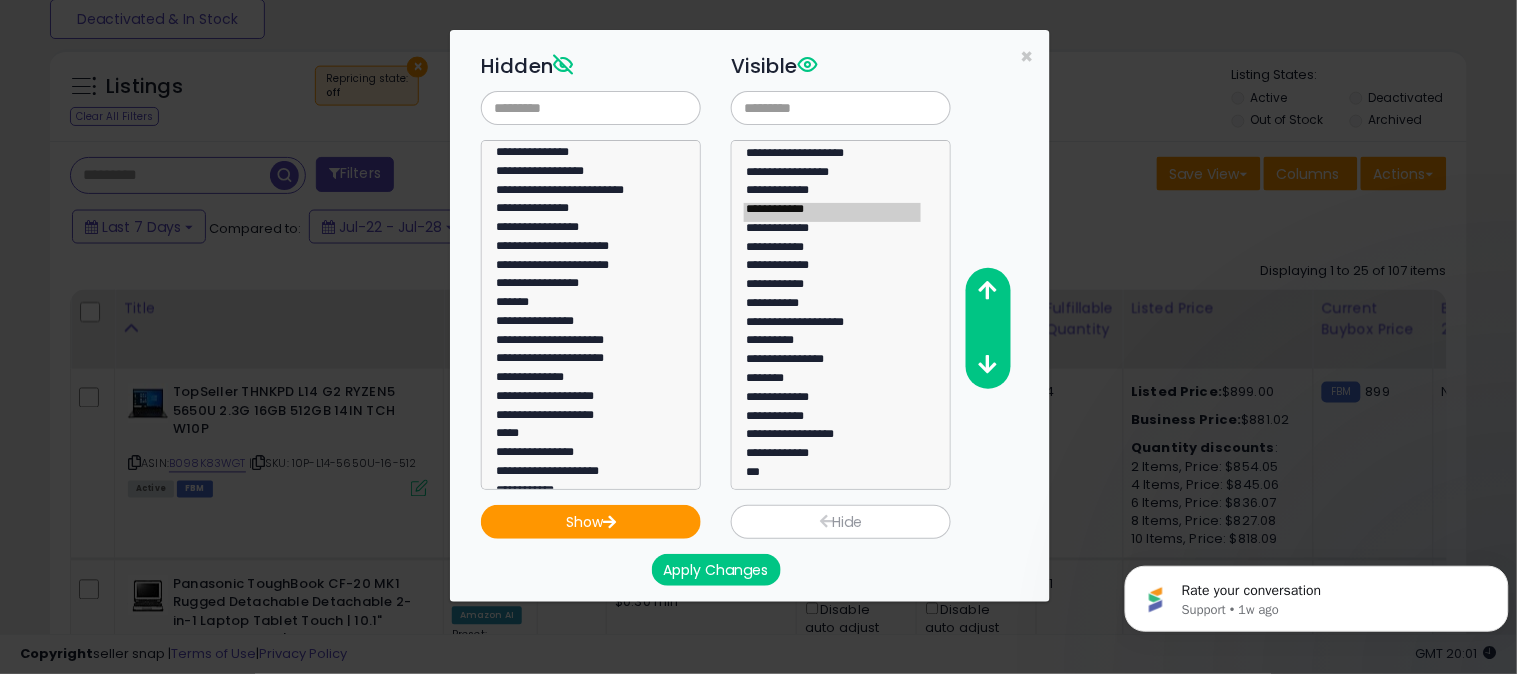 click on "Apply Changes" at bounding box center [716, 570] 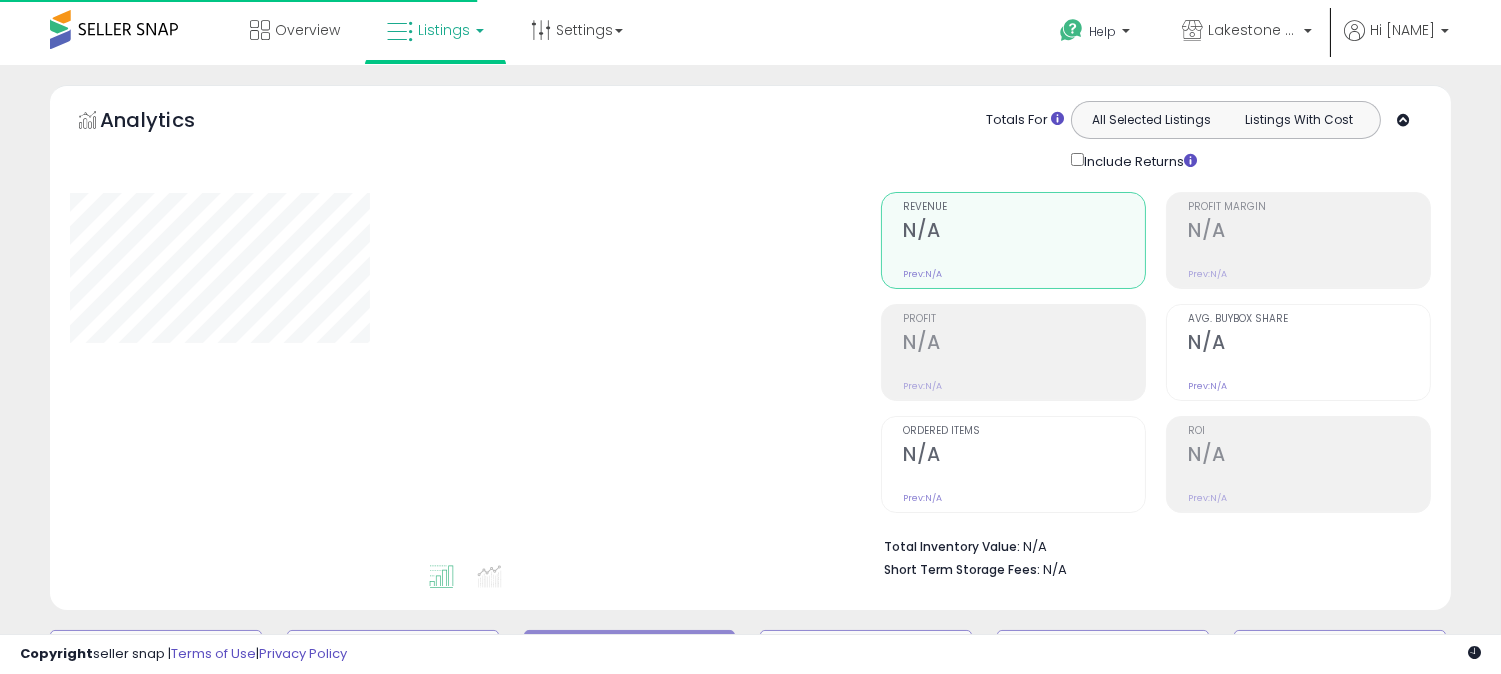 scroll, scrollTop: 570, scrollLeft: 0, axis: vertical 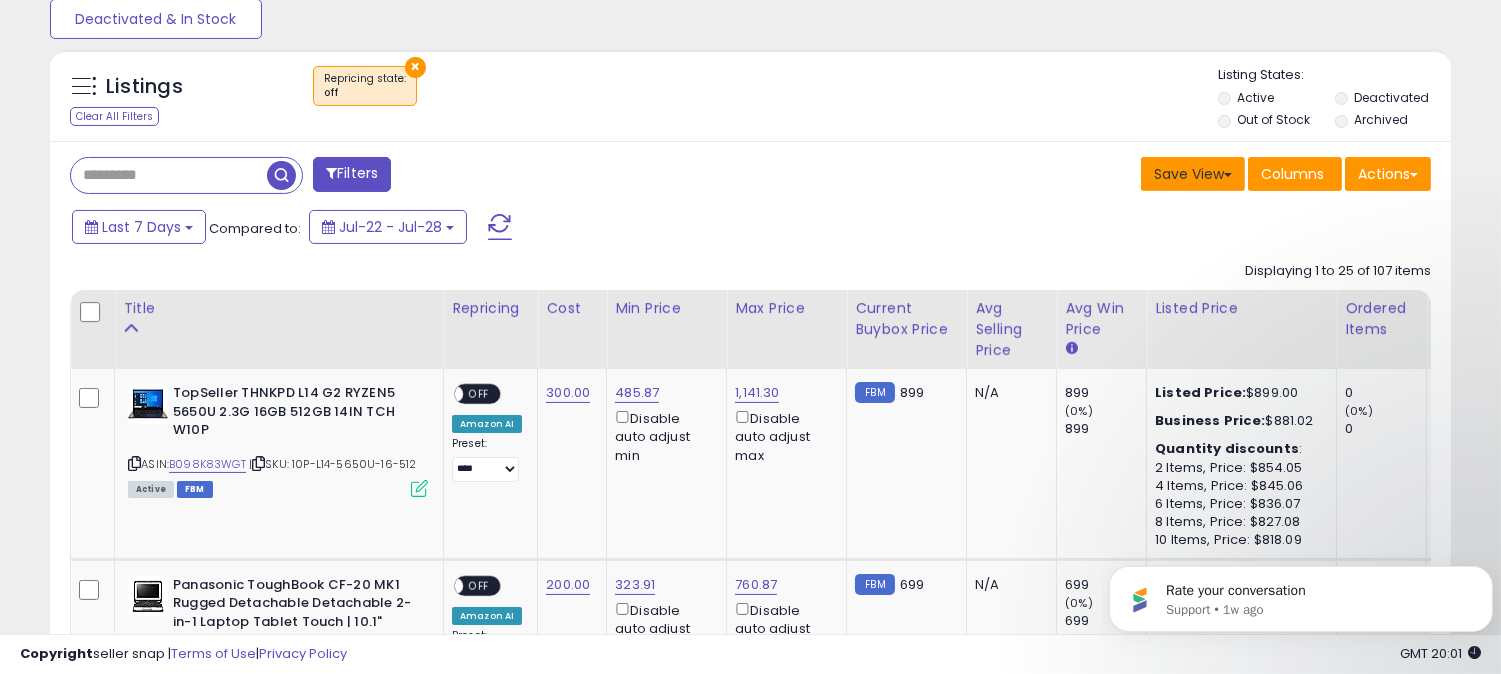 click on "Save View" at bounding box center [1193, 174] 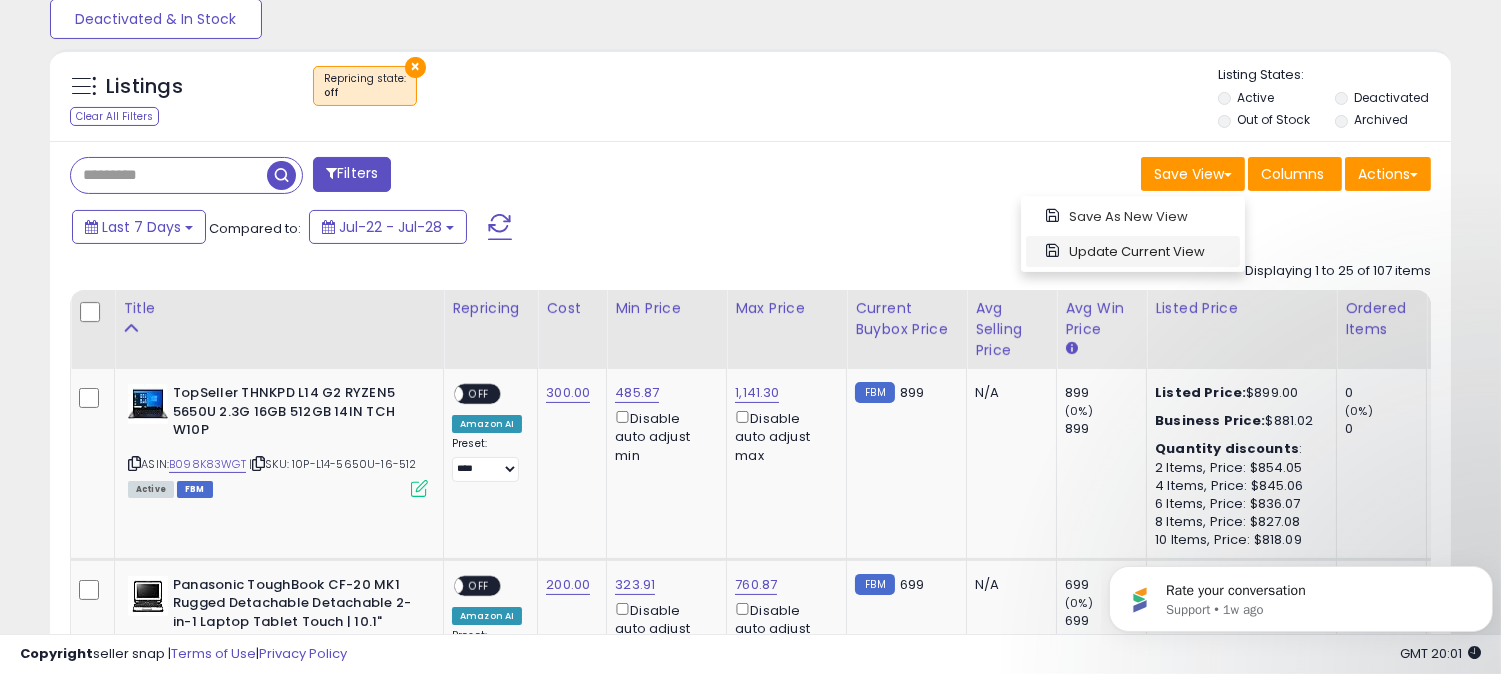 click on "Update Current View" at bounding box center (1133, 251) 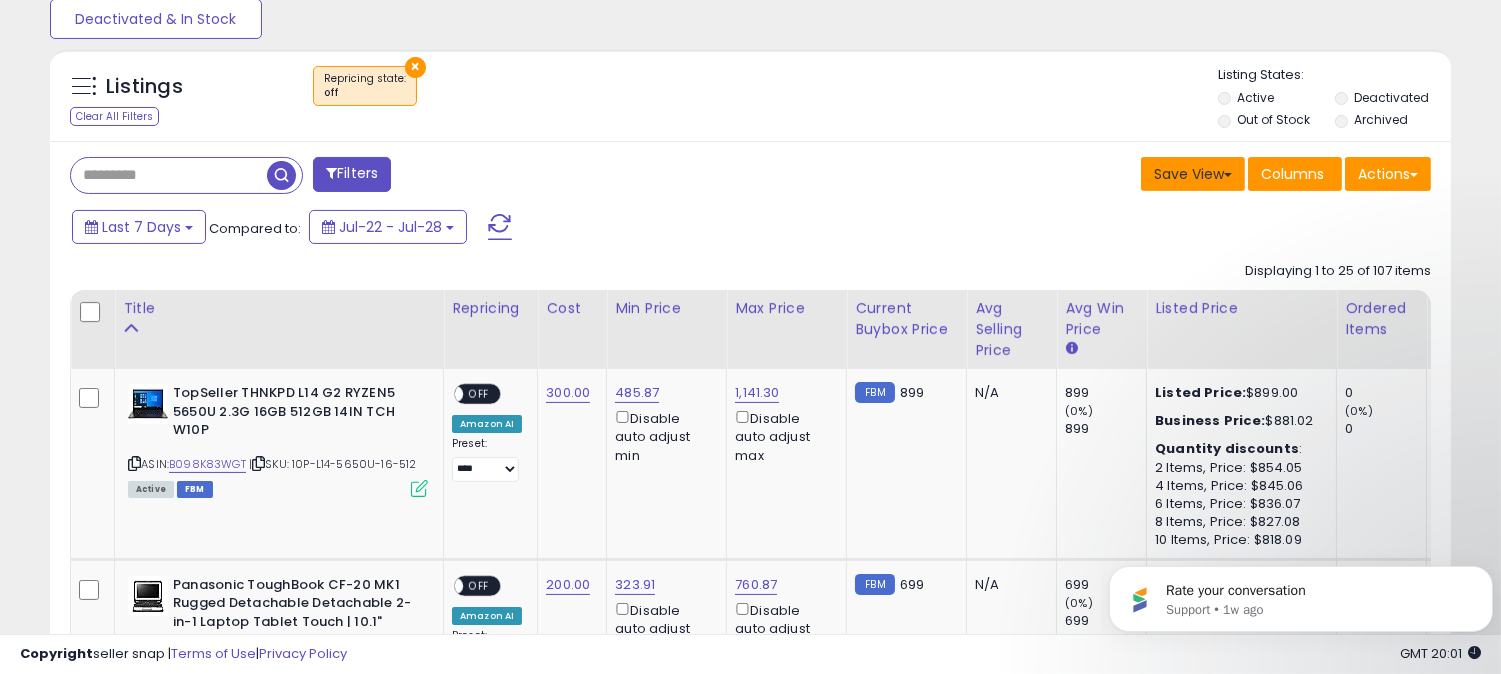 click on "Save View" at bounding box center [1193, 174] 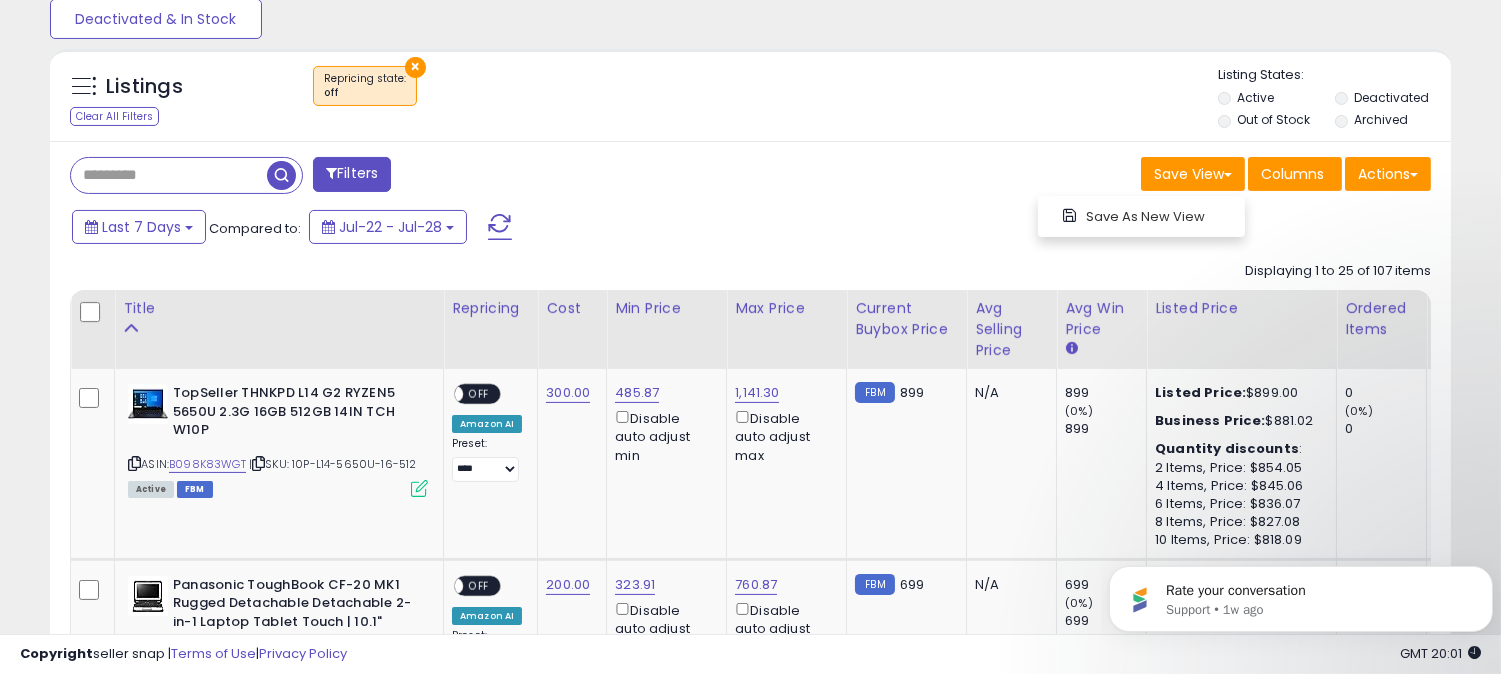 click on "Last 7 Days
Compared to:
Jul-22 - Jul-28" at bounding box center (577, 229) 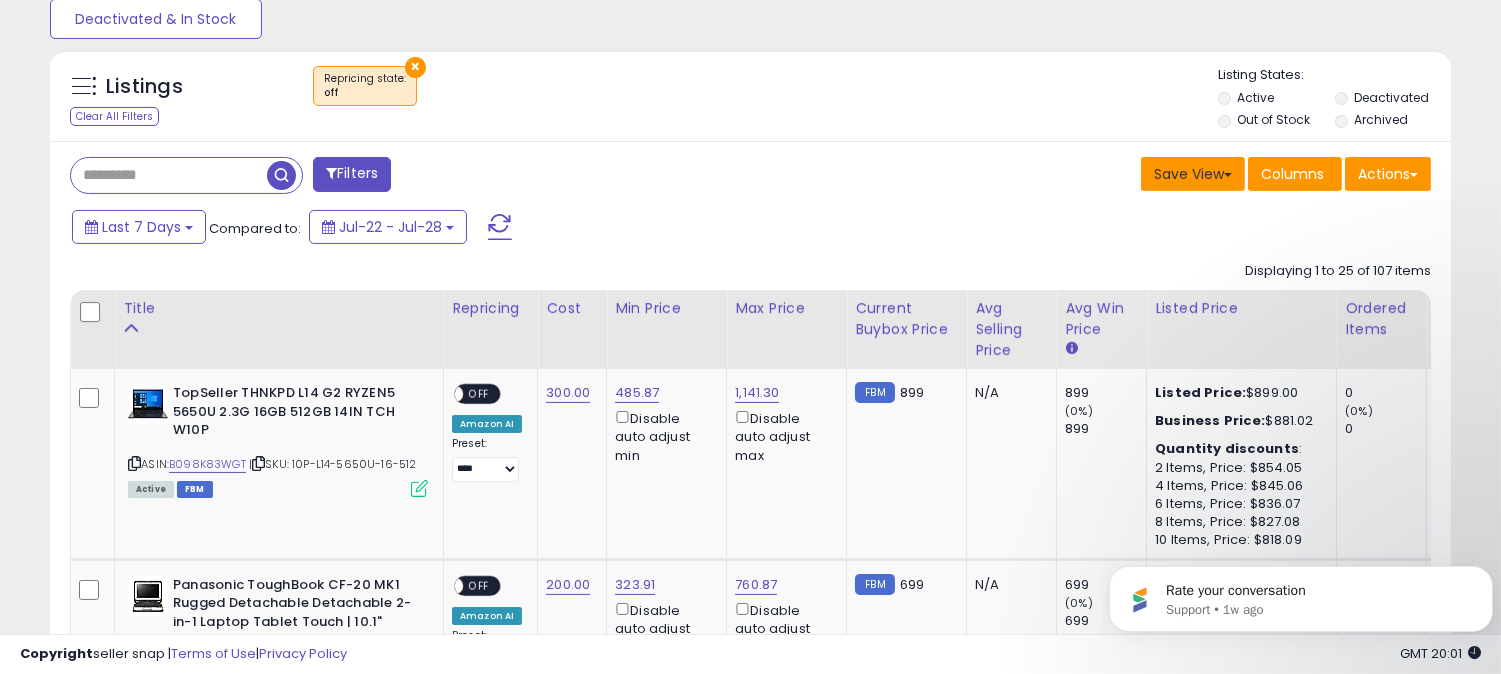 click on "Save View" at bounding box center [1193, 174] 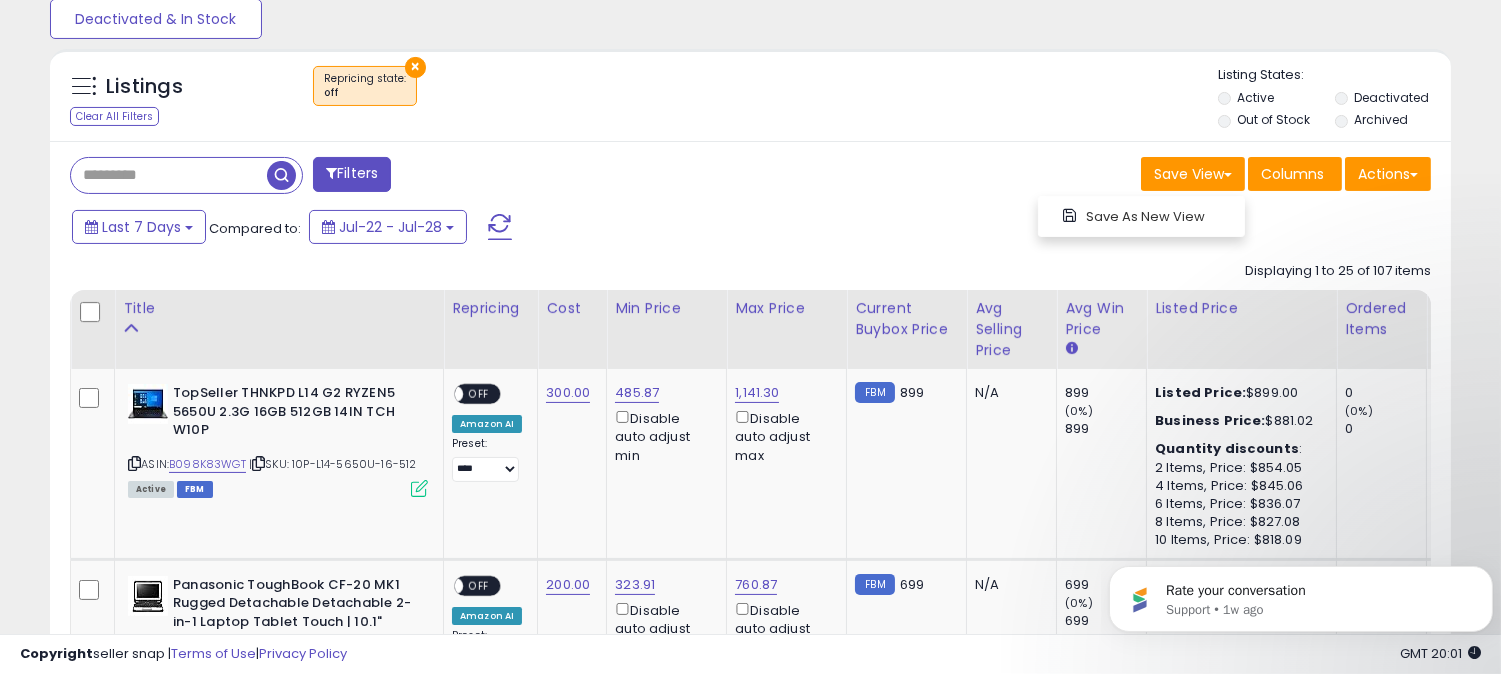 click on "Save View
Save As New View
Columns
Actions
Import" at bounding box center [1099, 176] 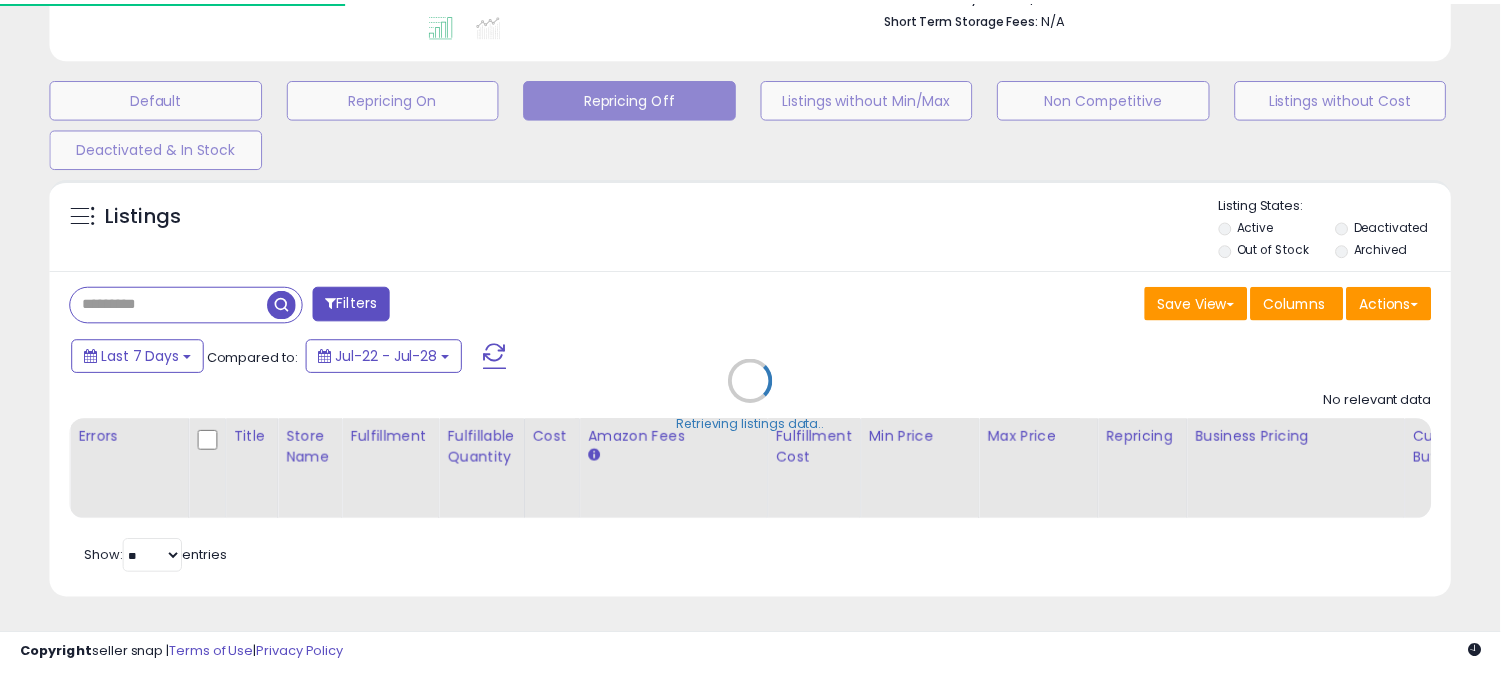 scroll, scrollTop: 570, scrollLeft: 0, axis: vertical 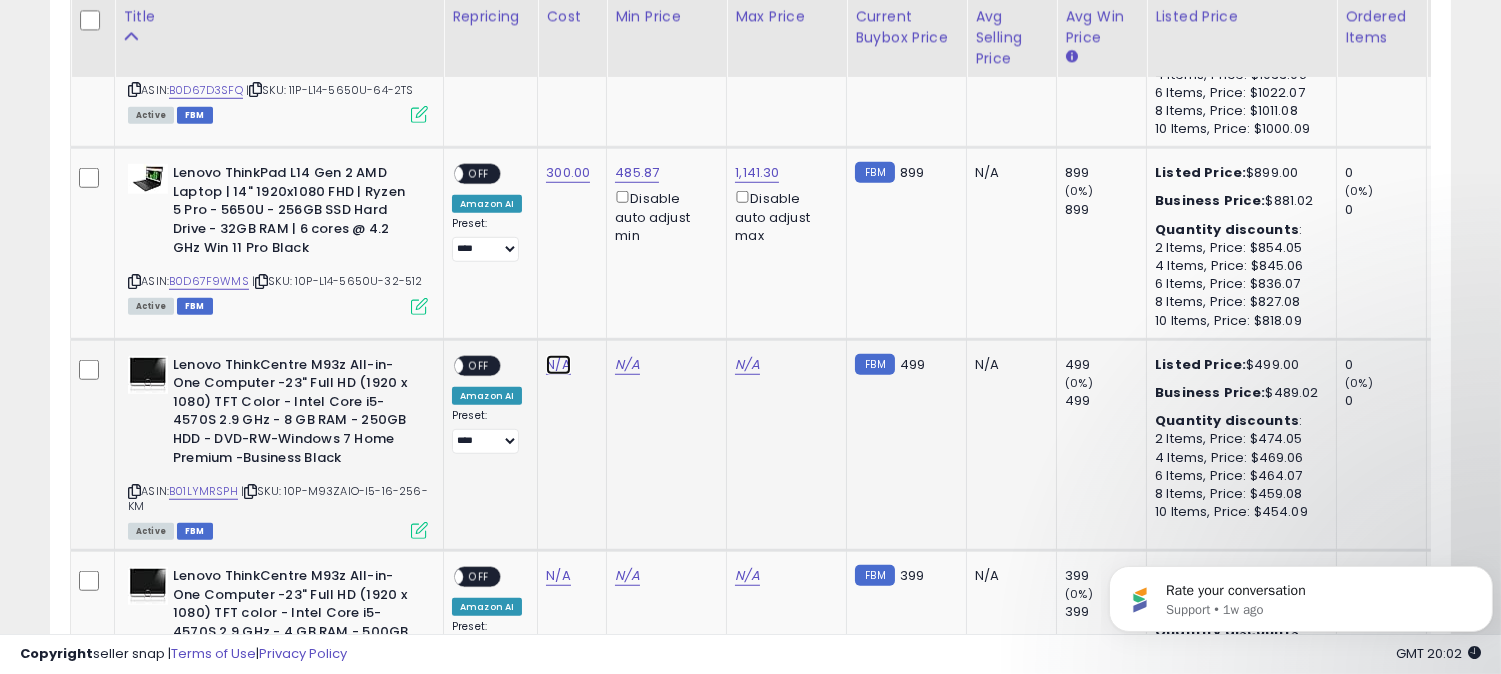click on "N/A" at bounding box center [558, -1440] 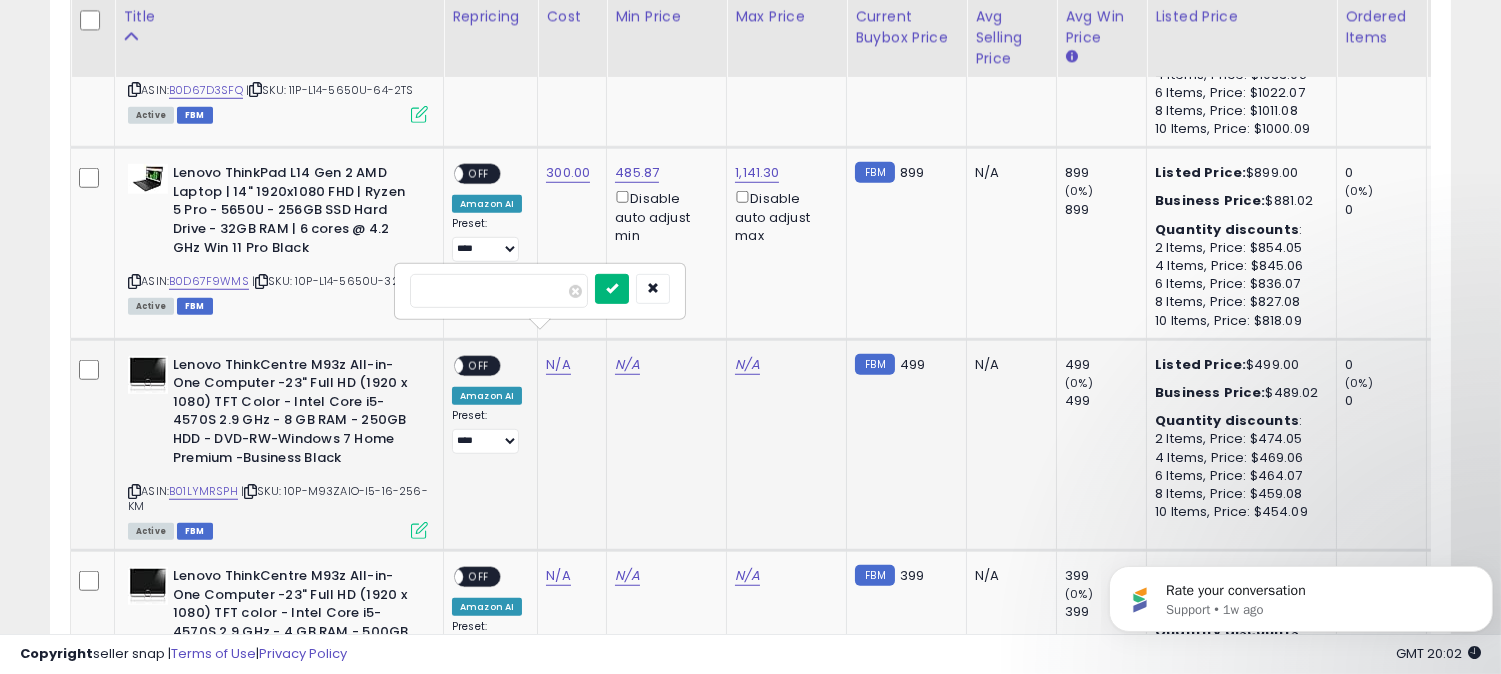 type on "***" 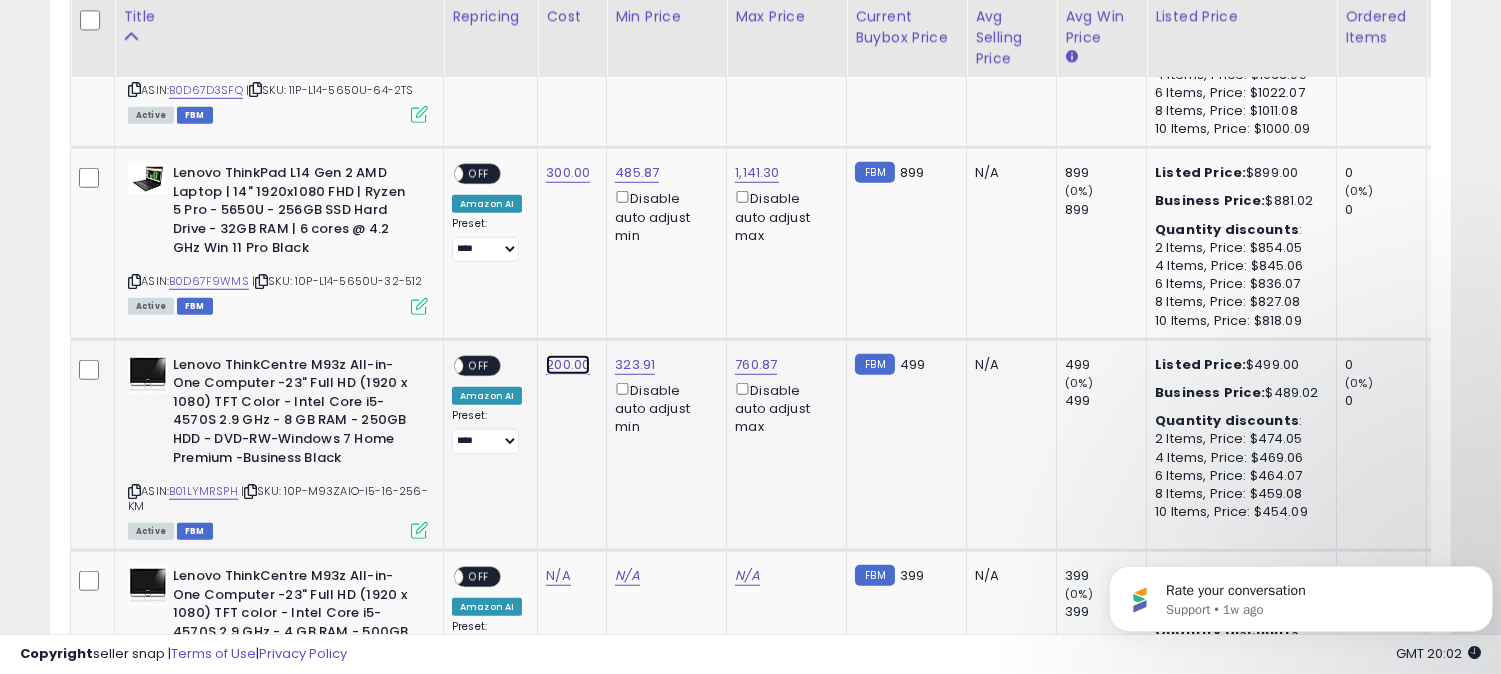 click on "200.00" at bounding box center (568, -1829) 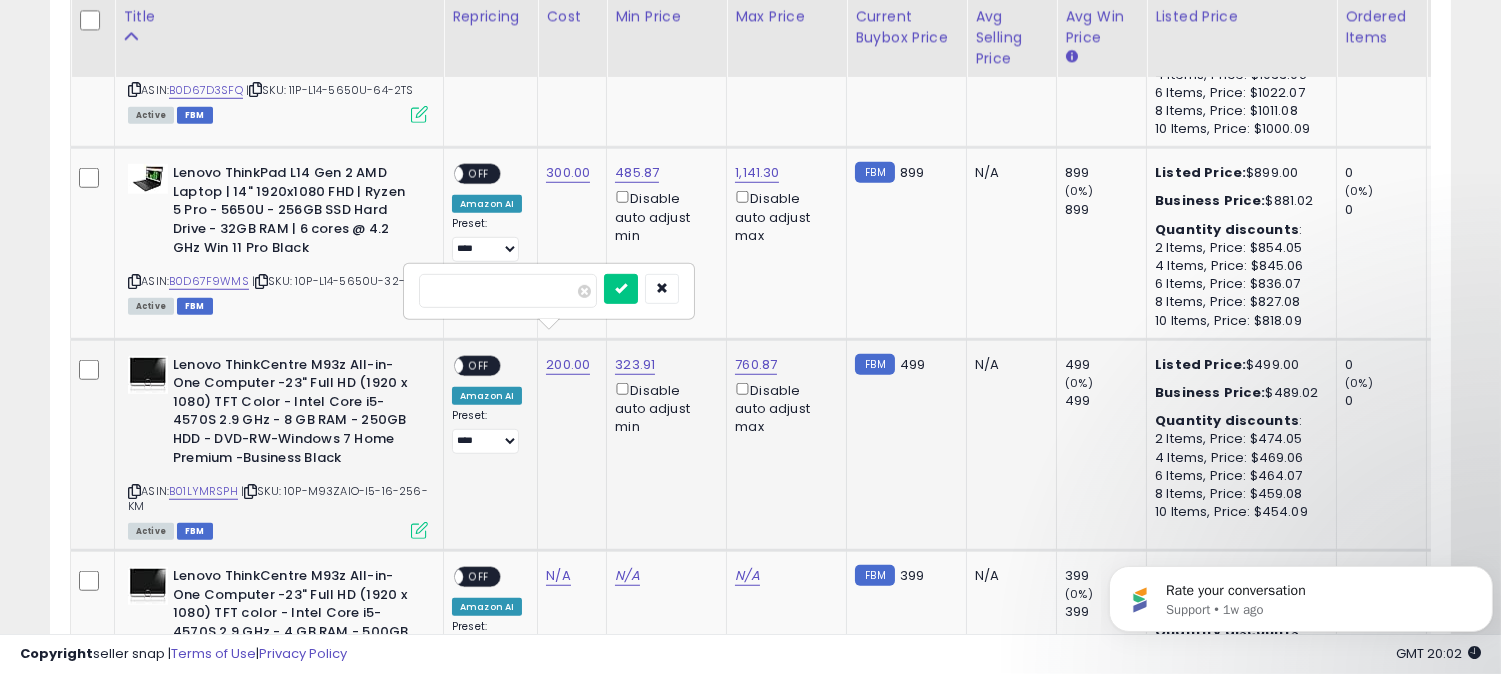 click on "******" at bounding box center [508, 291] 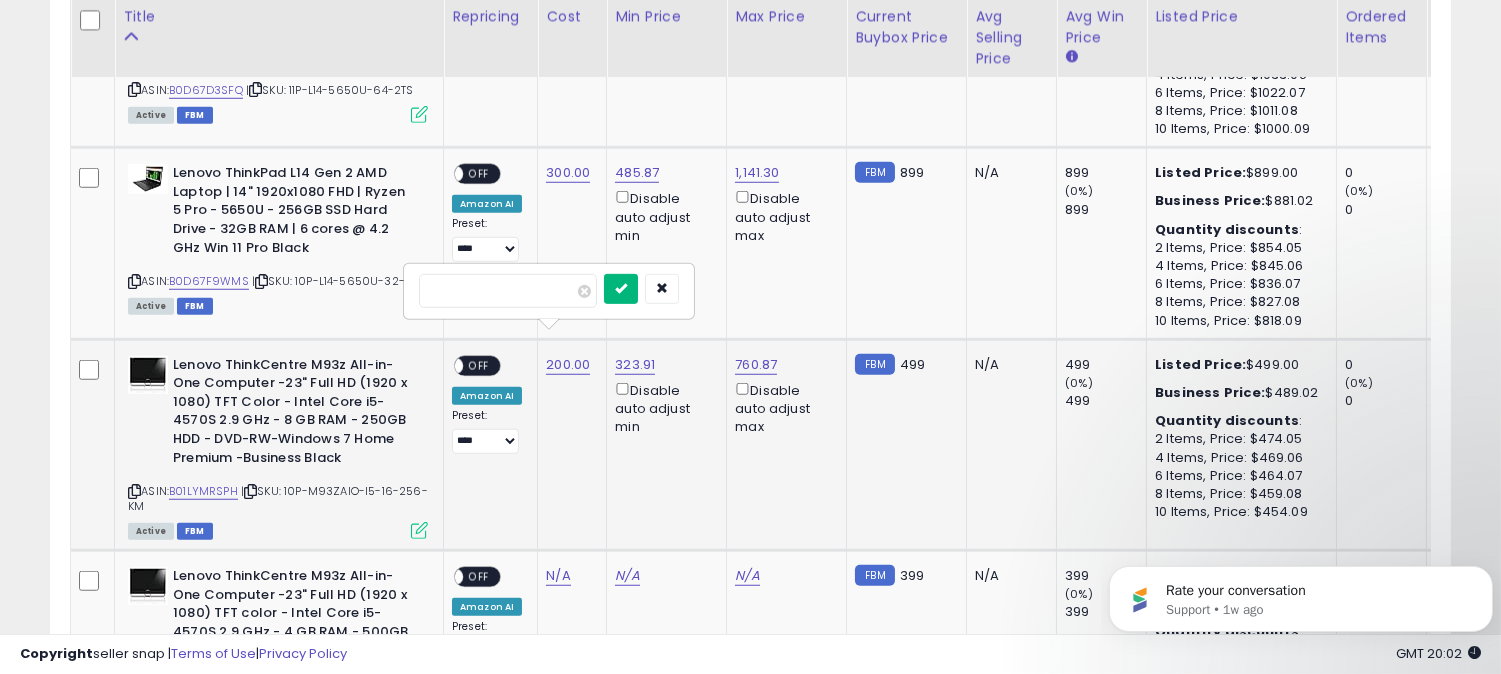 type on "***" 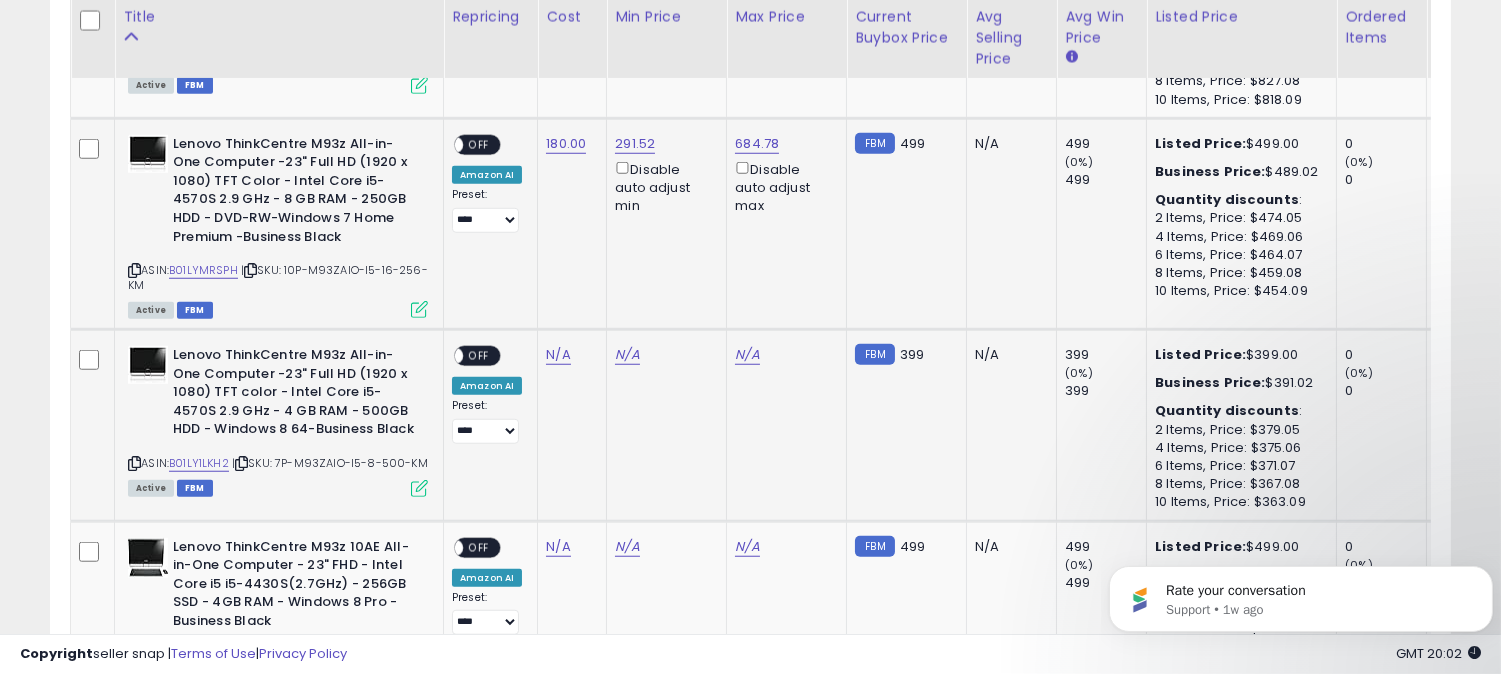 scroll, scrollTop: 3125, scrollLeft: 0, axis: vertical 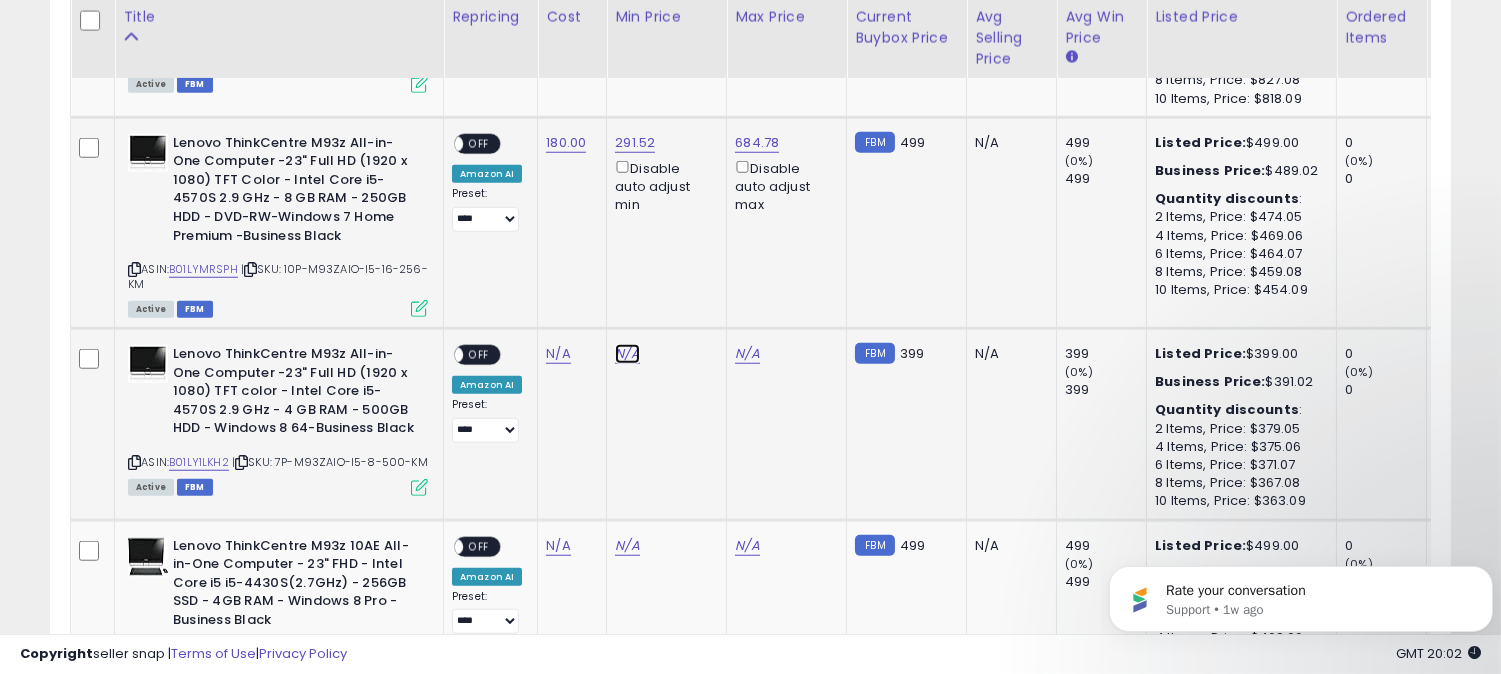 click on "N/A" at bounding box center [627, -1662] 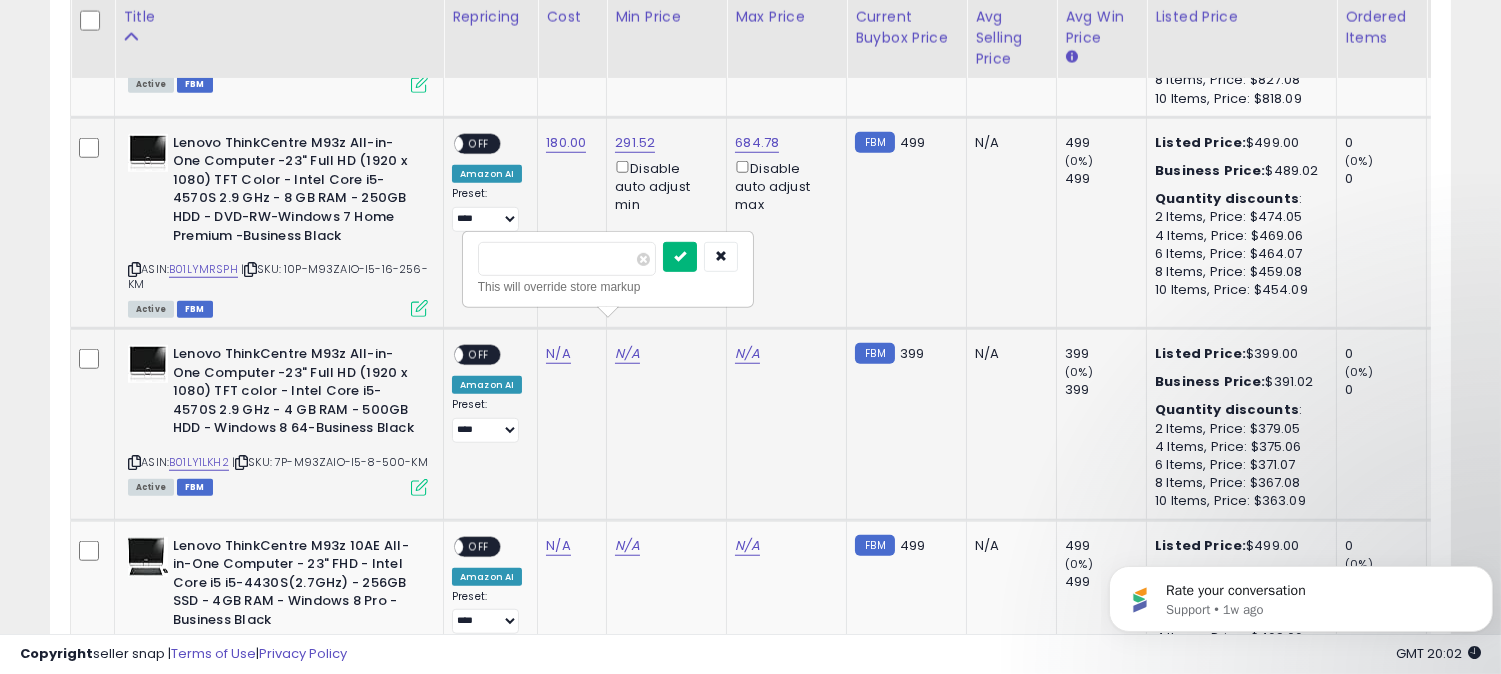 type on "***" 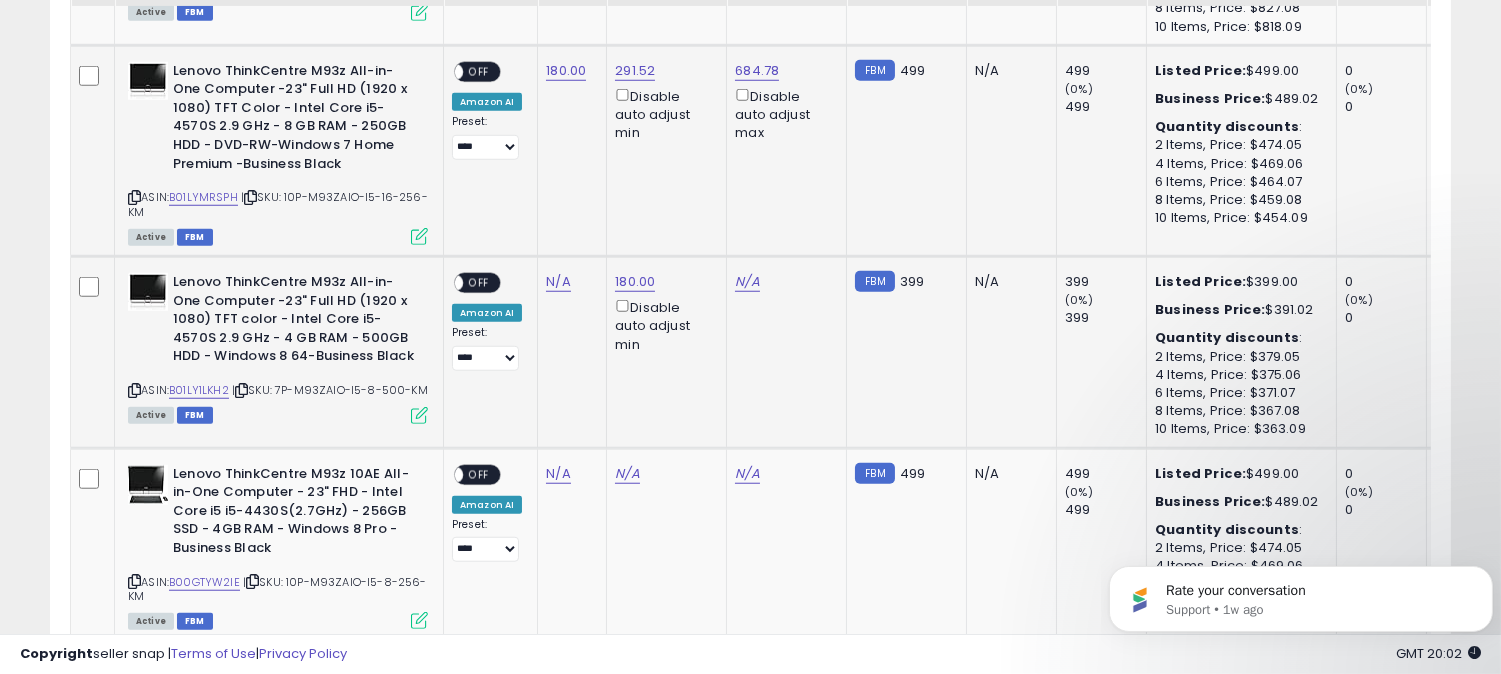scroll, scrollTop: 3236, scrollLeft: 0, axis: vertical 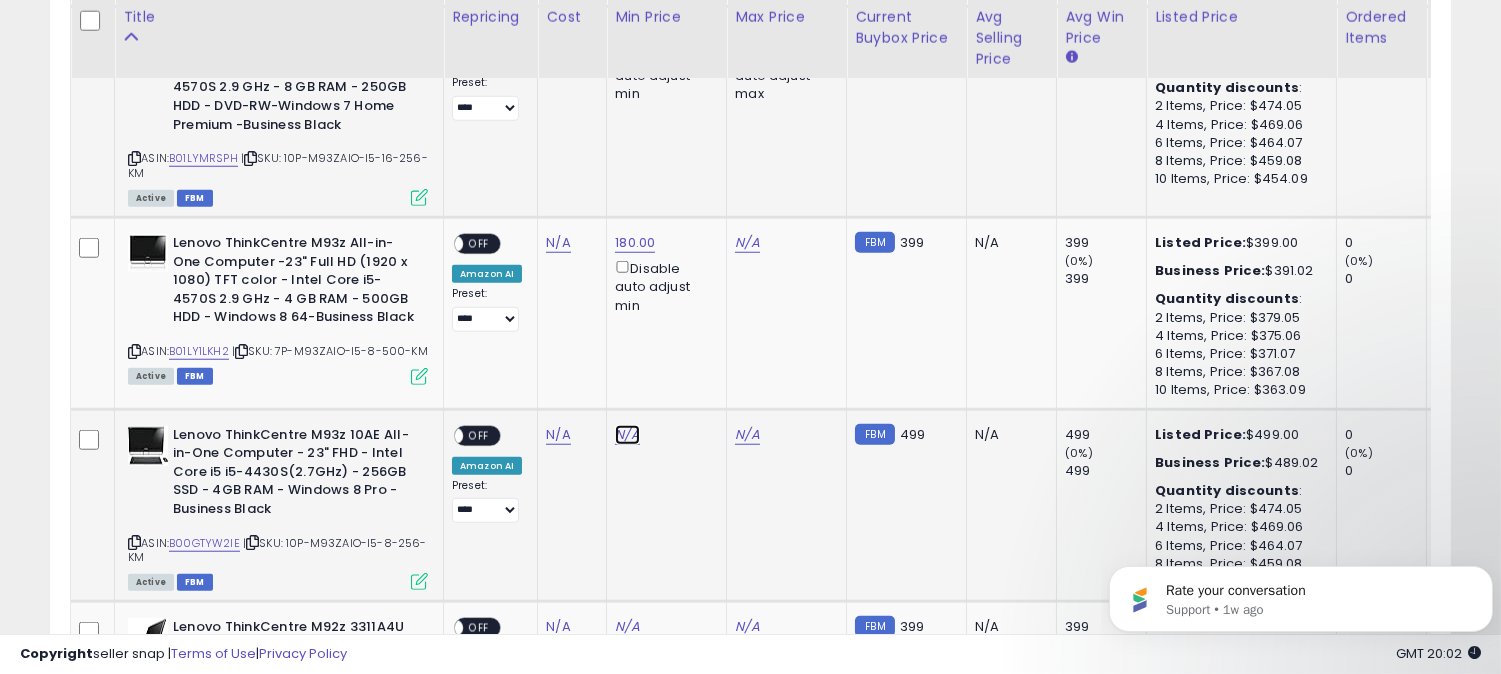 click on "N/A" at bounding box center (627, -1773) 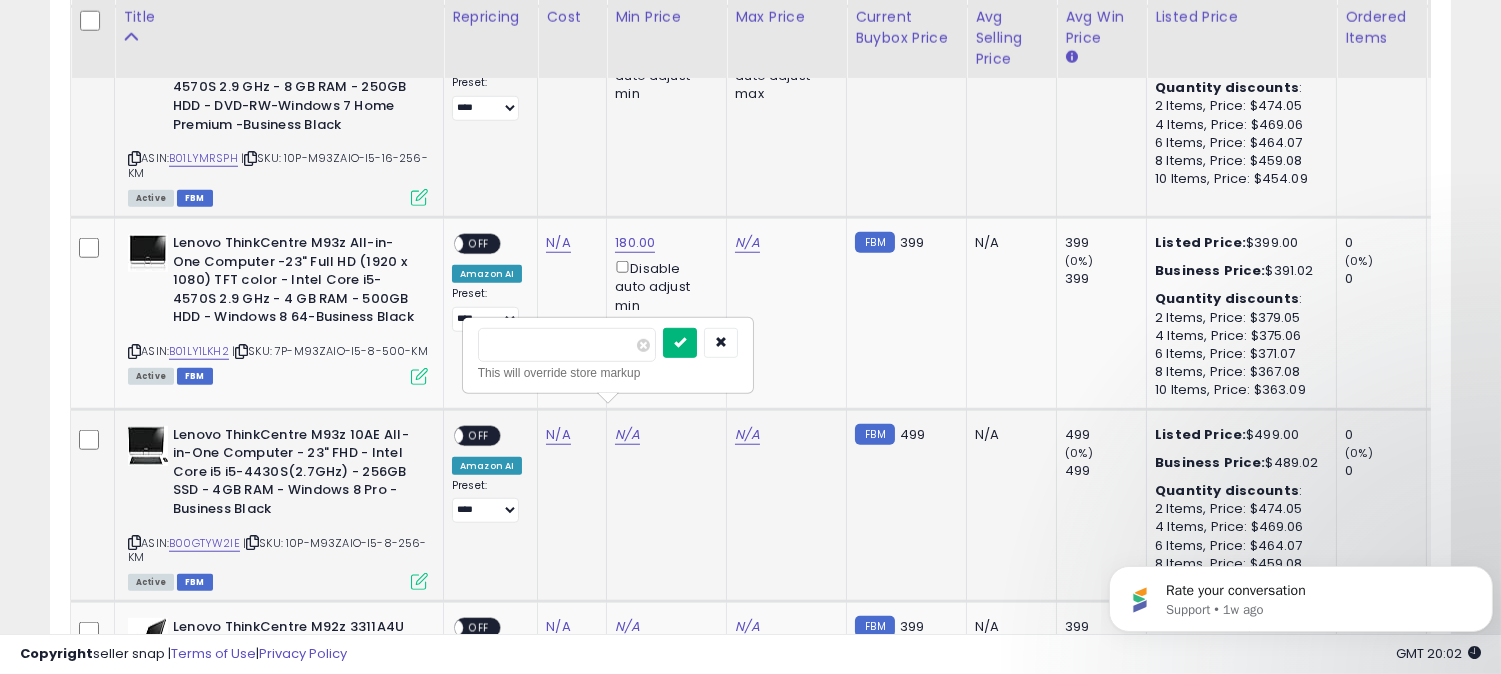 type on "***" 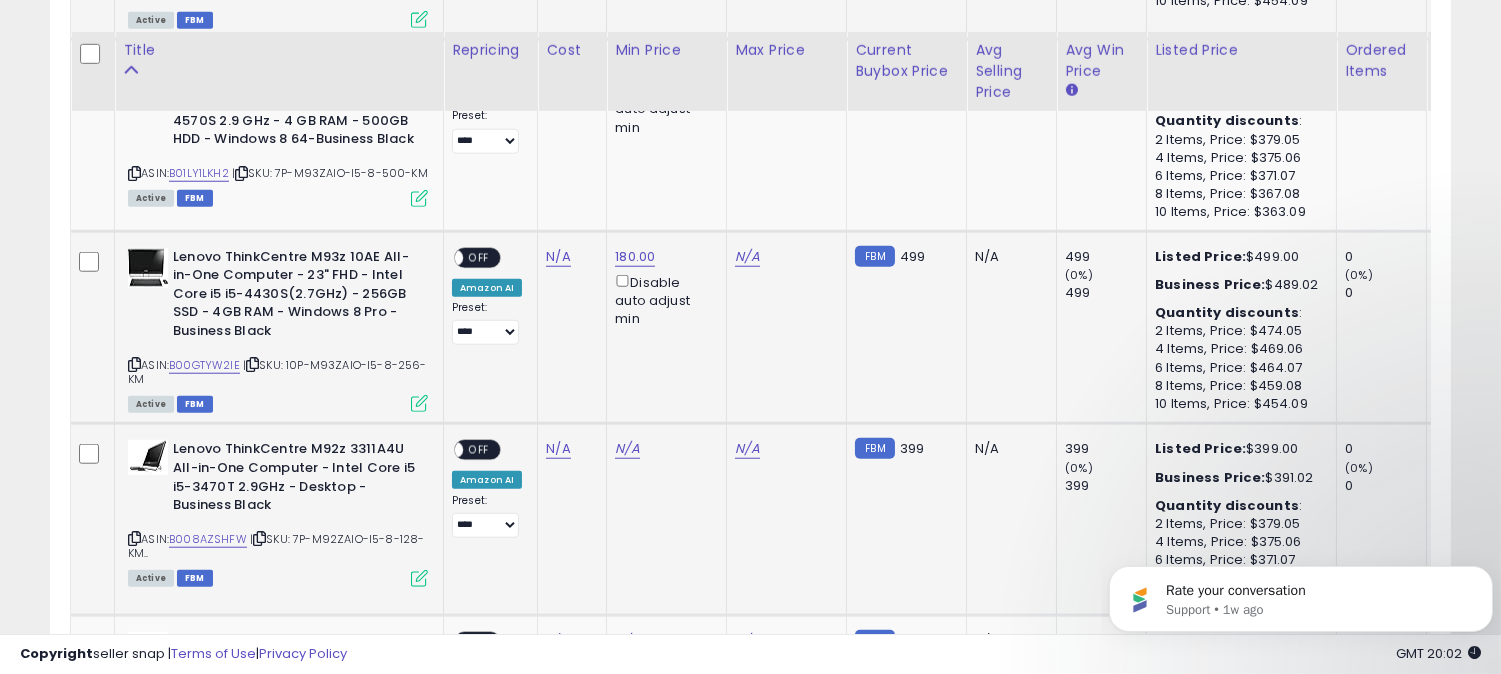 scroll, scrollTop: 3458, scrollLeft: 0, axis: vertical 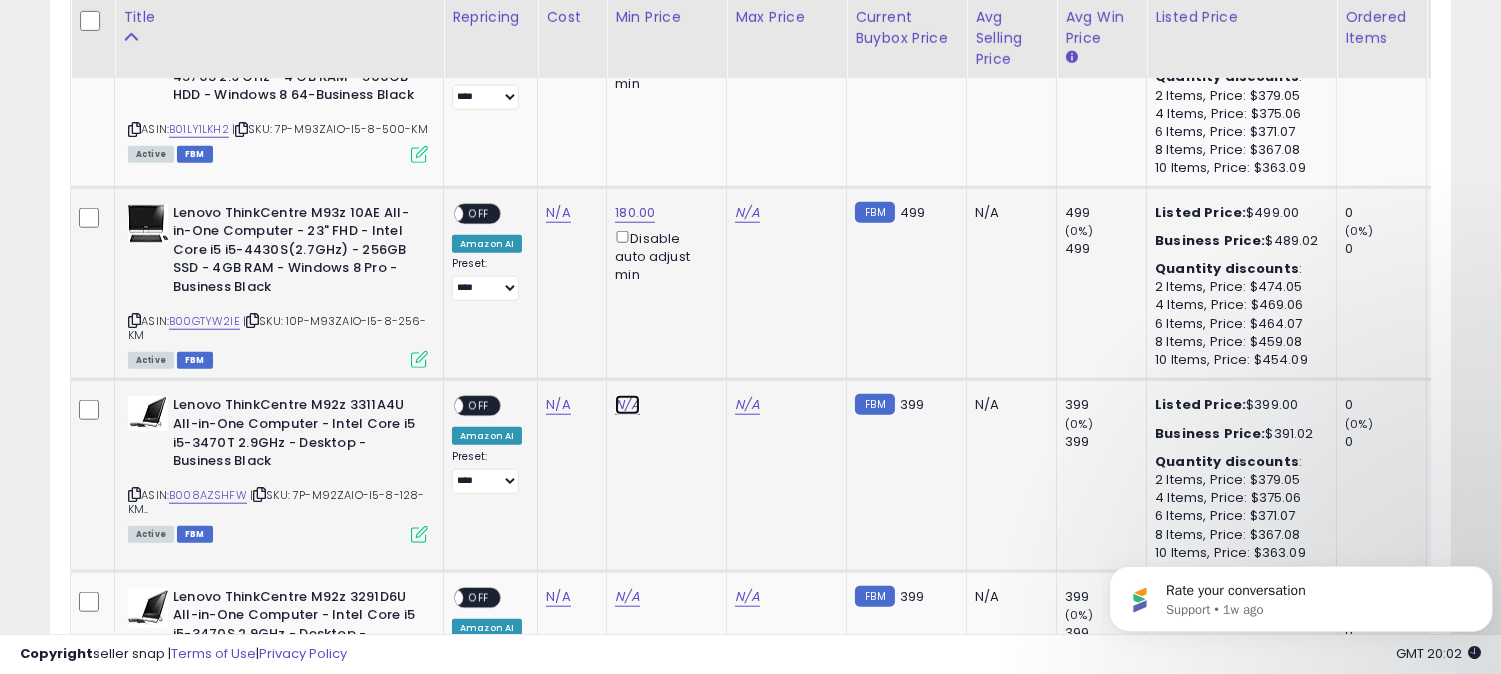 click on "N/A" at bounding box center (627, -1995) 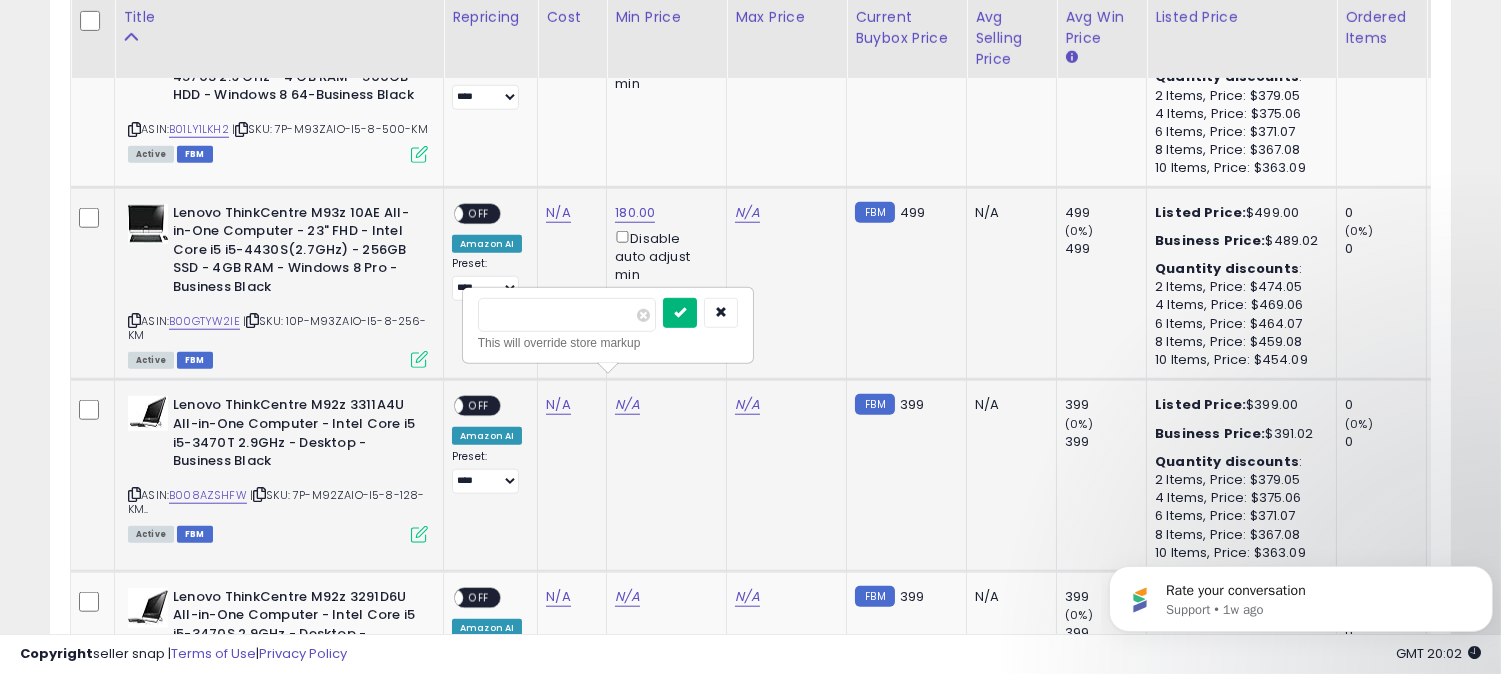type on "***" 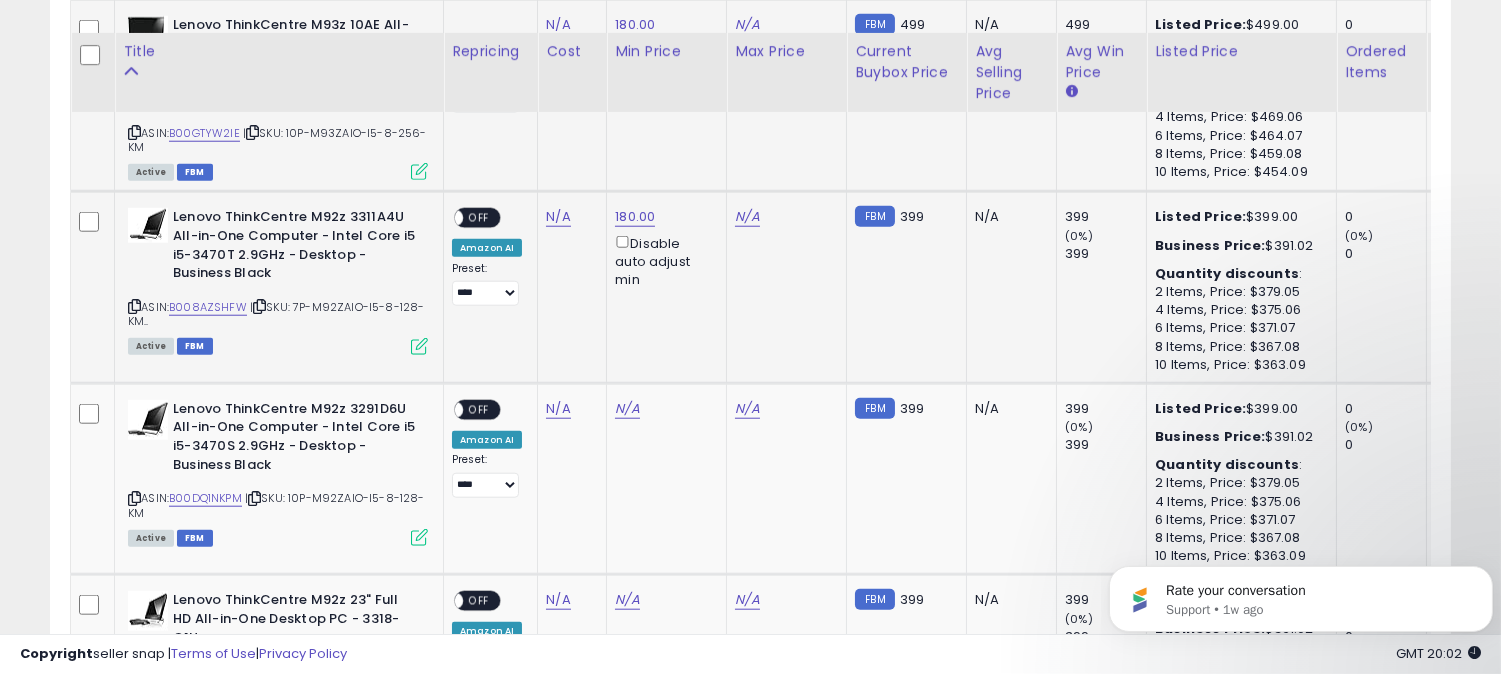 scroll, scrollTop: 3681, scrollLeft: 0, axis: vertical 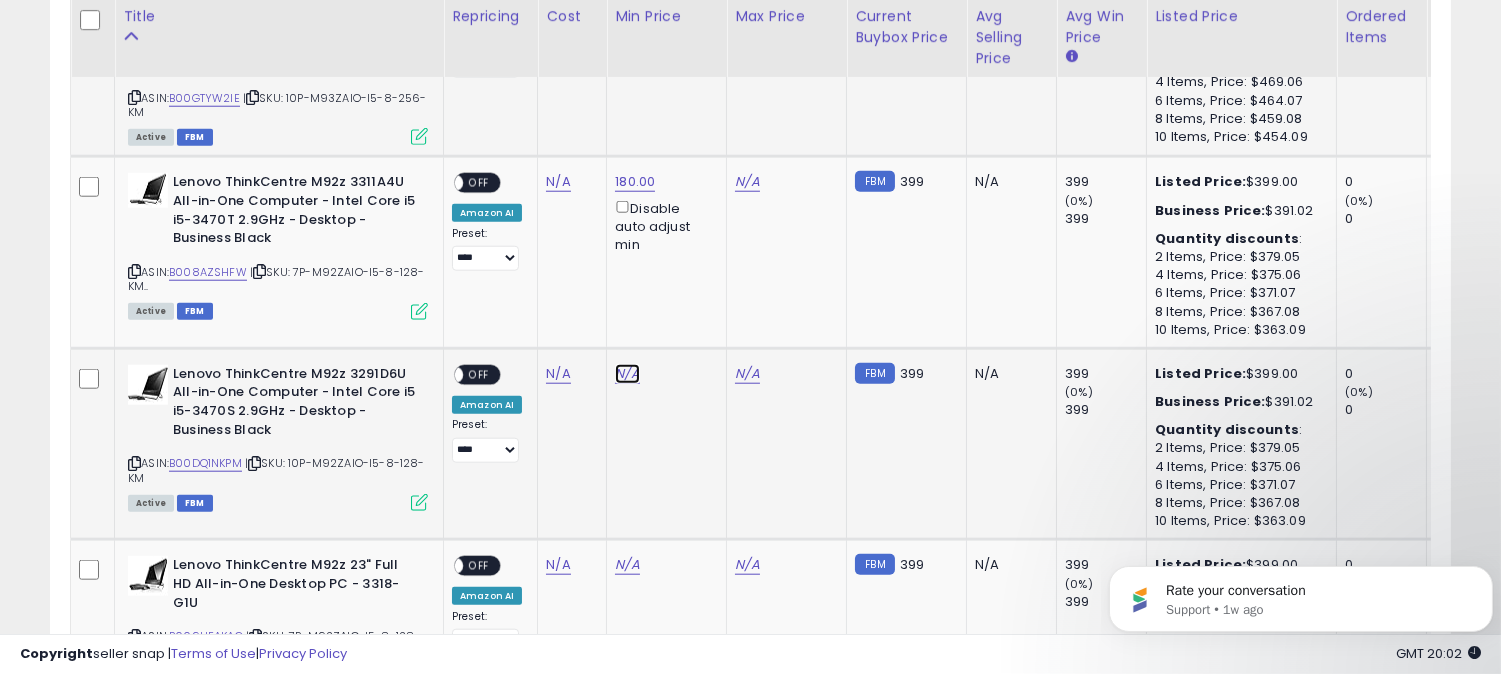 click on "N/A" at bounding box center [627, -2218] 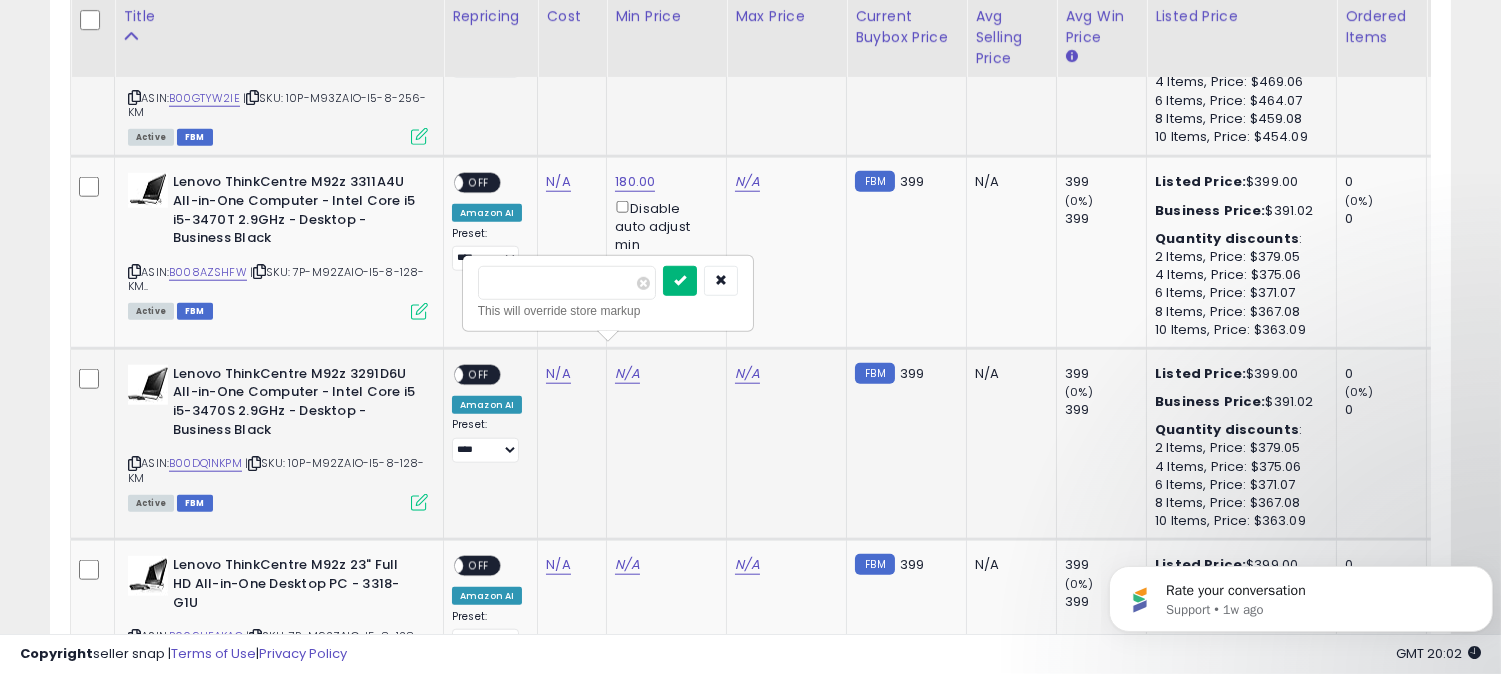 type on "***" 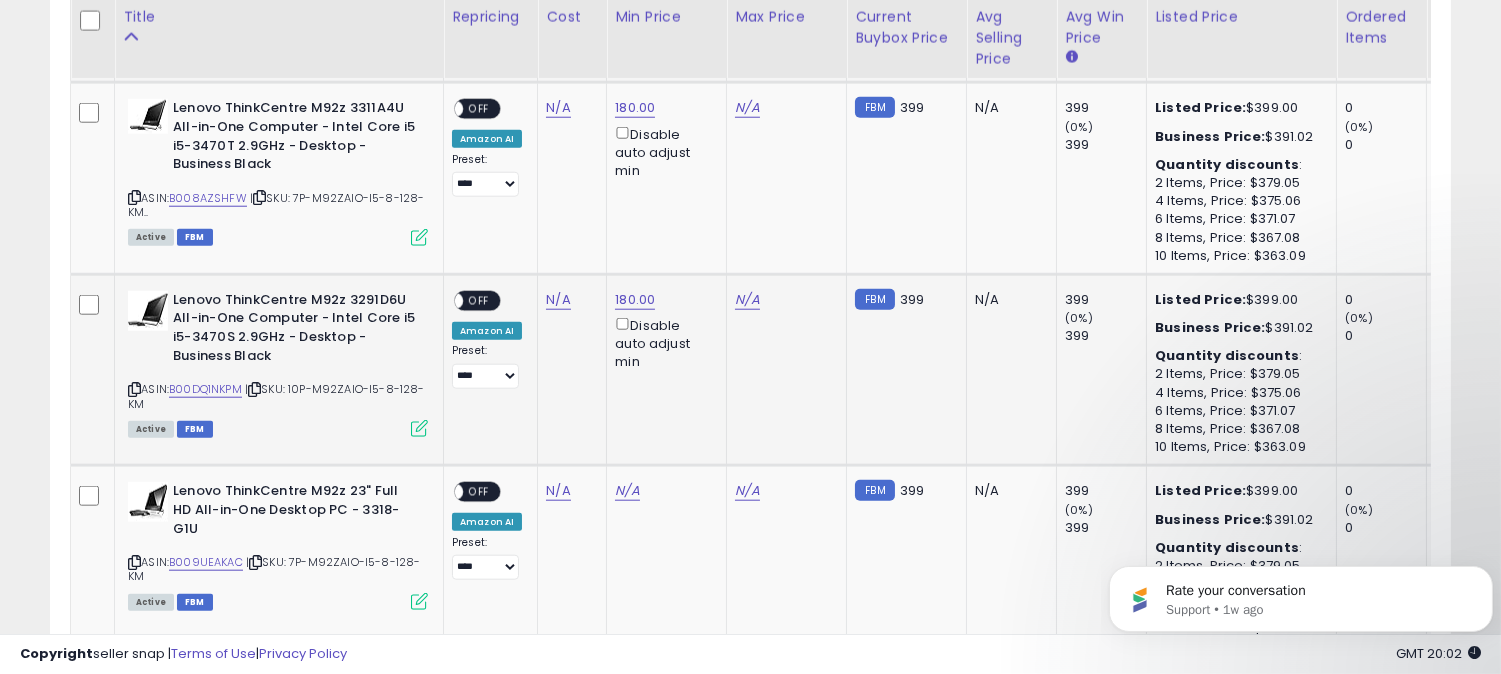 scroll, scrollTop: 3792, scrollLeft: 0, axis: vertical 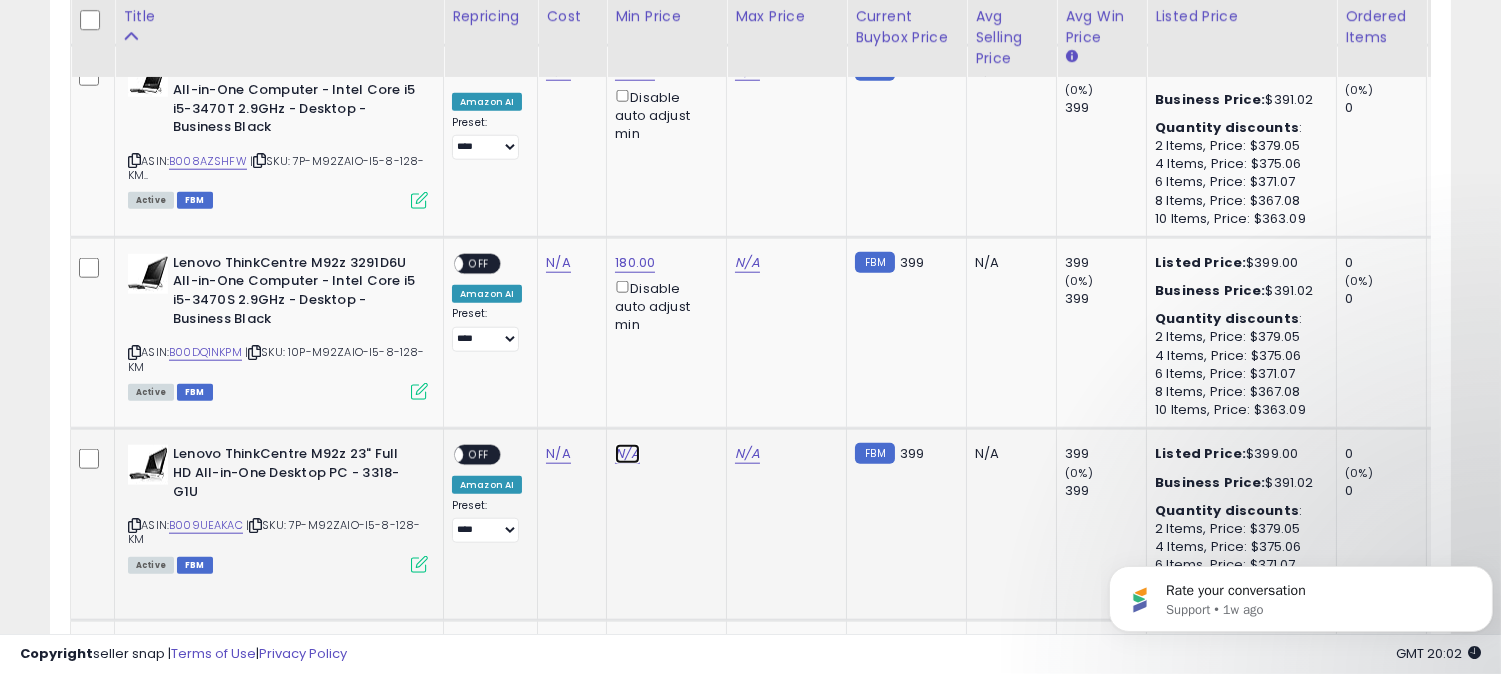 click on "N/A" at bounding box center [627, -2329] 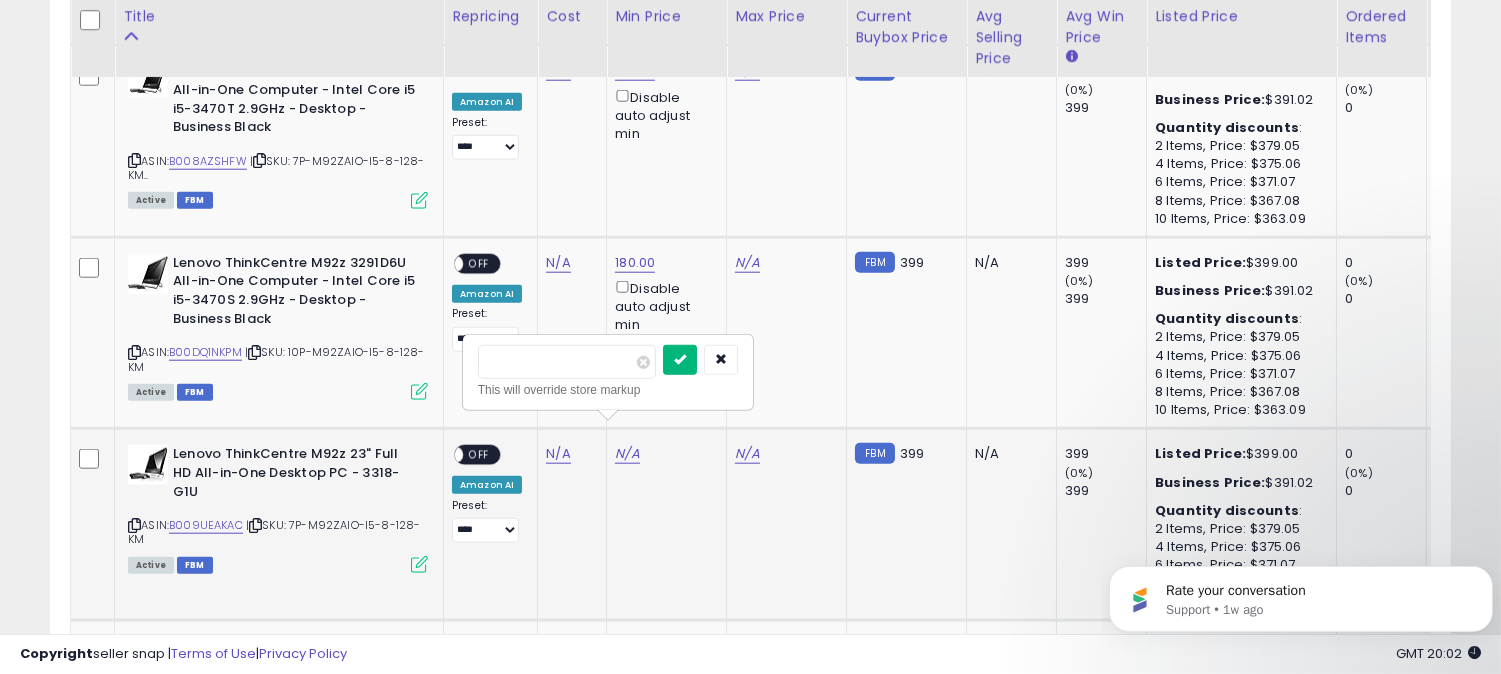 type on "***" 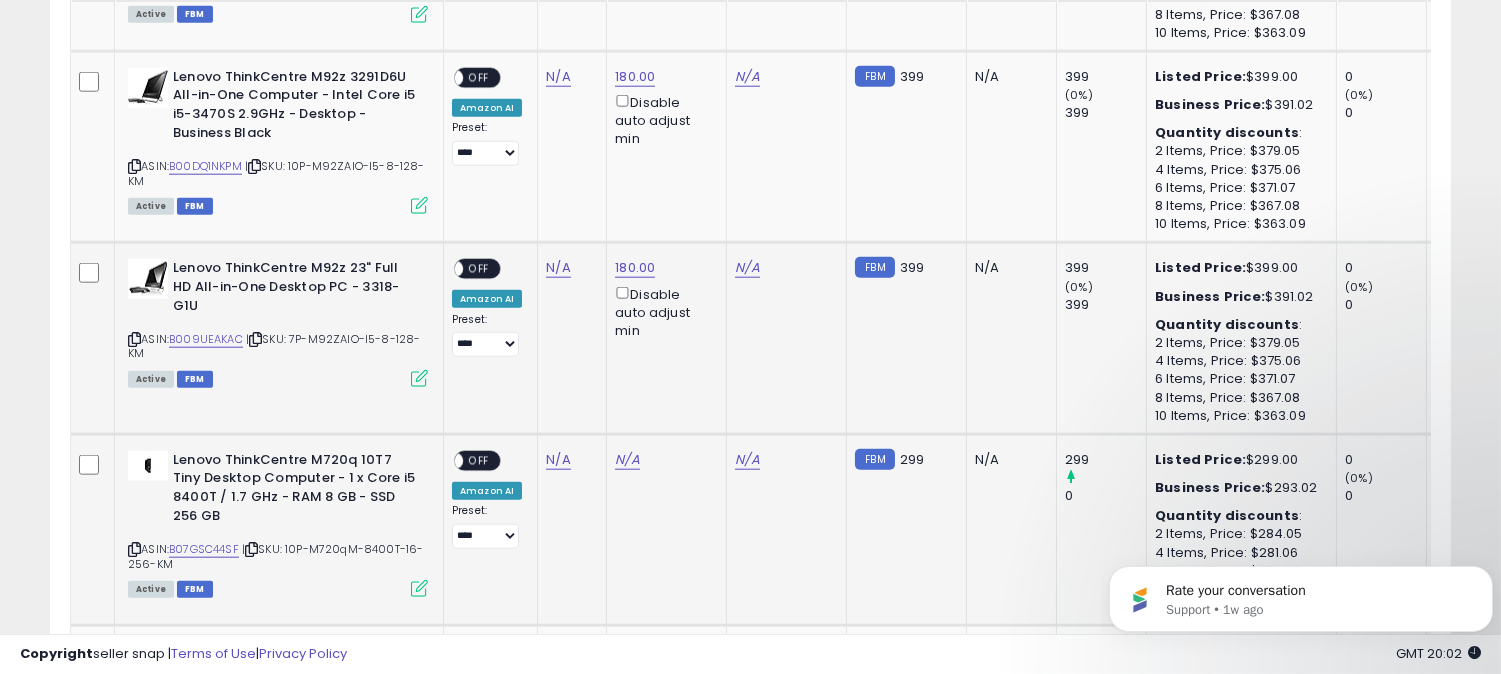 scroll, scrollTop: 4014, scrollLeft: 0, axis: vertical 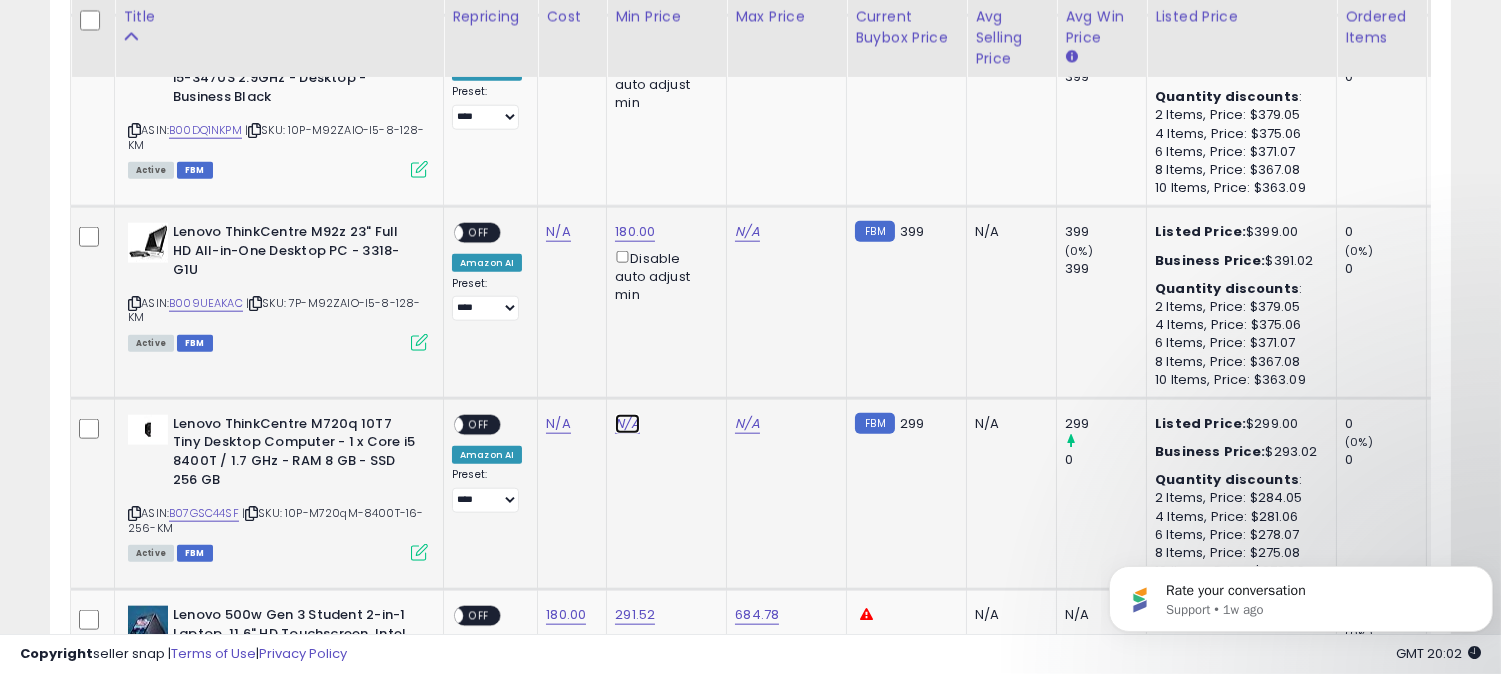 click on "N/A" at bounding box center (627, -2551) 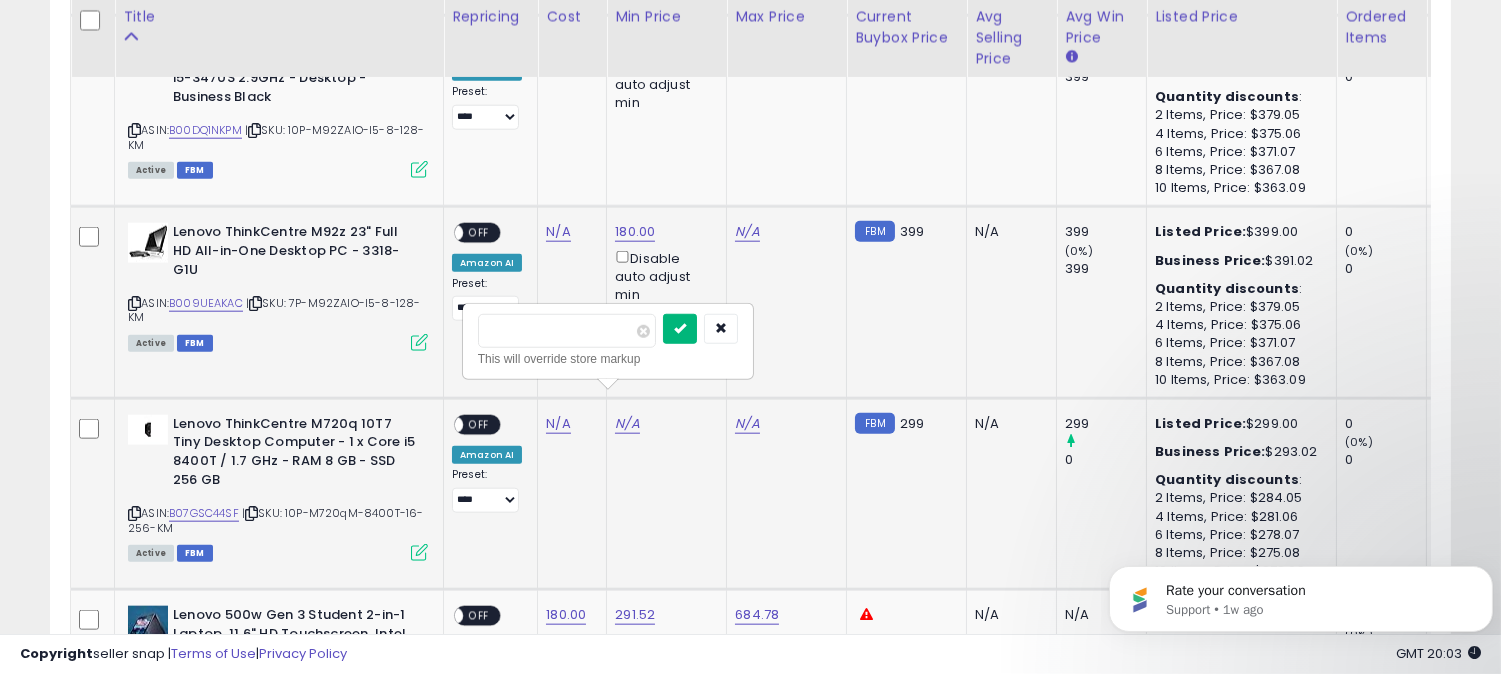 type on "***" 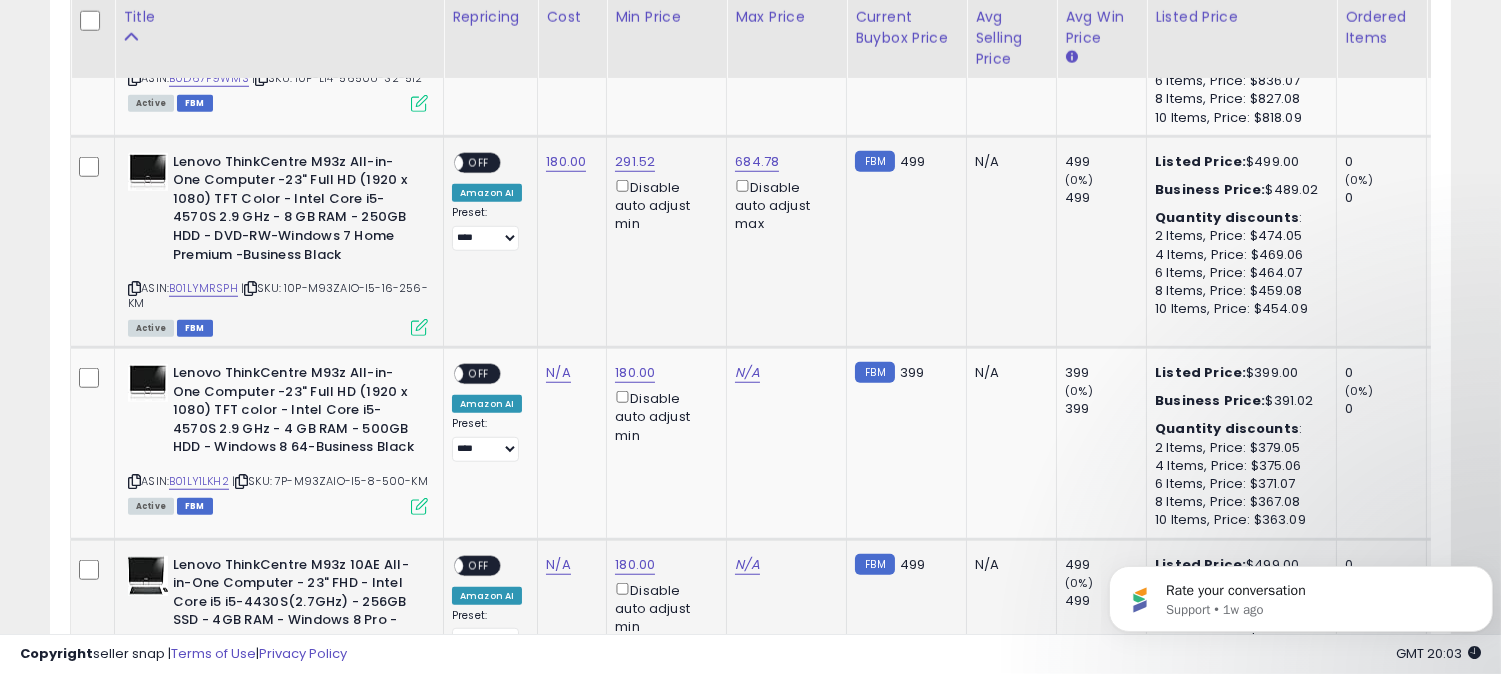 scroll, scrollTop: 3125, scrollLeft: 0, axis: vertical 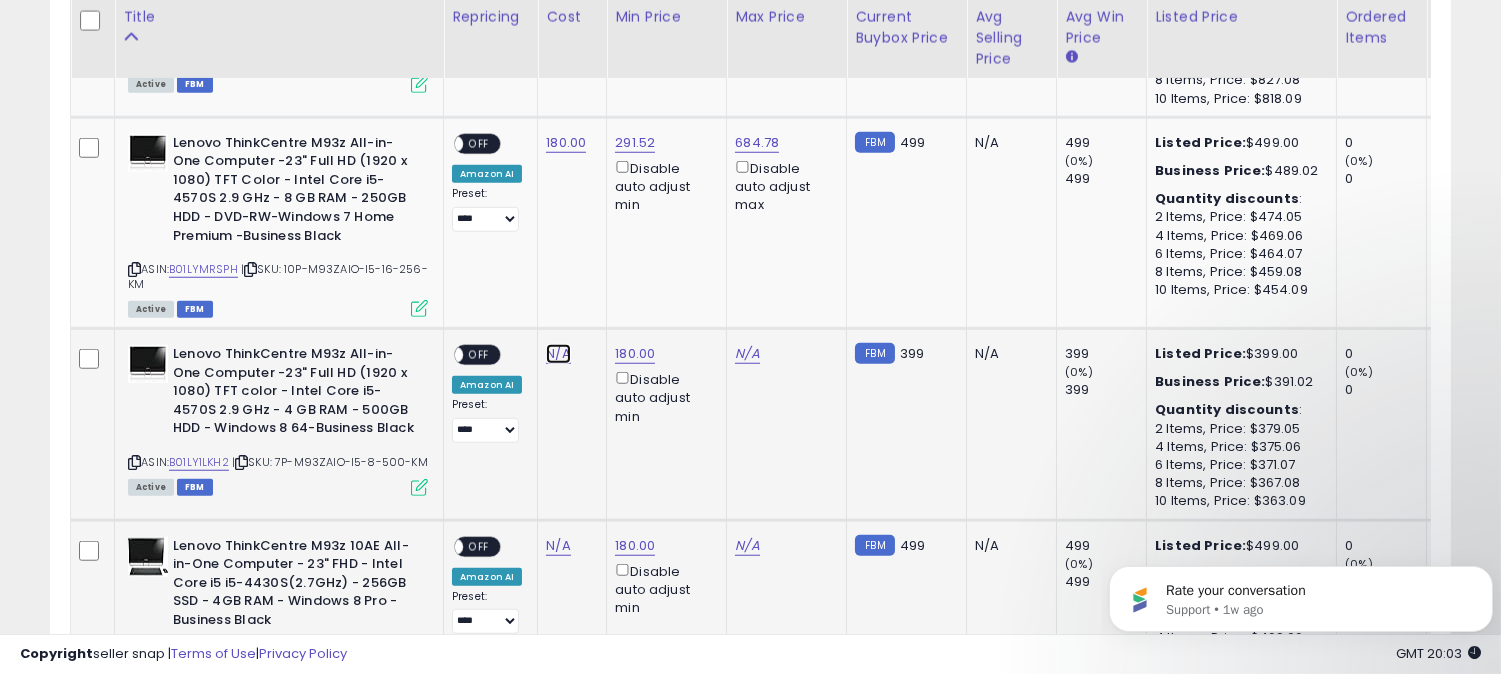 click on "N/A" at bounding box center [558, -1662] 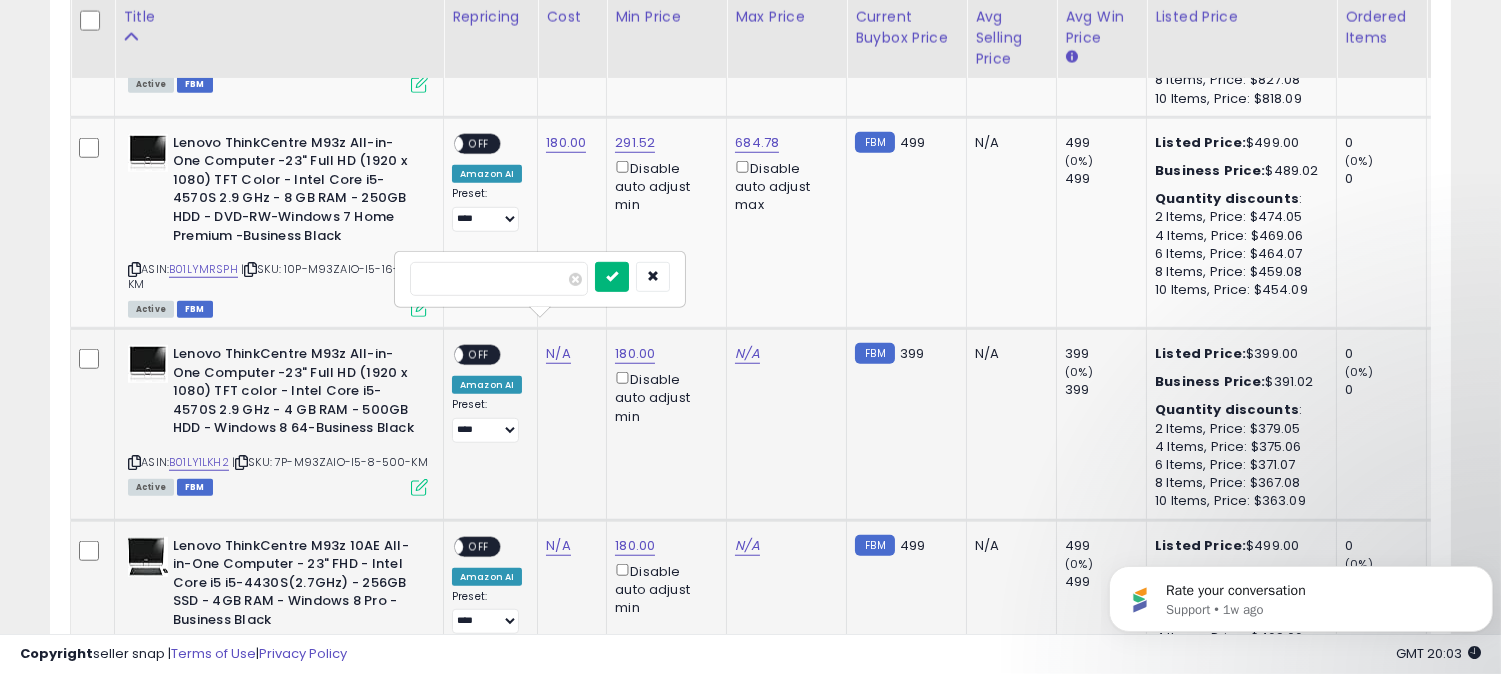 type on "***" 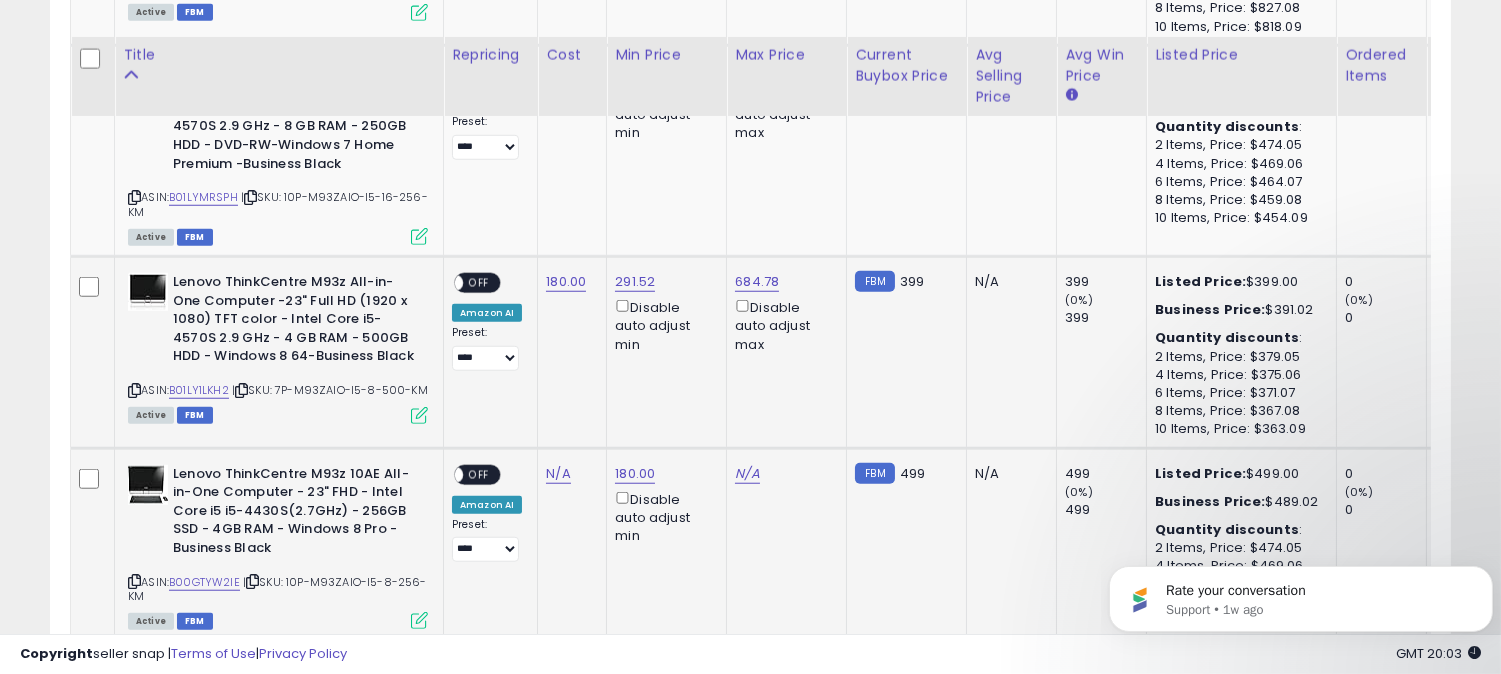 scroll, scrollTop: 3236, scrollLeft: 0, axis: vertical 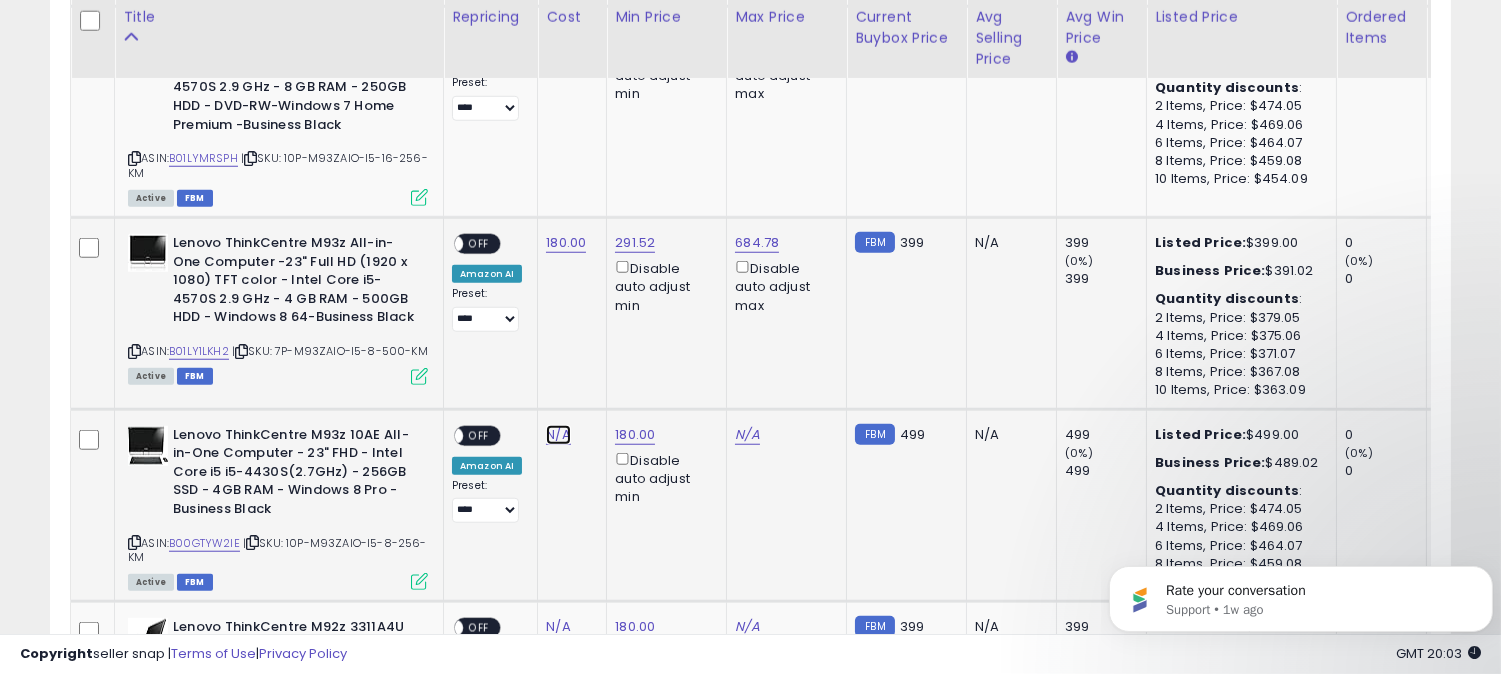 click on "N/A" at bounding box center [558, -1773] 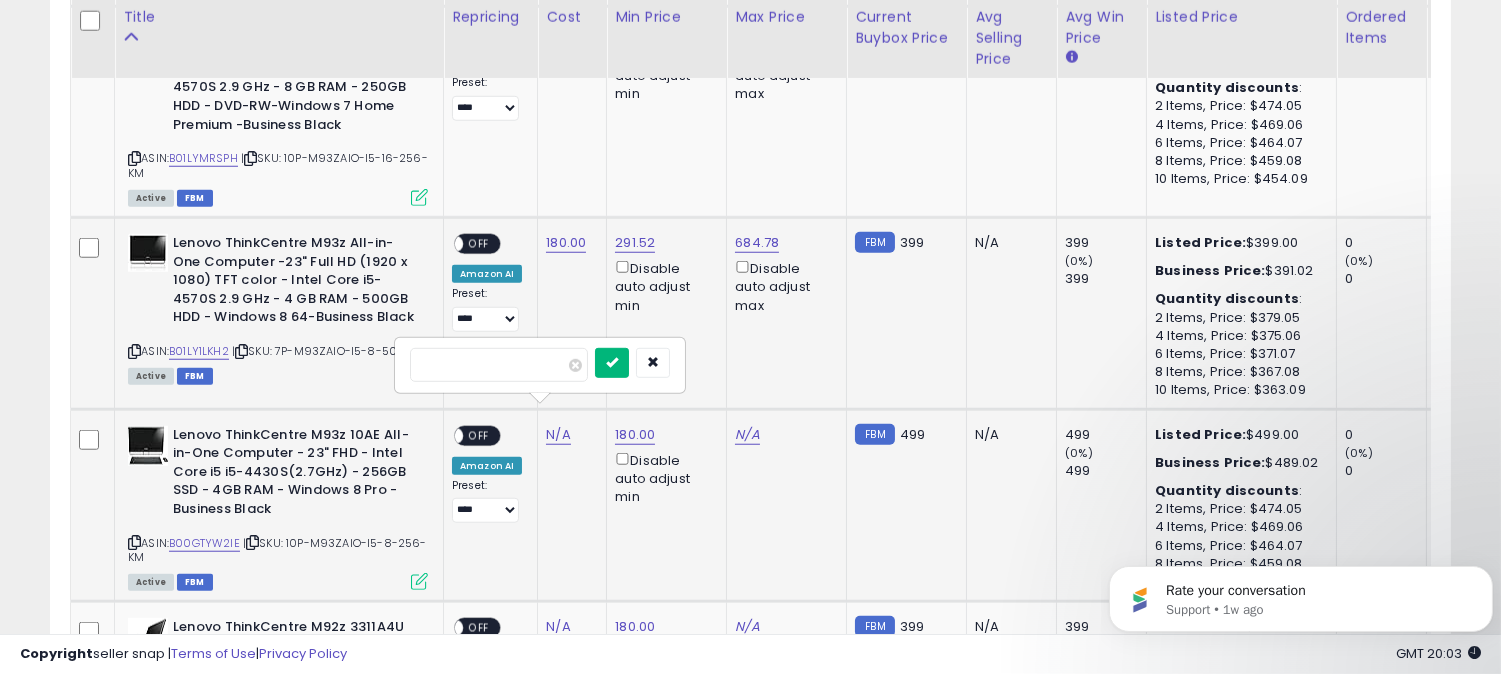 type on "***" 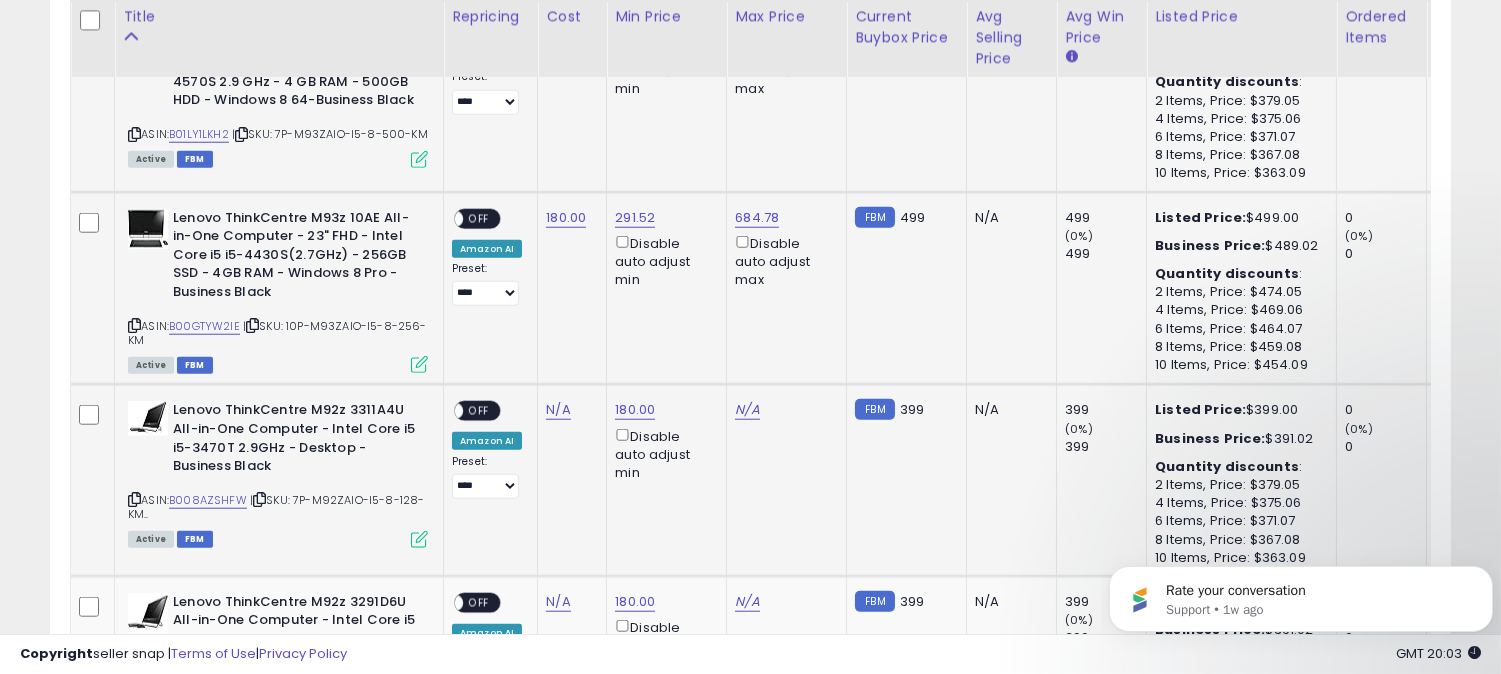scroll, scrollTop: 3458, scrollLeft: 0, axis: vertical 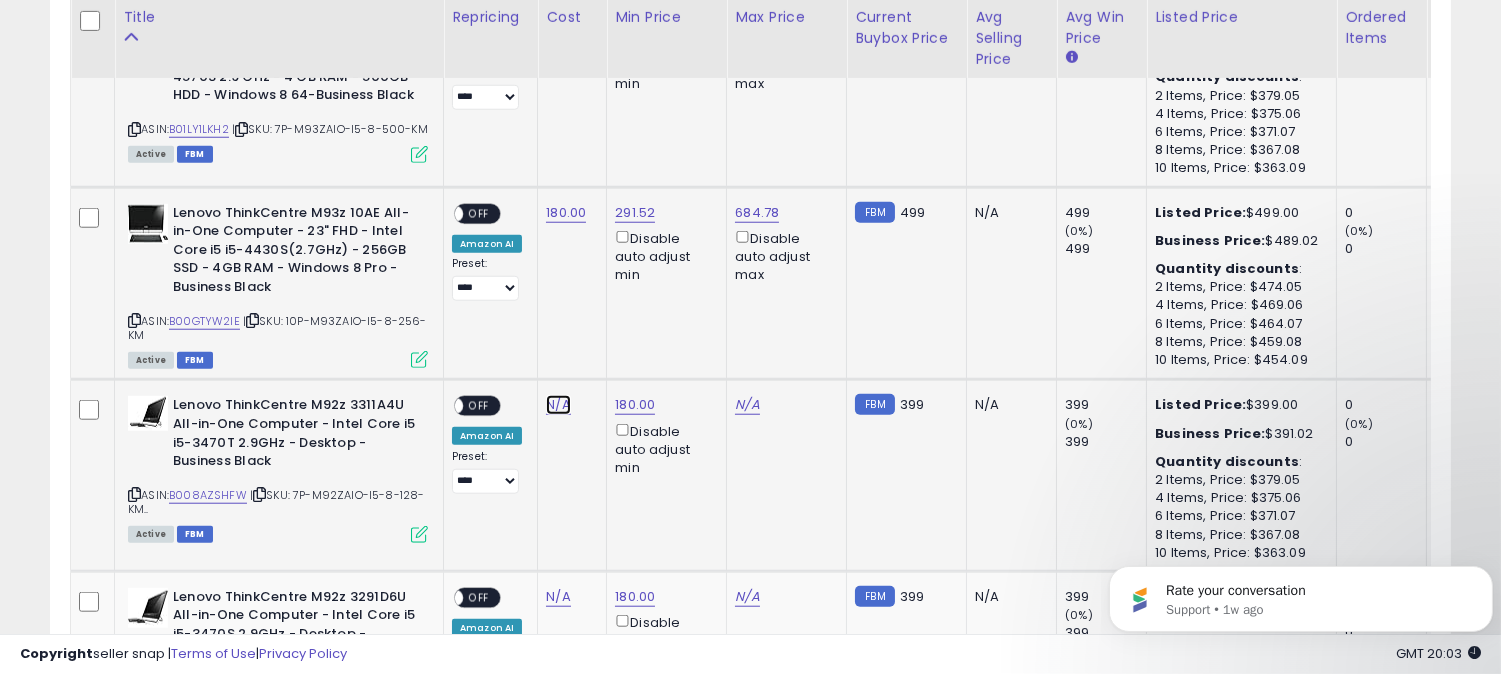 click on "N/A" at bounding box center [558, -1995] 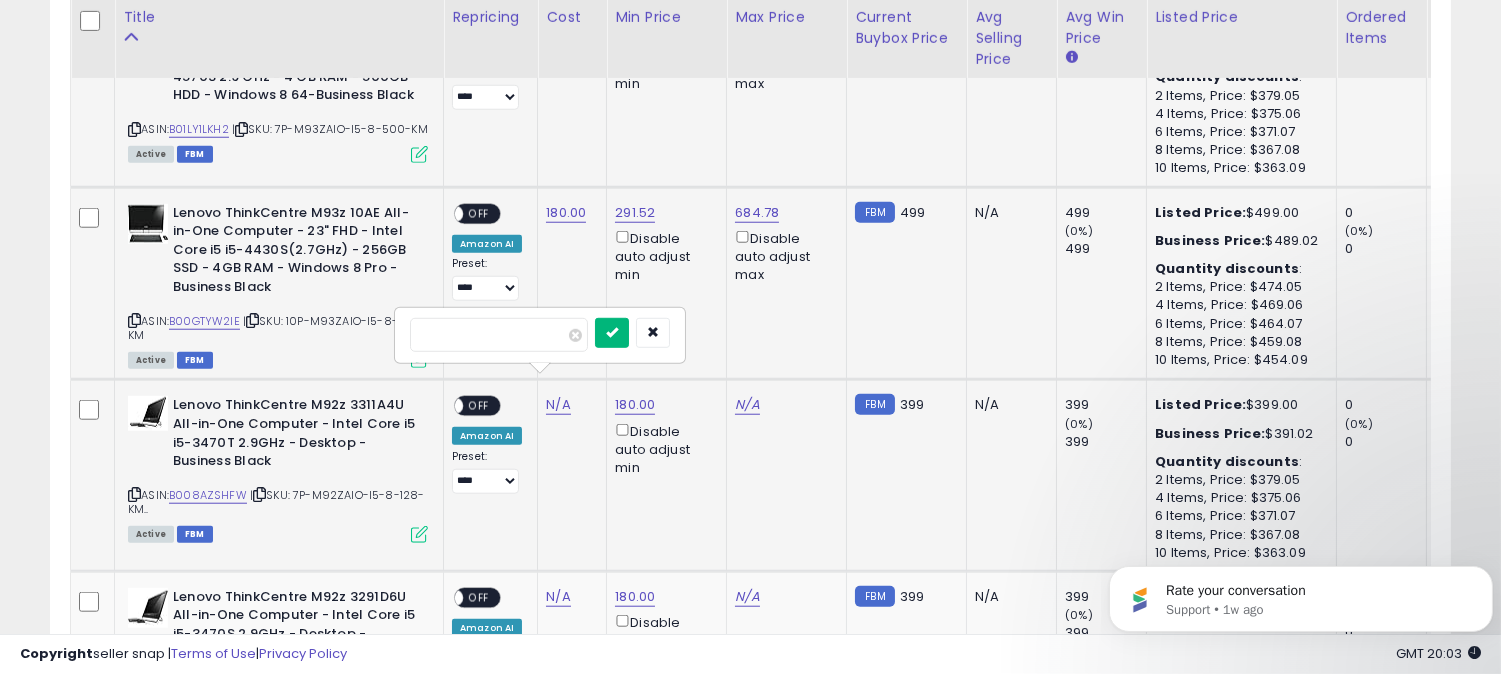 type on "***" 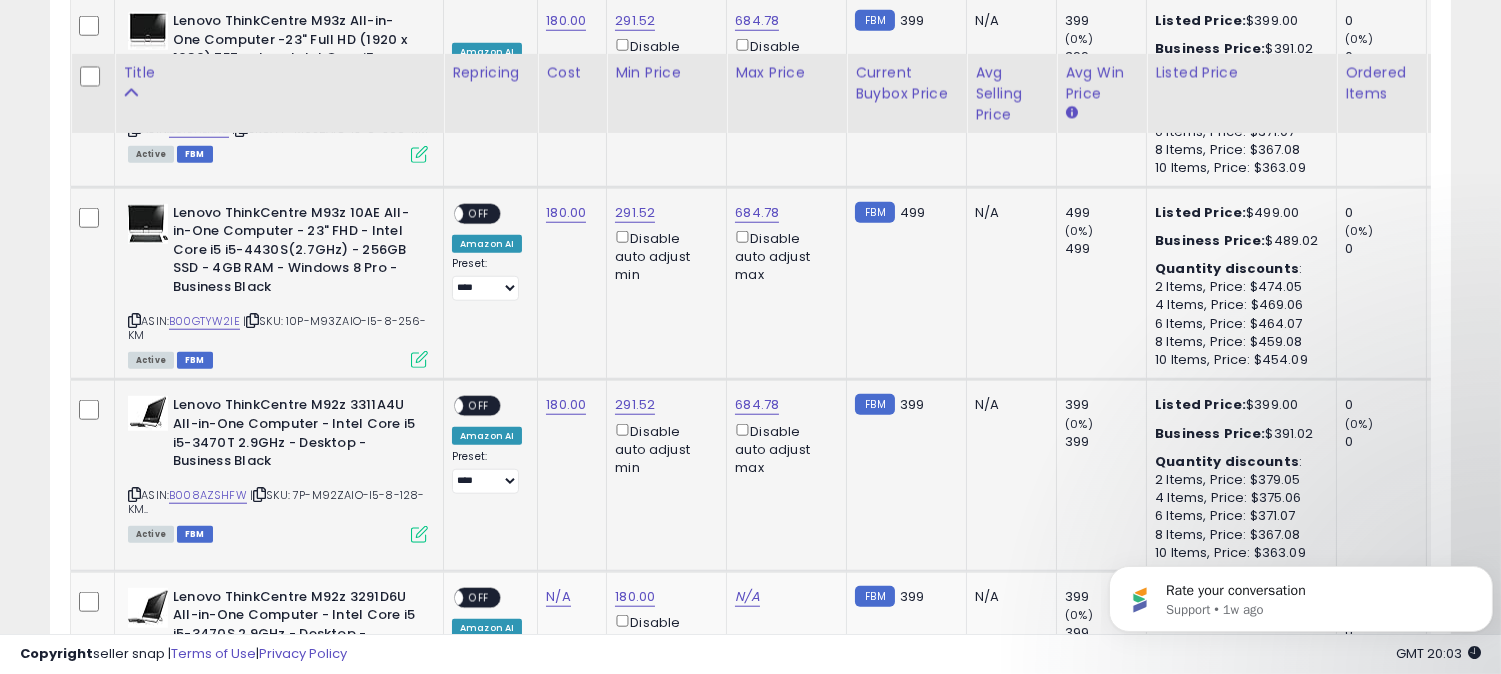 scroll, scrollTop: 3570, scrollLeft: 0, axis: vertical 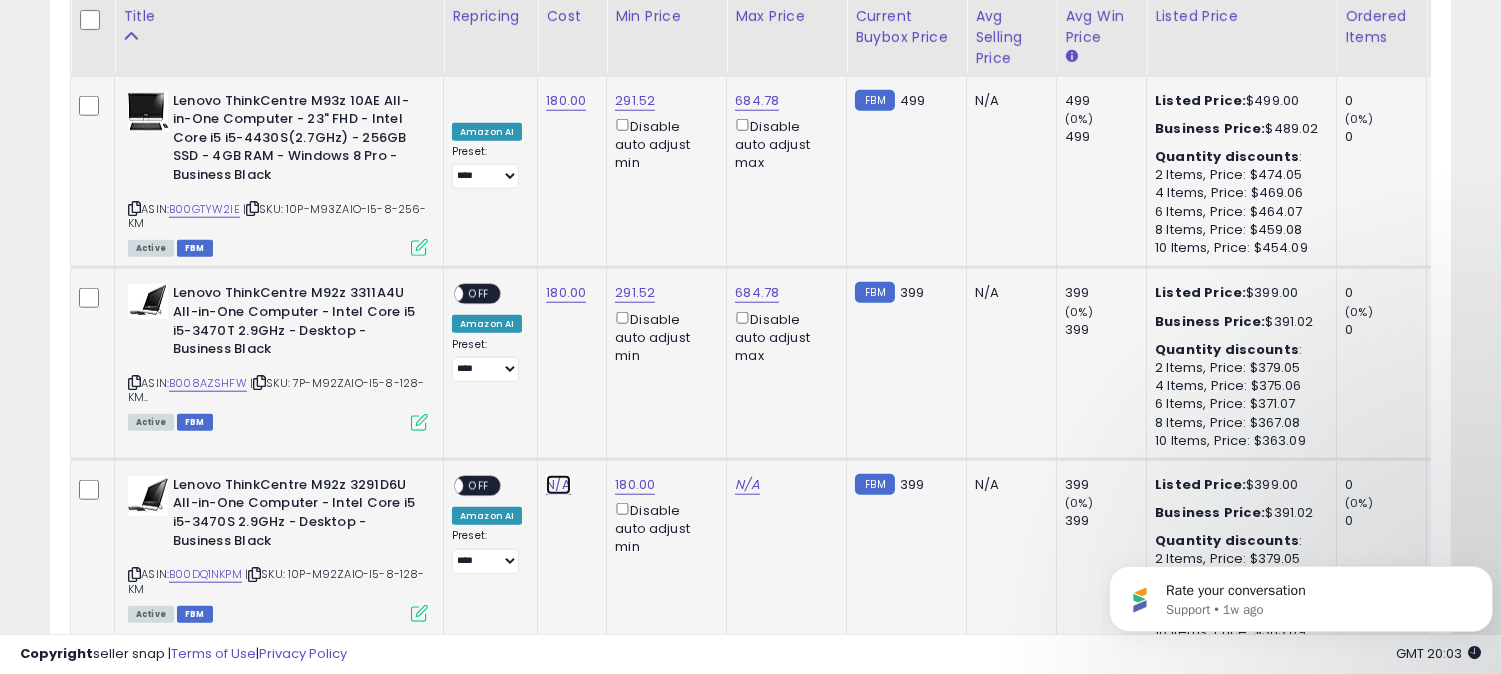 click on "N/A" at bounding box center [558, -2107] 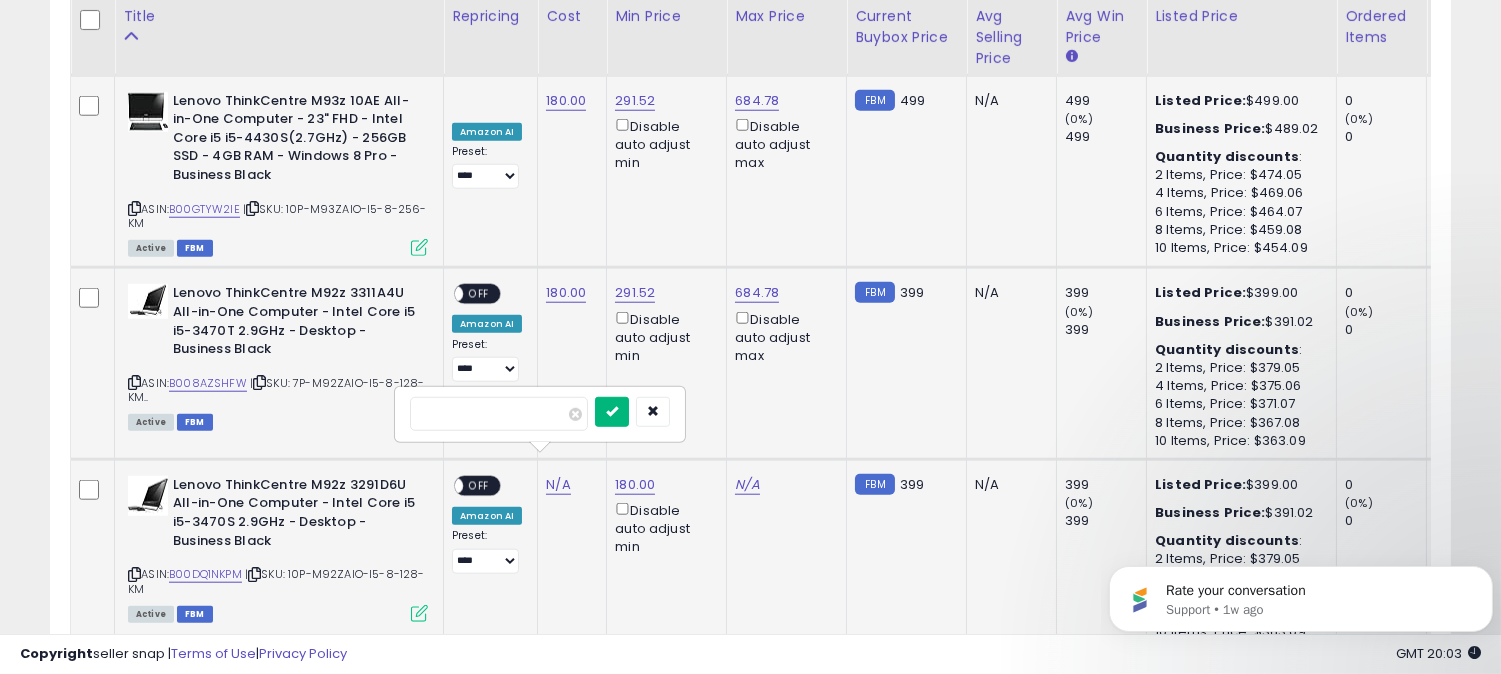 type on "***" 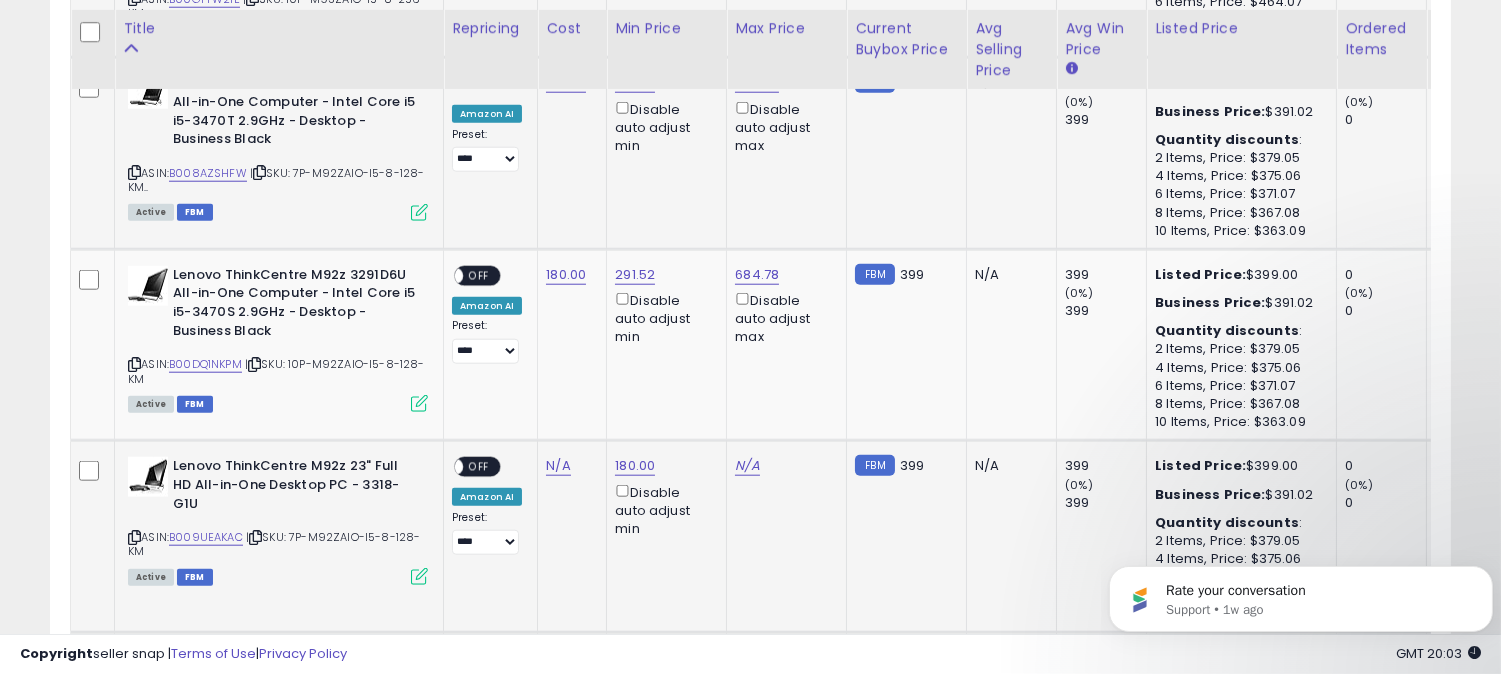 scroll, scrollTop: 3792, scrollLeft: 0, axis: vertical 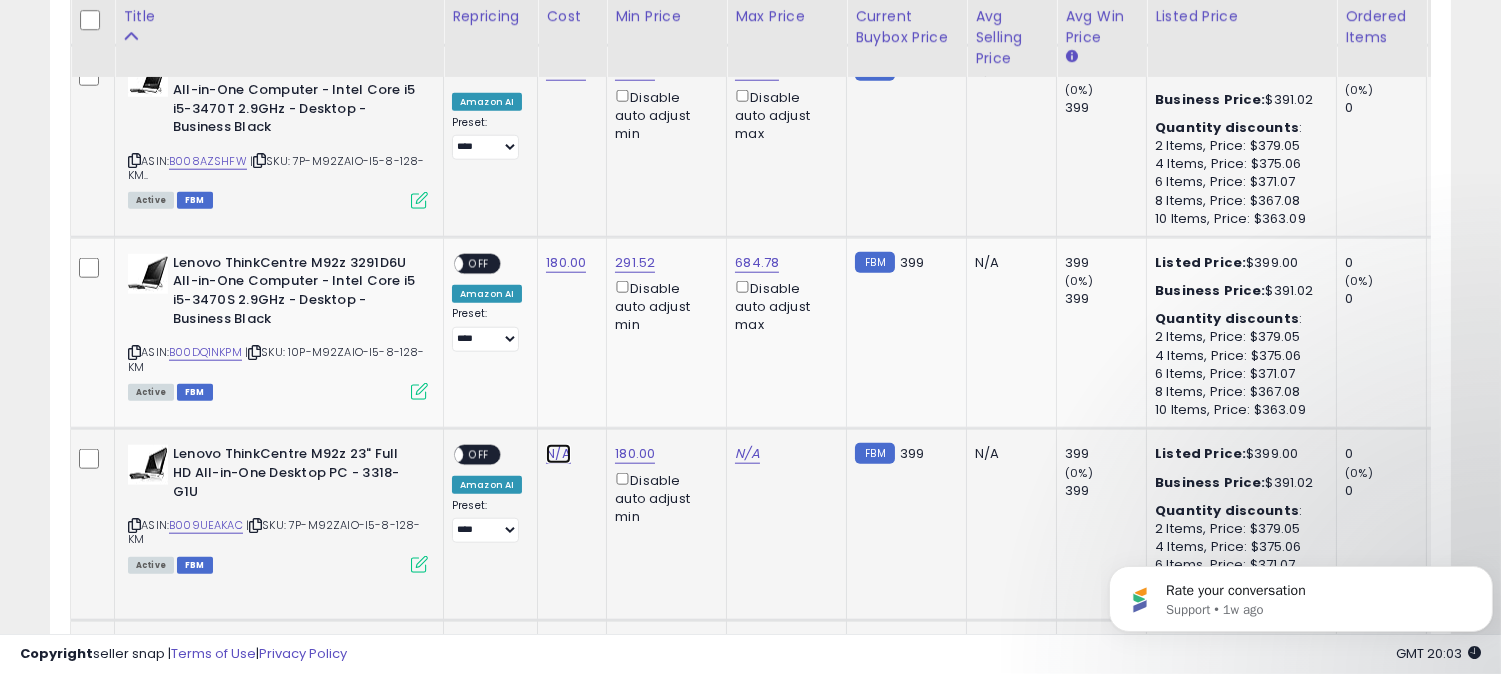 click on "N/A" at bounding box center (558, -2329) 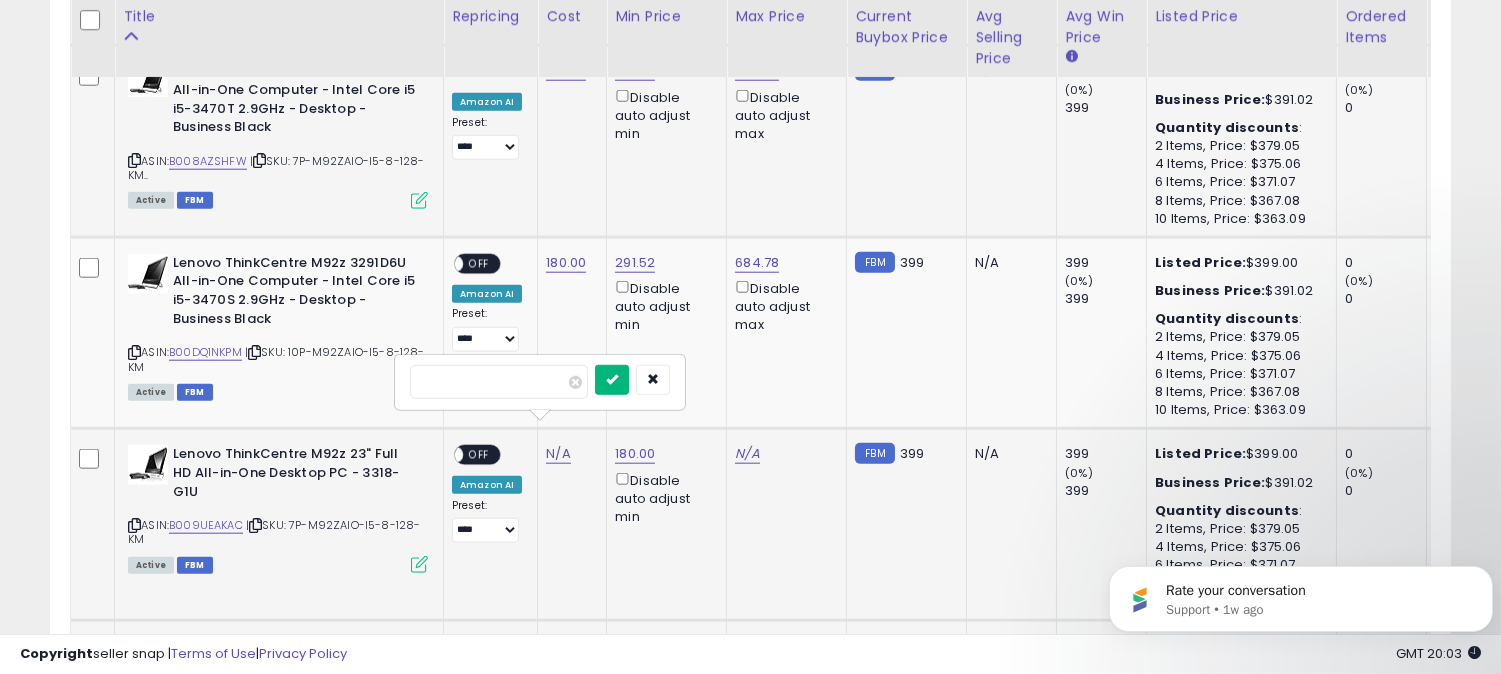 type on "***" 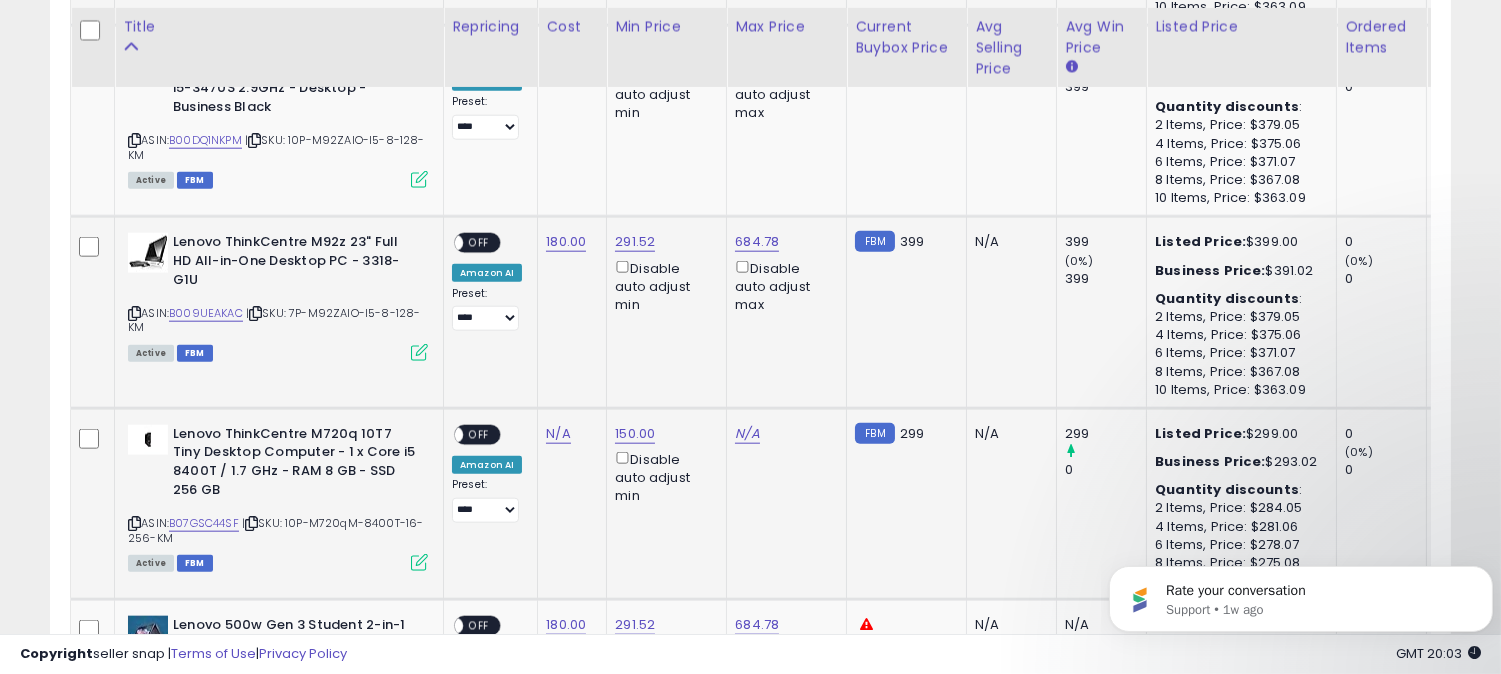 scroll, scrollTop: 4014, scrollLeft: 0, axis: vertical 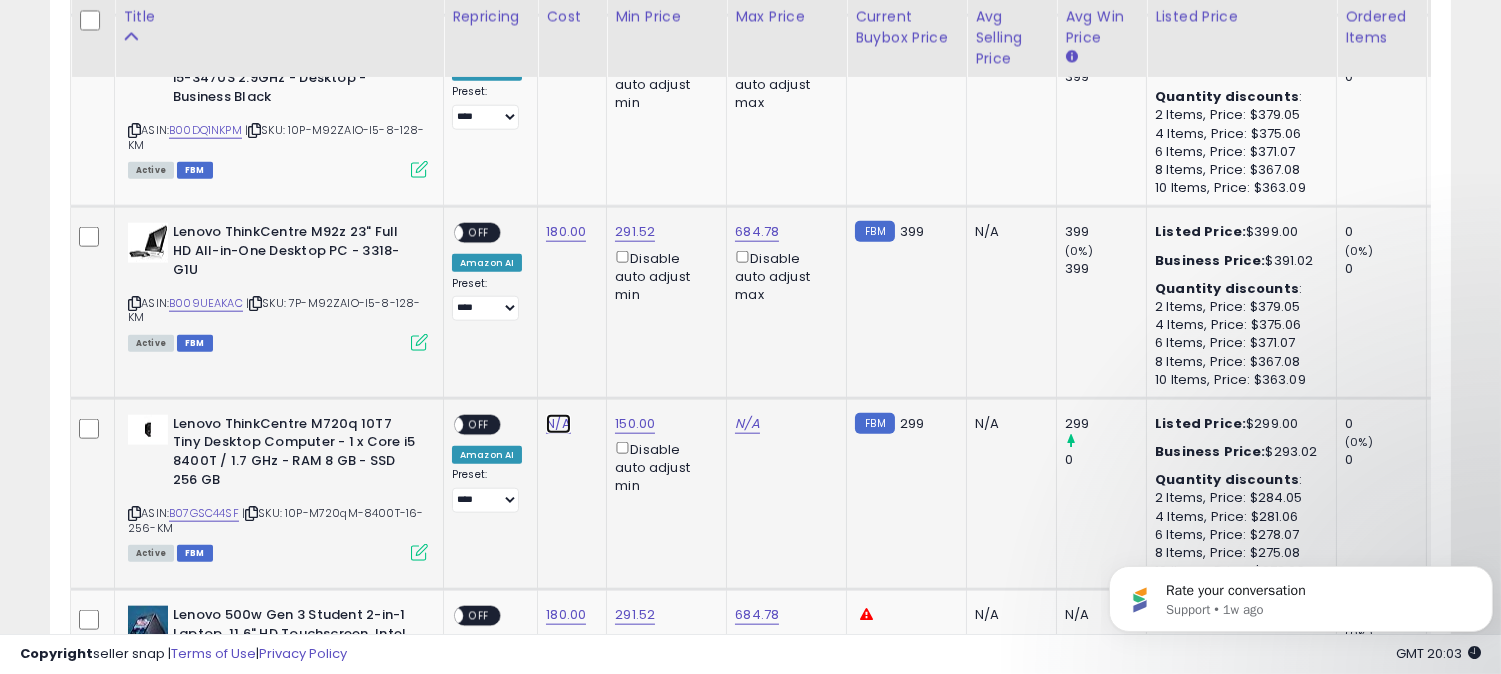 click on "N/A" at bounding box center (558, -2551) 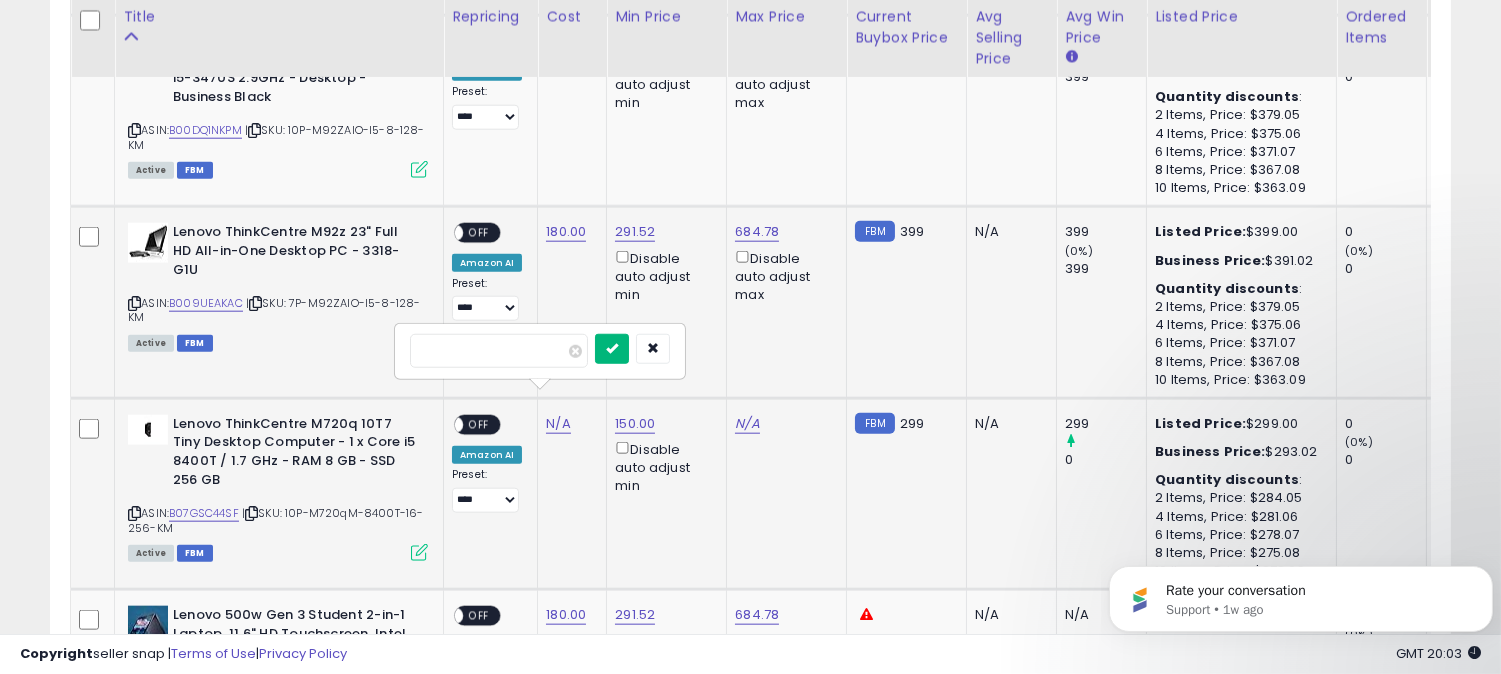 type on "***" 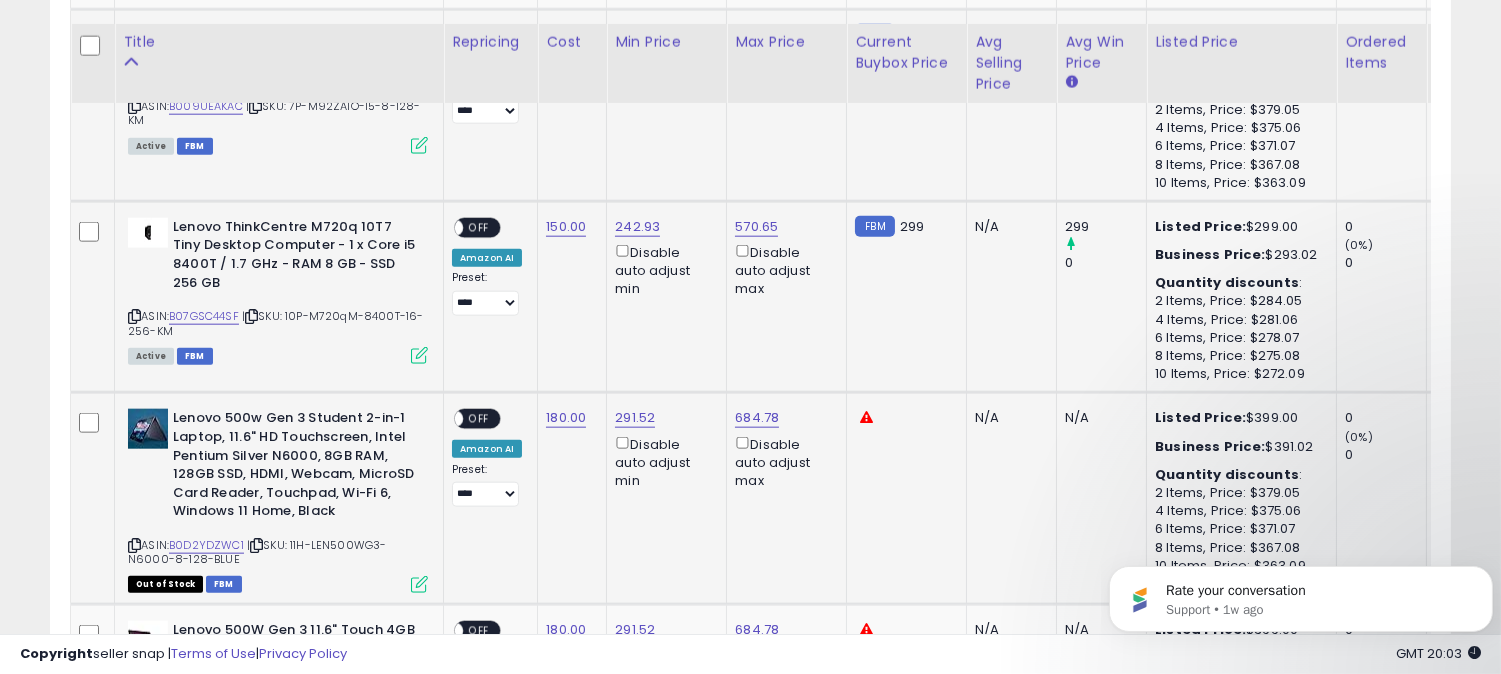 scroll, scrollTop: 4236, scrollLeft: 0, axis: vertical 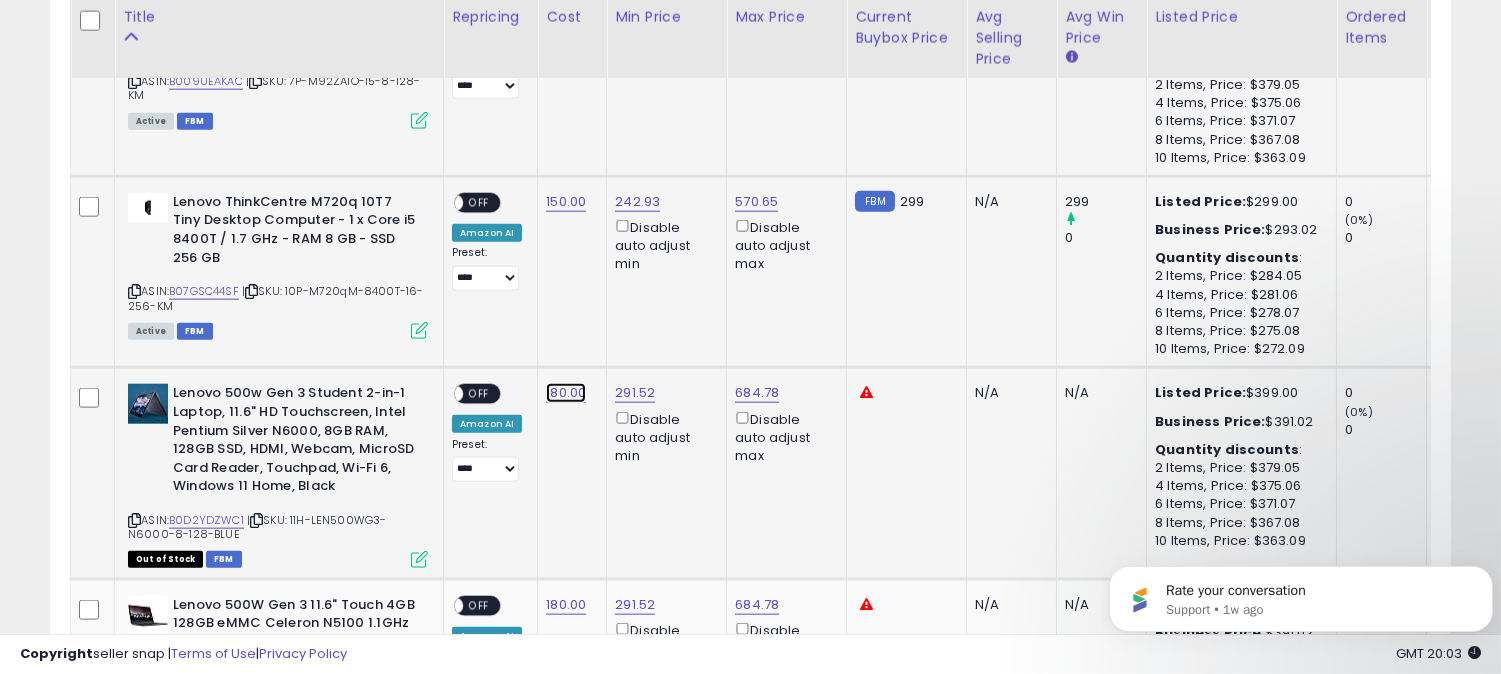 click on "180.00" at bounding box center (568, -3162) 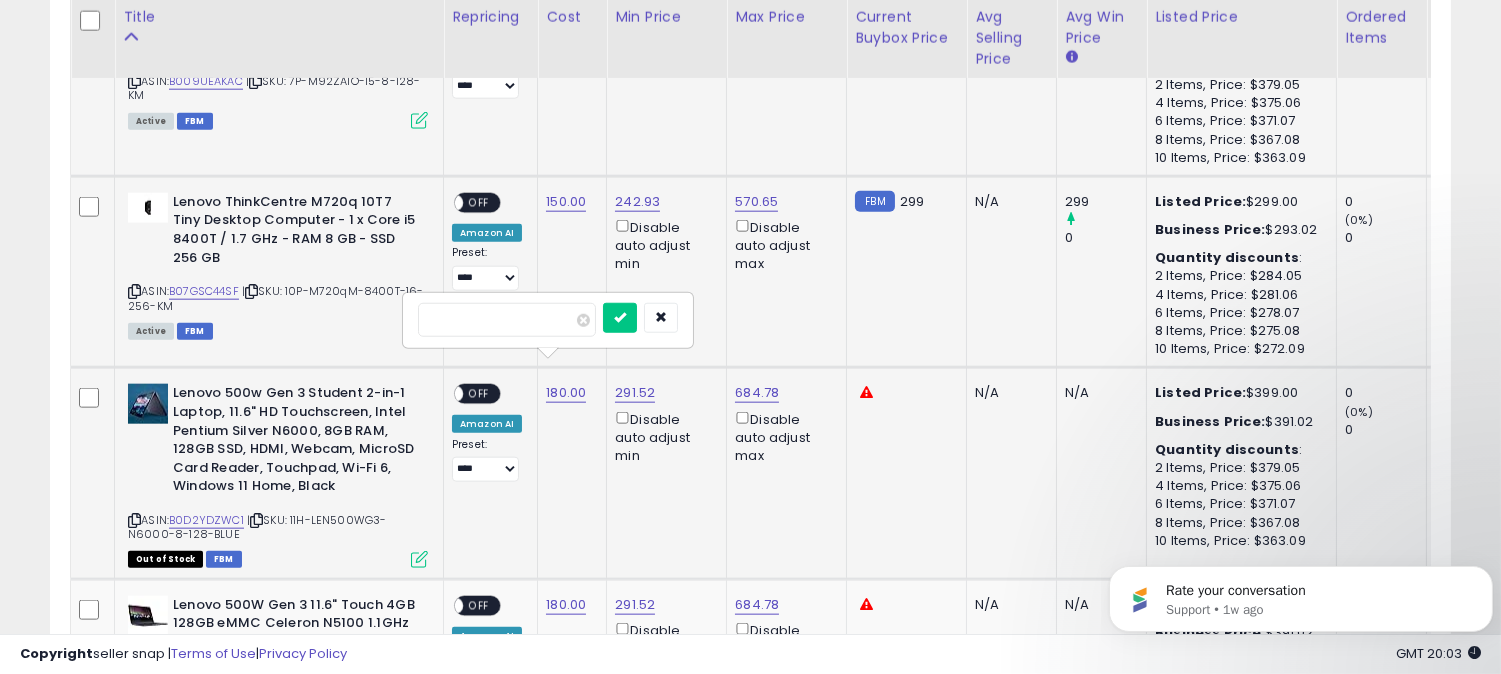 click on "291.52  Disable auto adjust min" 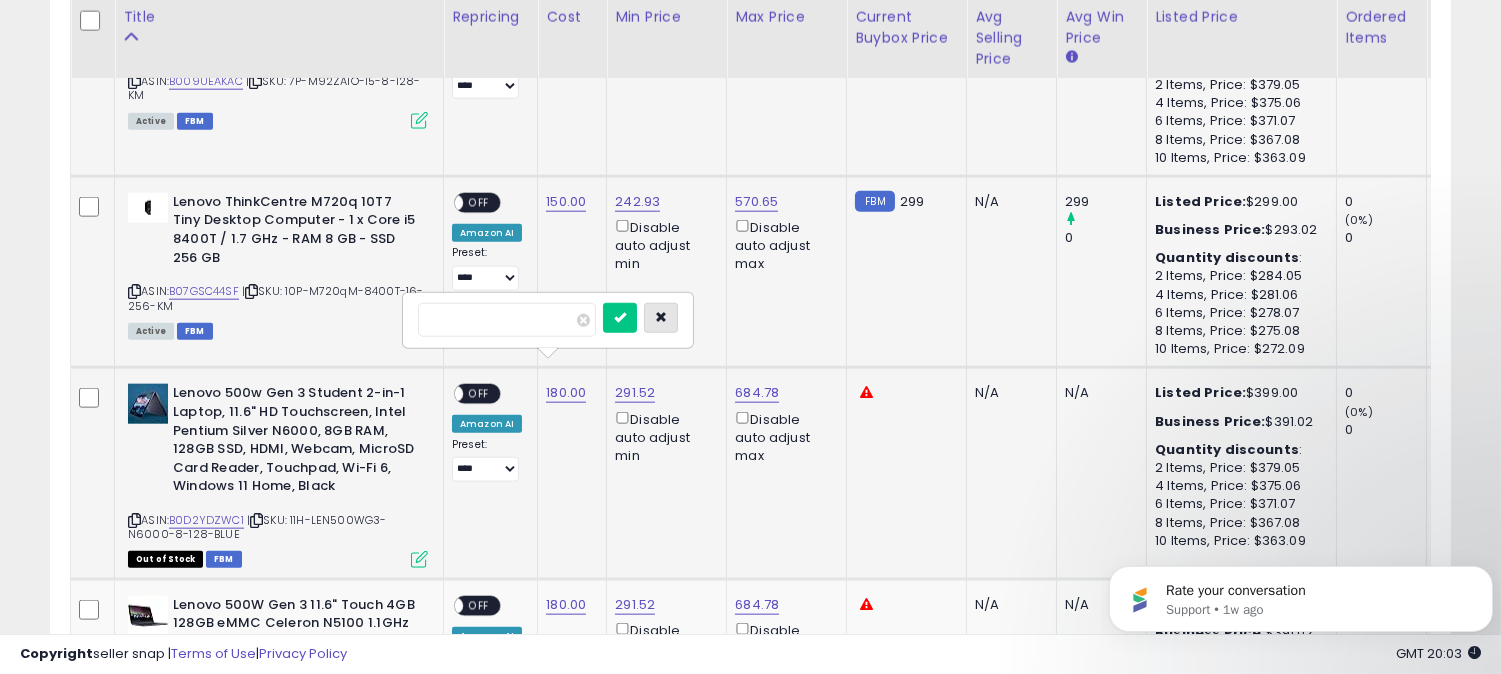 click at bounding box center (661, 318) 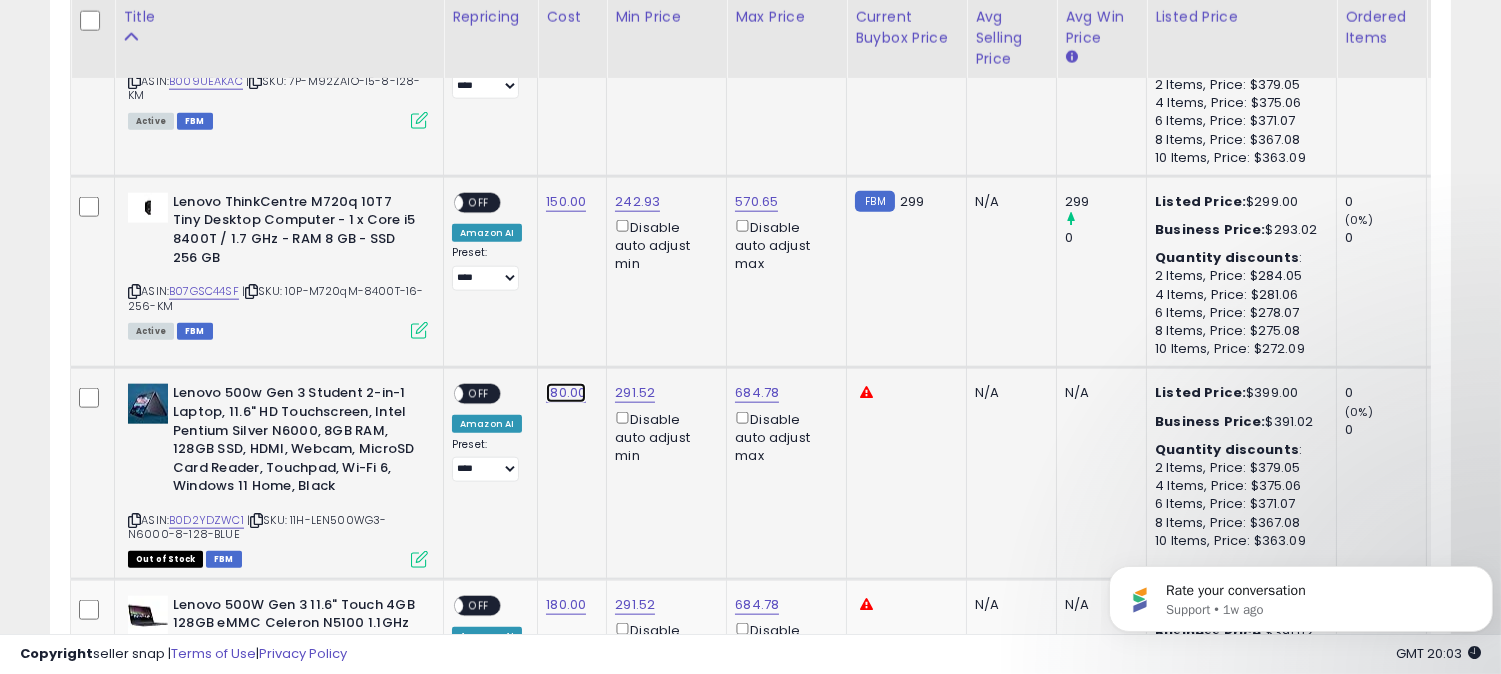 click on "180.00" at bounding box center (568, -3162) 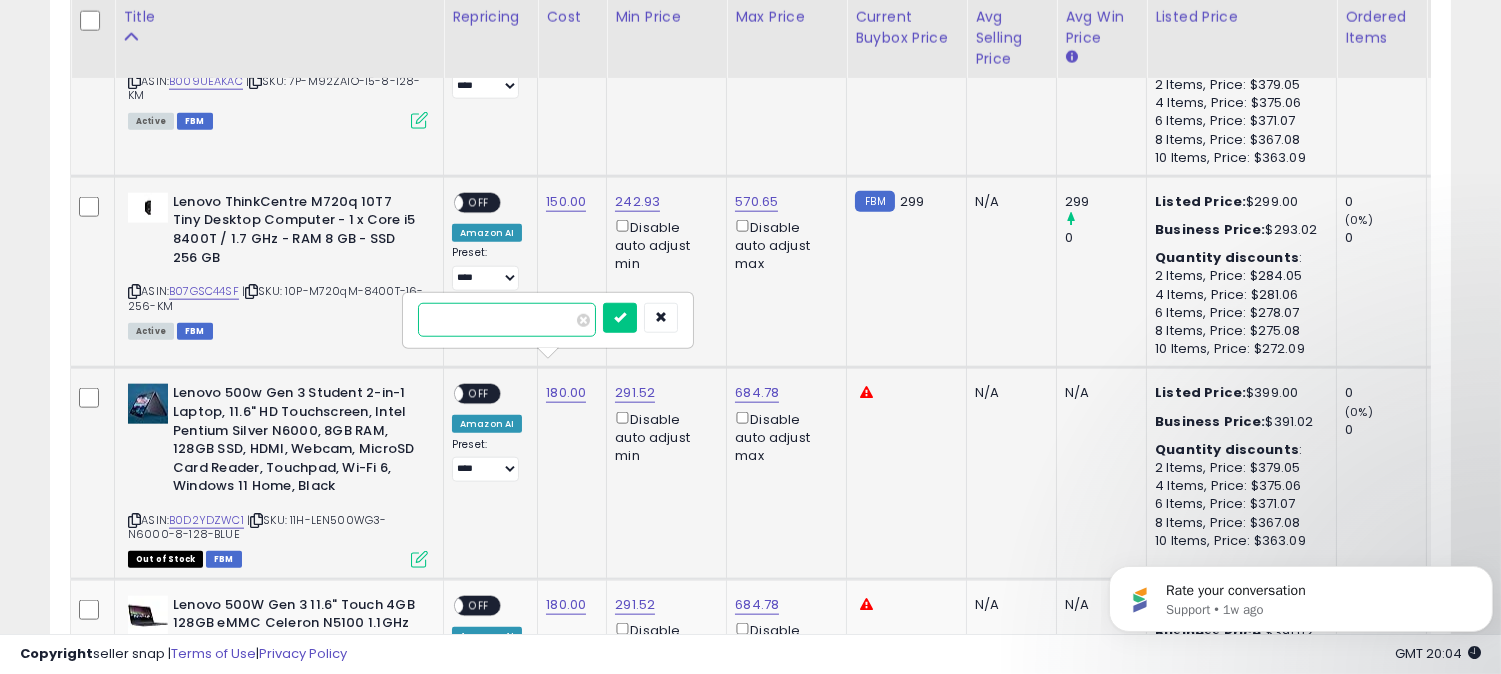 click on "*******" at bounding box center (507, 320) 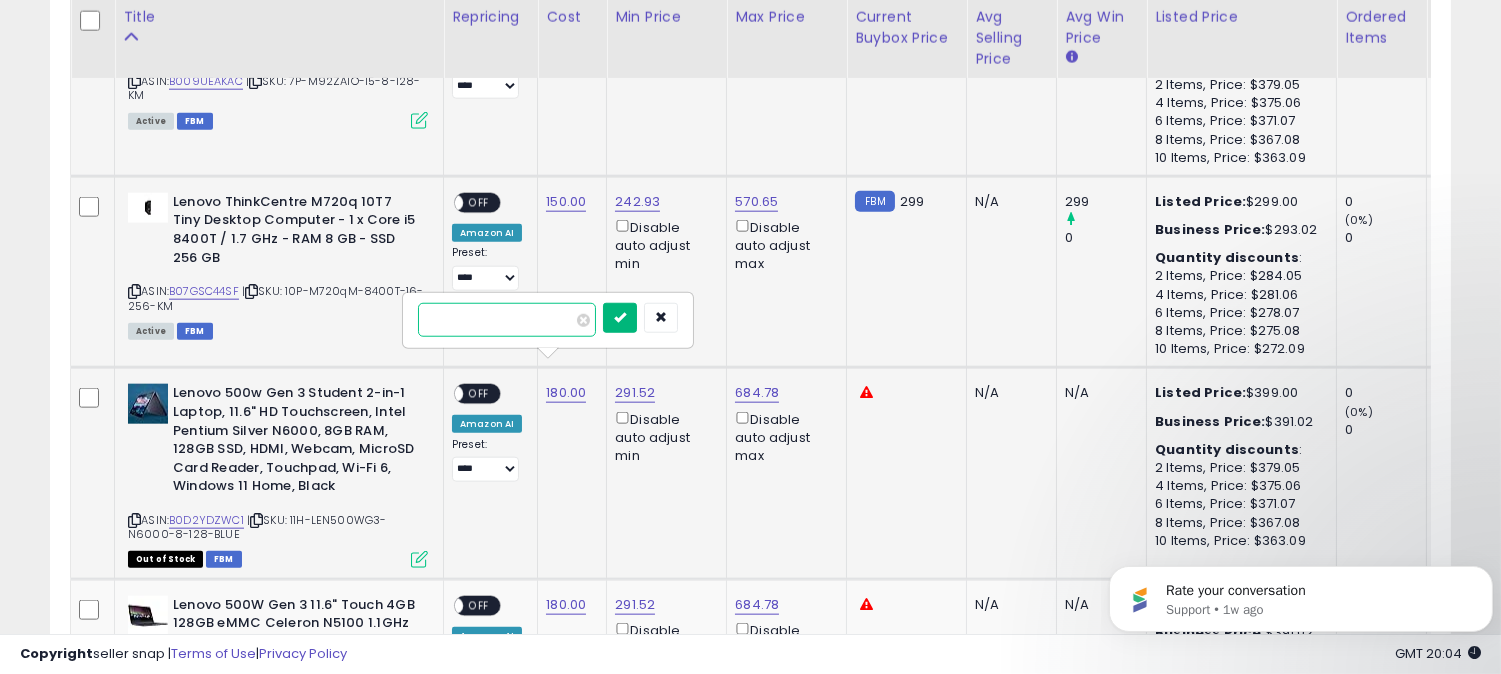 type on "***" 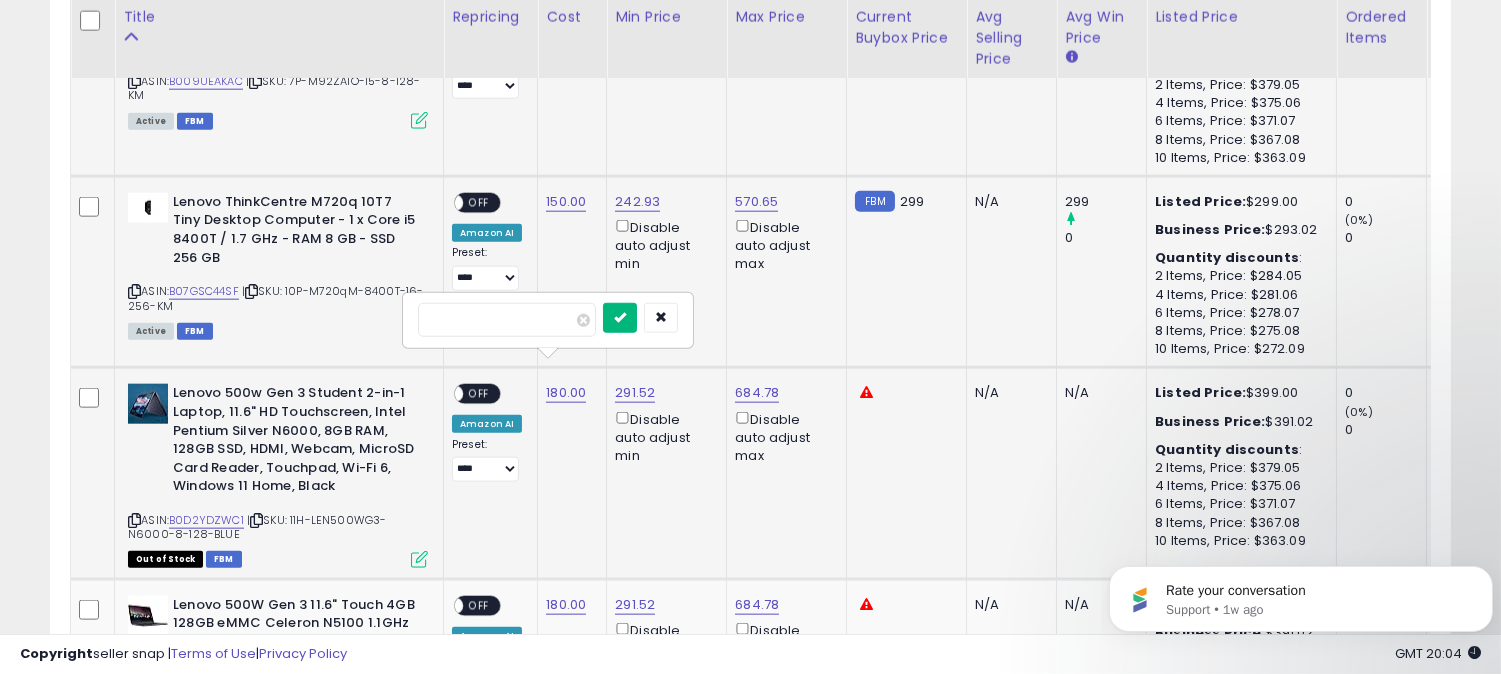 click at bounding box center [620, 317] 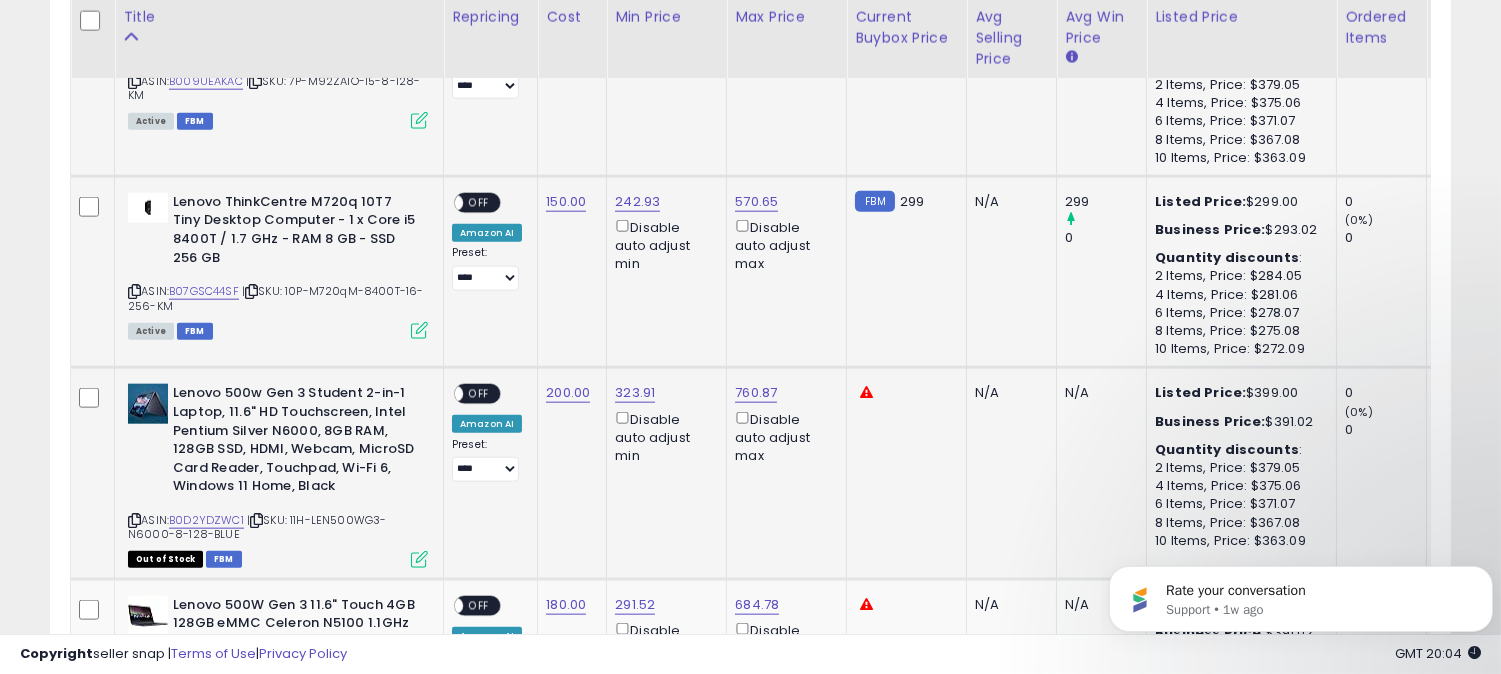 scroll, scrollTop: 4347, scrollLeft: 0, axis: vertical 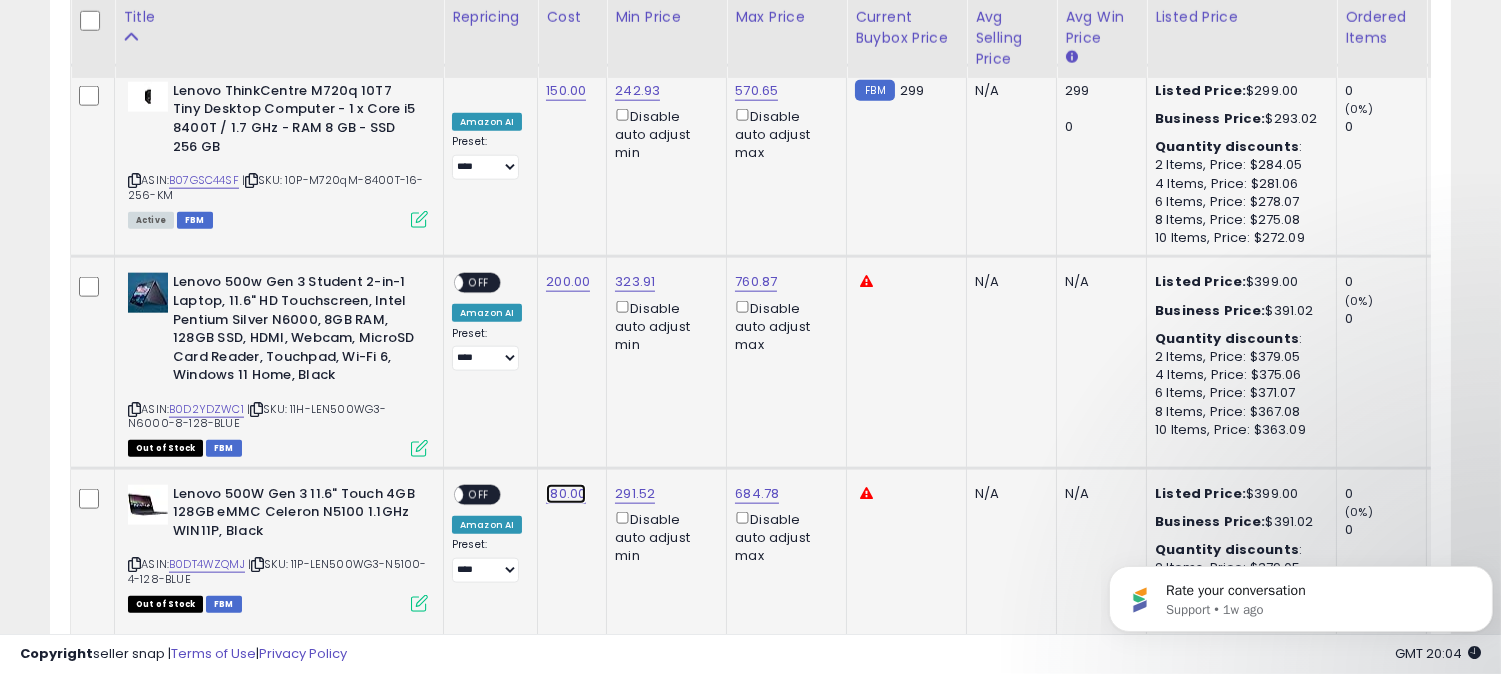 click on "180.00" at bounding box center (568, -3273) 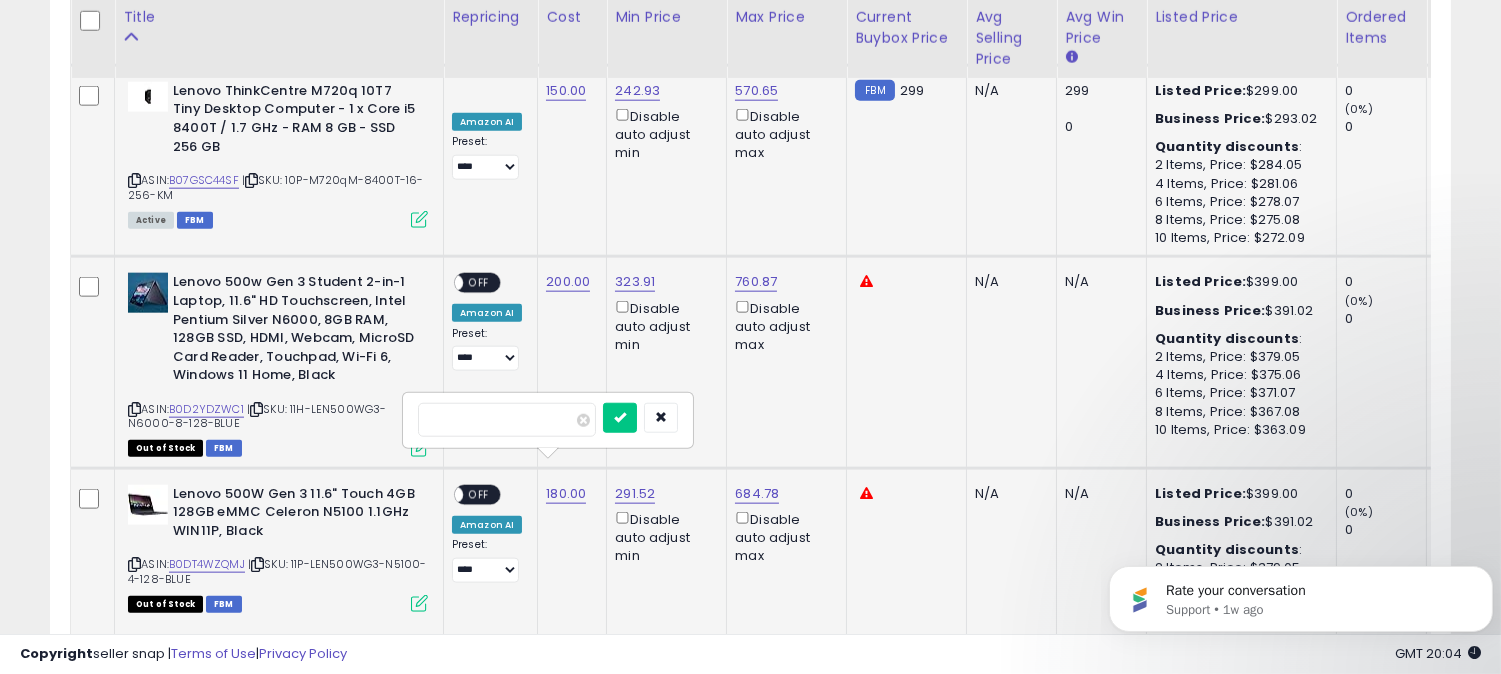 click on "*********" at bounding box center [507, 420] 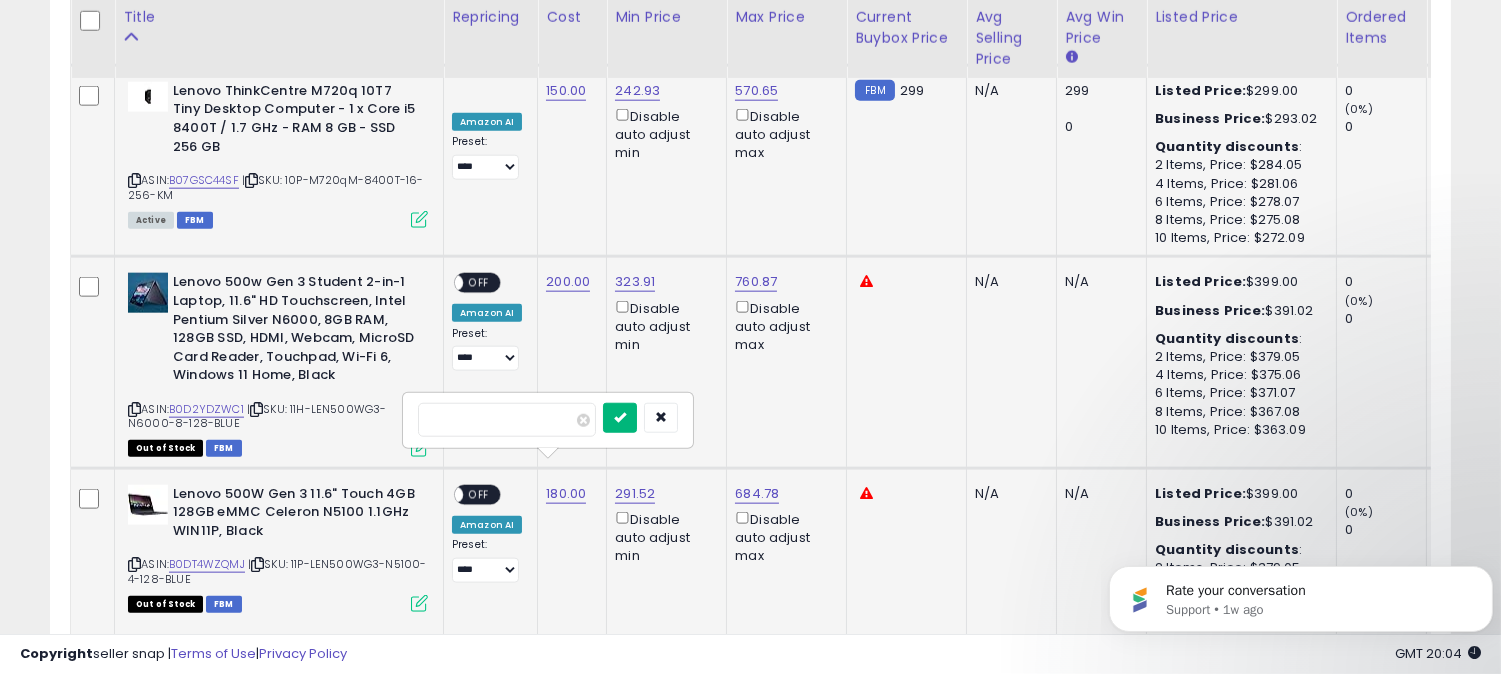 type on "***" 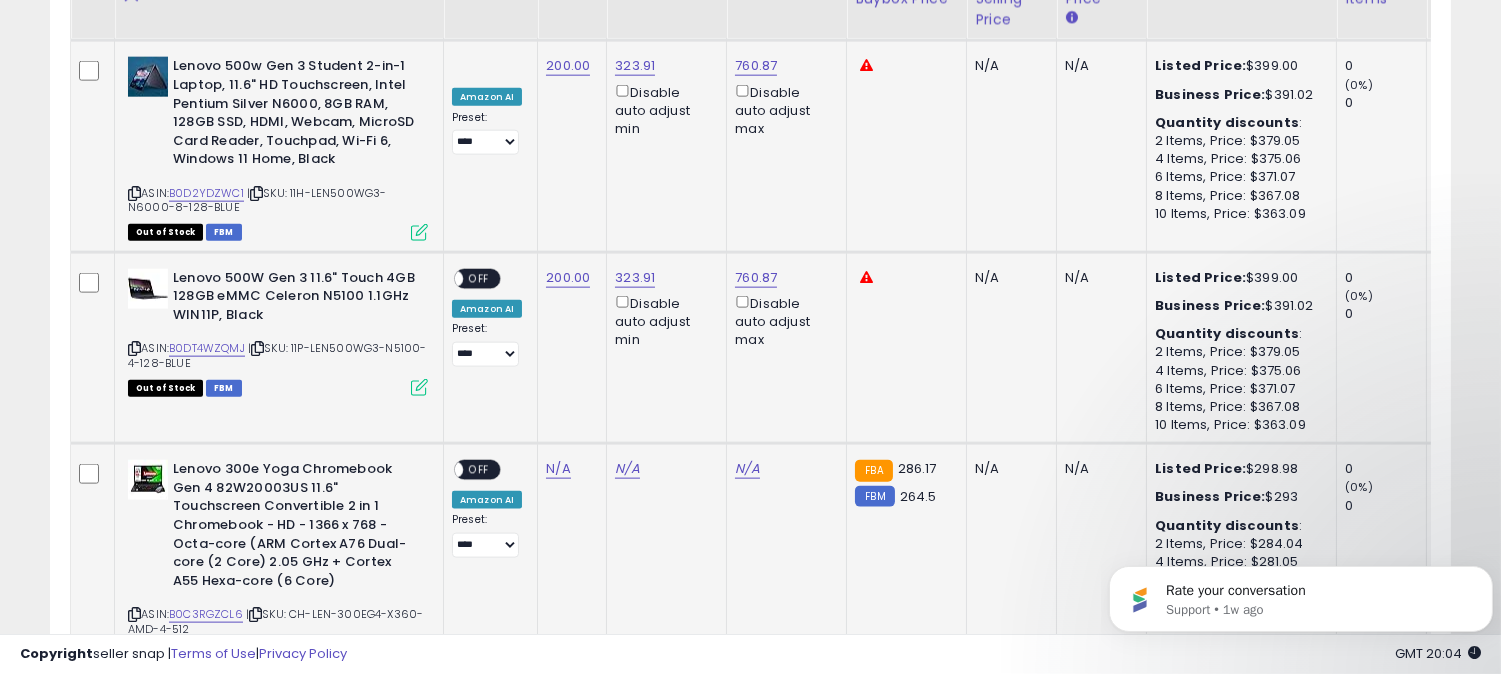 scroll, scrollTop: 4570, scrollLeft: 0, axis: vertical 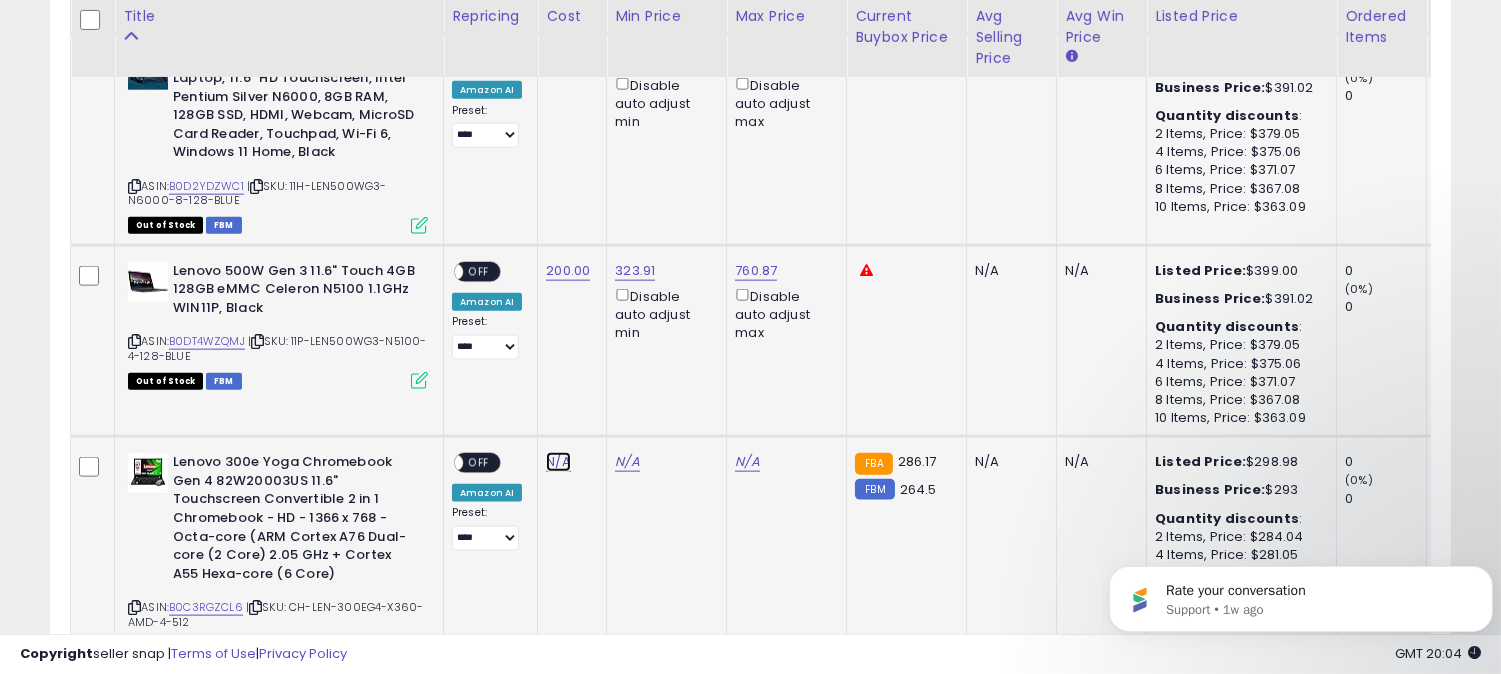click on "N/A" at bounding box center [558, -3107] 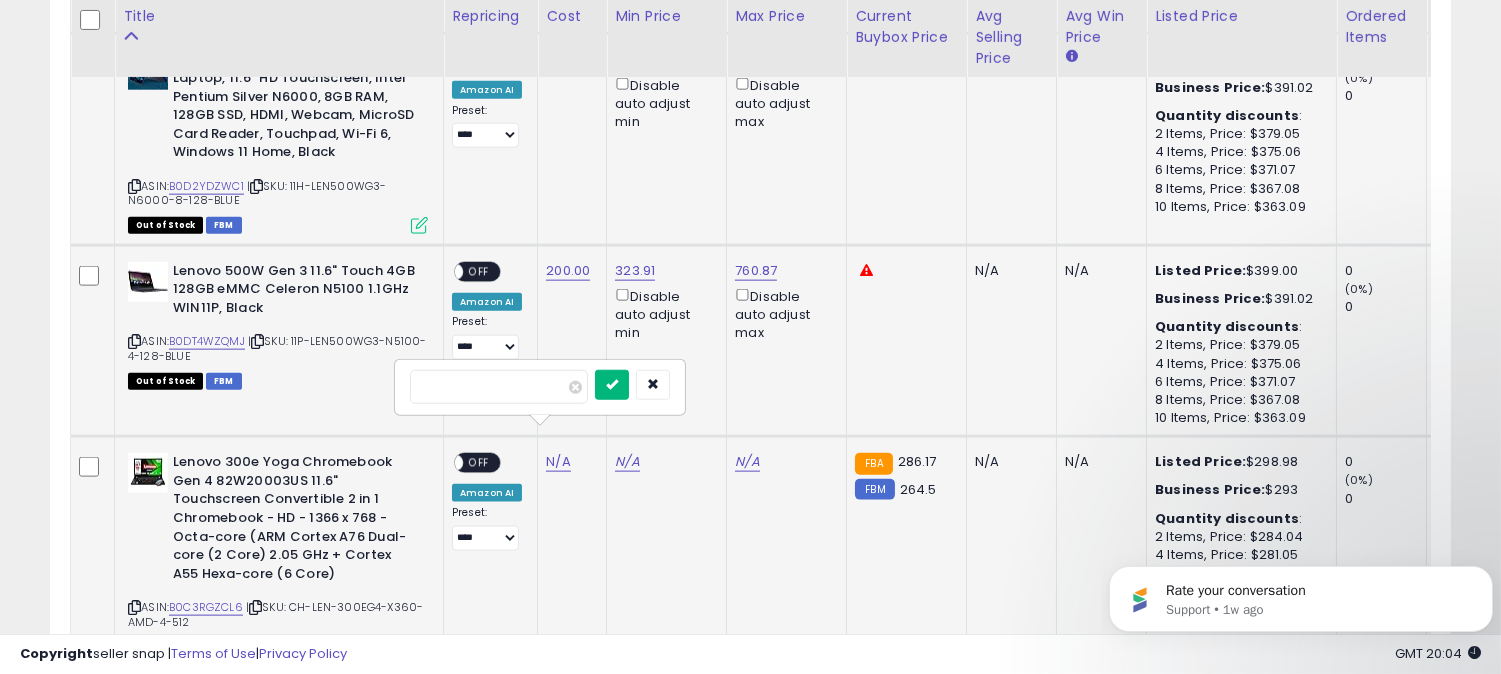 type on "***" 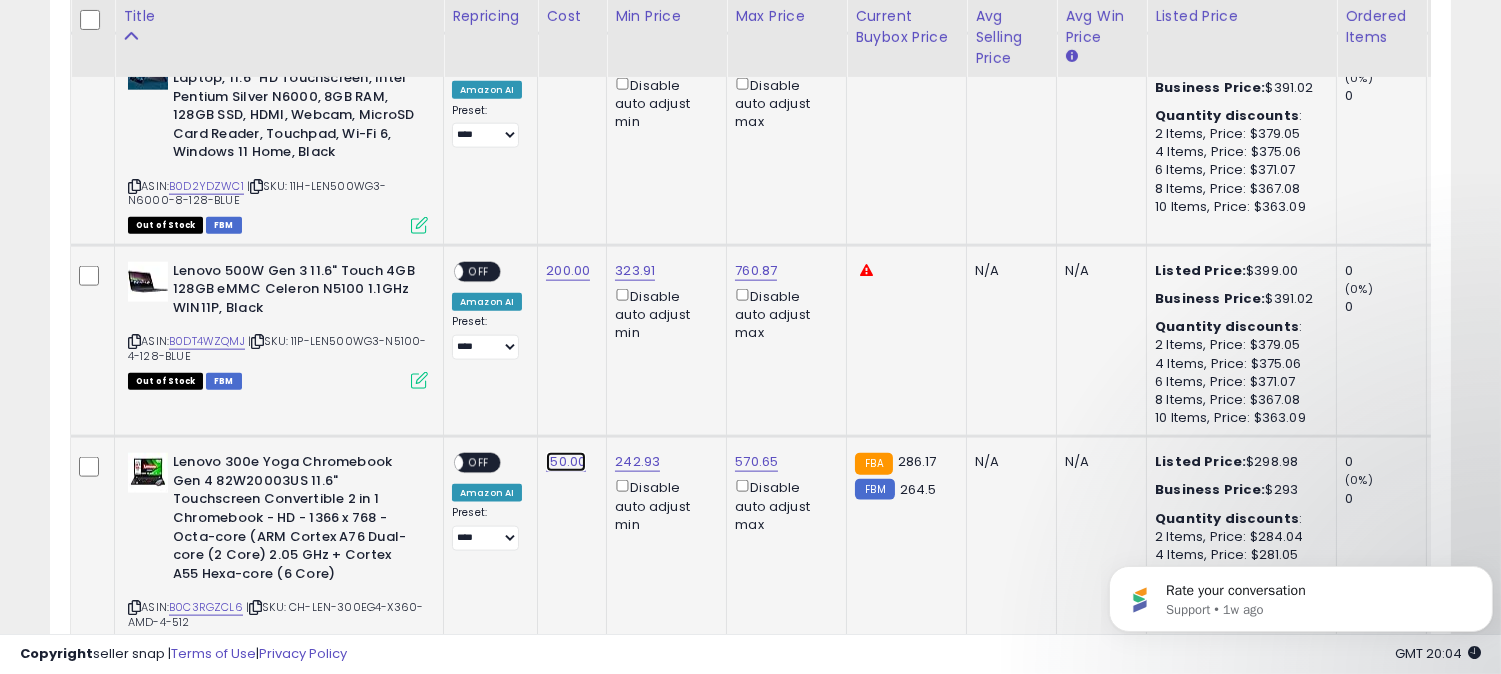 click on "150.00" at bounding box center [568, -3496] 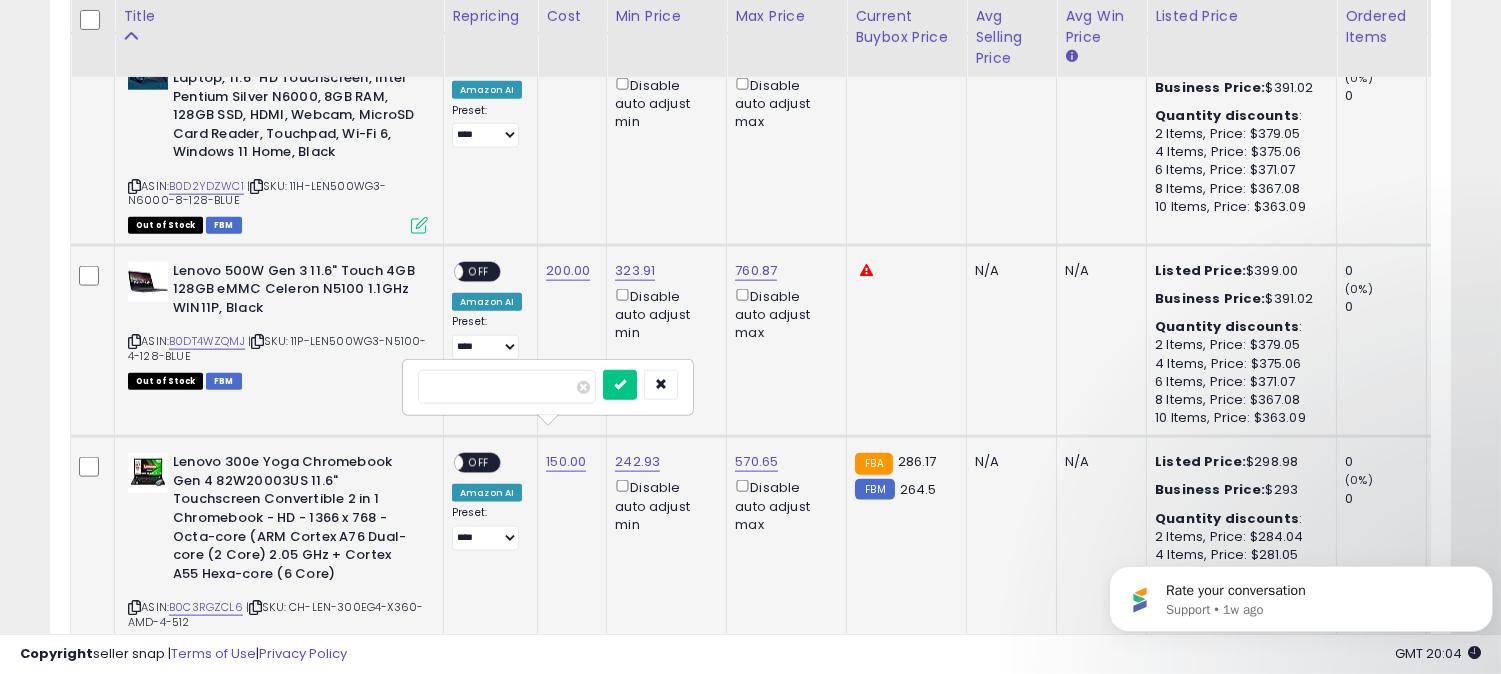 click on "******" at bounding box center (507, 387) 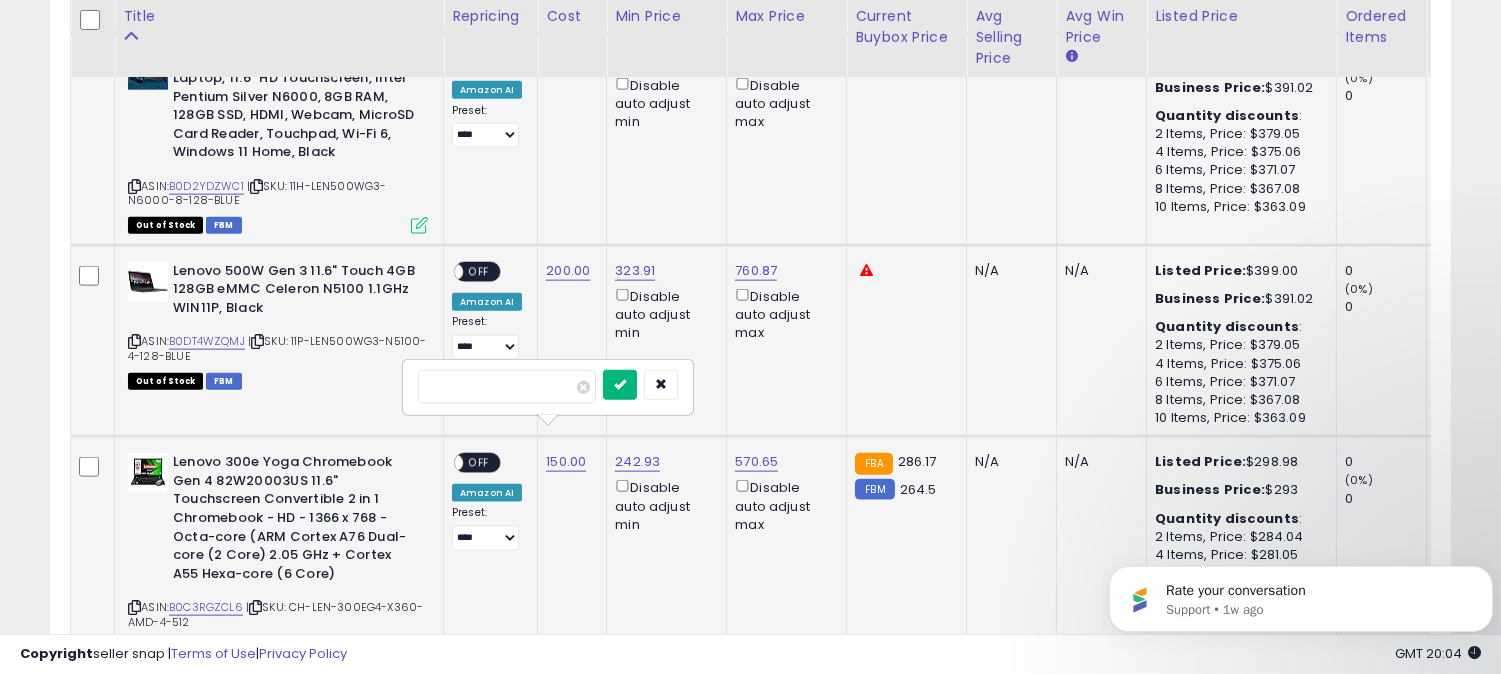 click at bounding box center [620, 384] 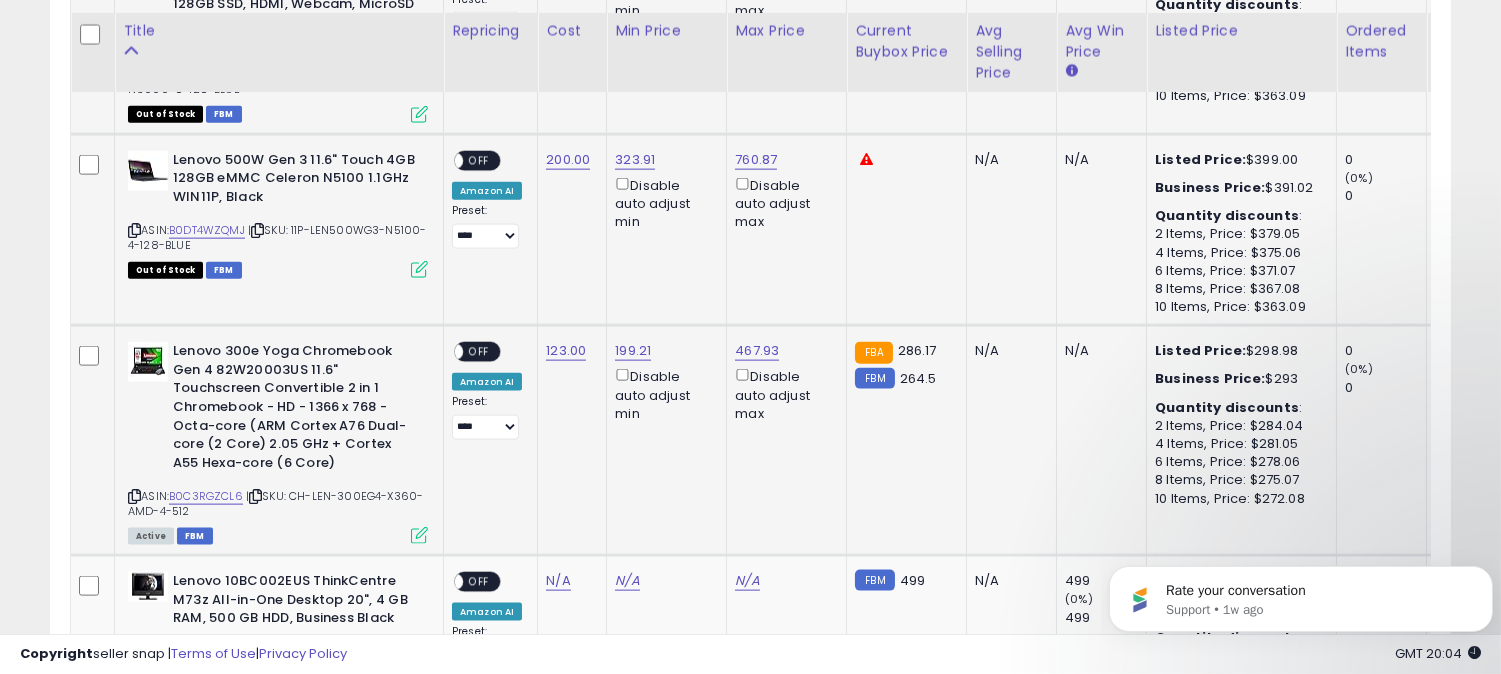 scroll, scrollTop: 4792, scrollLeft: 0, axis: vertical 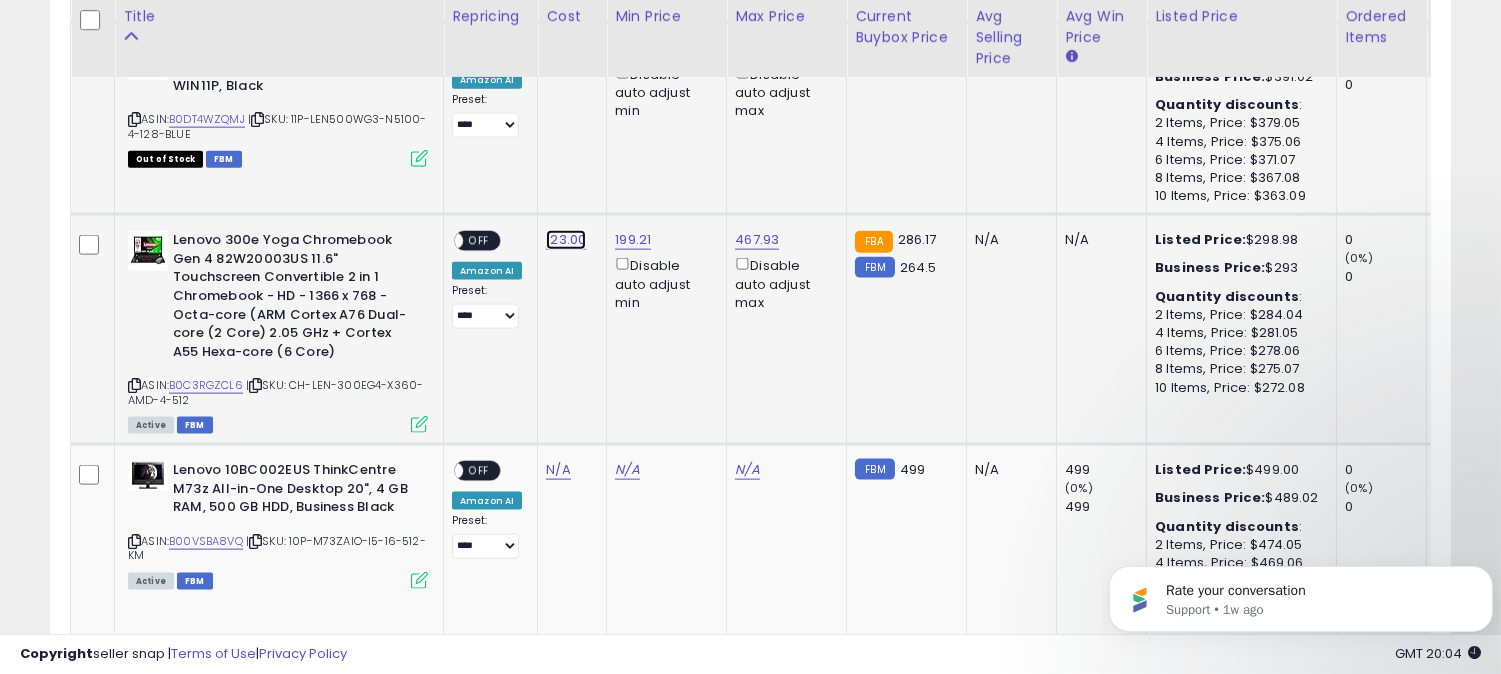 click on "123.00" at bounding box center [568, -3718] 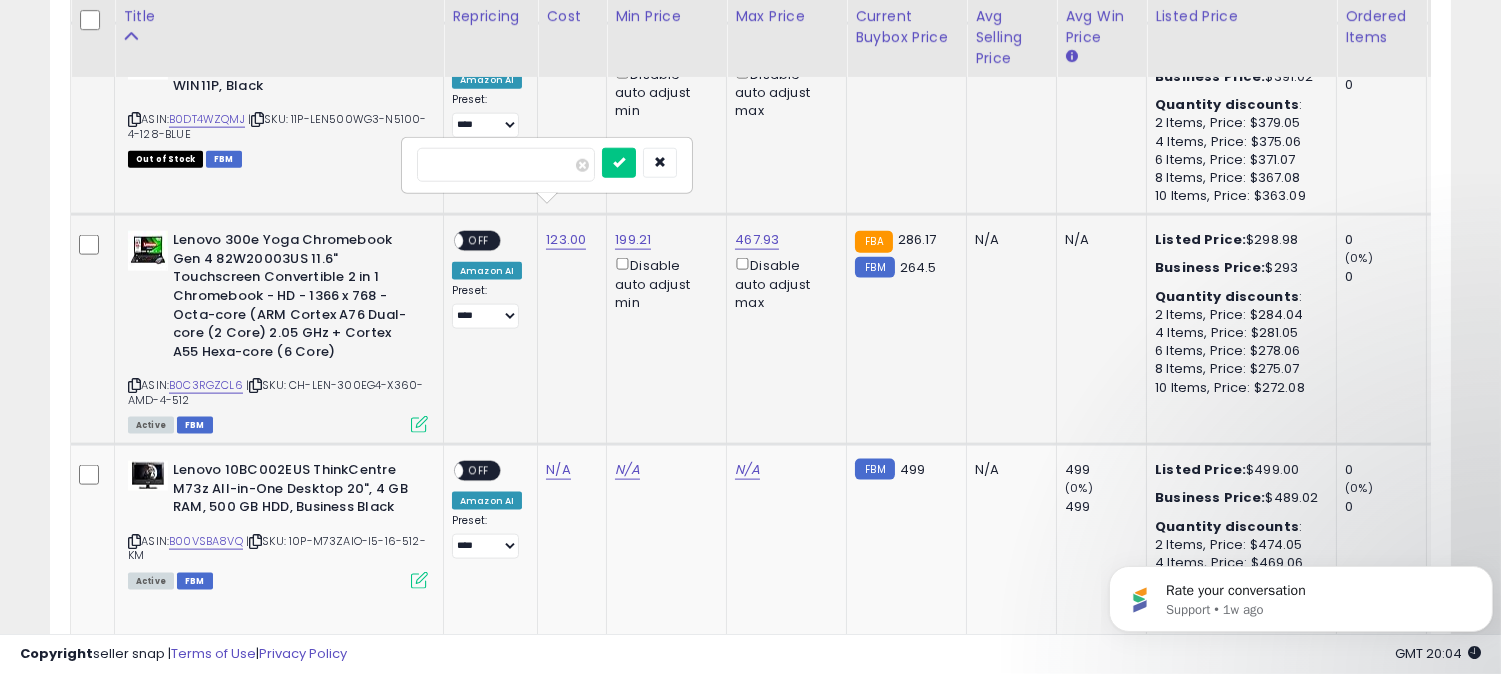 click on "******" at bounding box center [506, 165] 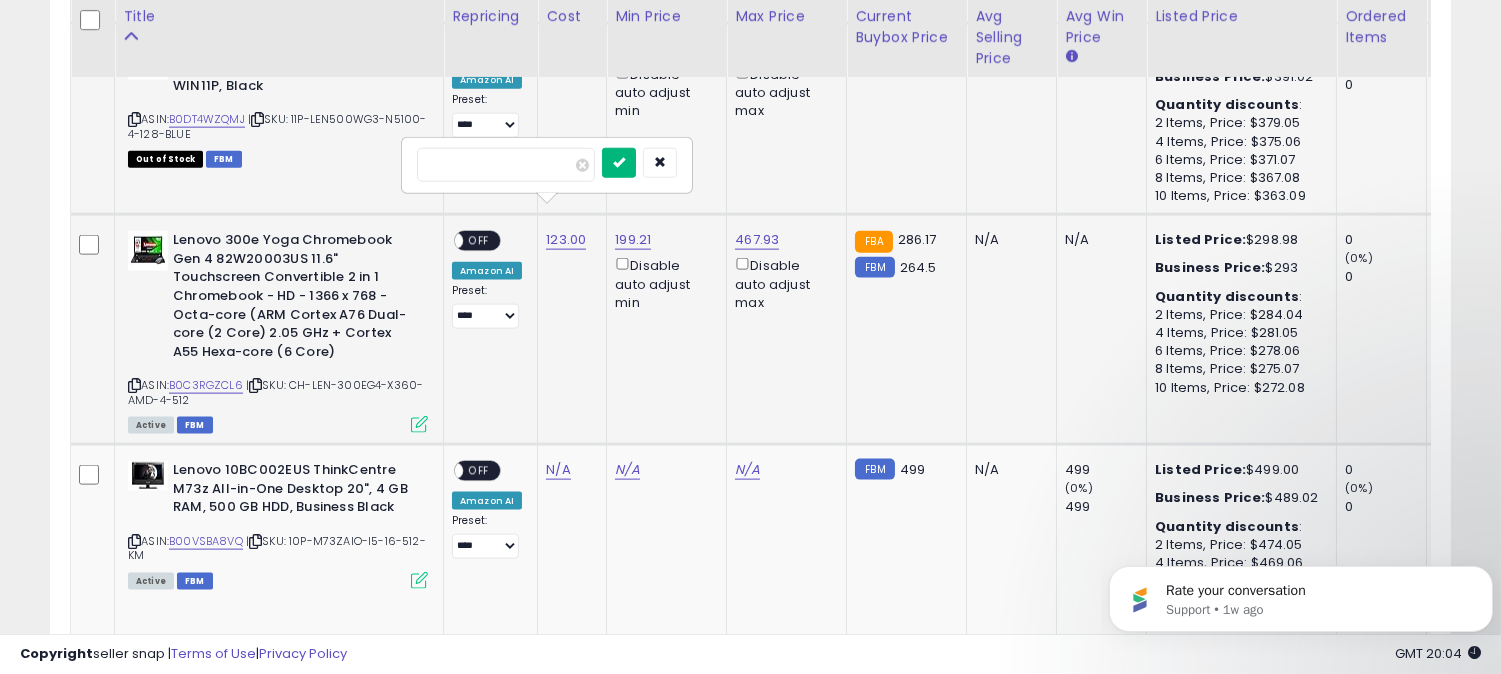 type on "***" 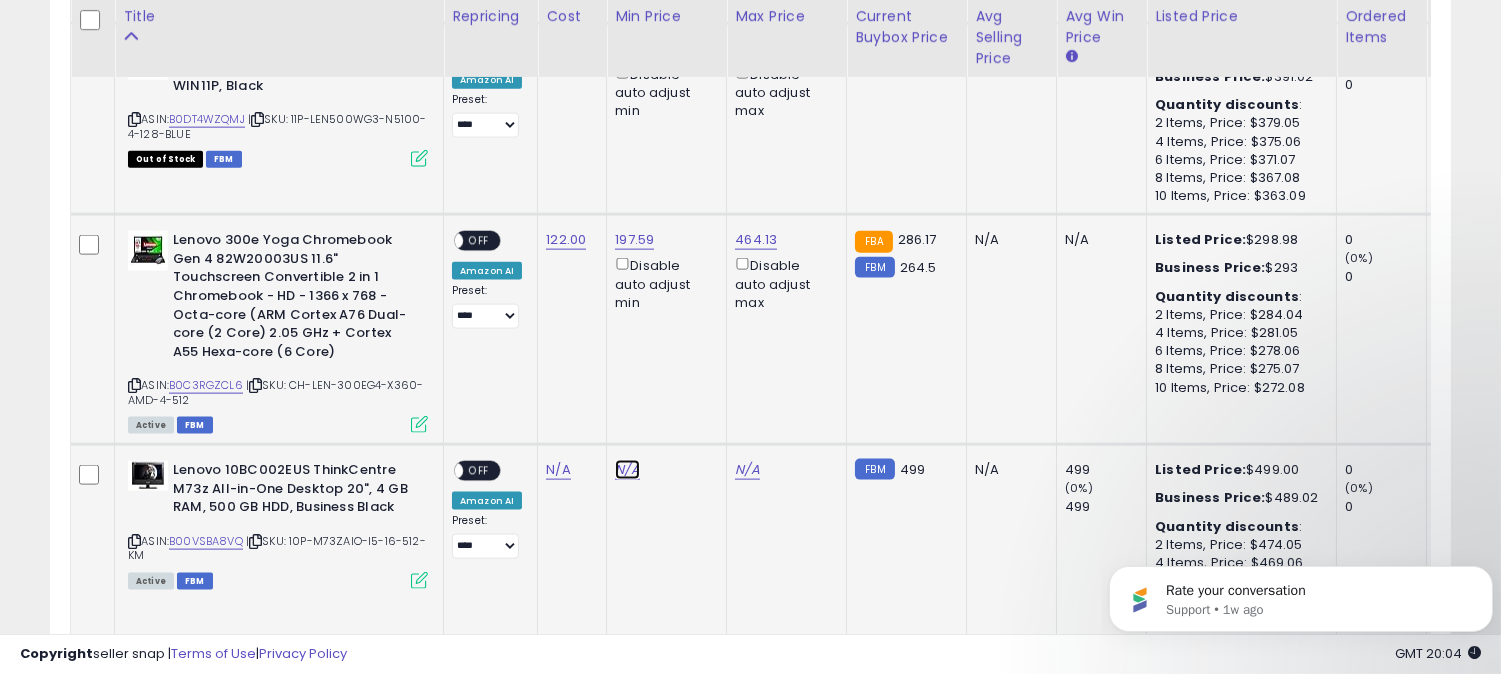 click on "N/A" at bounding box center [627, -3329] 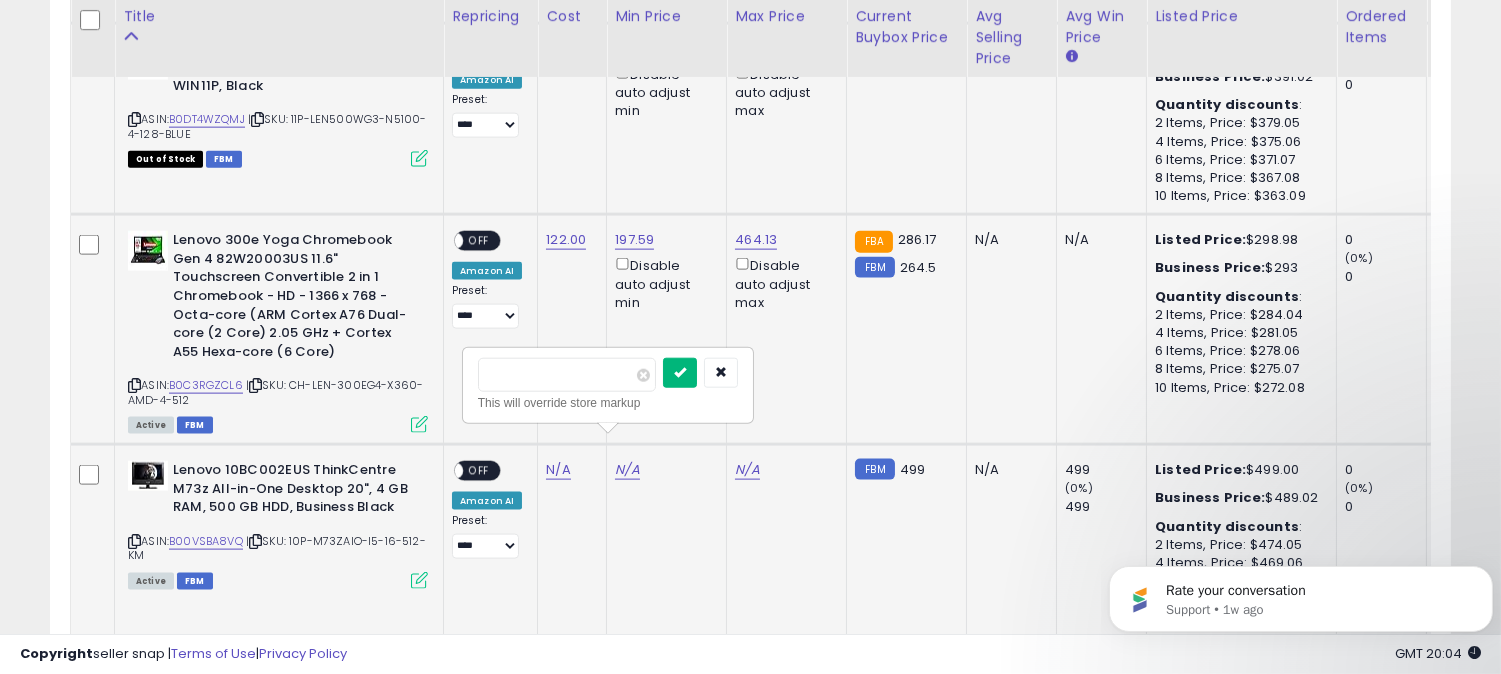 type on "***" 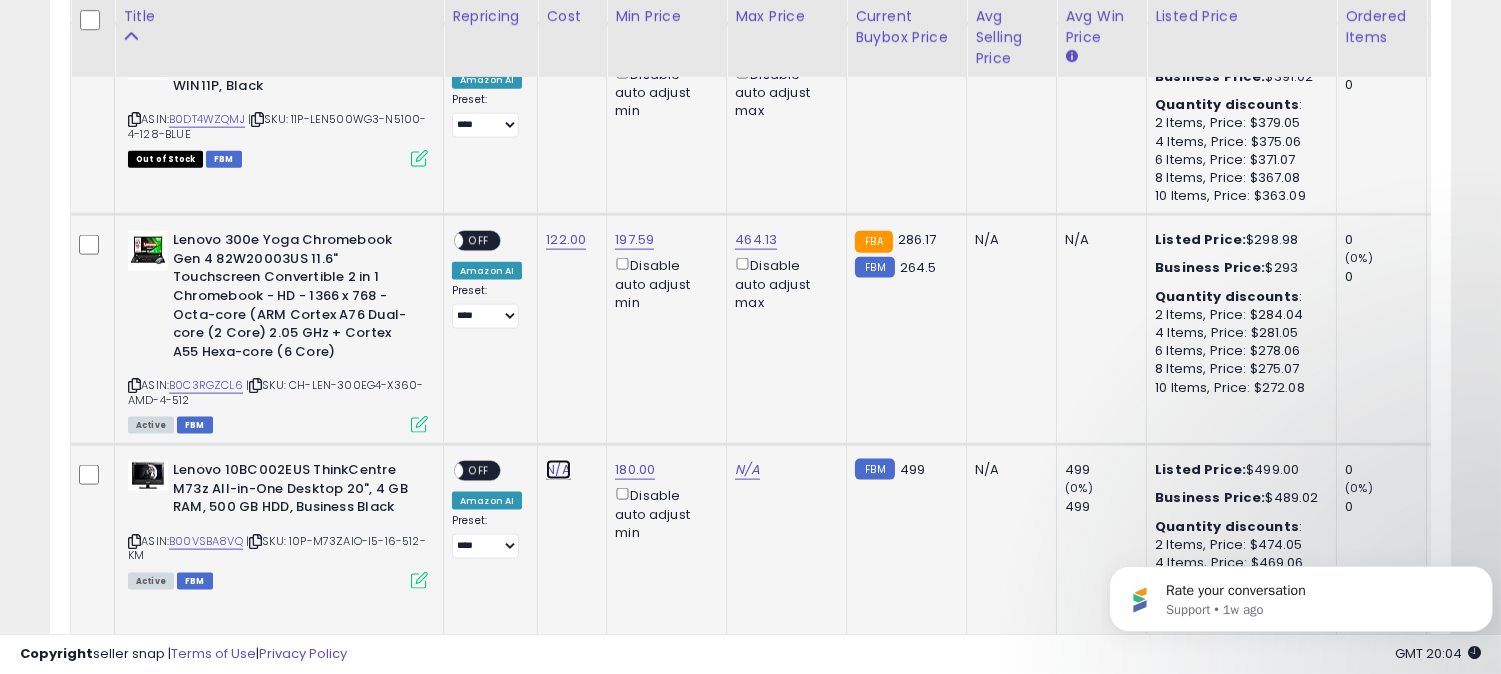 click on "N/A" at bounding box center [558, -3329] 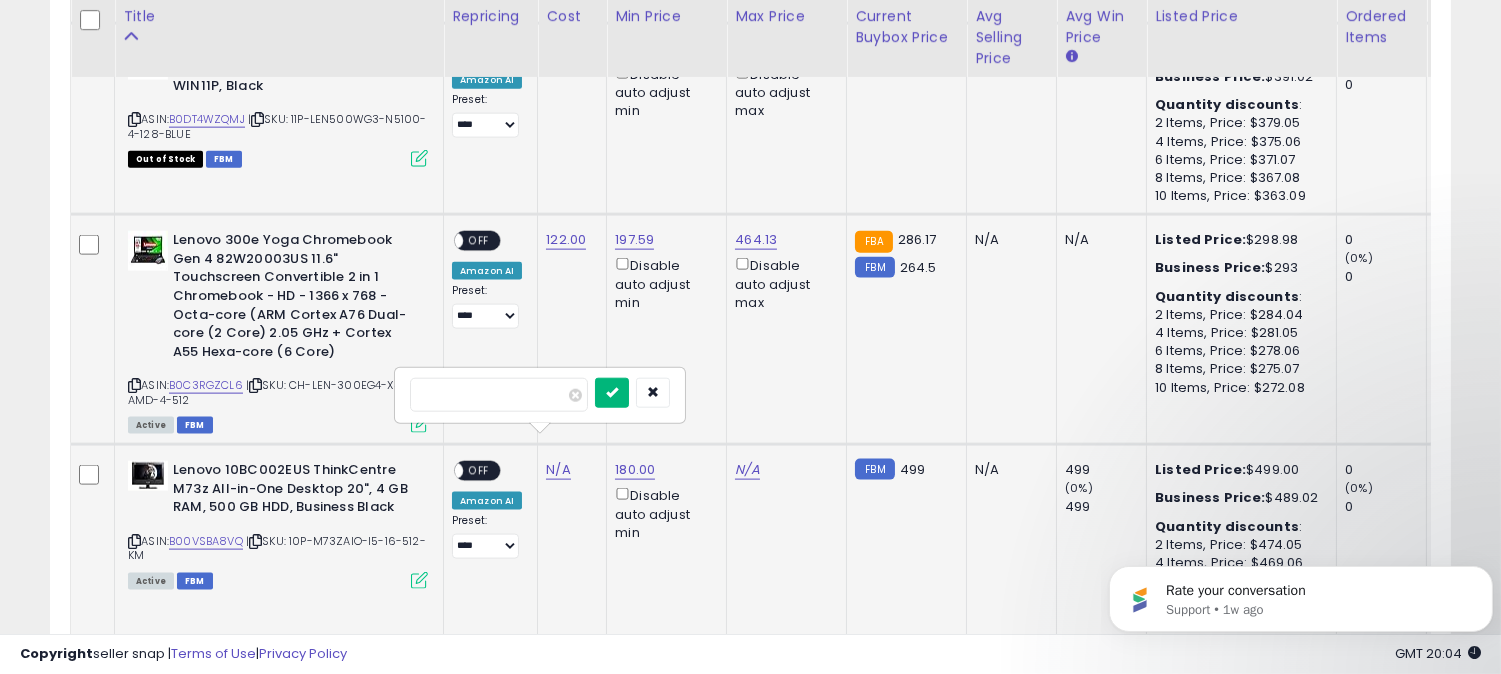 type on "***" 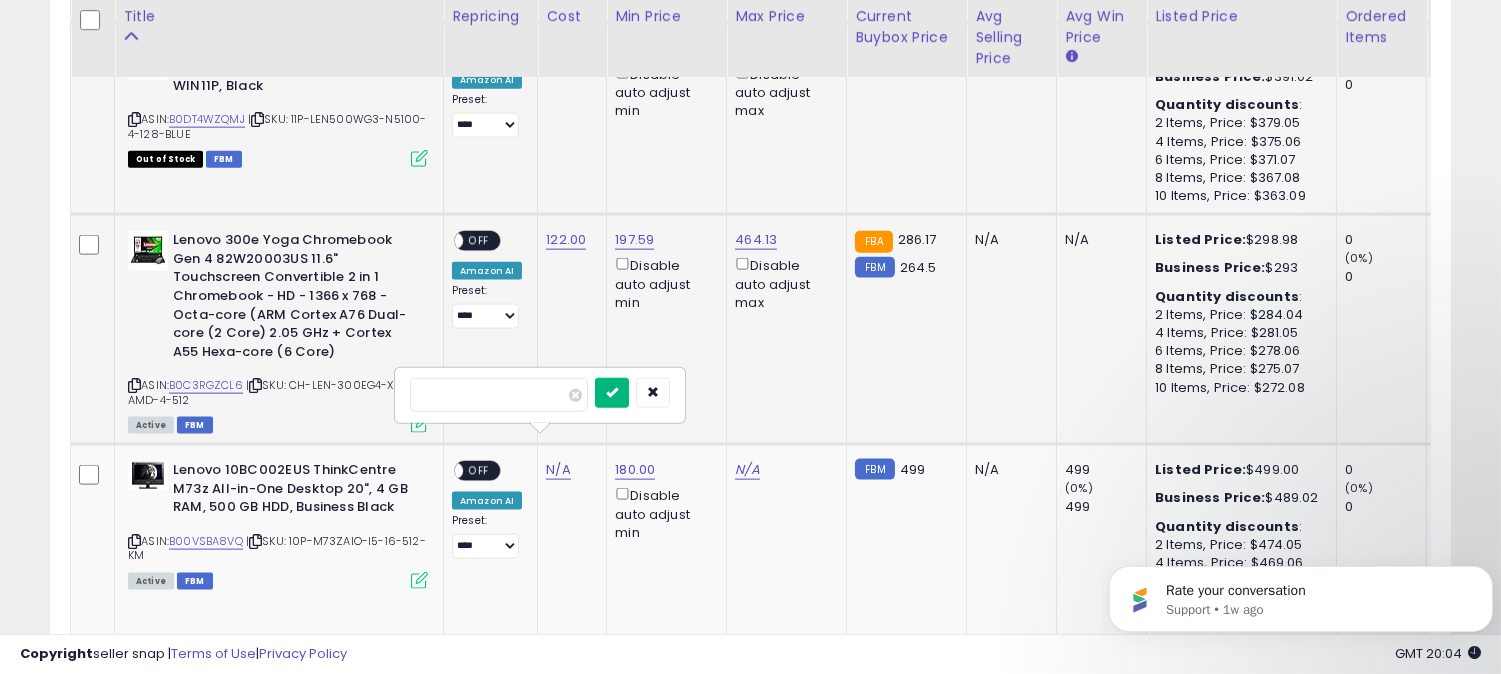 drag, startPoint x: 652, startPoint y: 390, endPoint x: 626, endPoint y: 434, distance: 51.10773 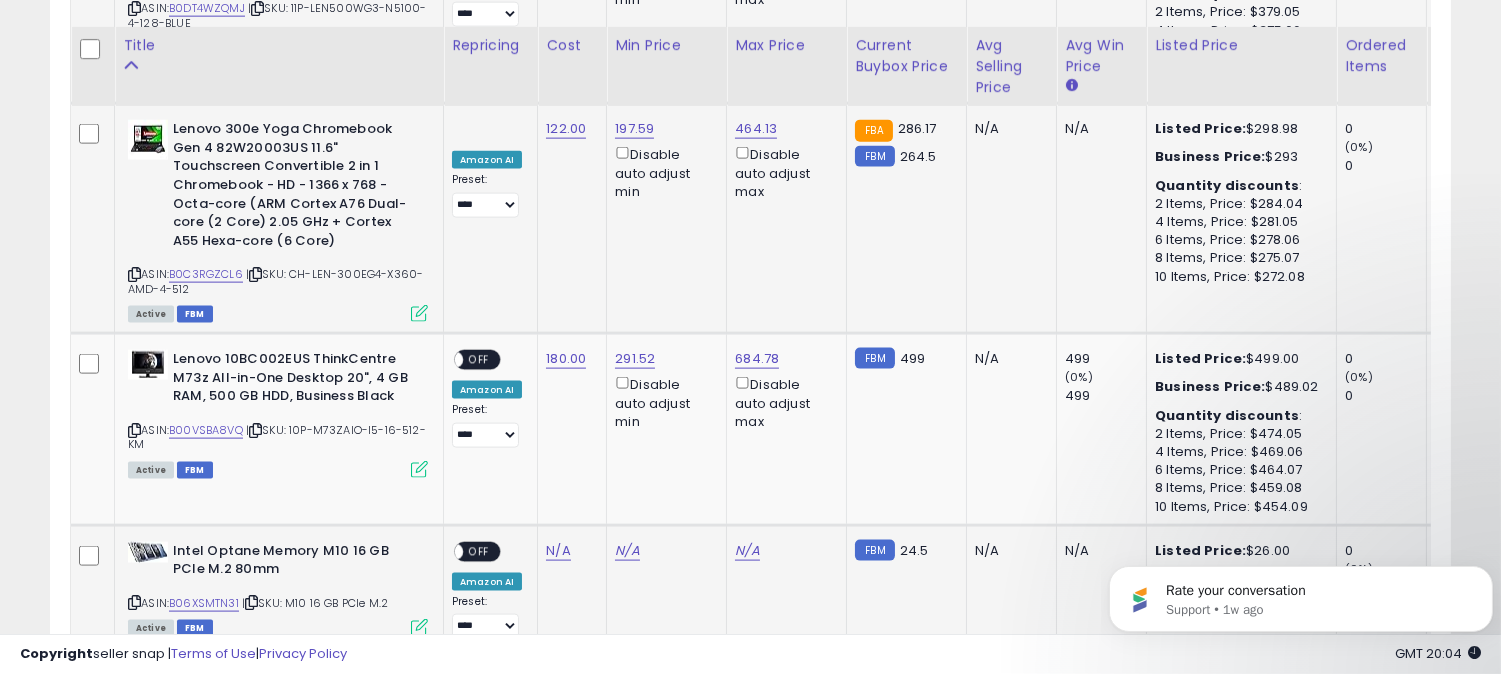 scroll, scrollTop: 5014, scrollLeft: 0, axis: vertical 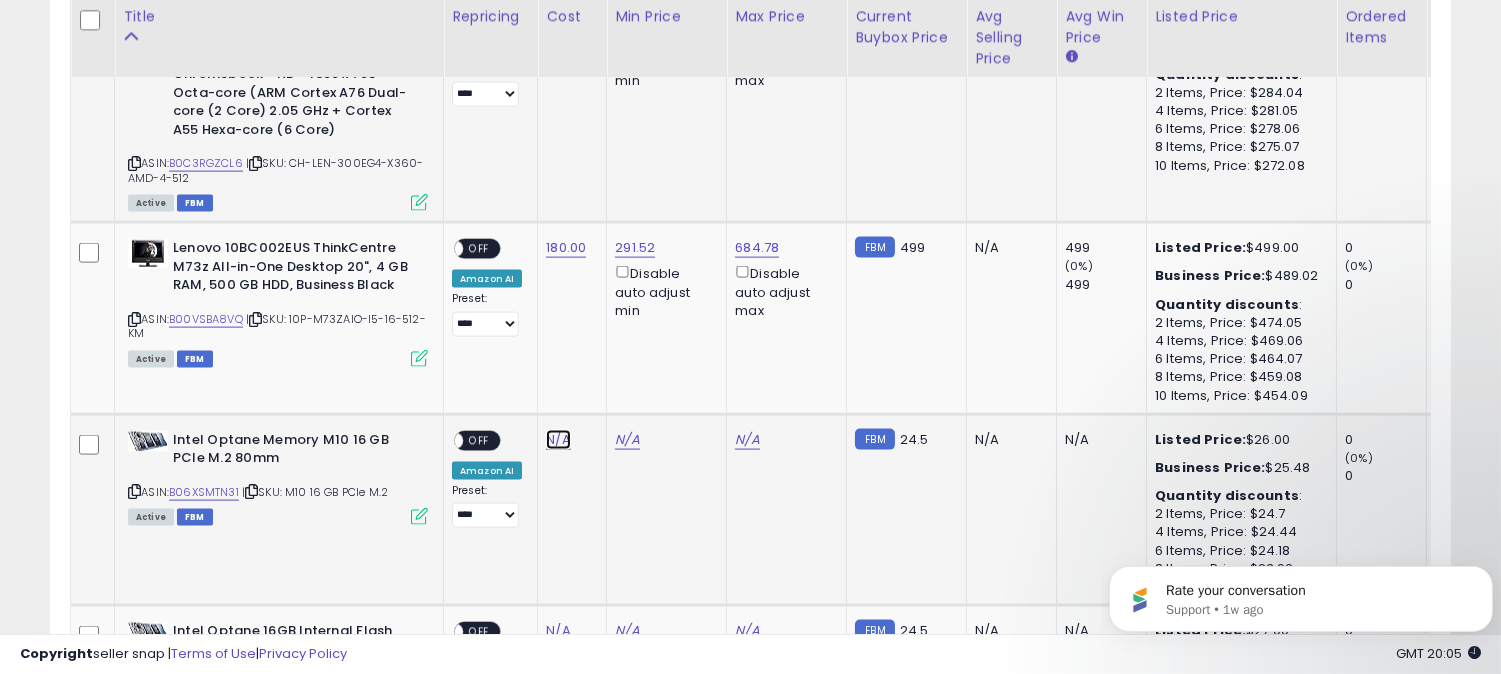 click on "N/A" at bounding box center (558, -3551) 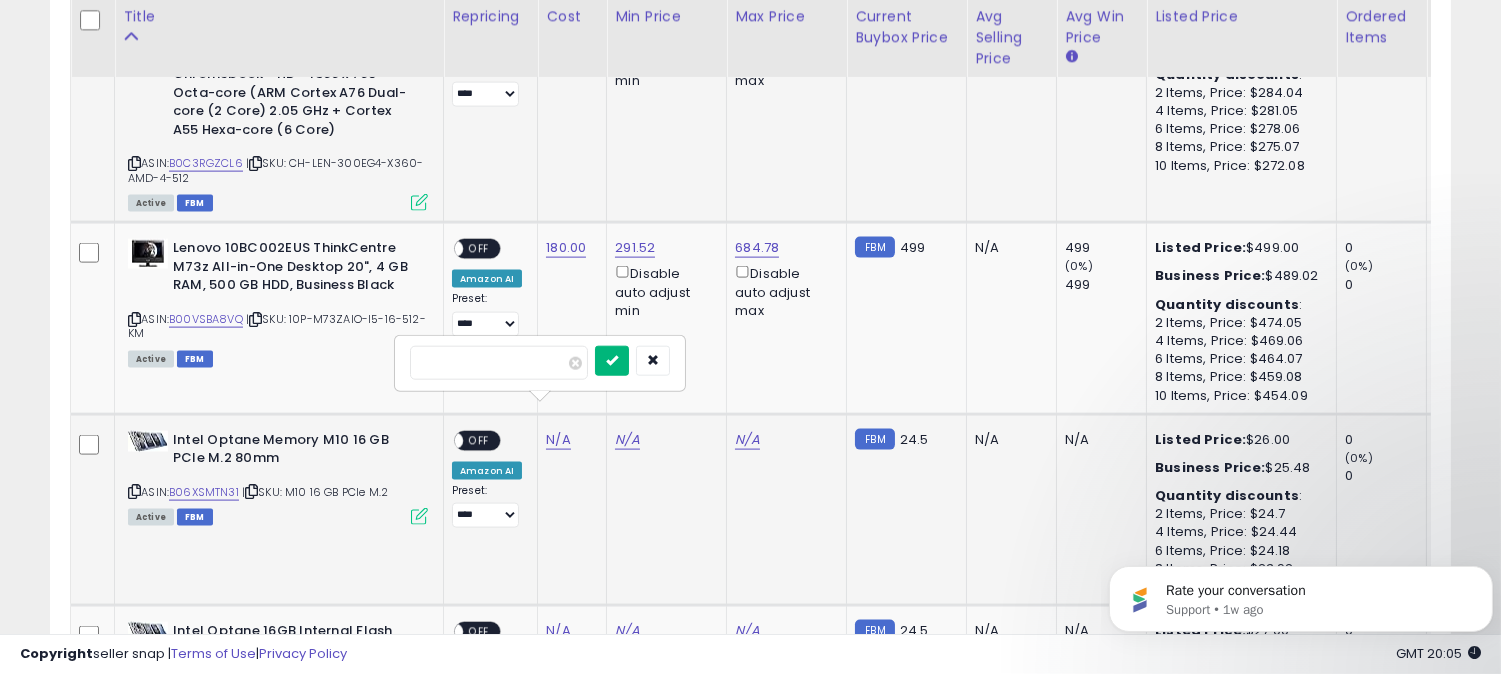 type on "**" 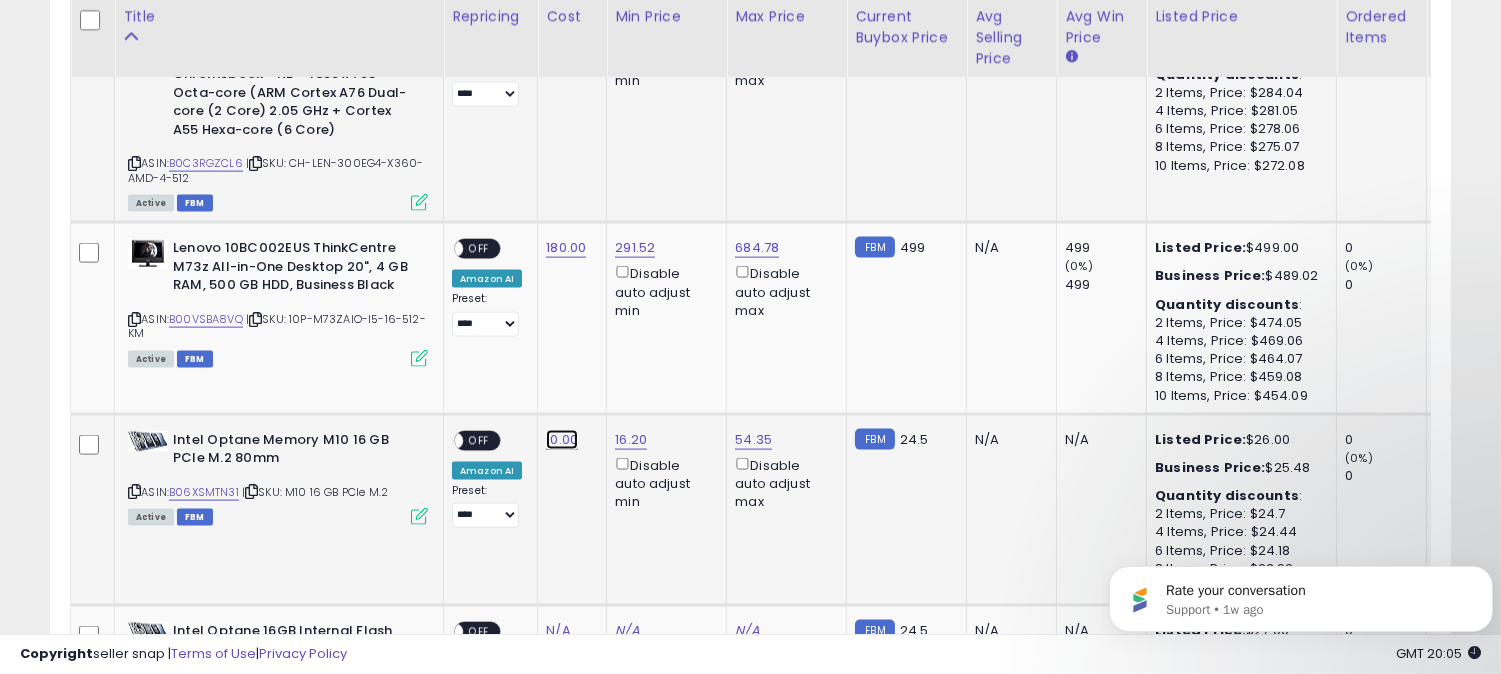click on "10.00" at bounding box center [568, -3940] 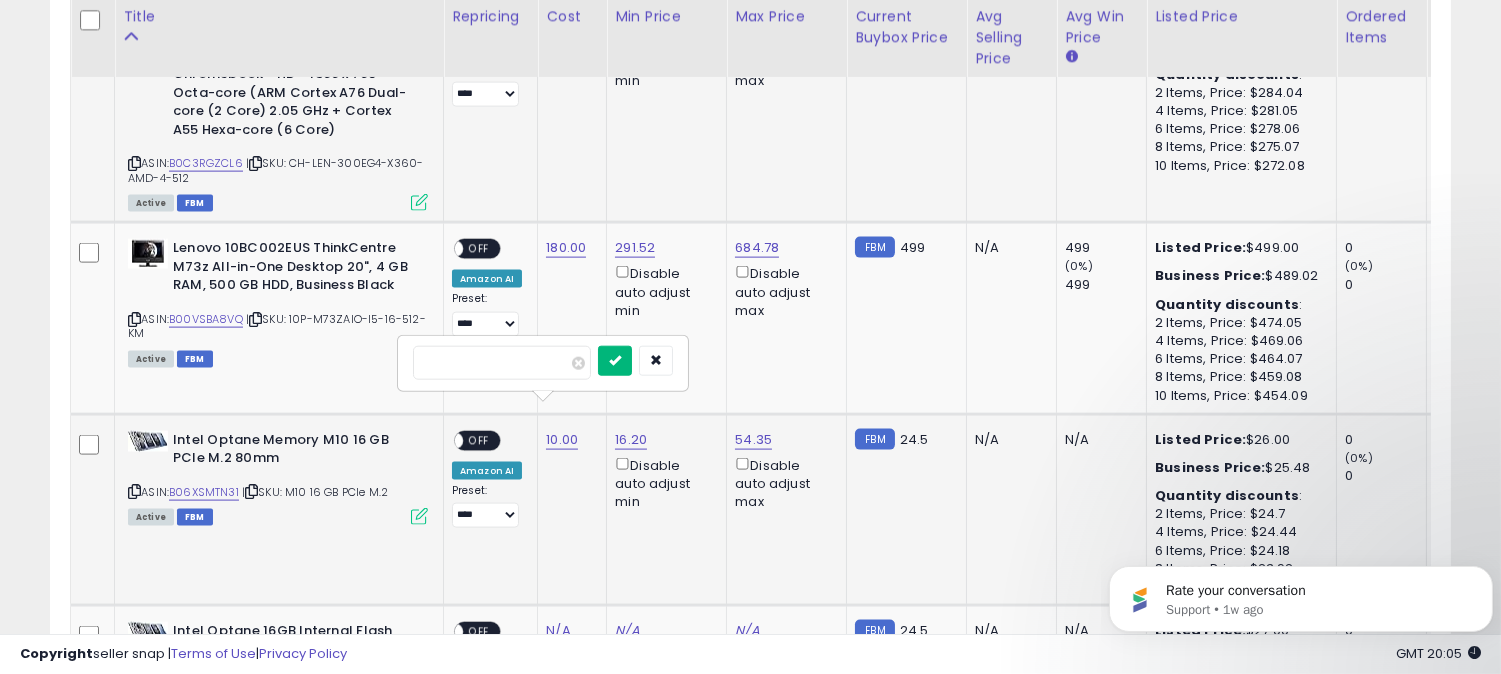 click at bounding box center [615, 361] 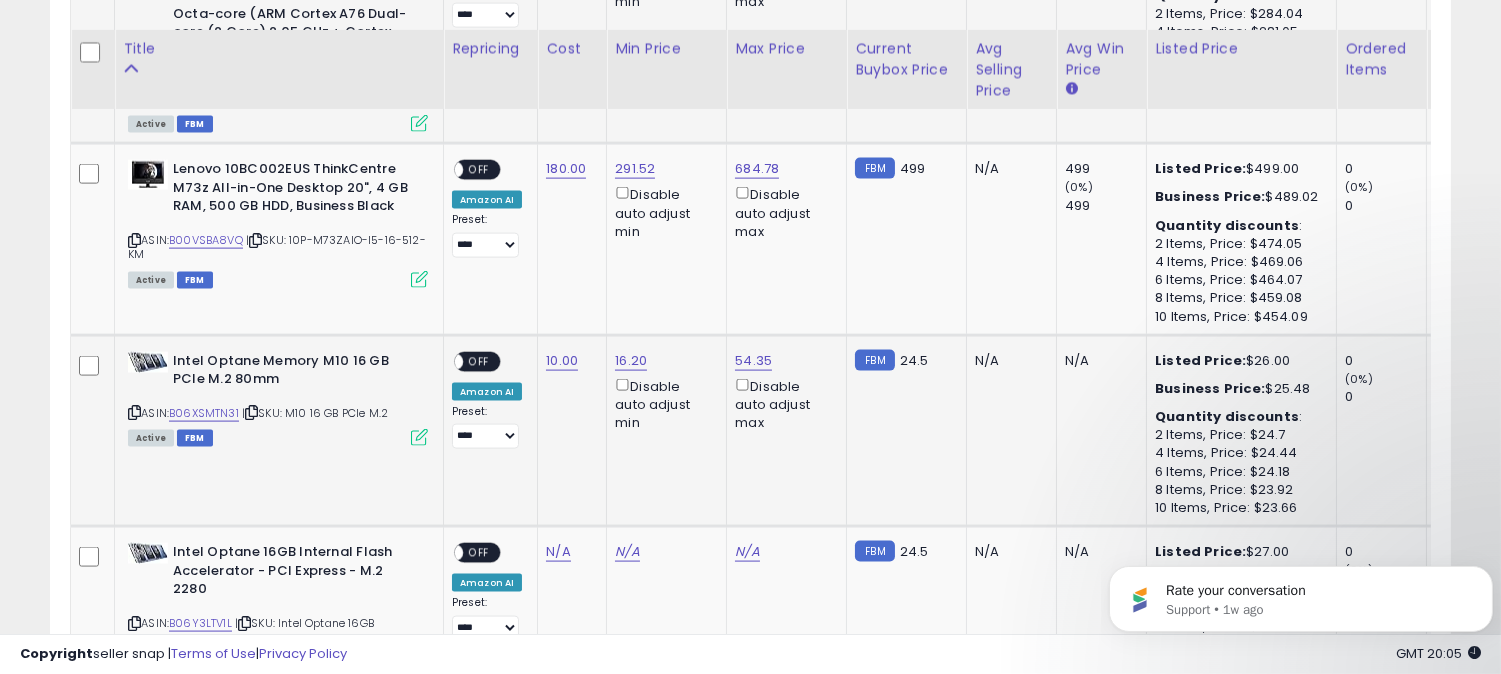 scroll, scrollTop: 5125, scrollLeft: 0, axis: vertical 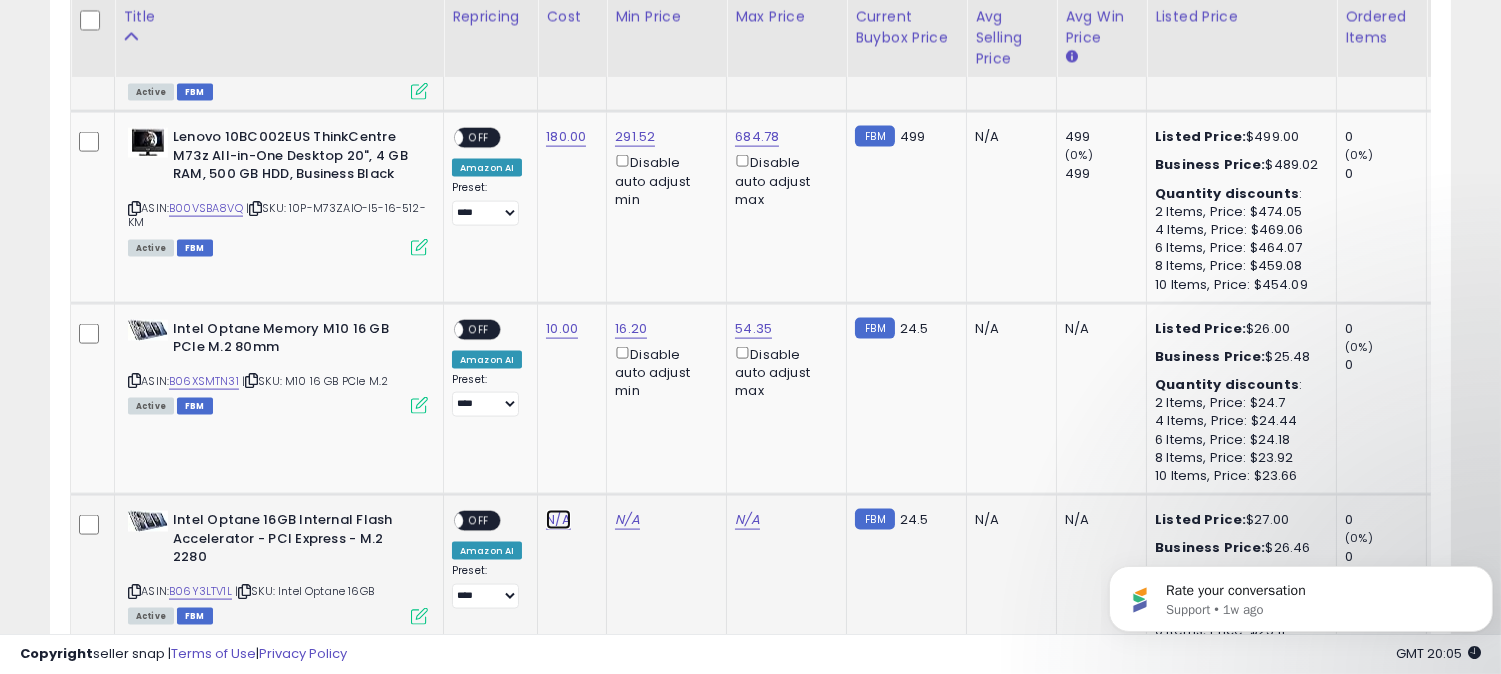 click on "N/A" at bounding box center [558, -3662] 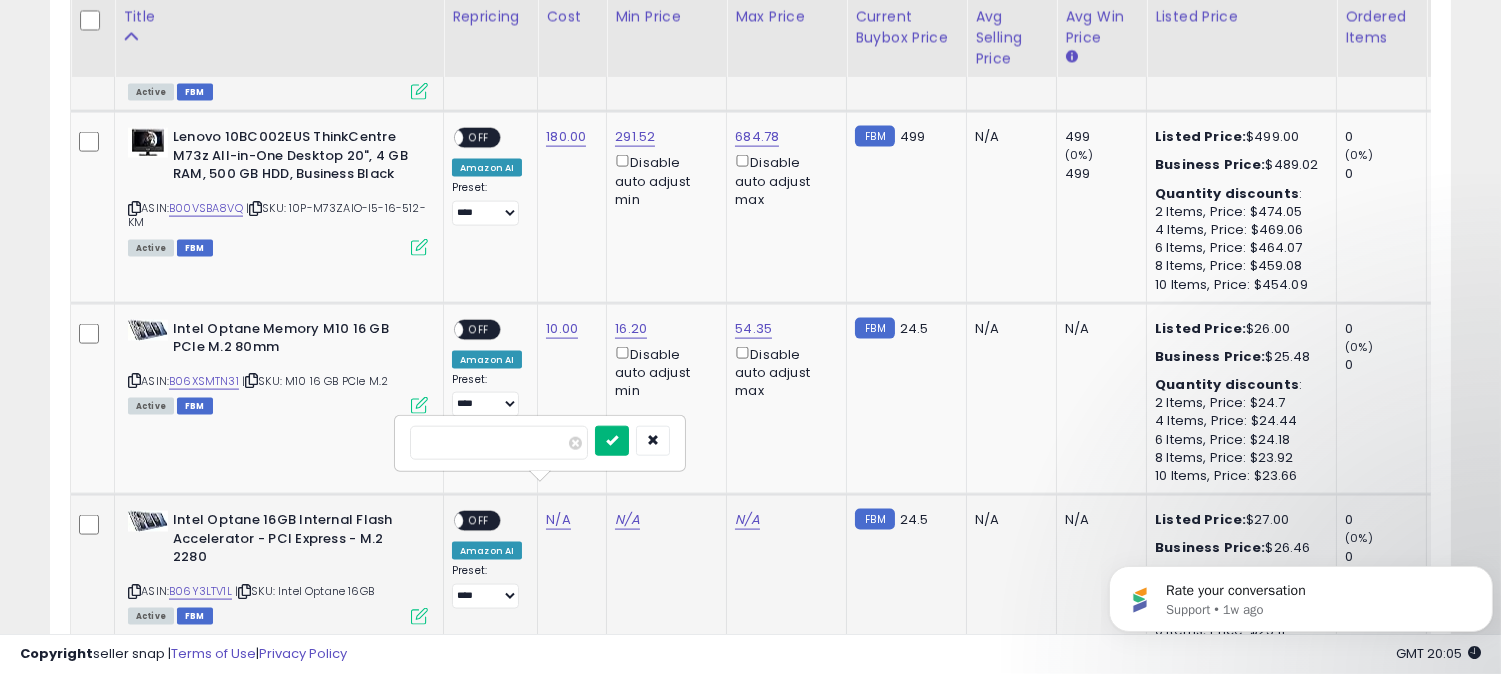 type on "**" 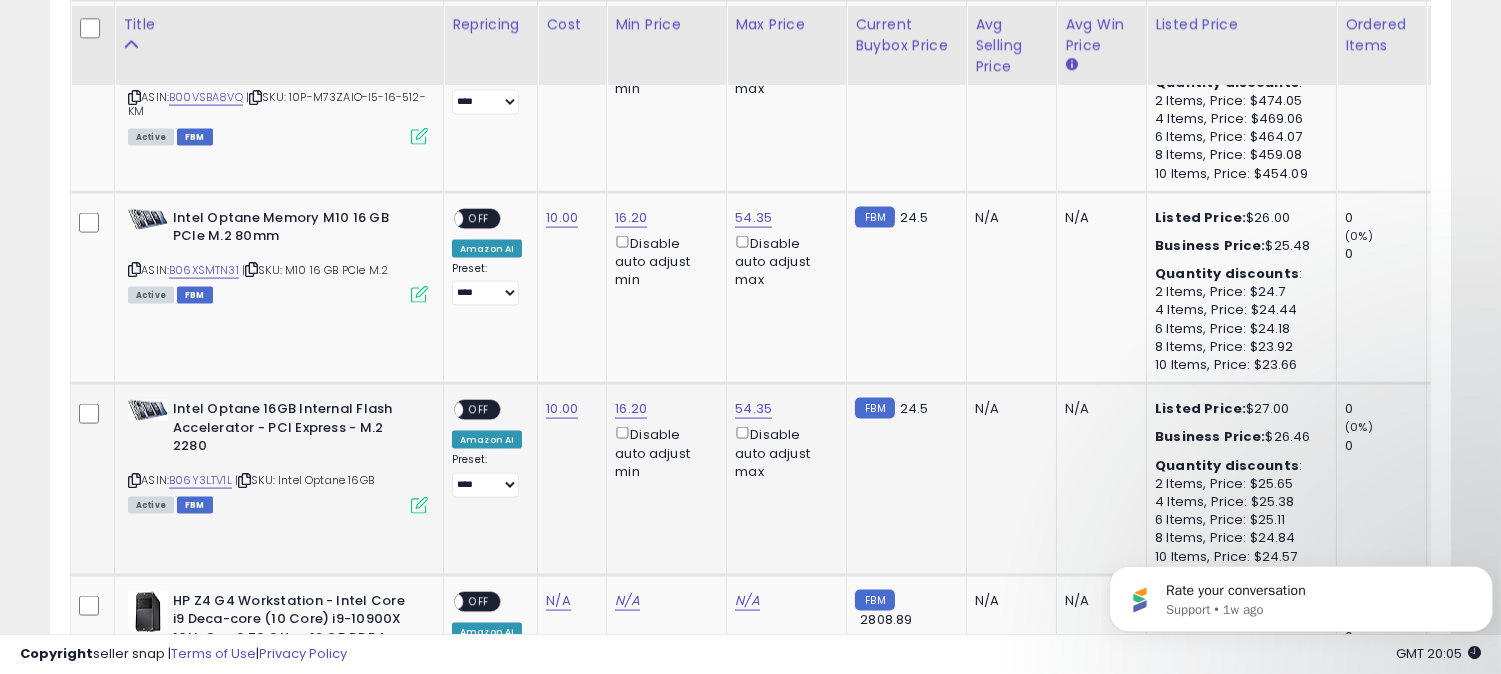 scroll, scrollTop: 5347, scrollLeft: 0, axis: vertical 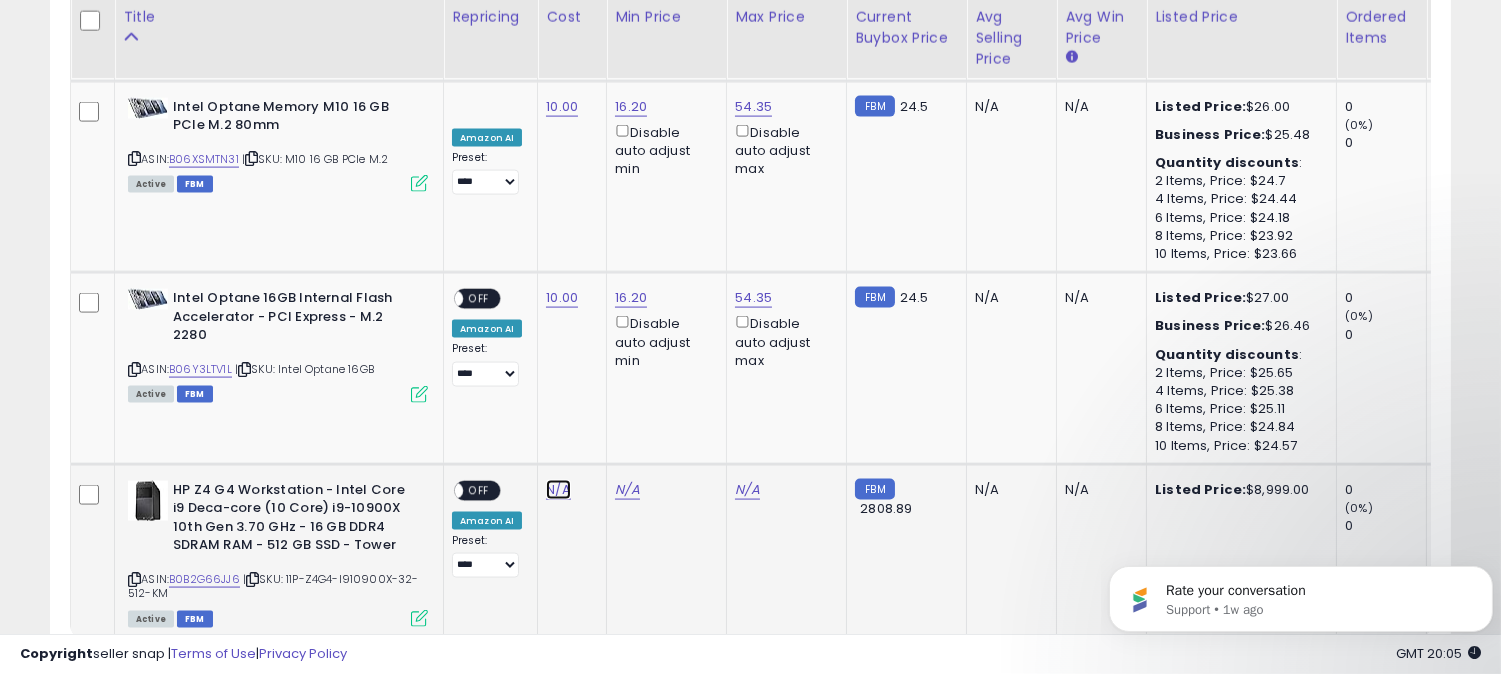 click on "N/A" at bounding box center (558, -3884) 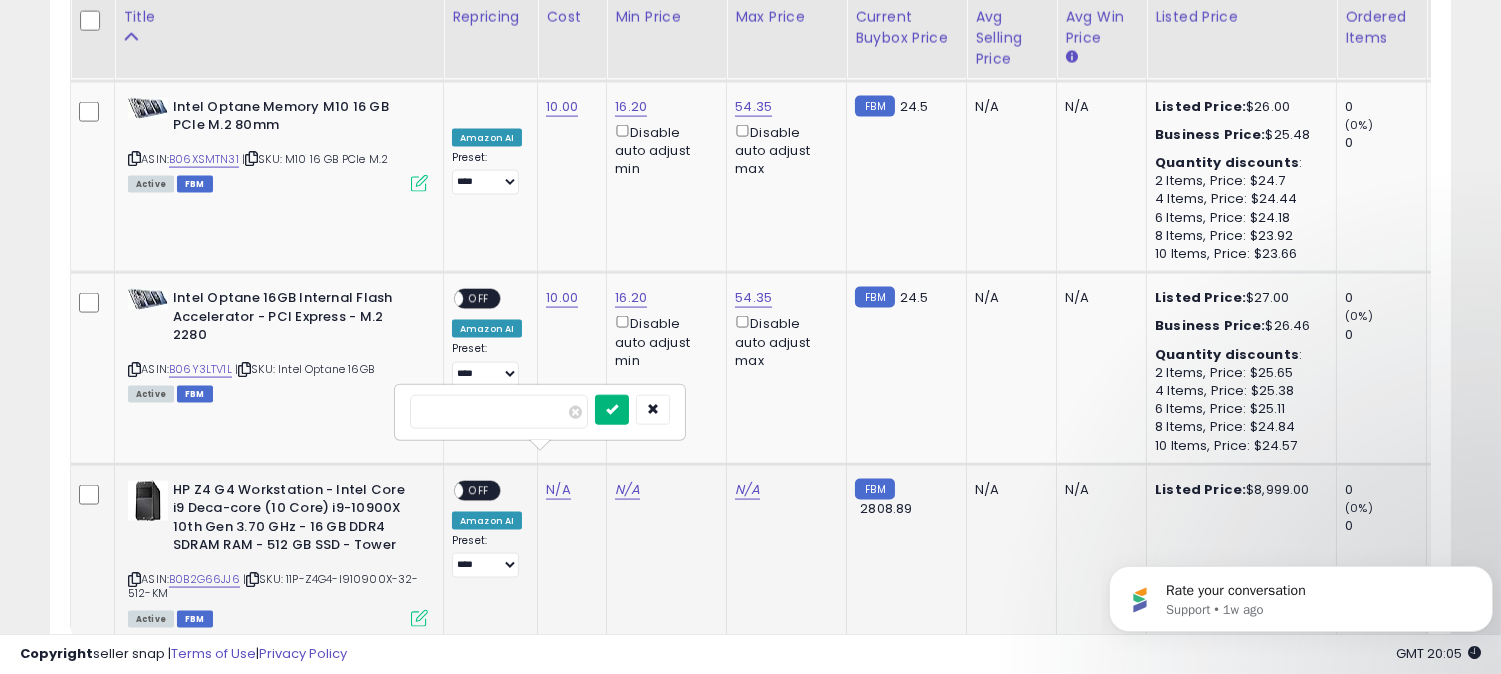 type on "****" 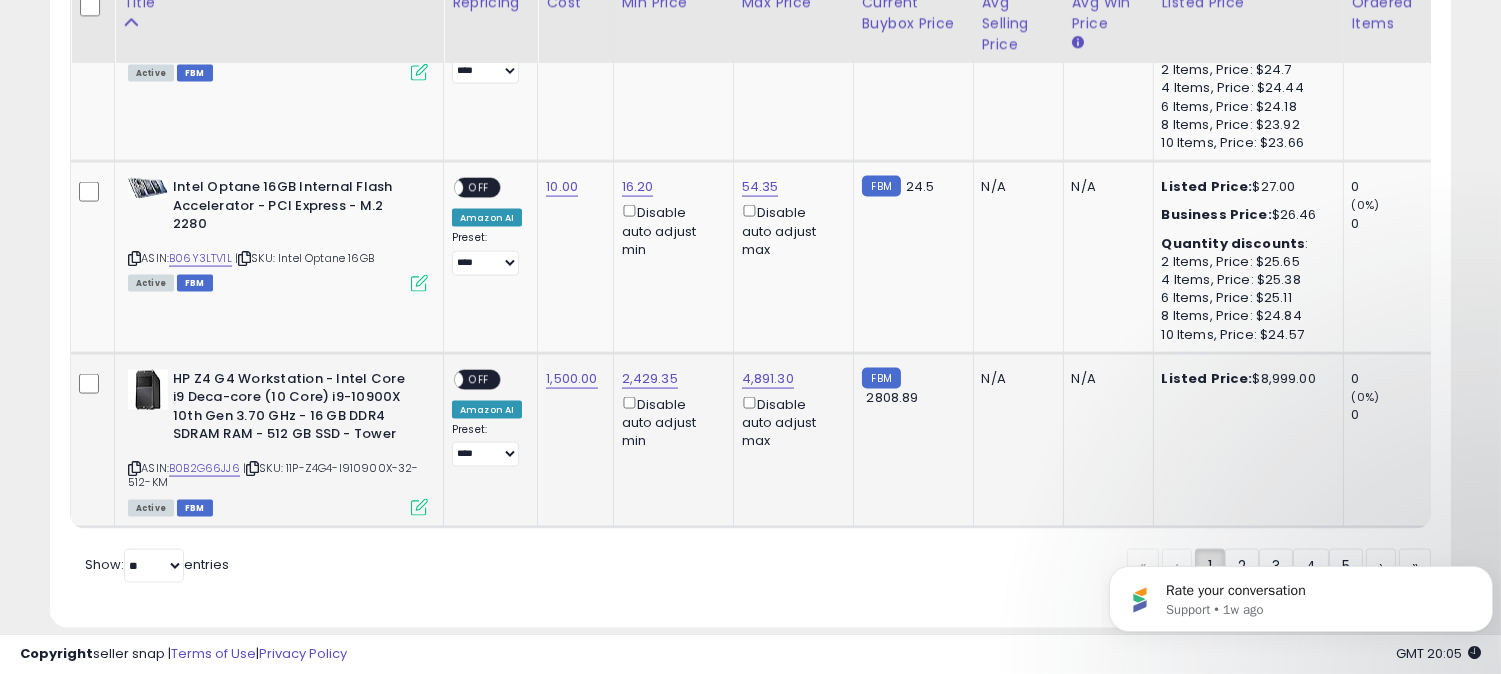 scroll, scrollTop: 5347, scrollLeft: 0, axis: vertical 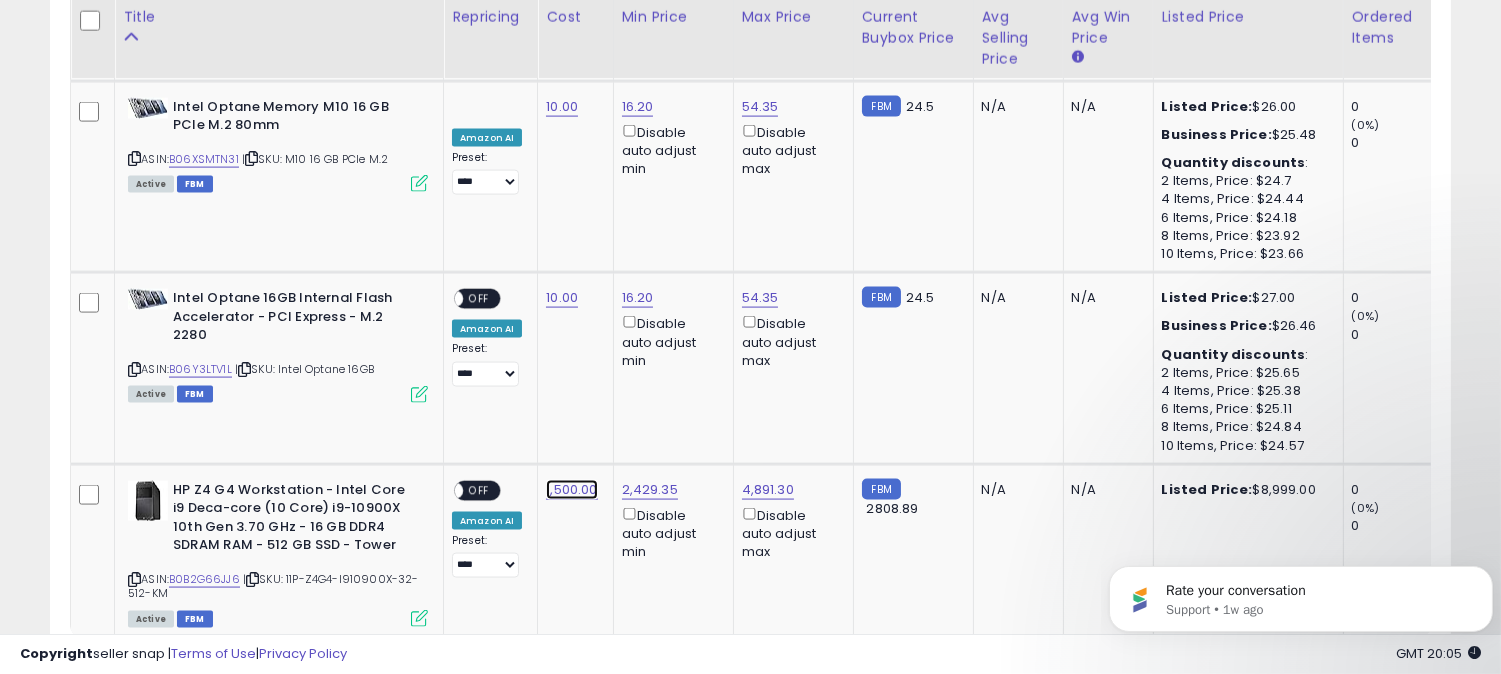 click on "1,500.00" at bounding box center [568, -4273] 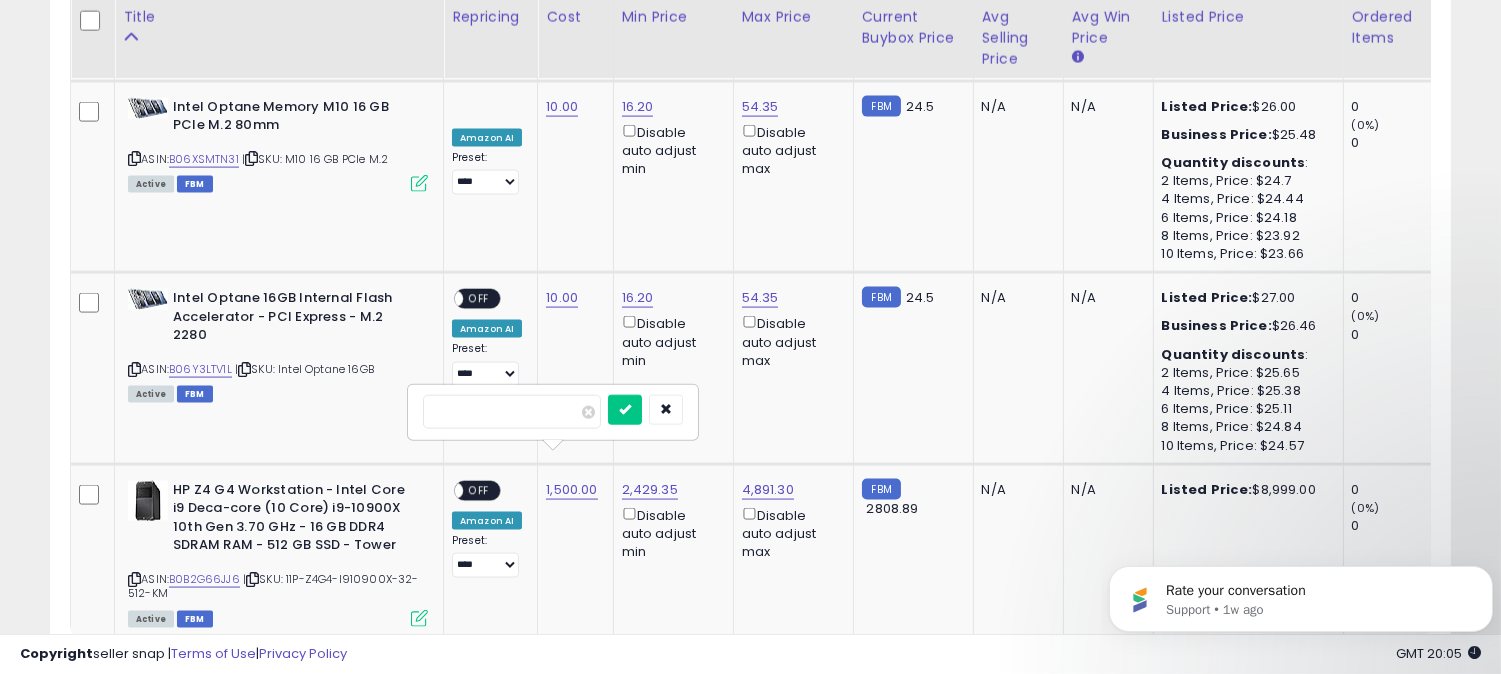click at bounding box center [512, 412] 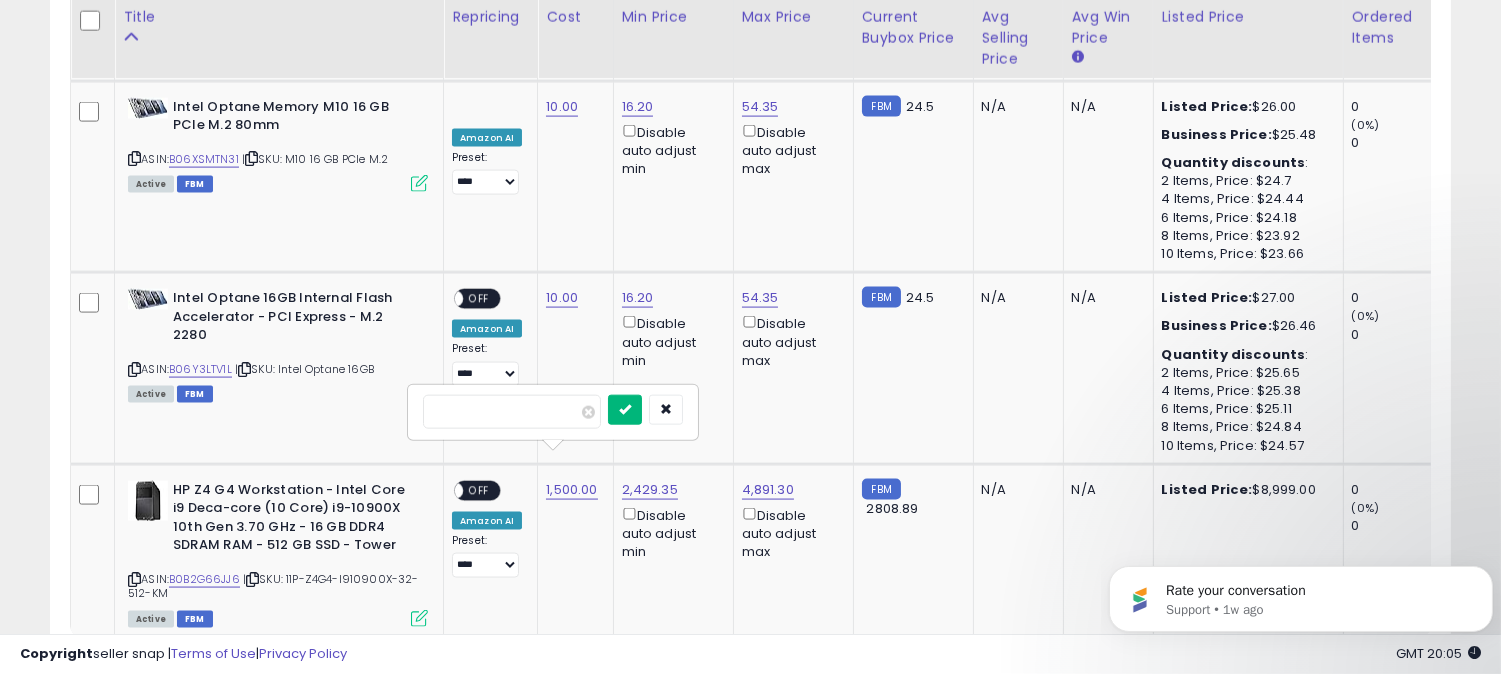 type on "****" 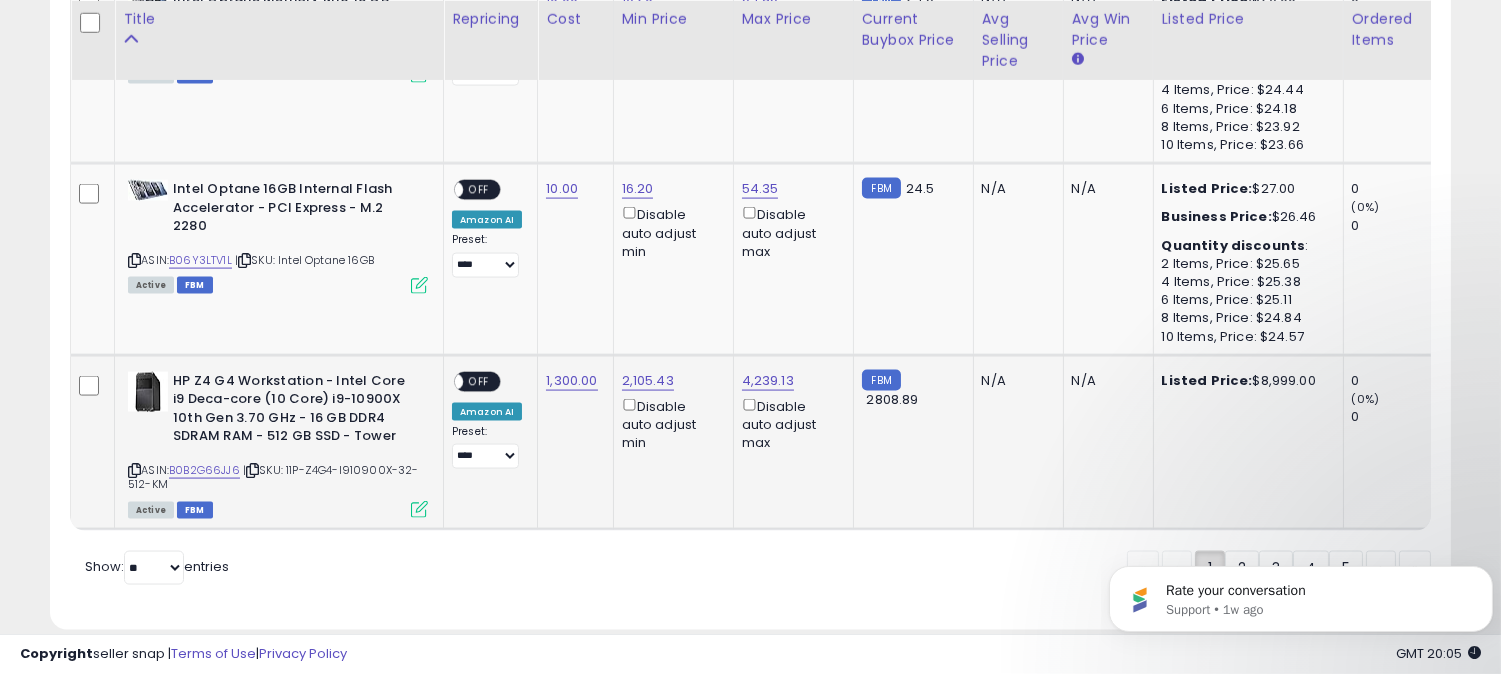 scroll, scrollTop: 5458, scrollLeft: 0, axis: vertical 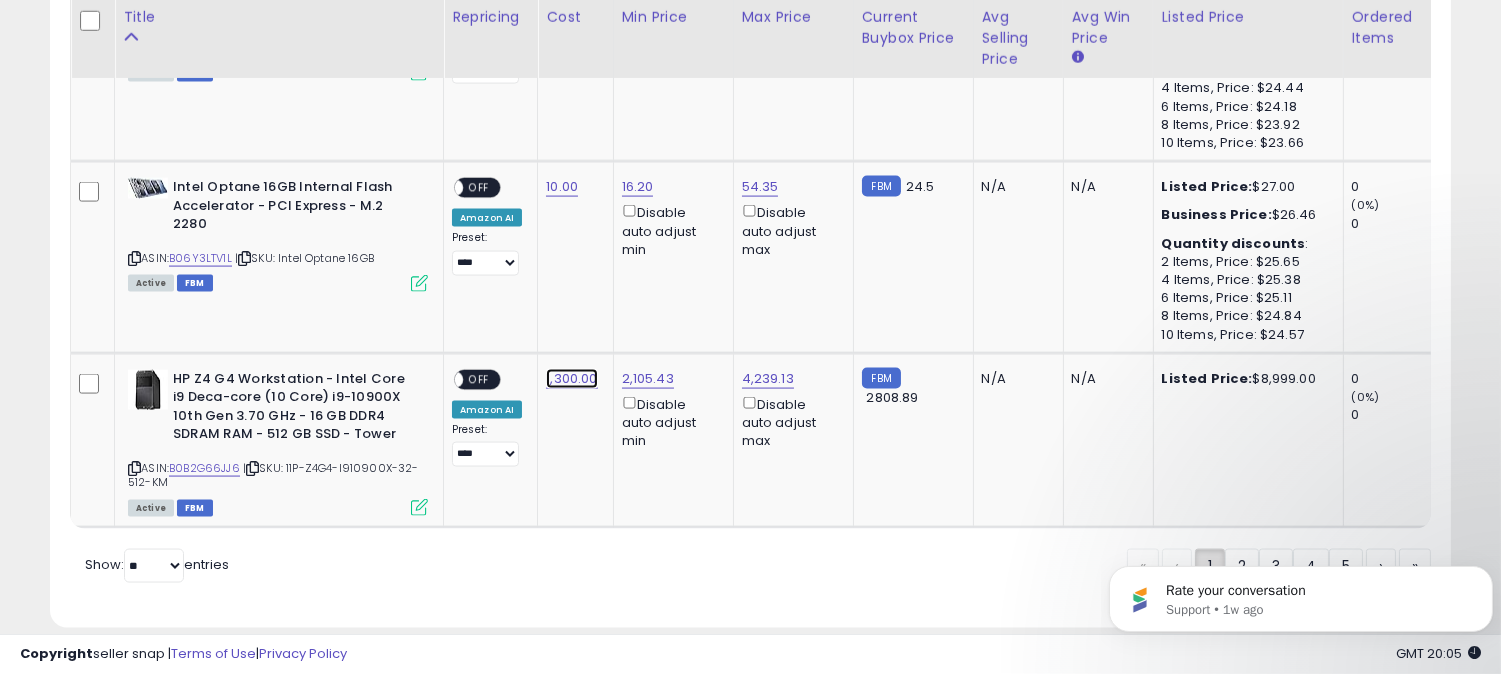 click on "1,300.00" at bounding box center (568, -4384) 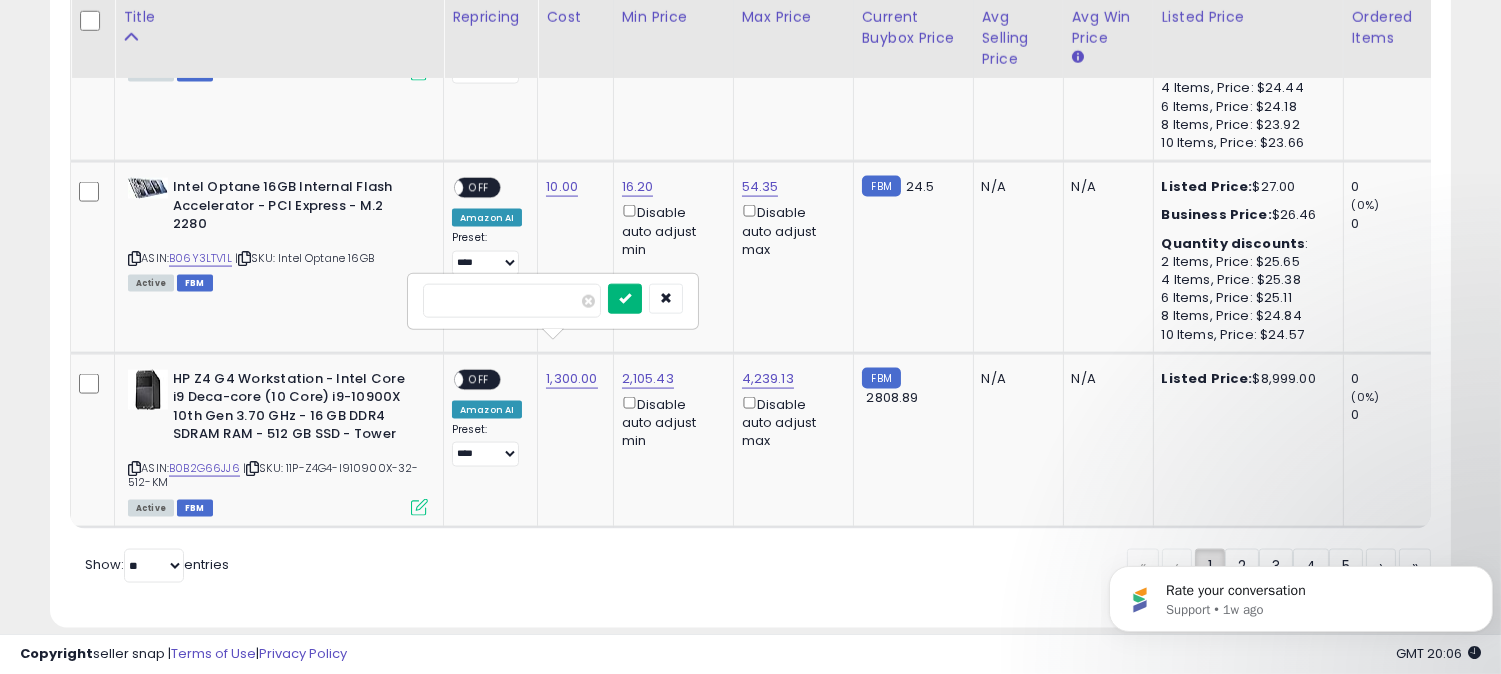 type on "****" 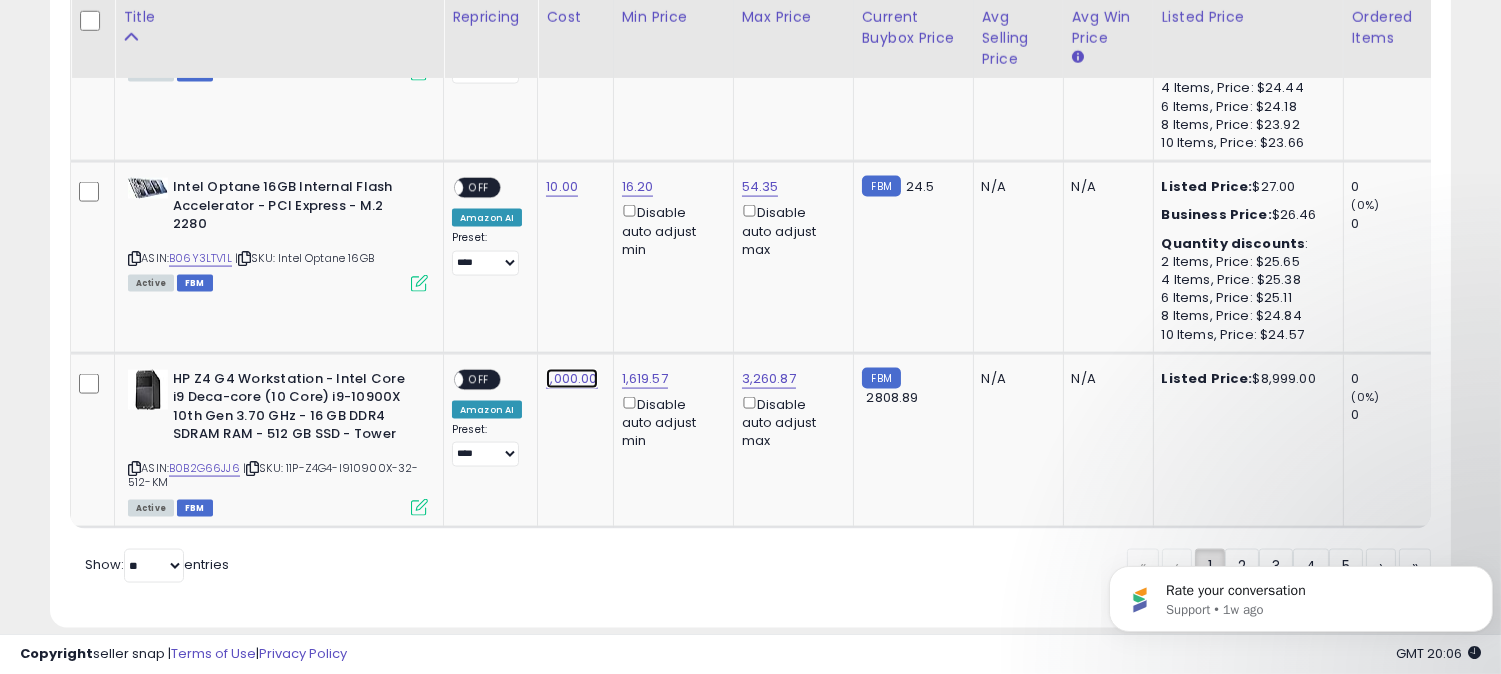 click on "1,000.00" at bounding box center [568, -4384] 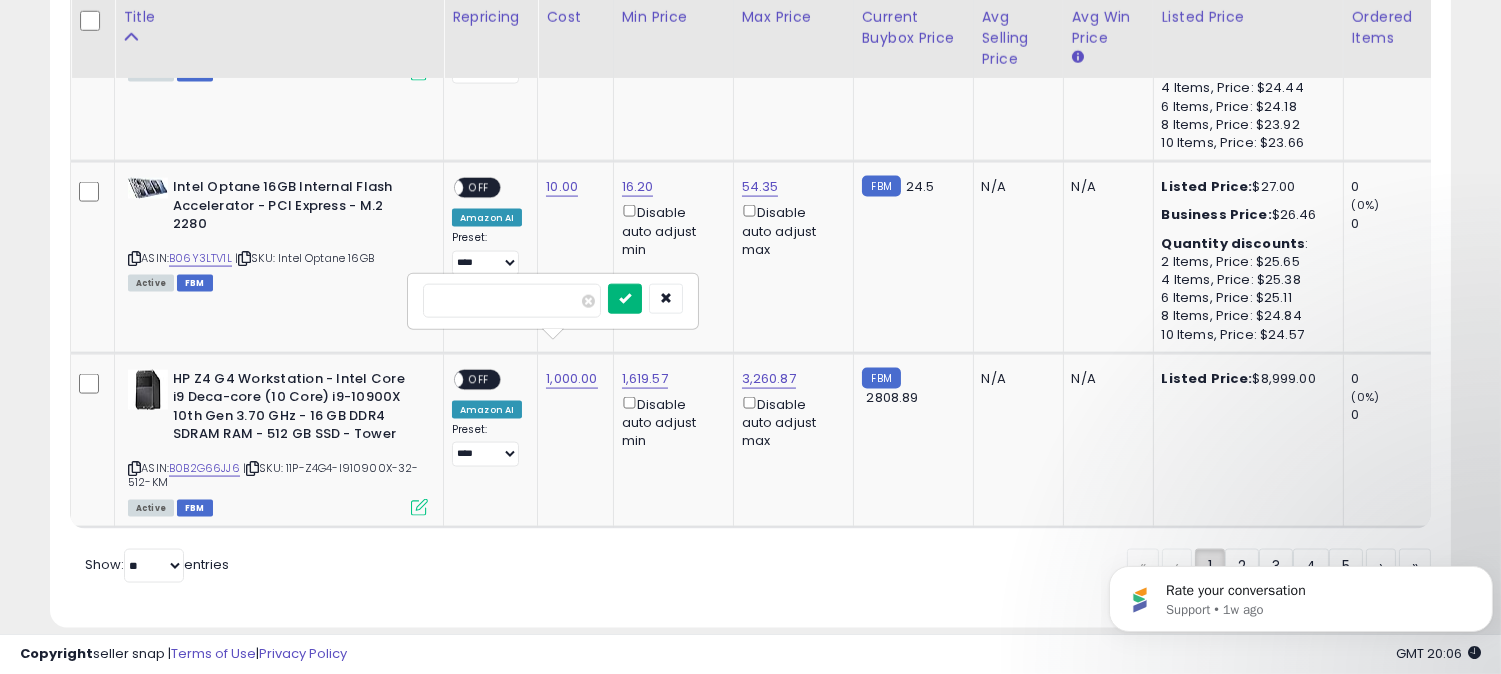 type on "****" 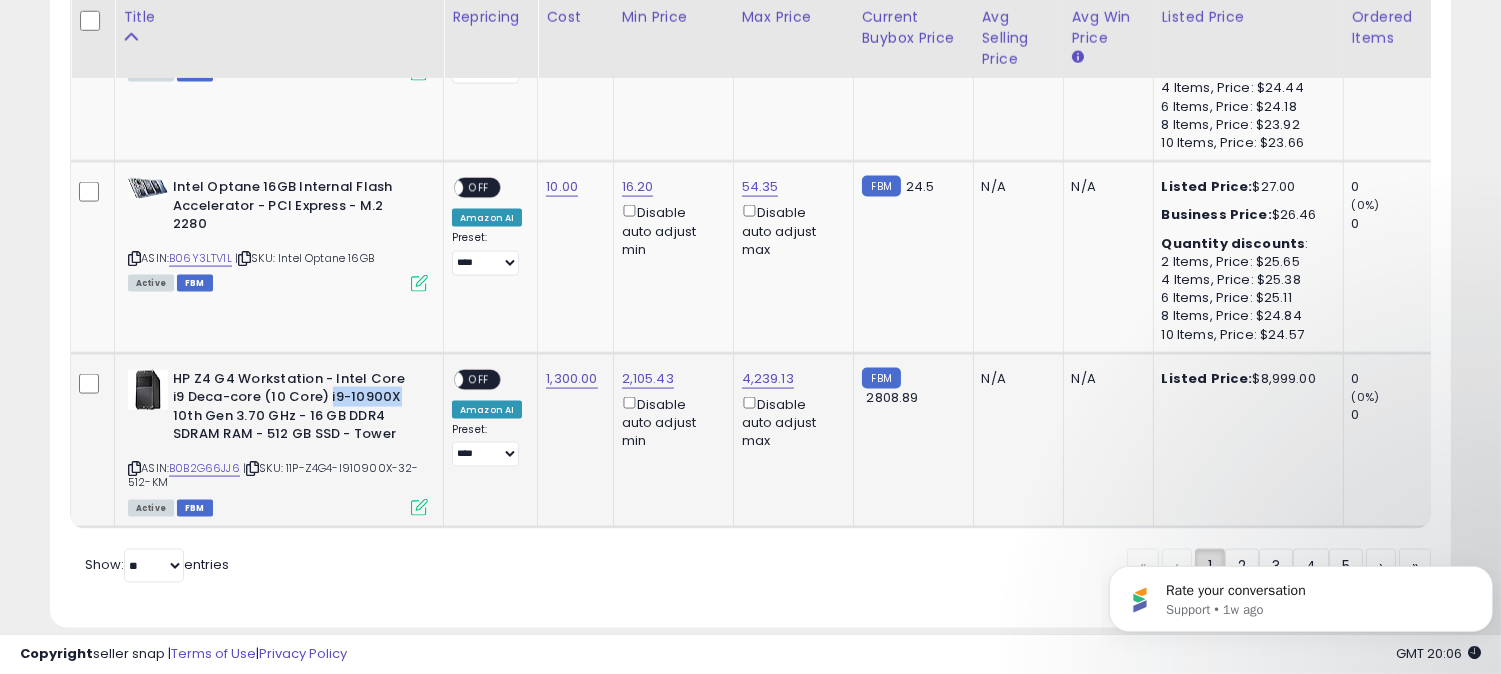 drag, startPoint x: 314, startPoint y: 371, endPoint x: 383, endPoint y: 365, distance: 69.260376 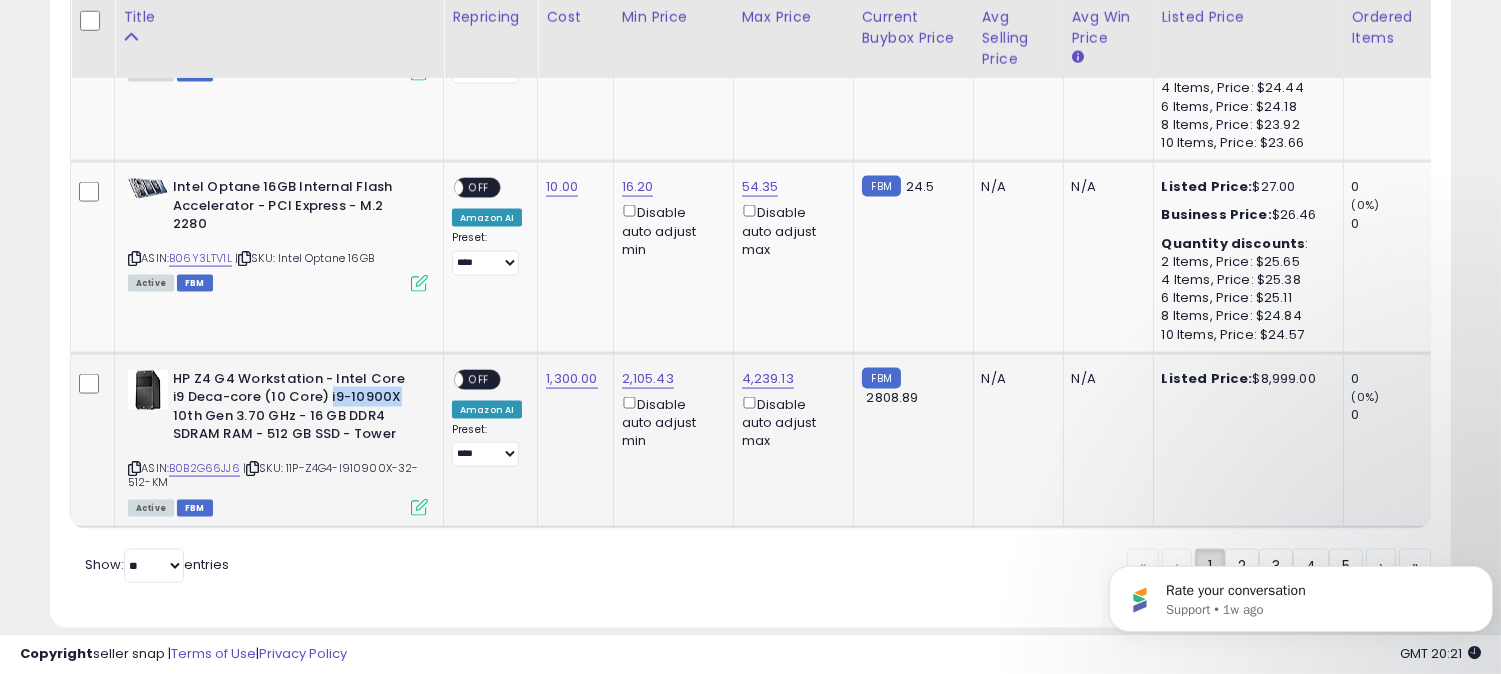 scroll, scrollTop: 5474, scrollLeft: 0, axis: vertical 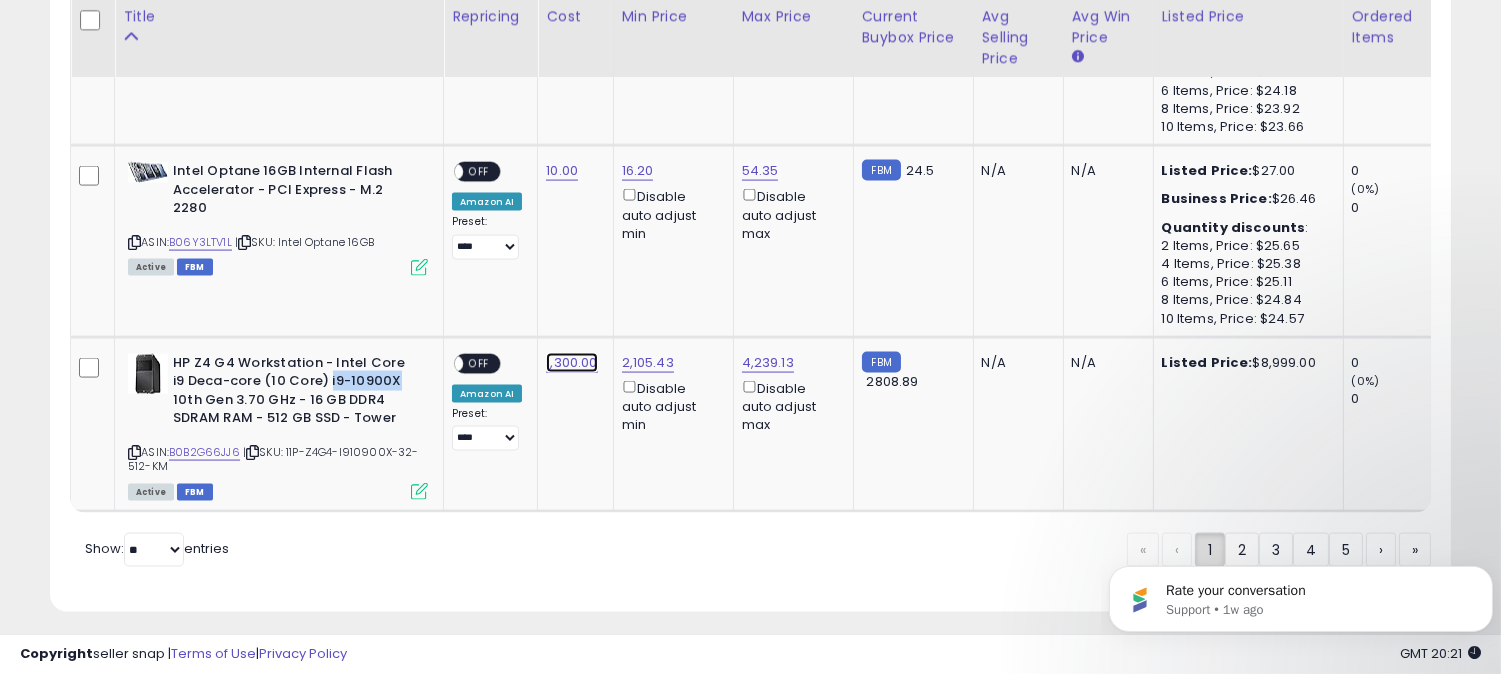 click on "1,300.00" at bounding box center (568, -4400) 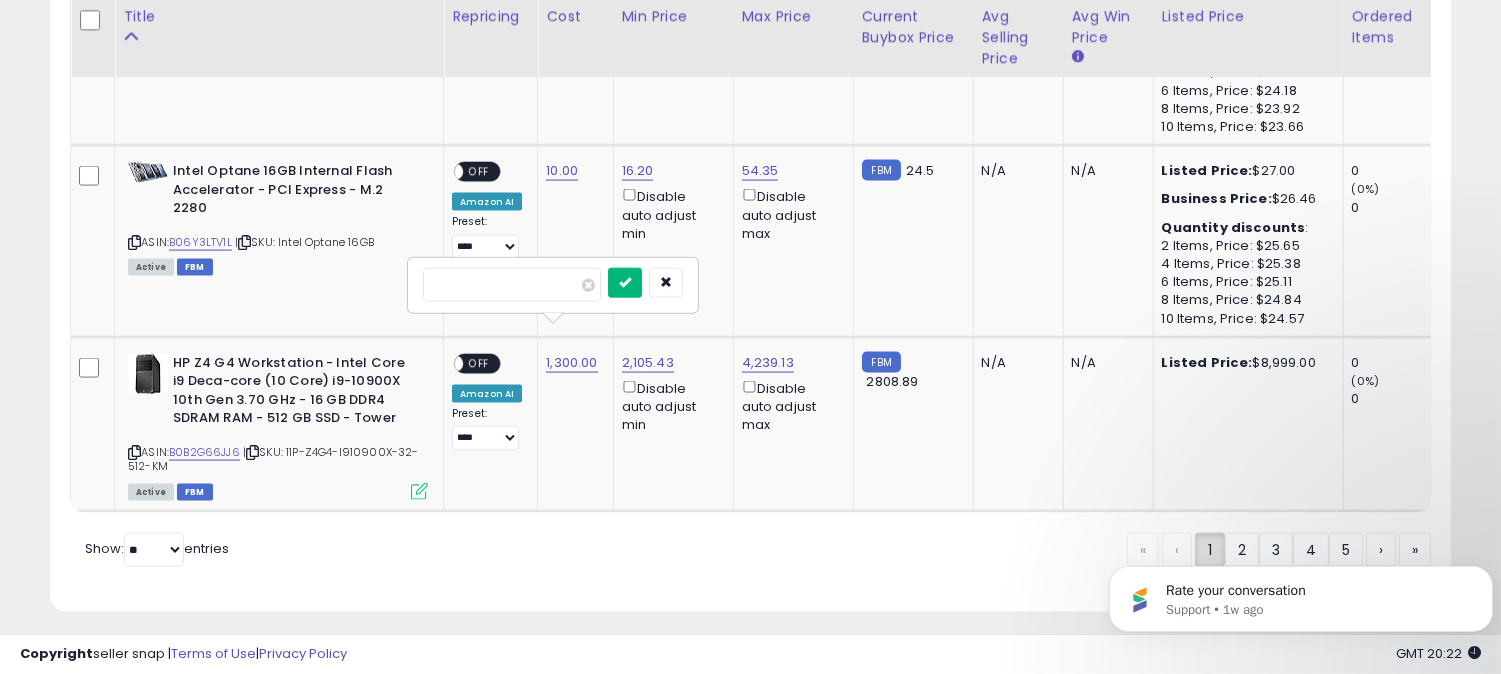 type on "****" 